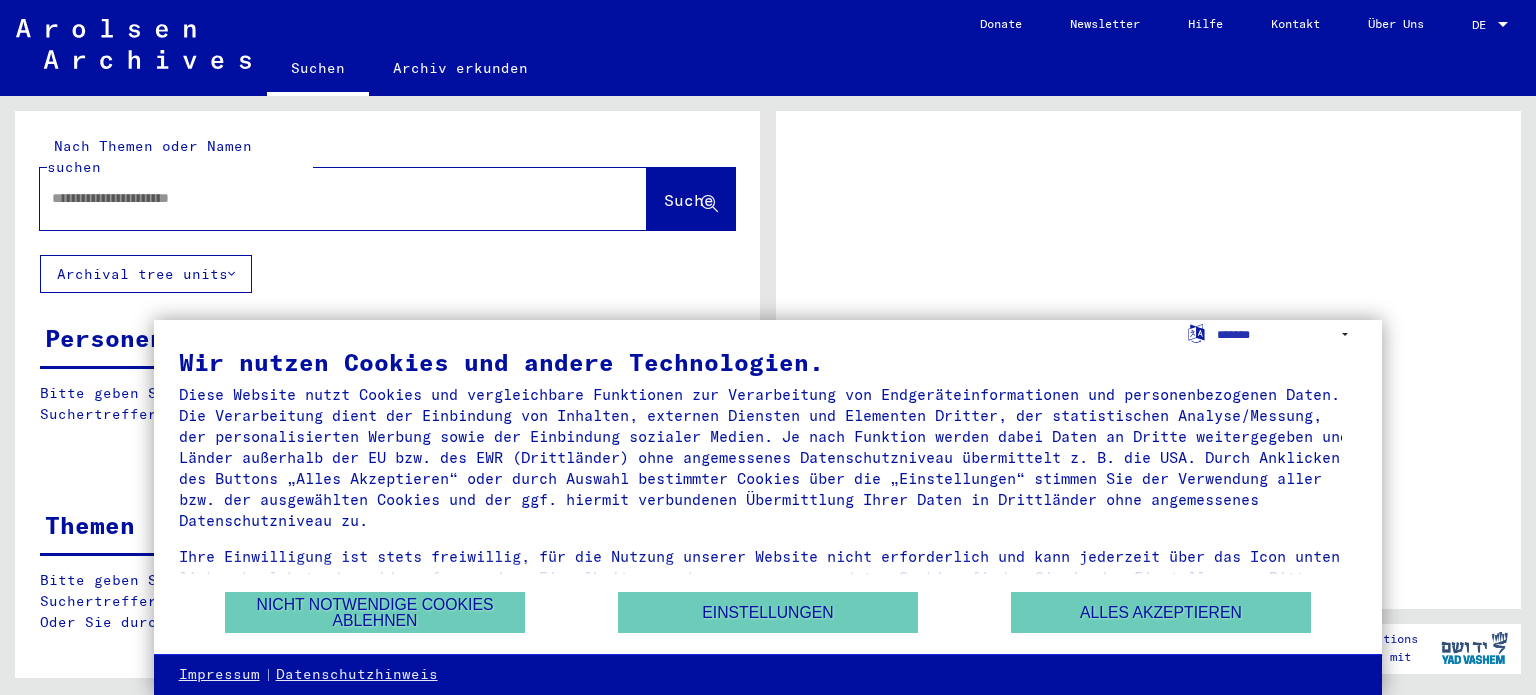 scroll, scrollTop: 0, scrollLeft: 0, axis: both 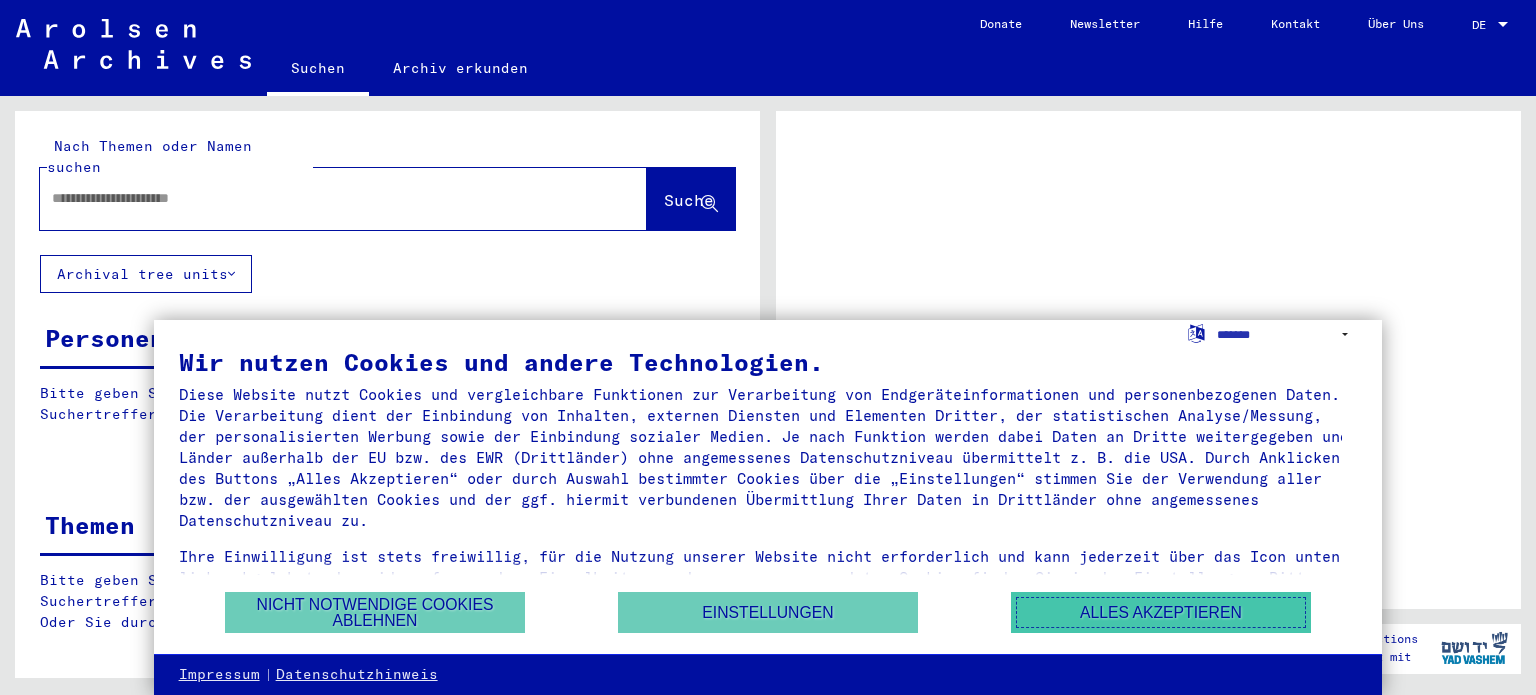 click on "Alles akzeptieren" at bounding box center [1161, 612] 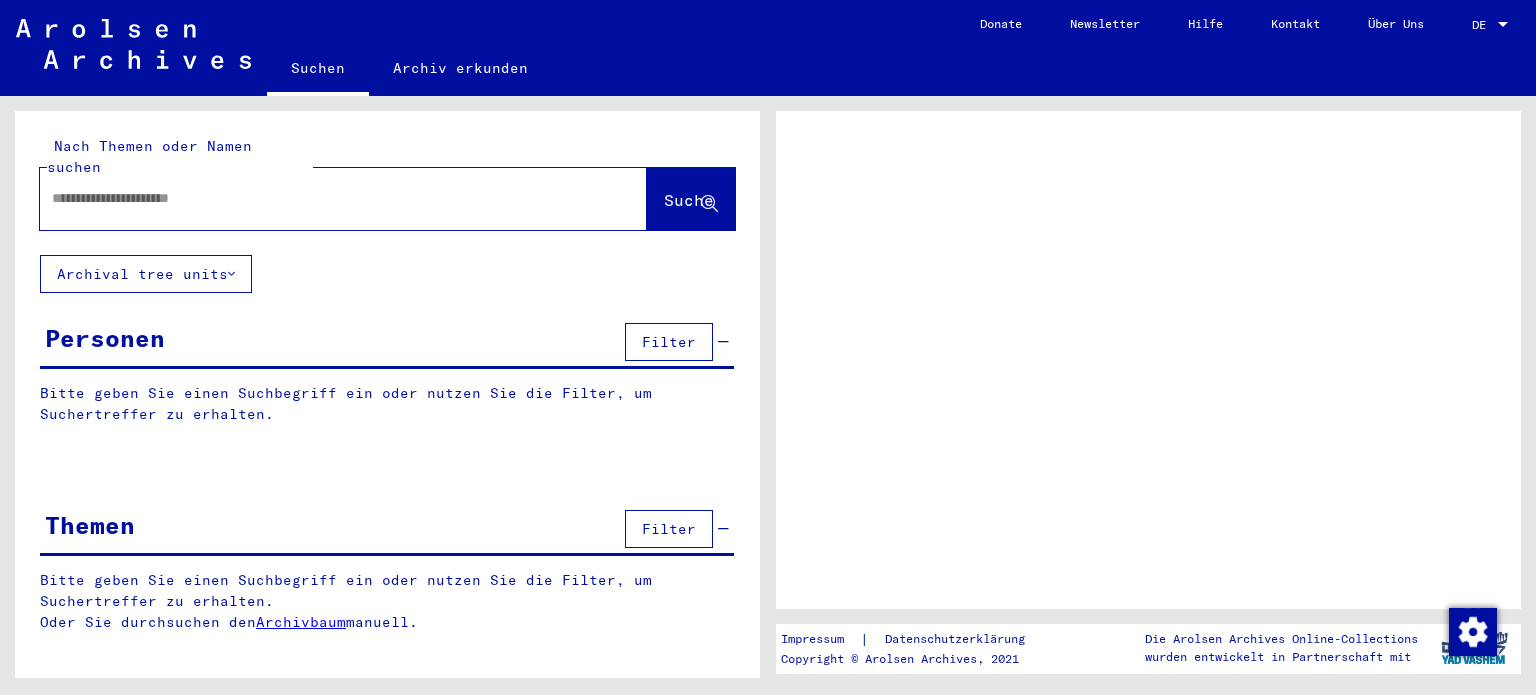 click at bounding box center (1503, 25) 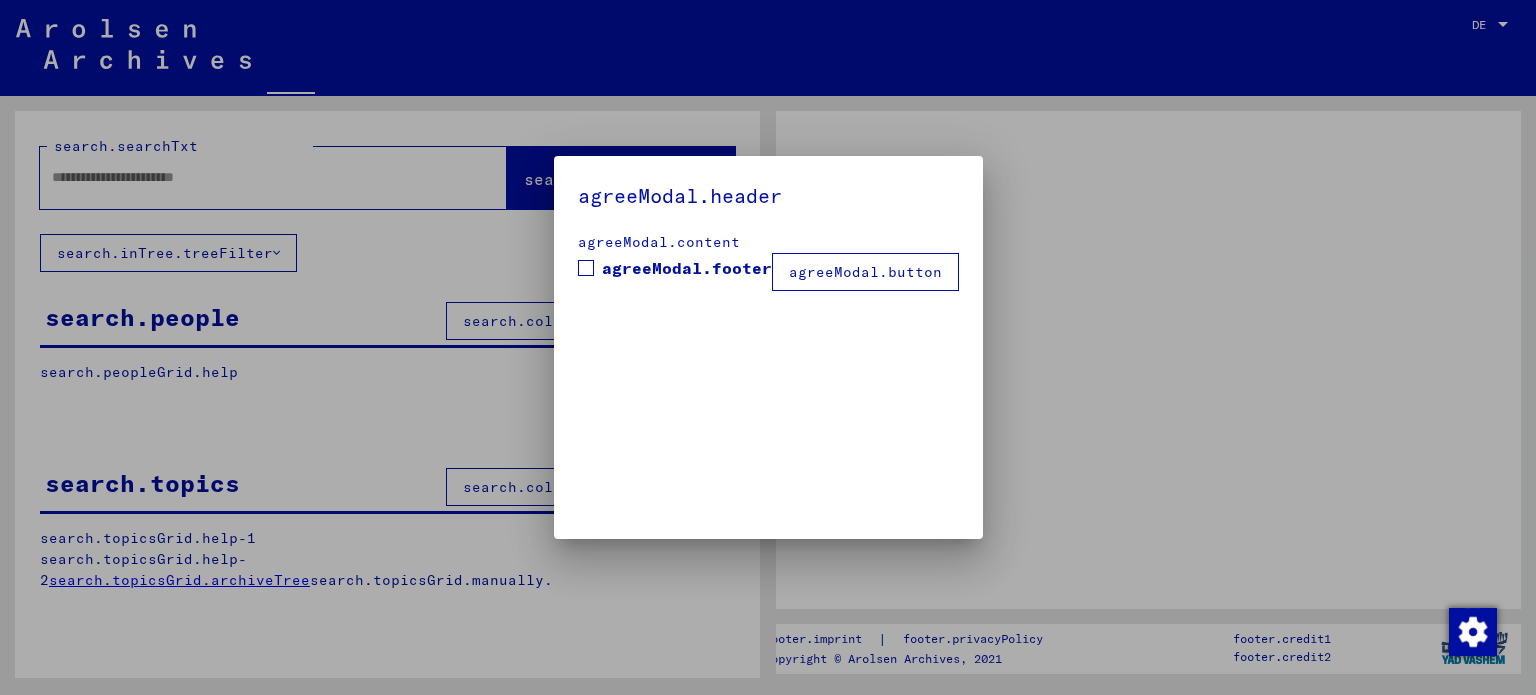 click at bounding box center (768, 347) 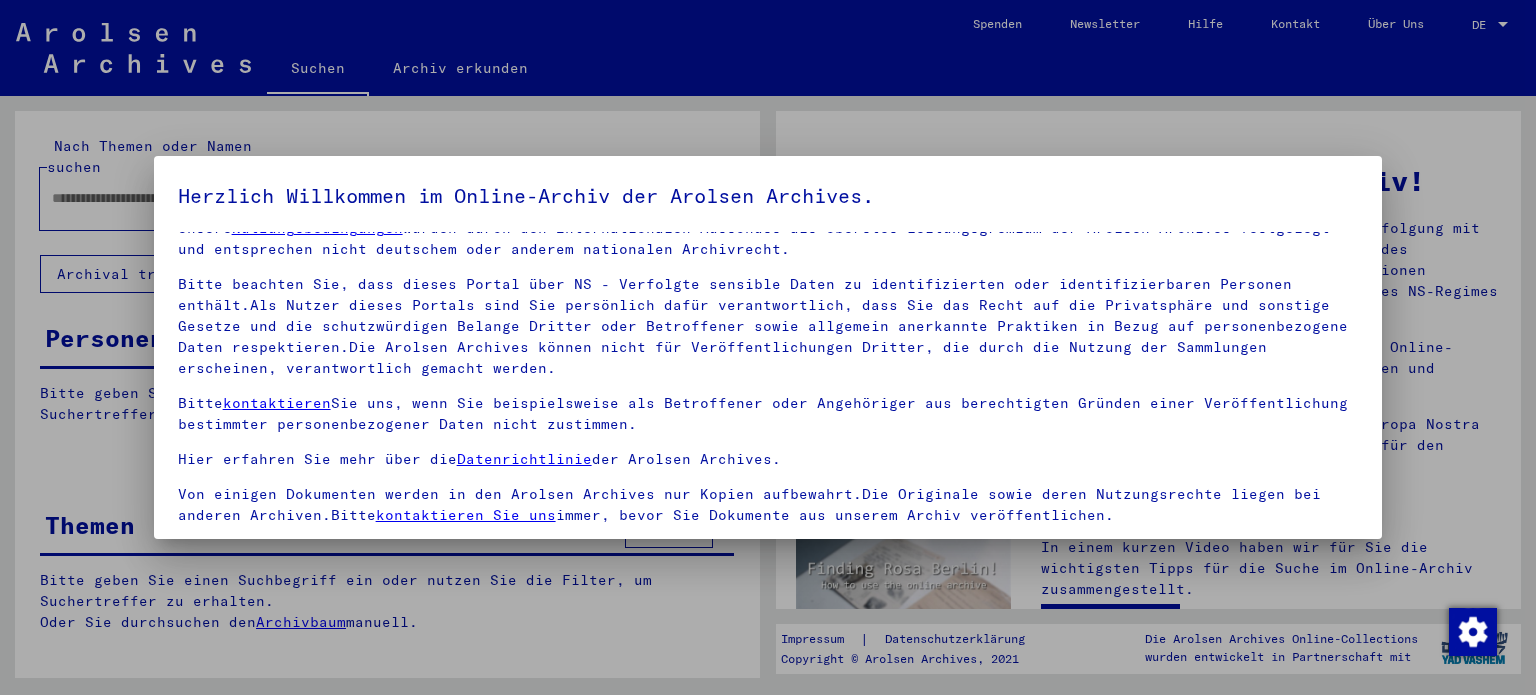 click at bounding box center [768, 347] 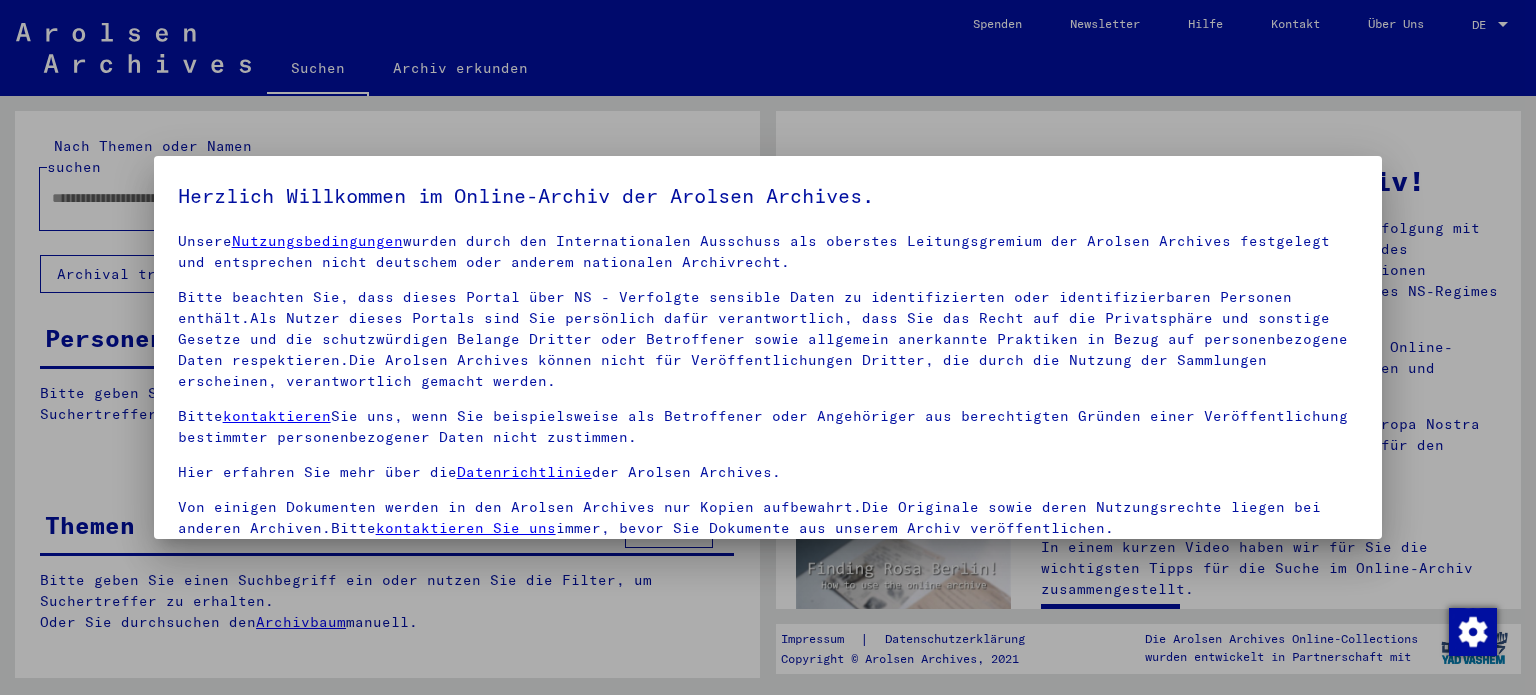 scroll, scrollTop: 28, scrollLeft: 0, axis: vertical 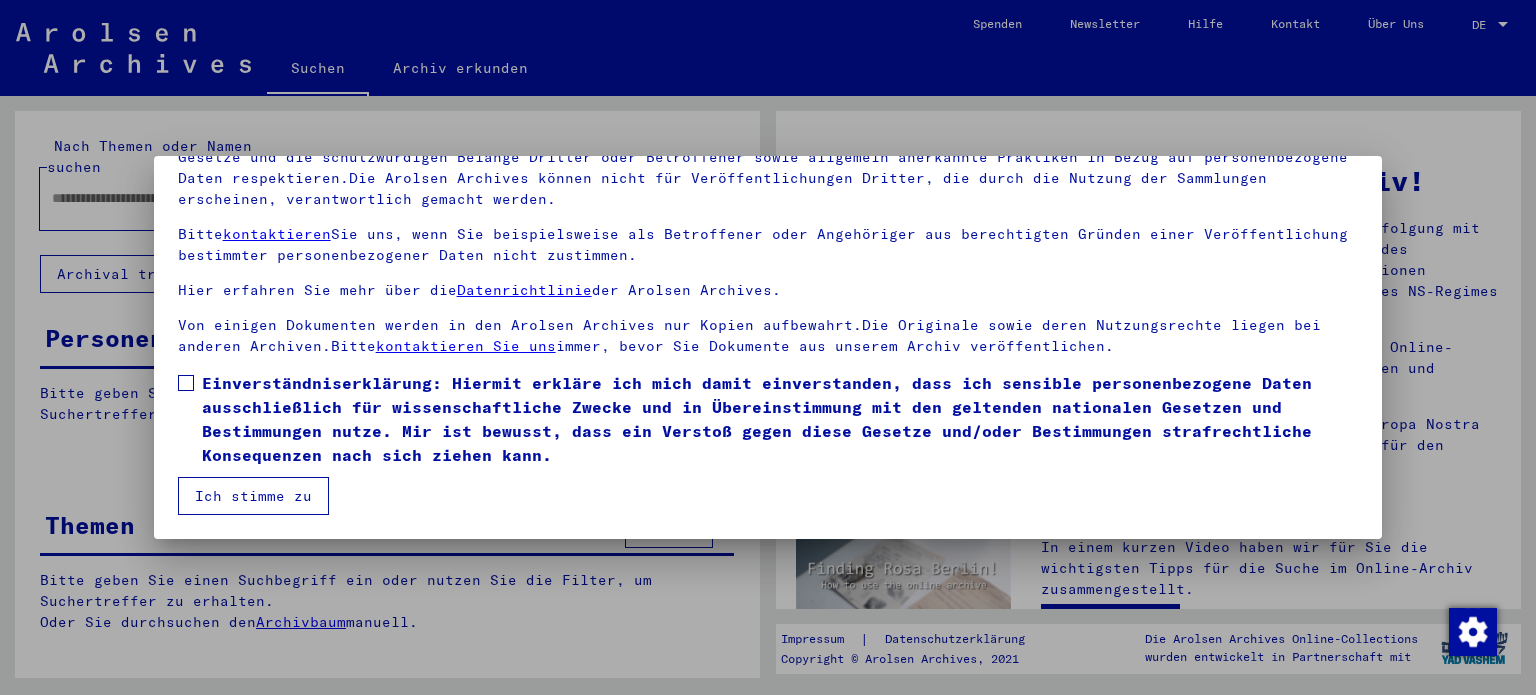 click on "Ich stimme zu" at bounding box center (253, 496) 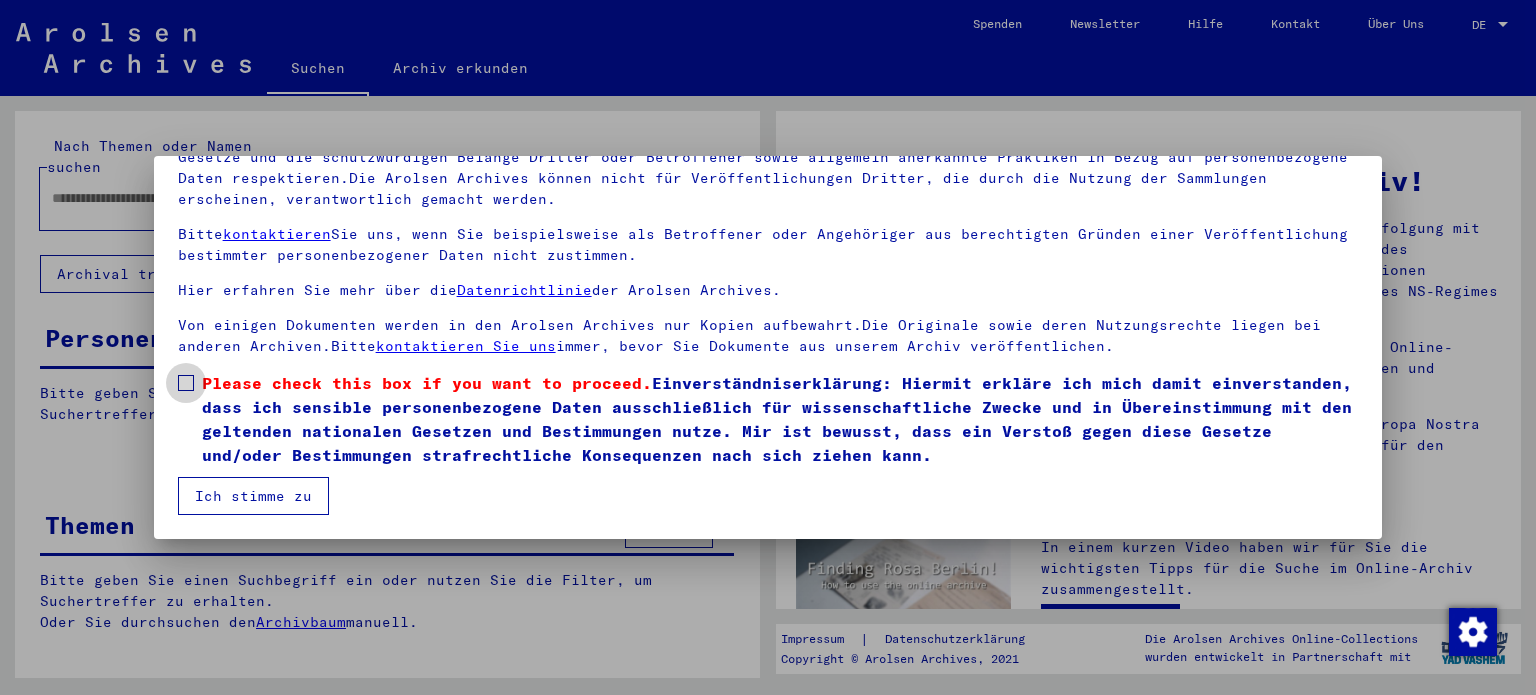 click at bounding box center (186, 383) 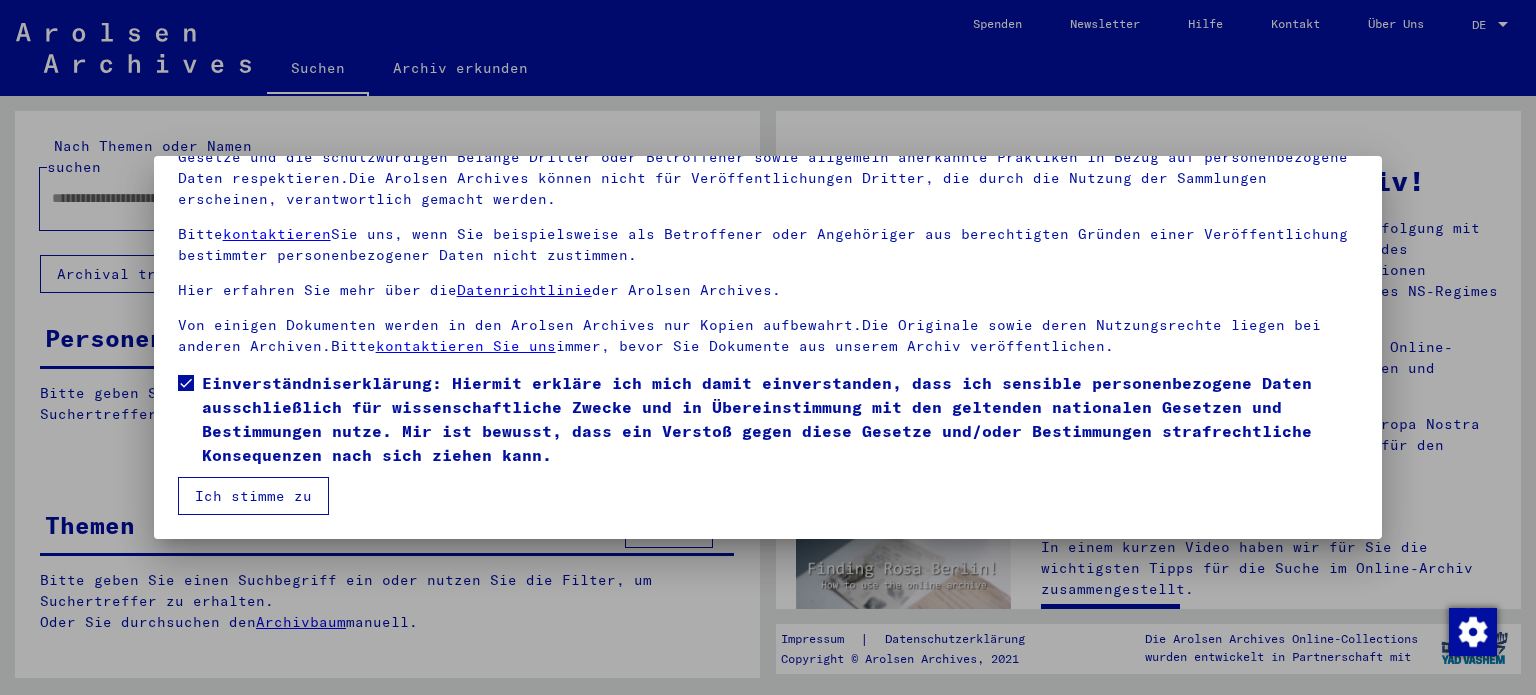 click on "Ich stimme zu" at bounding box center (253, 496) 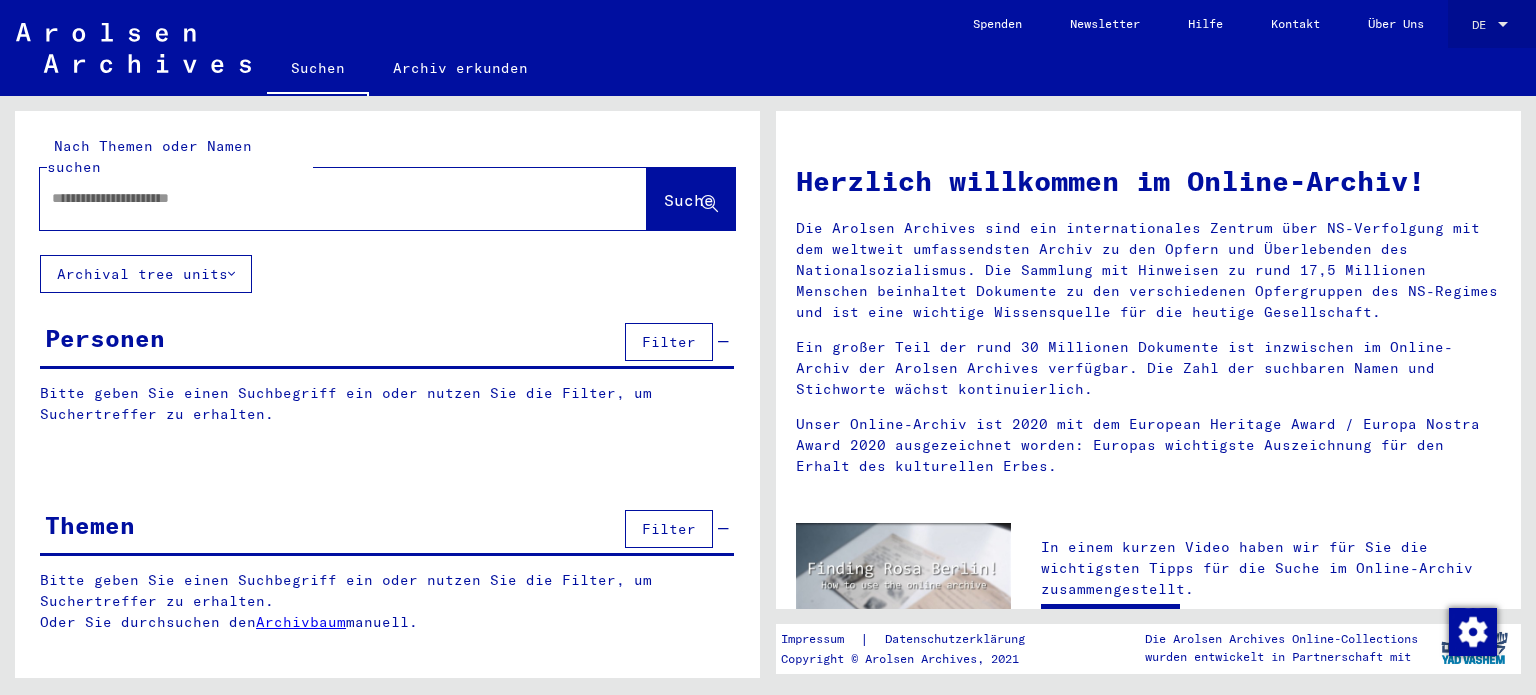 click on "DE" at bounding box center [1483, 25] 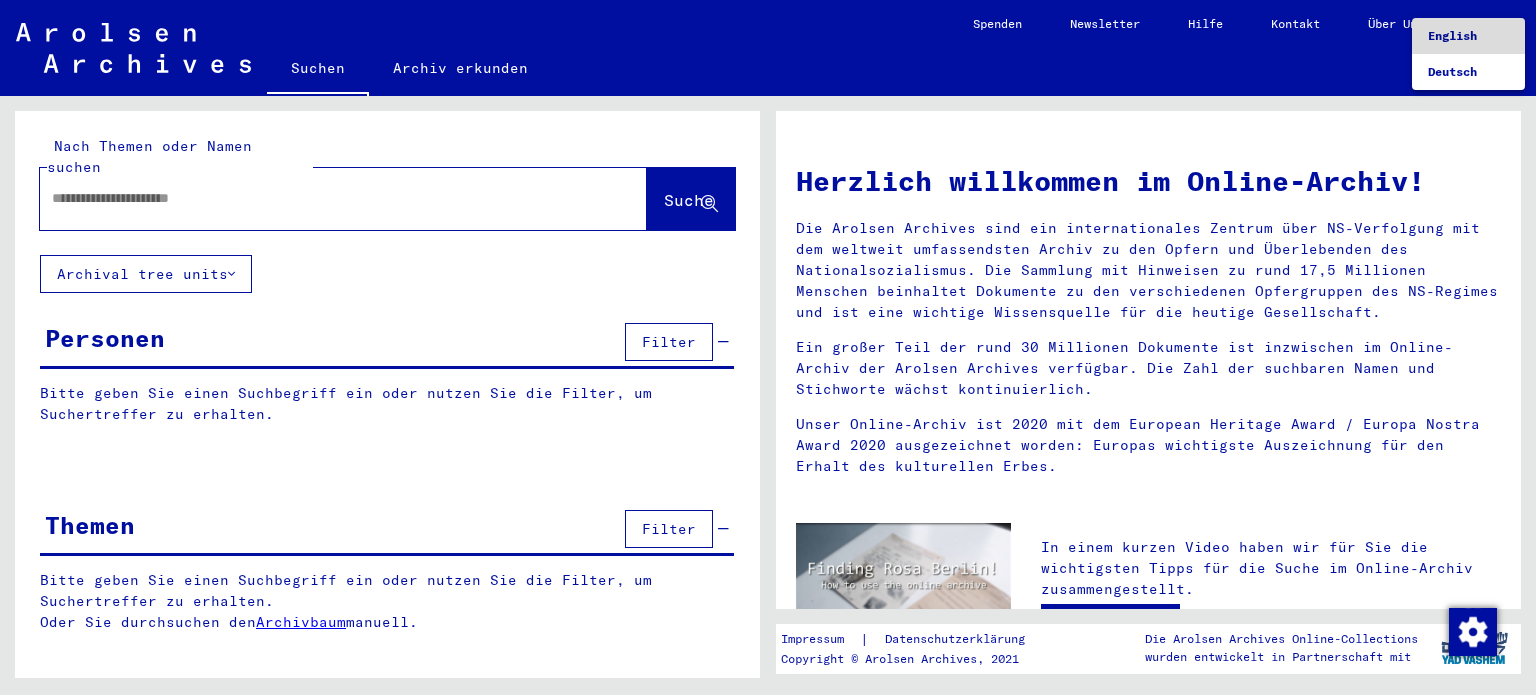 click on "English" at bounding box center (1452, 35) 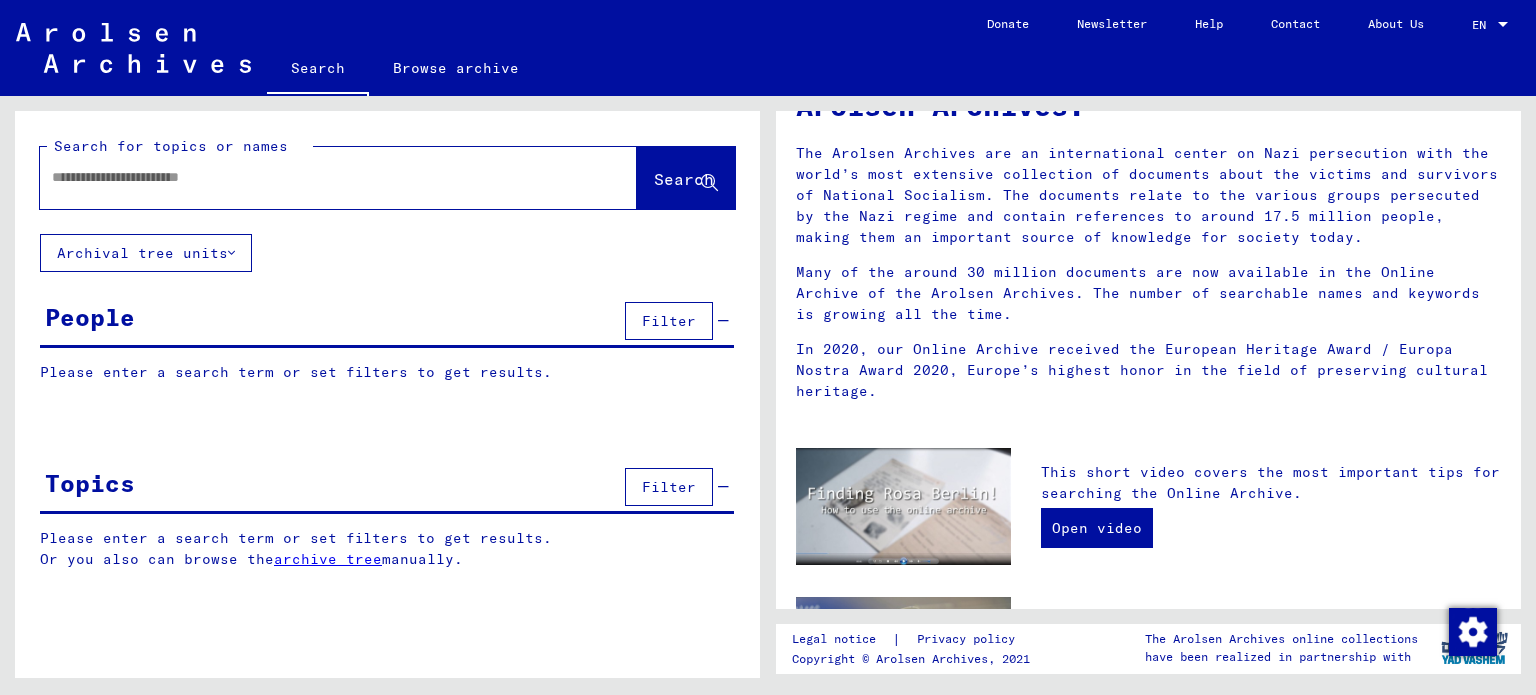scroll, scrollTop: 0, scrollLeft: 0, axis: both 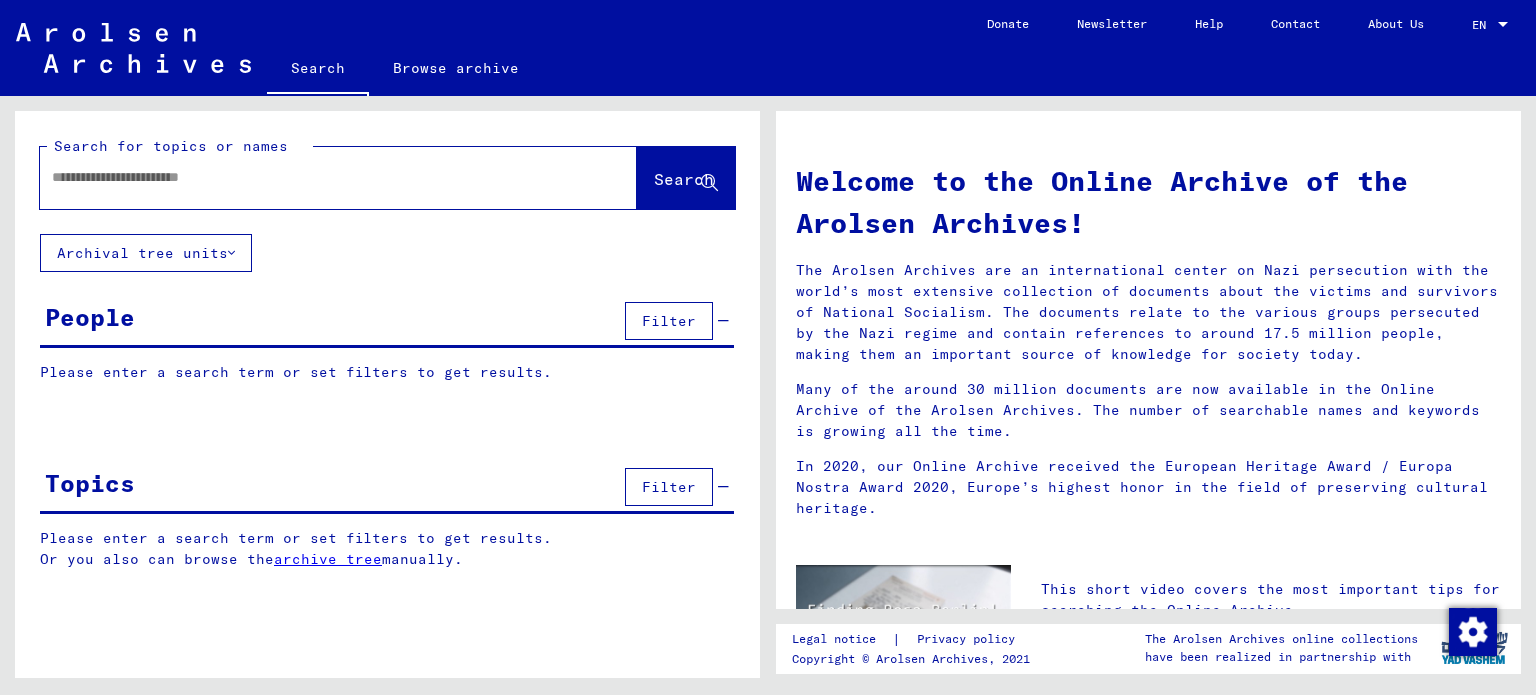 click at bounding box center (314, 177) 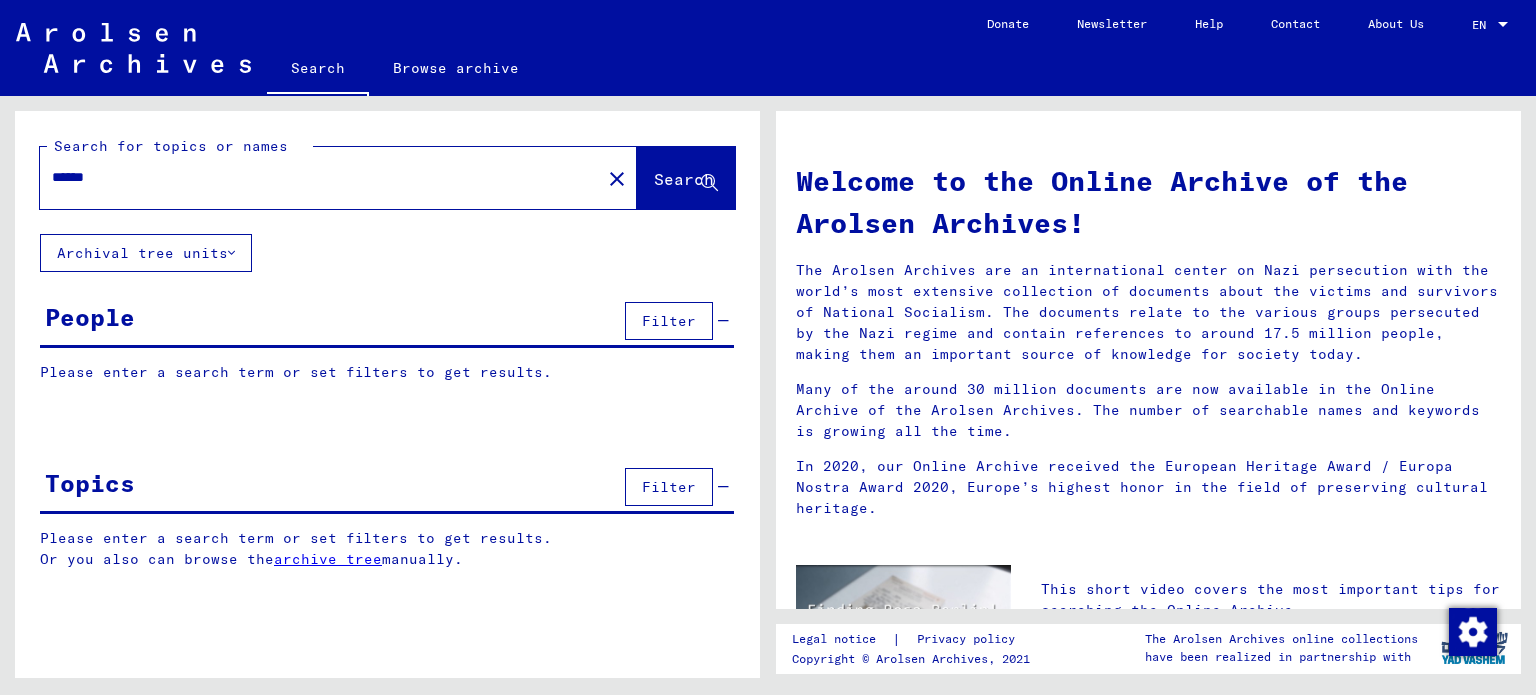 type on "******" 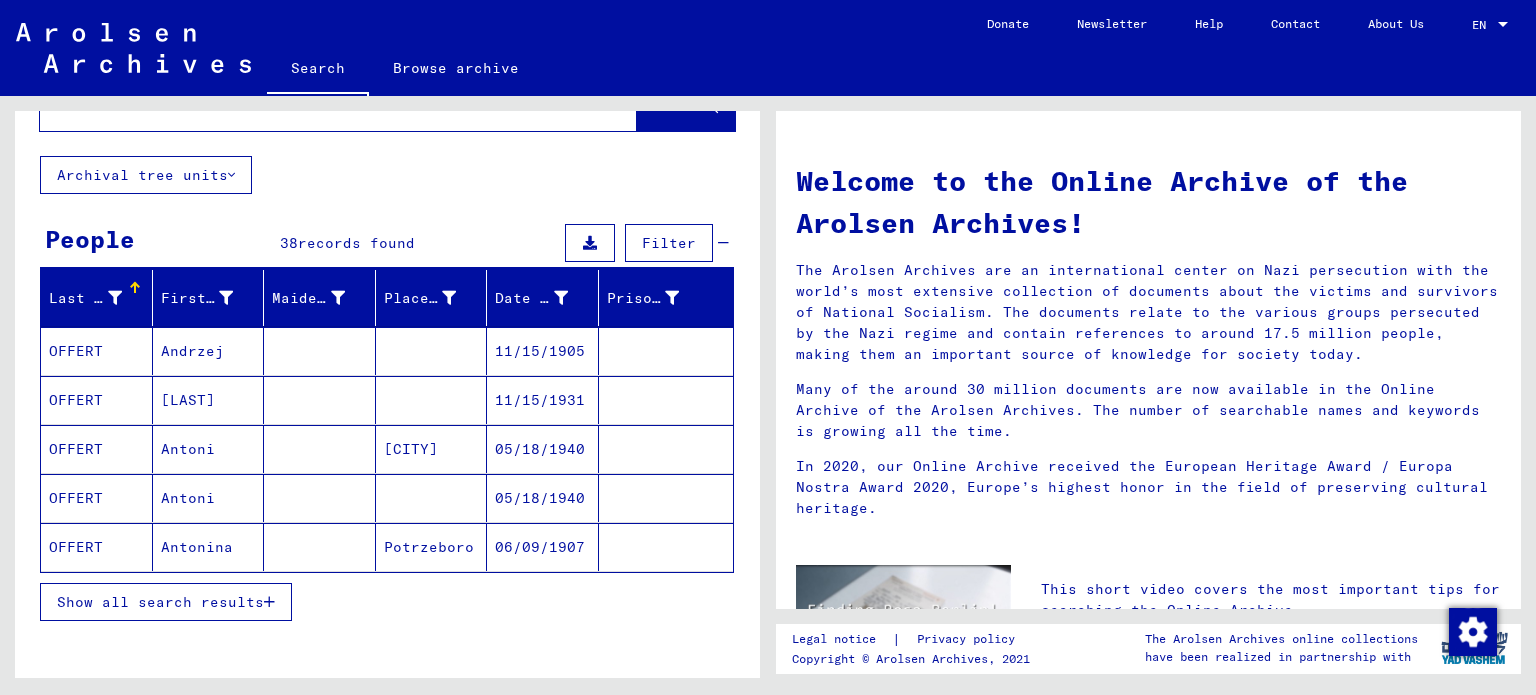 scroll, scrollTop: 200, scrollLeft: 0, axis: vertical 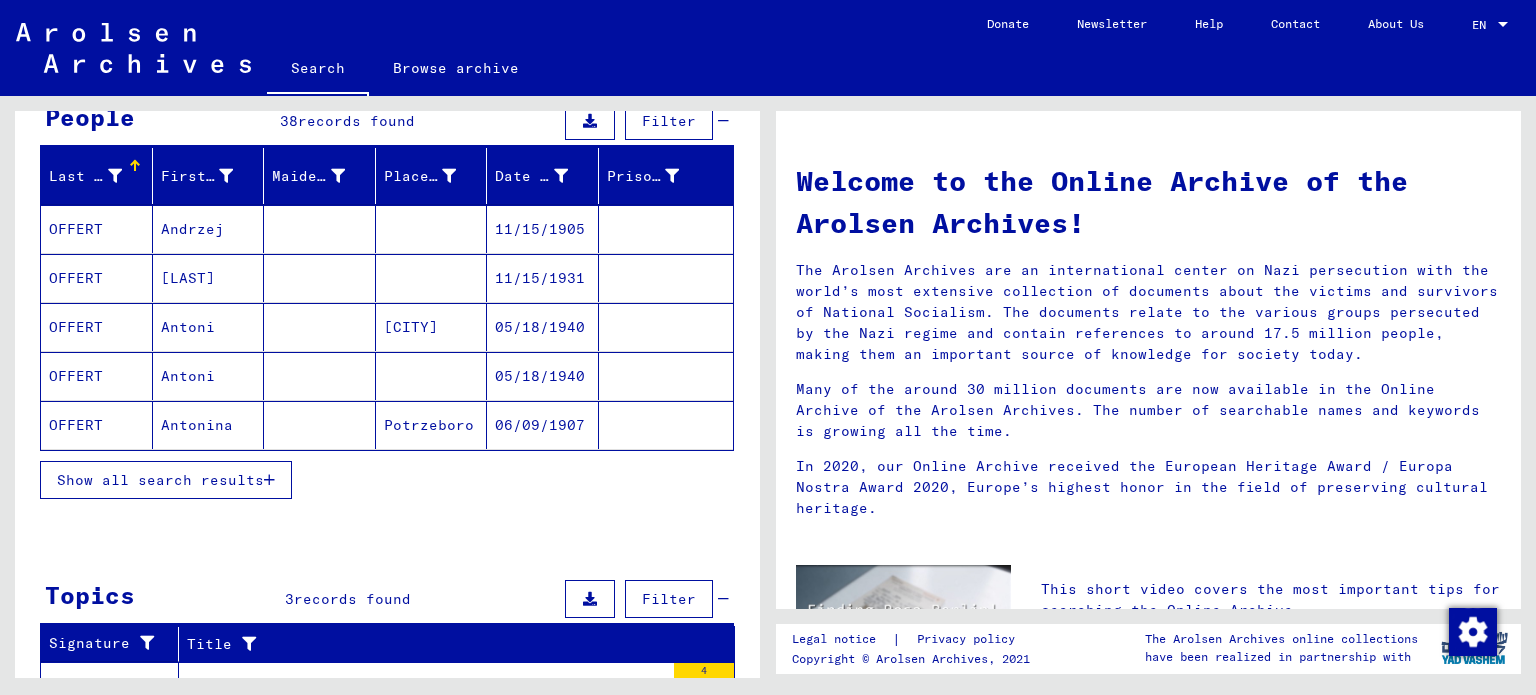 click on "OFFERT" at bounding box center [97, 278] 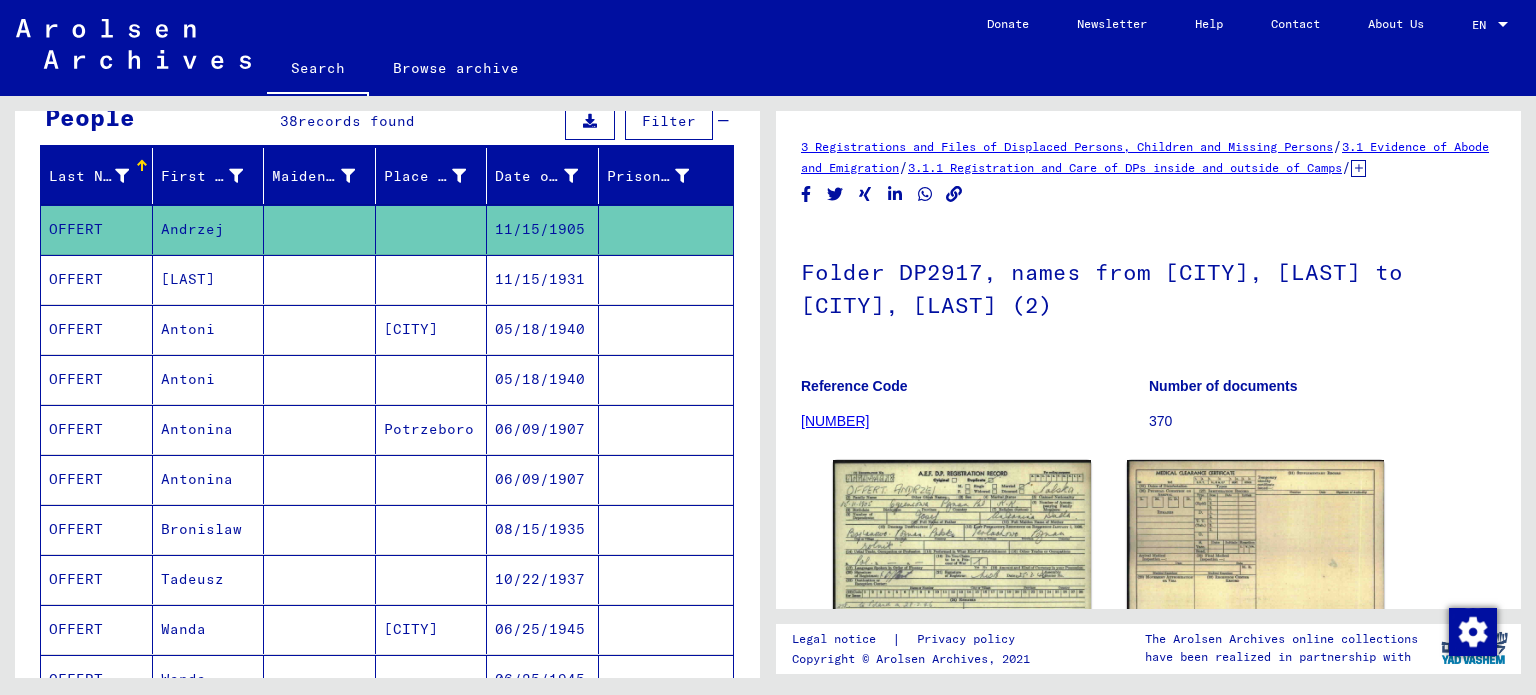 scroll, scrollTop: 0, scrollLeft: 0, axis: both 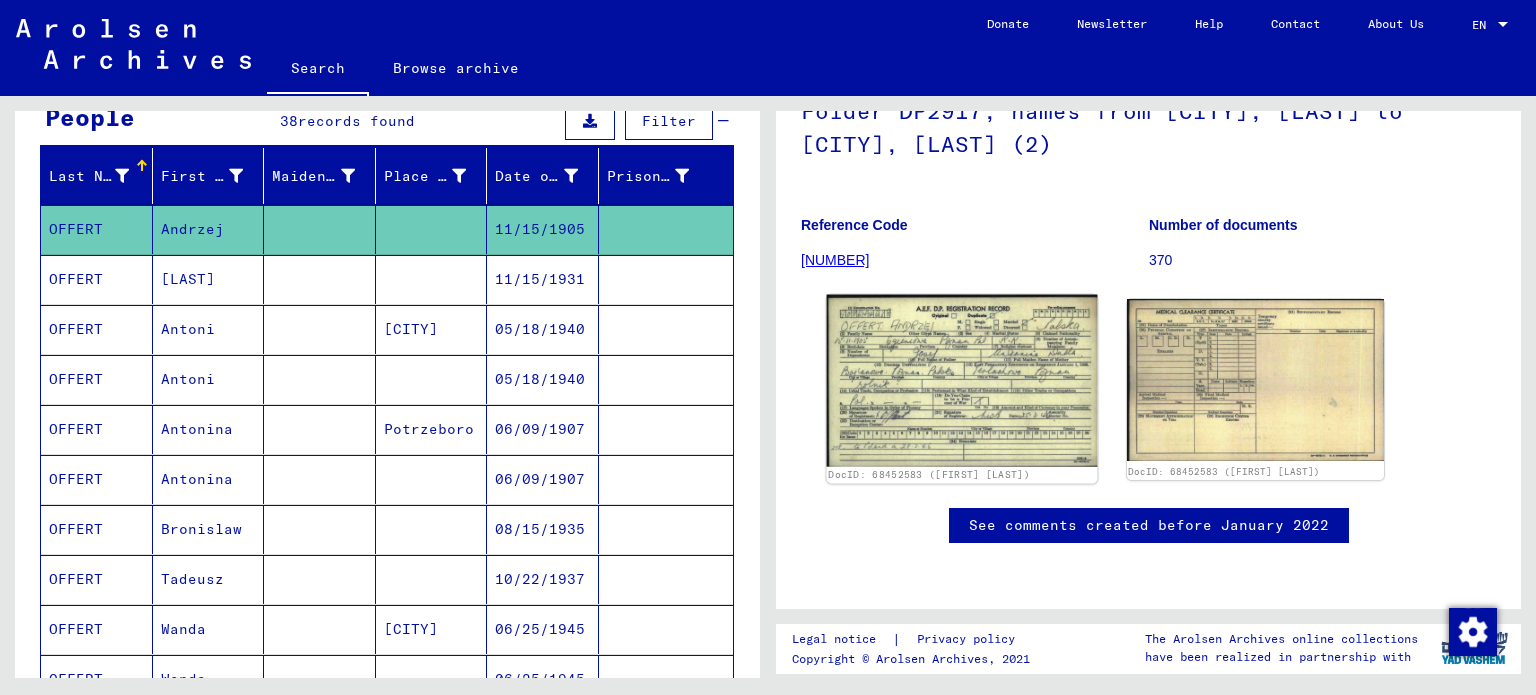click 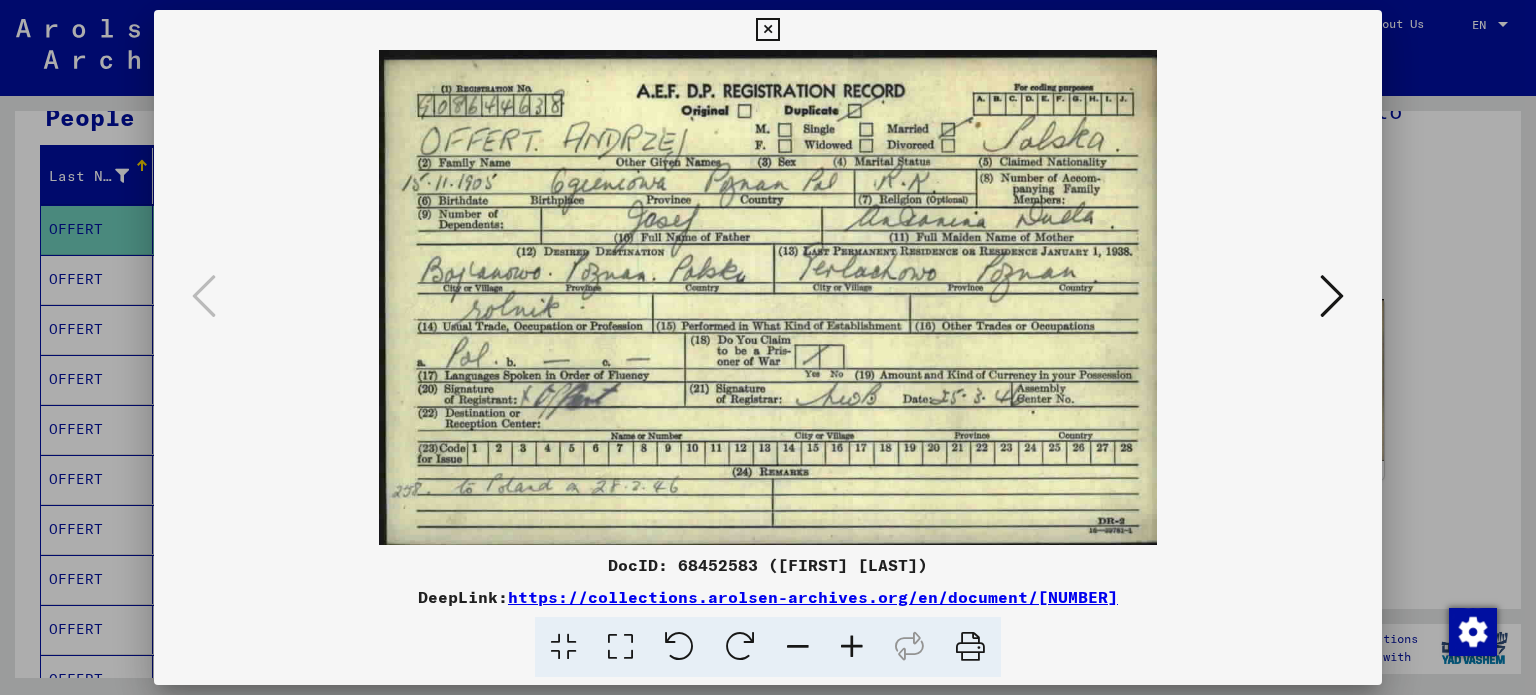 click at bounding box center (1332, 296) 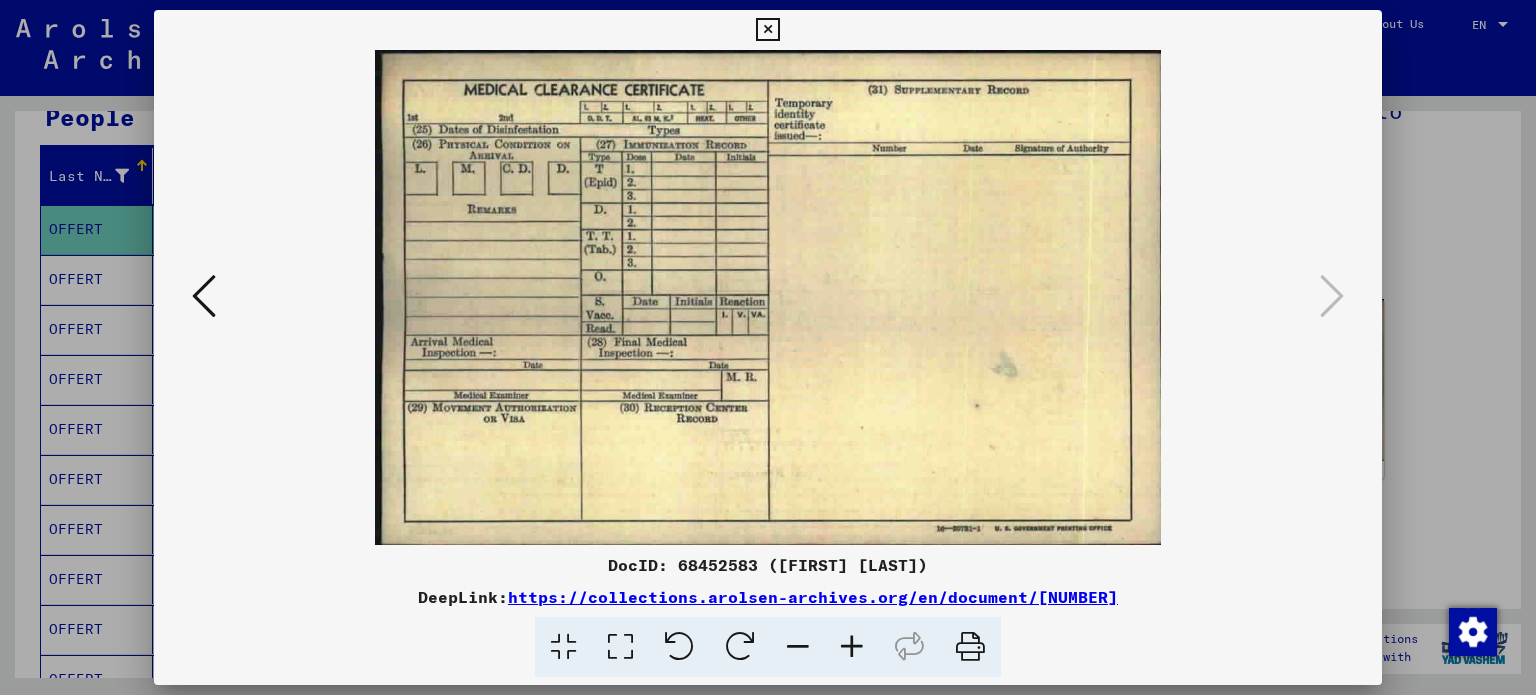 click on "https://collections.arolsen-archives.org/en/document/[NUMBER]" at bounding box center [813, 597] 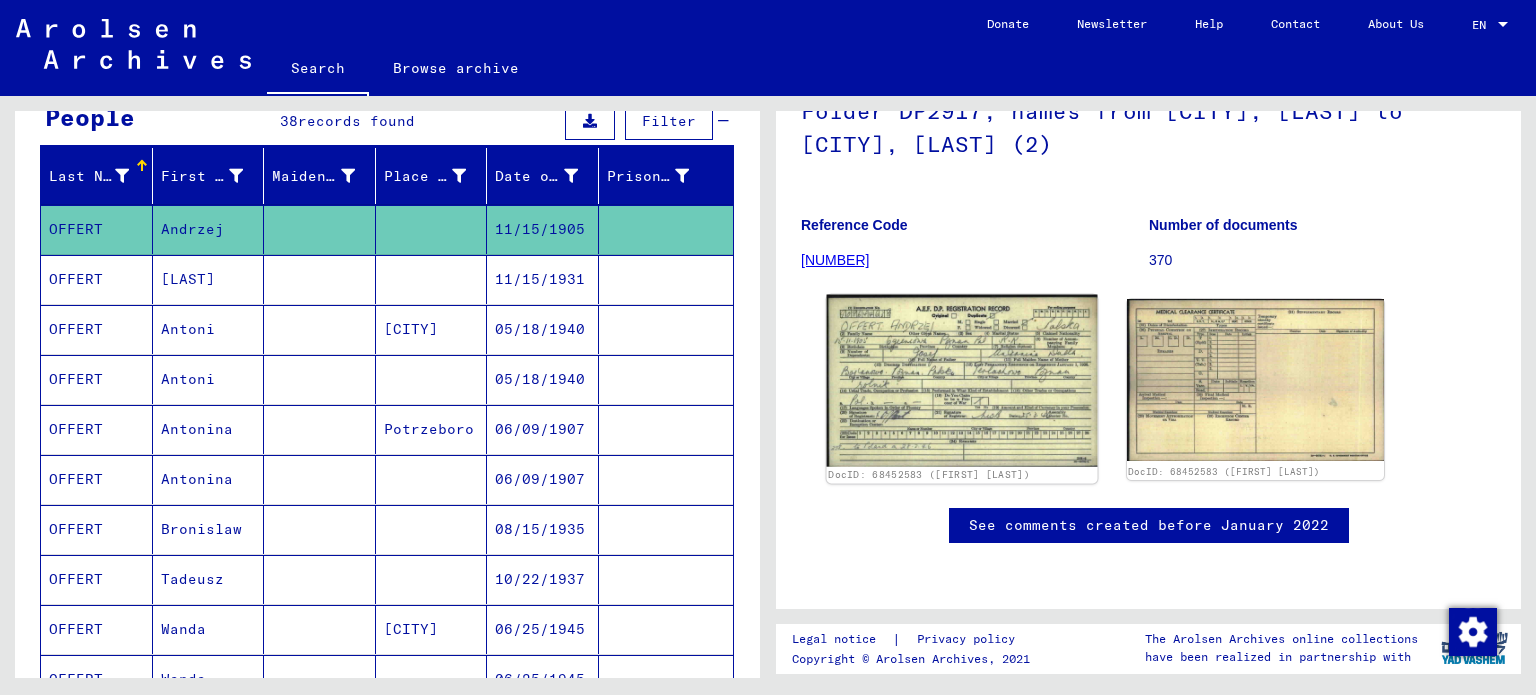 click 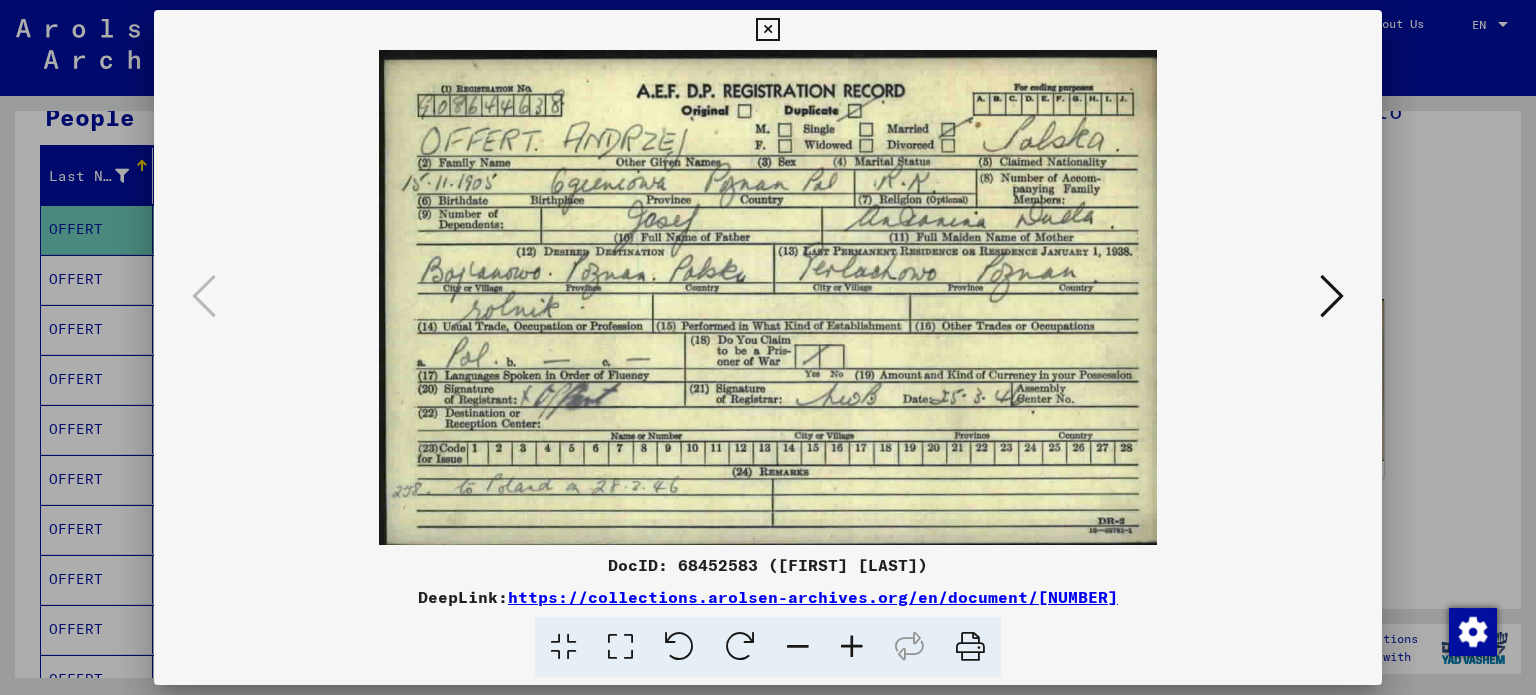 click at bounding box center (767, 30) 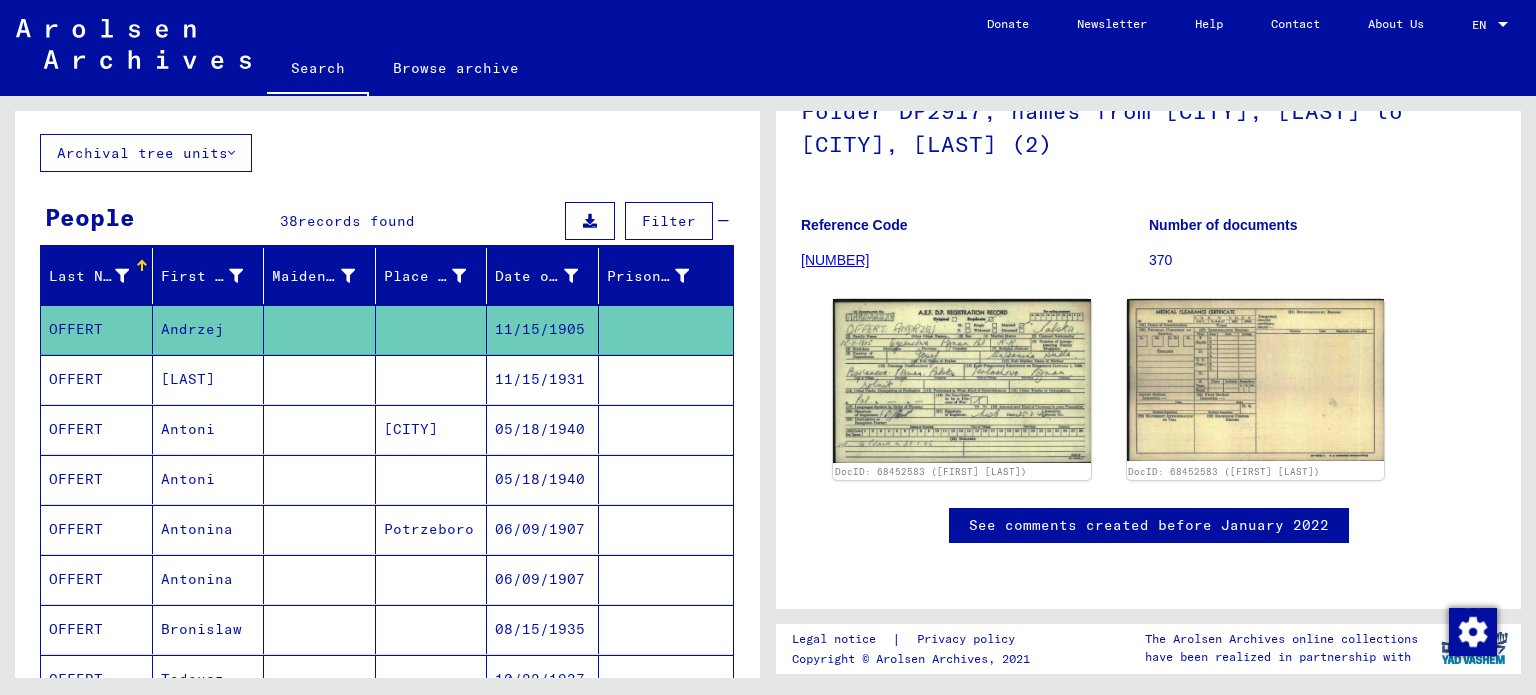 scroll, scrollTop: 200, scrollLeft: 0, axis: vertical 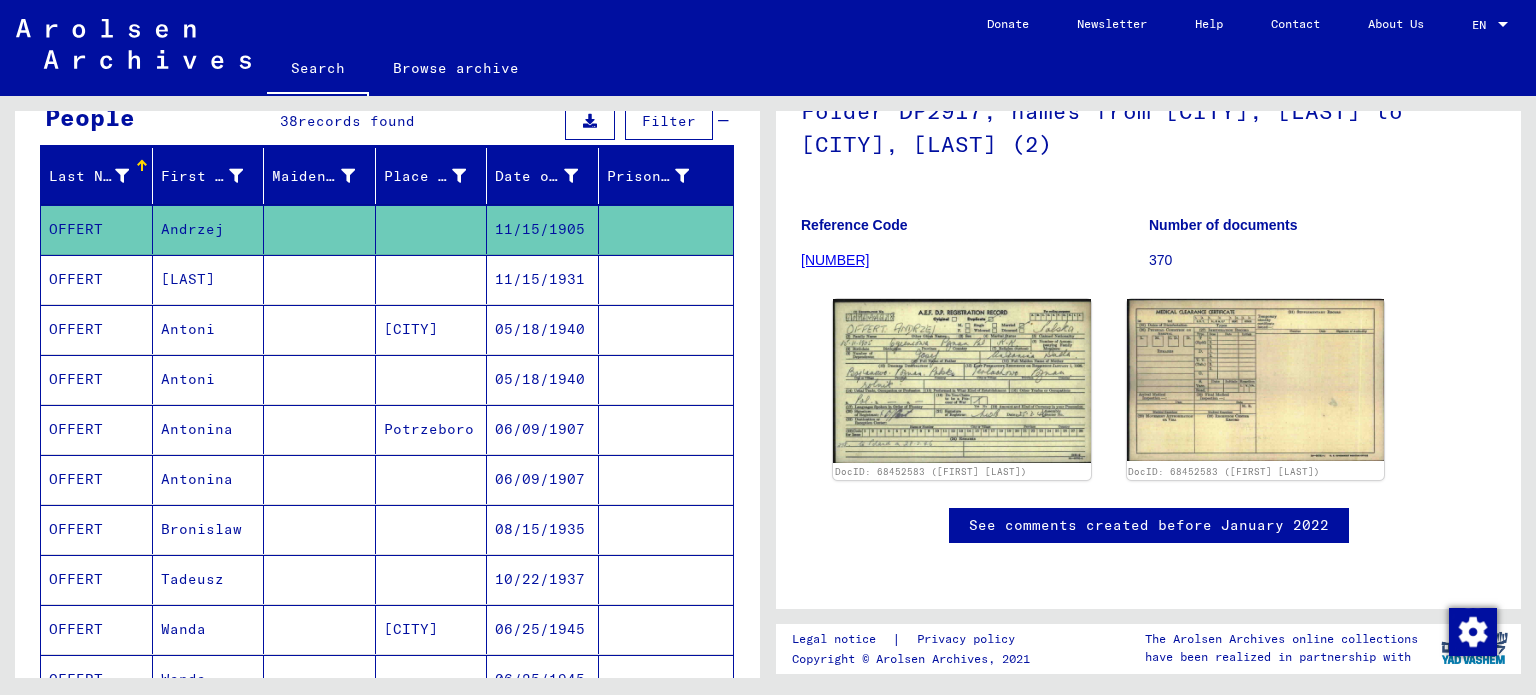 click on "Antonina" at bounding box center (209, 479) 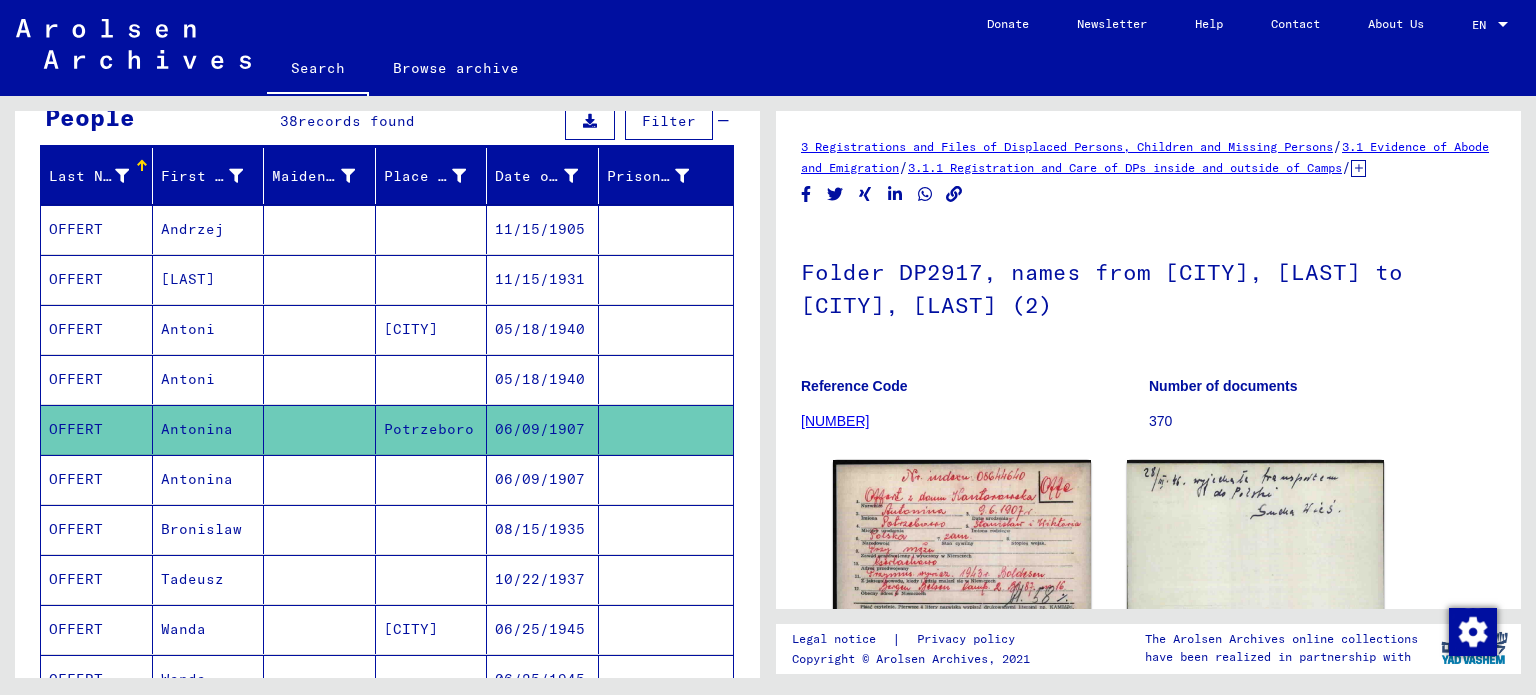 scroll, scrollTop: 0, scrollLeft: 0, axis: both 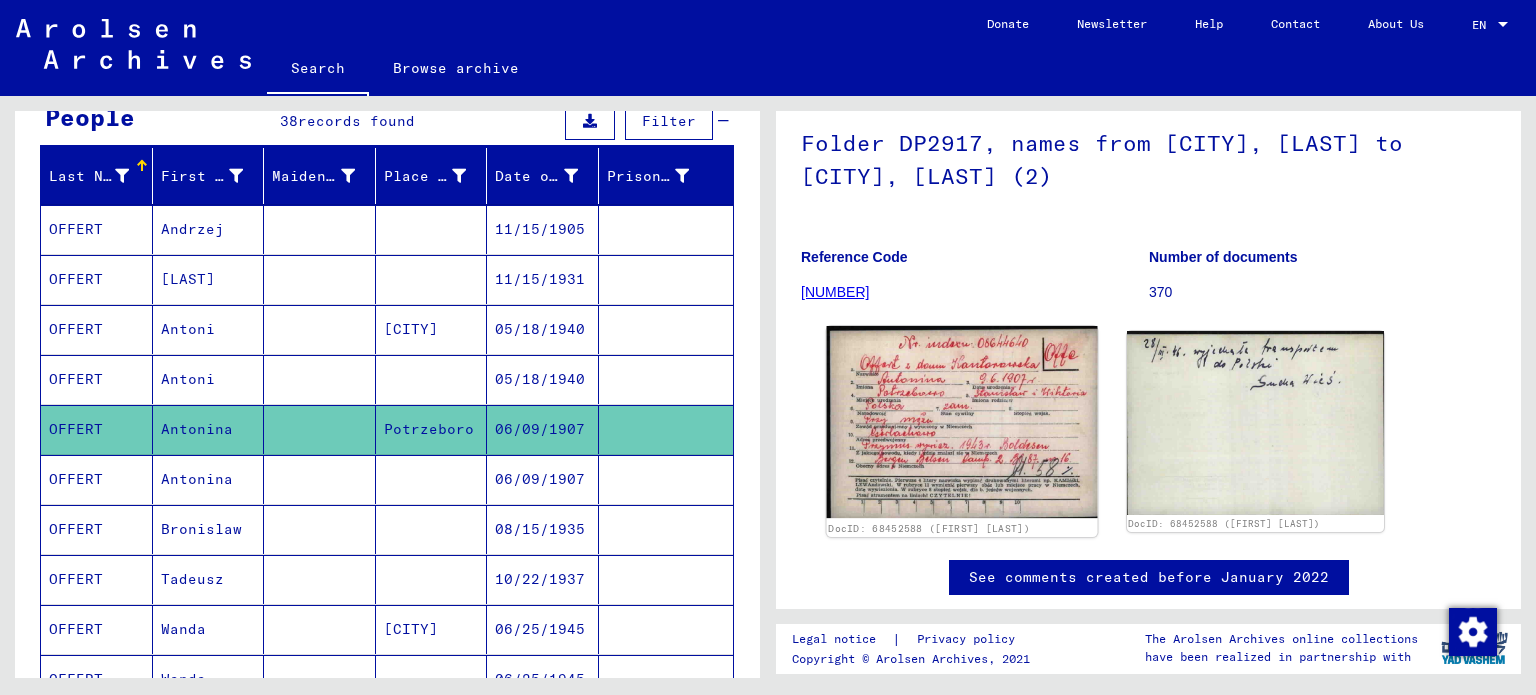click 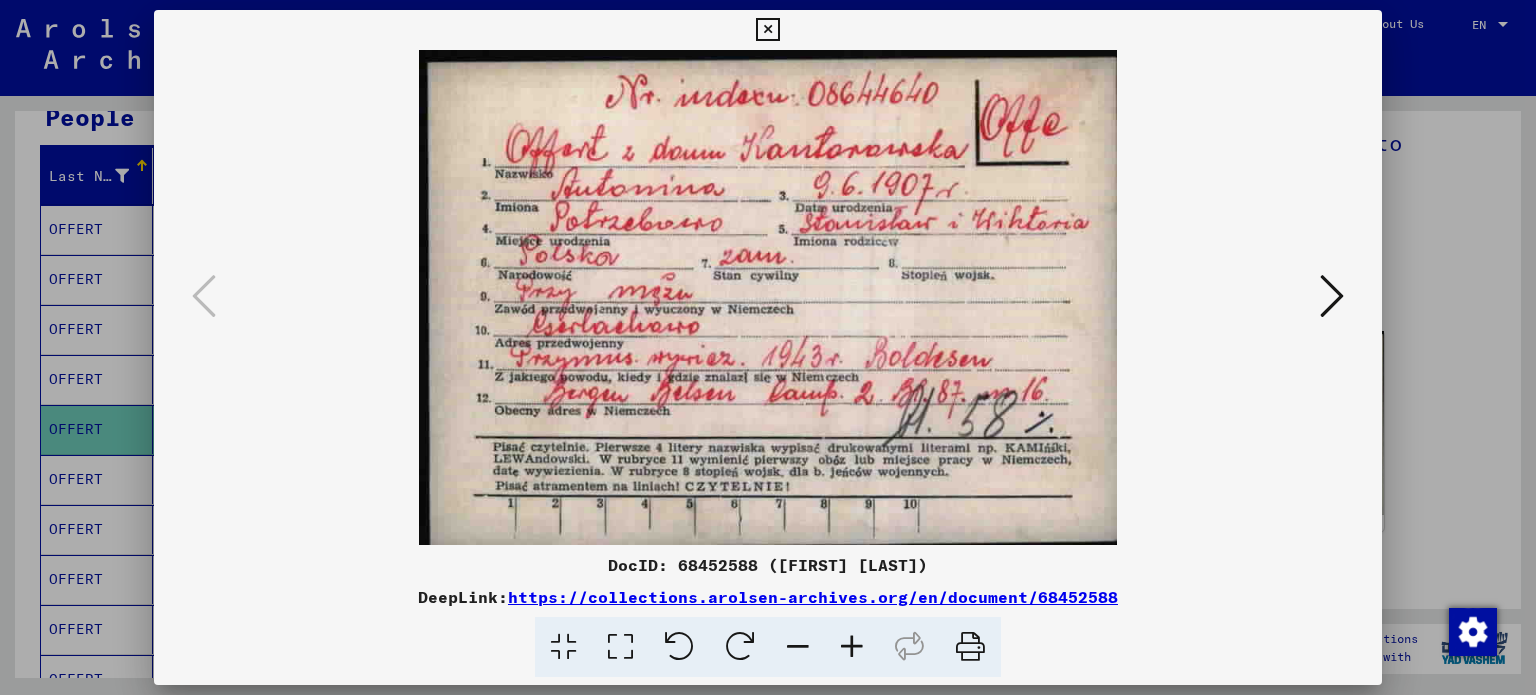 click at bounding box center [1332, 296] 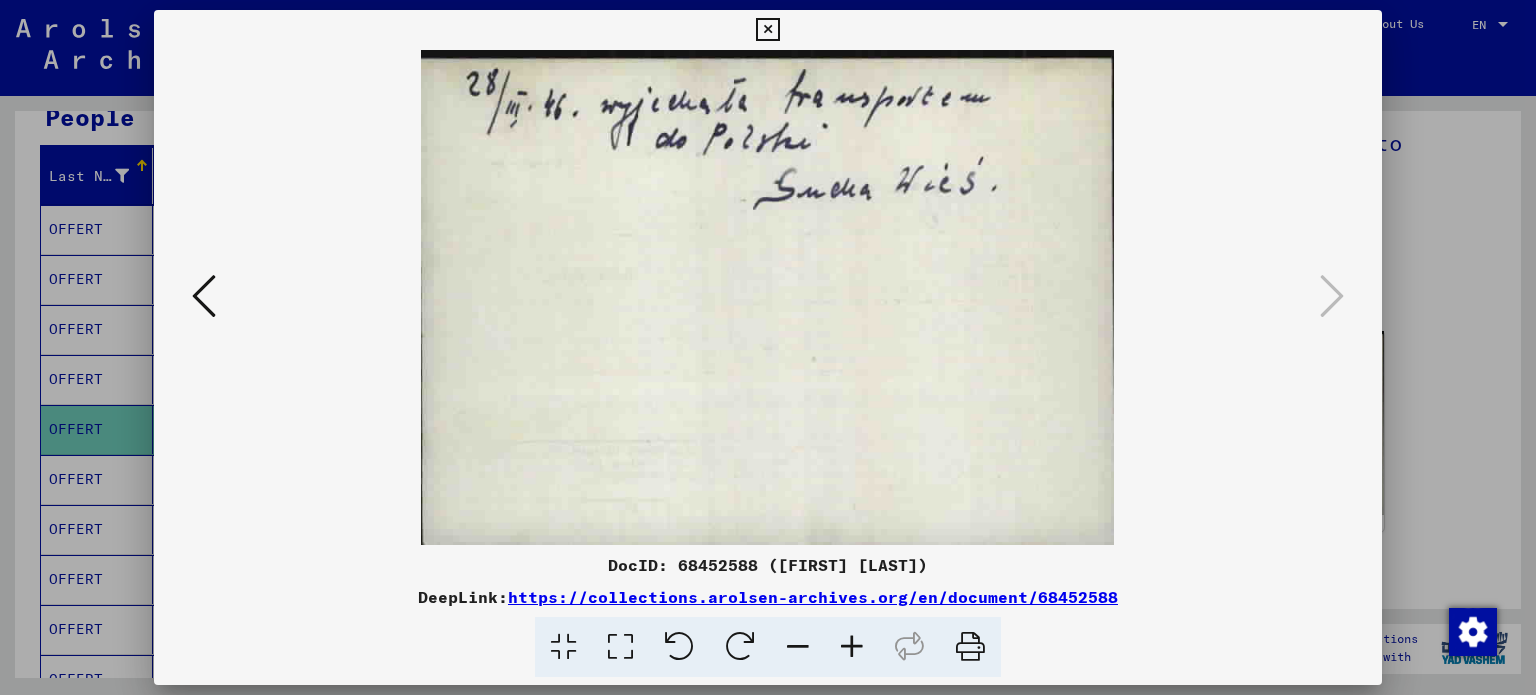 click at bounding box center [768, 347] 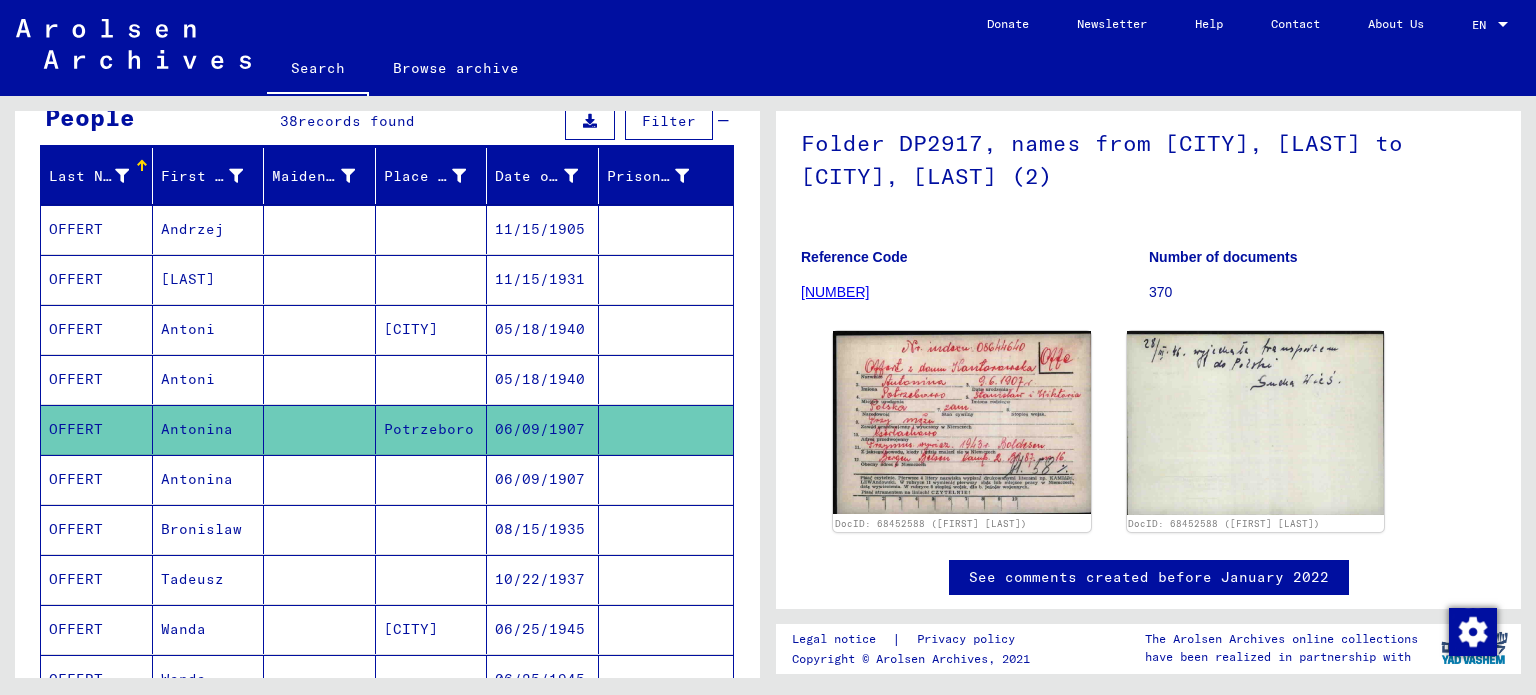 click on "Antonina" at bounding box center (209, 529) 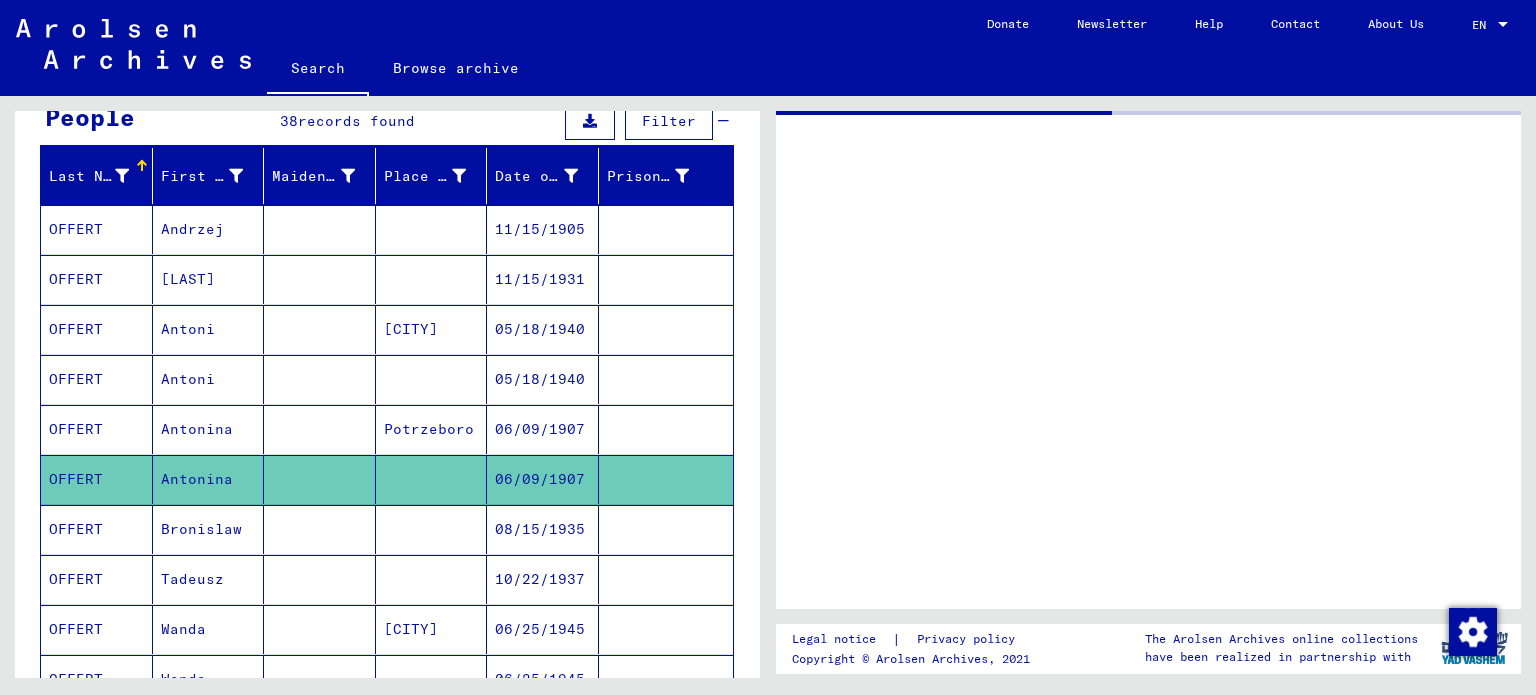 scroll, scrollTop: 0, scrollLeft: 0, axis: both 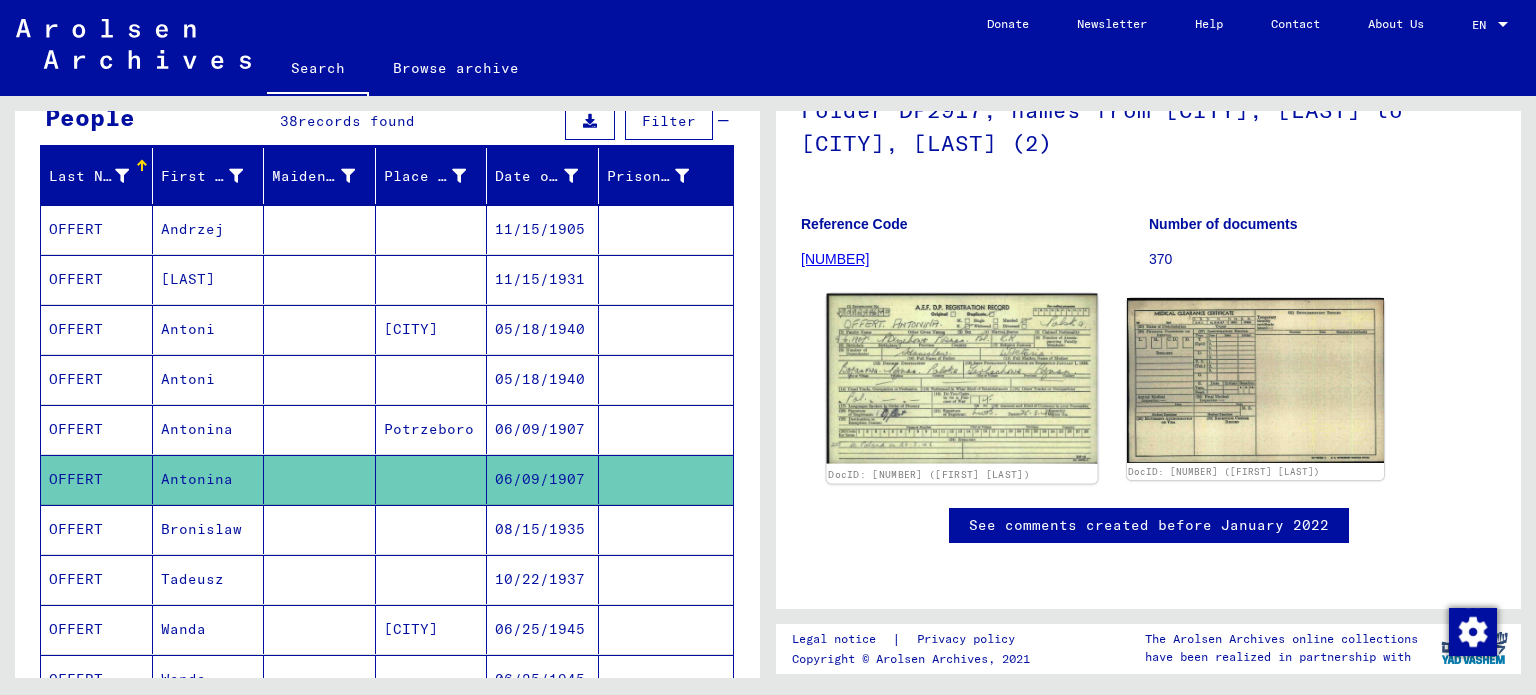 click 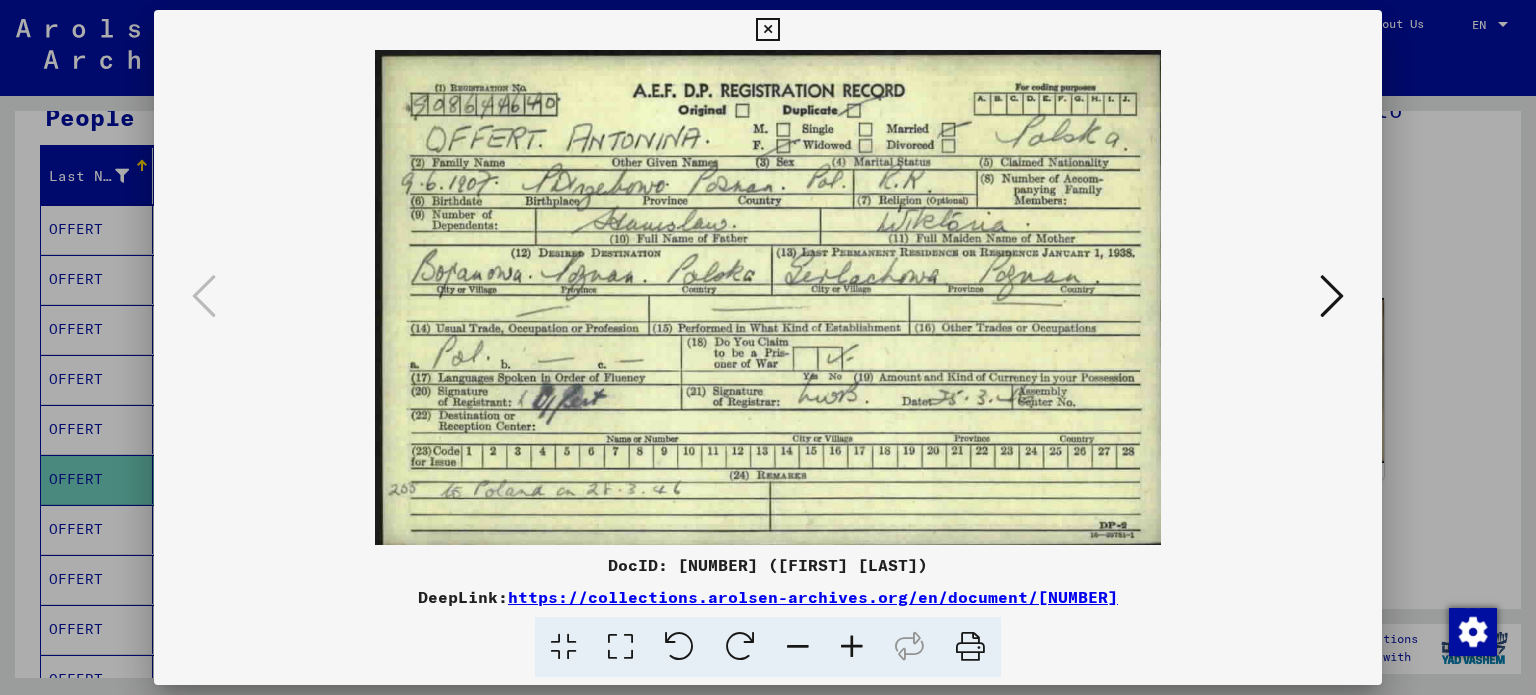click at bounding box center (768, 297) 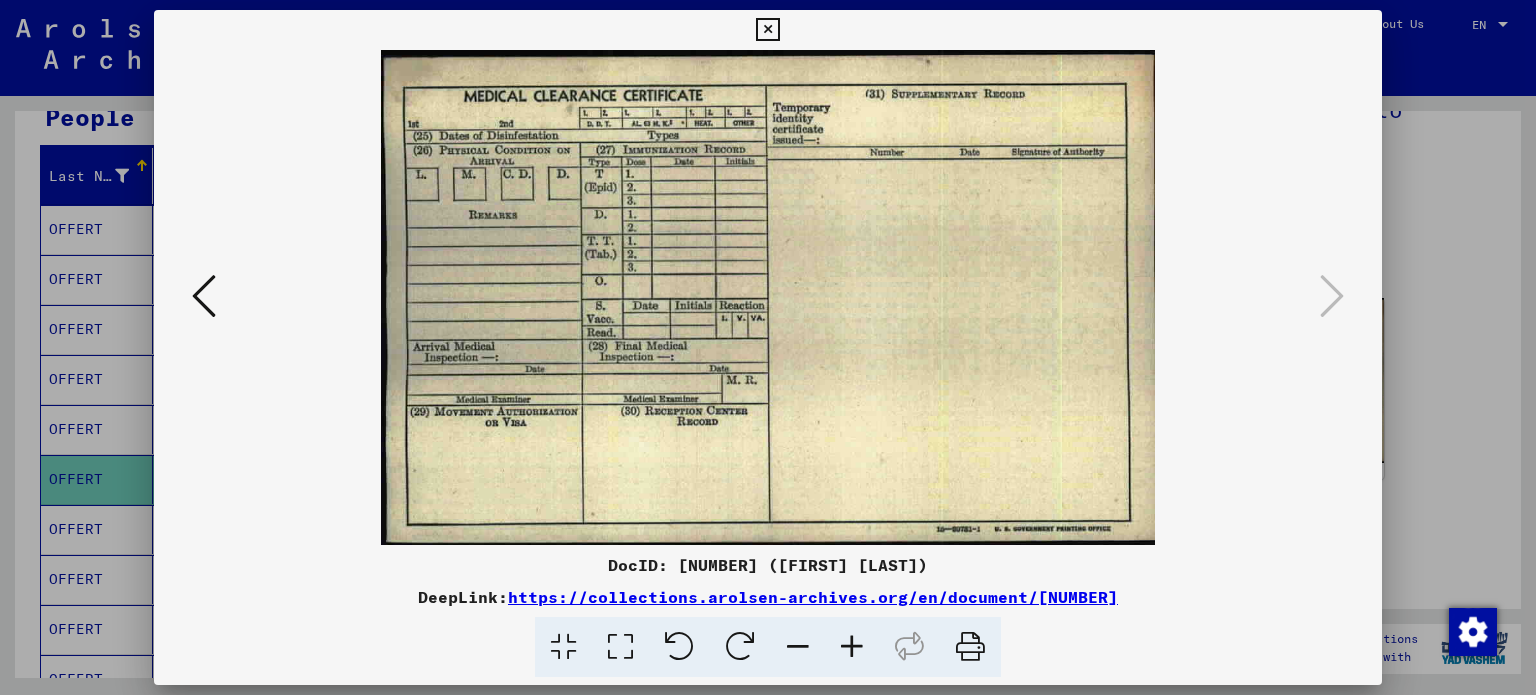click at bounding box center (768, 347) 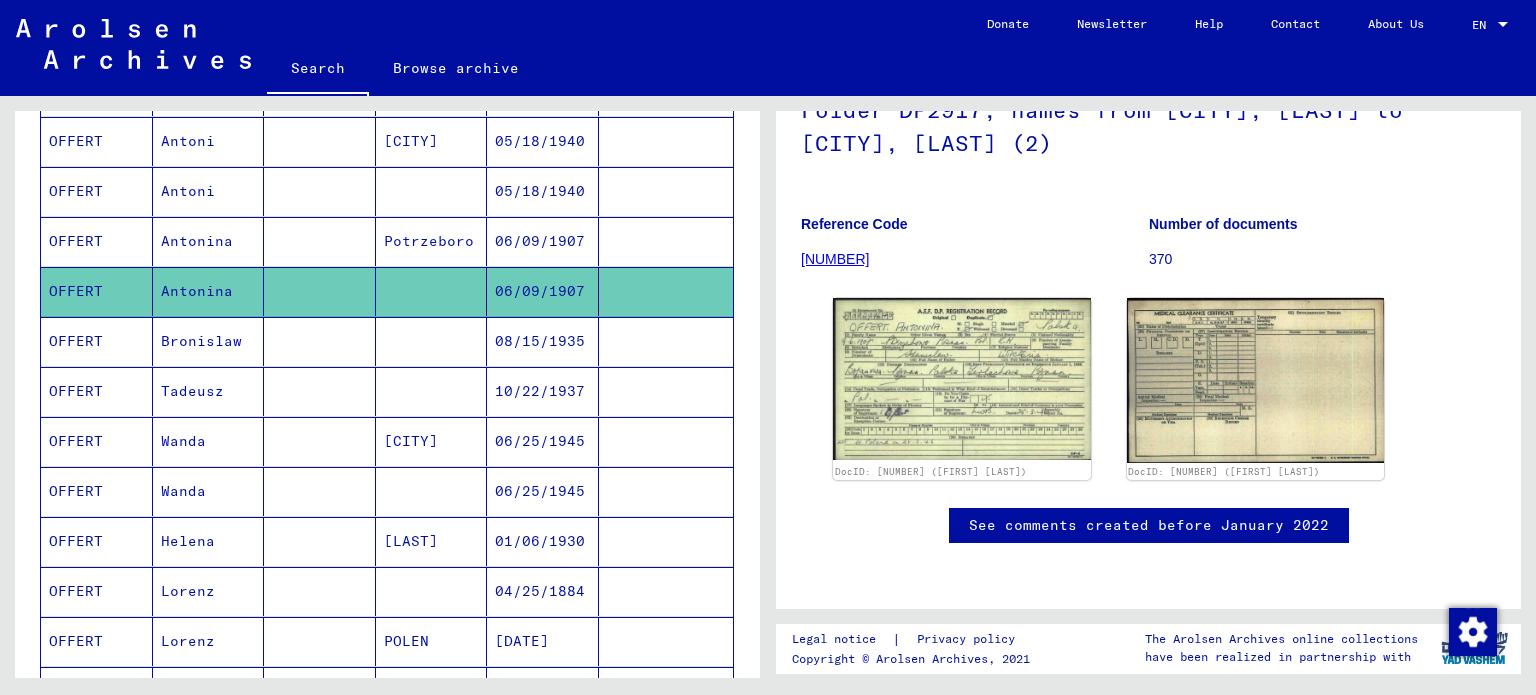 scroll, scrollTop: 400, scrollLeft: 0, axis: vertical 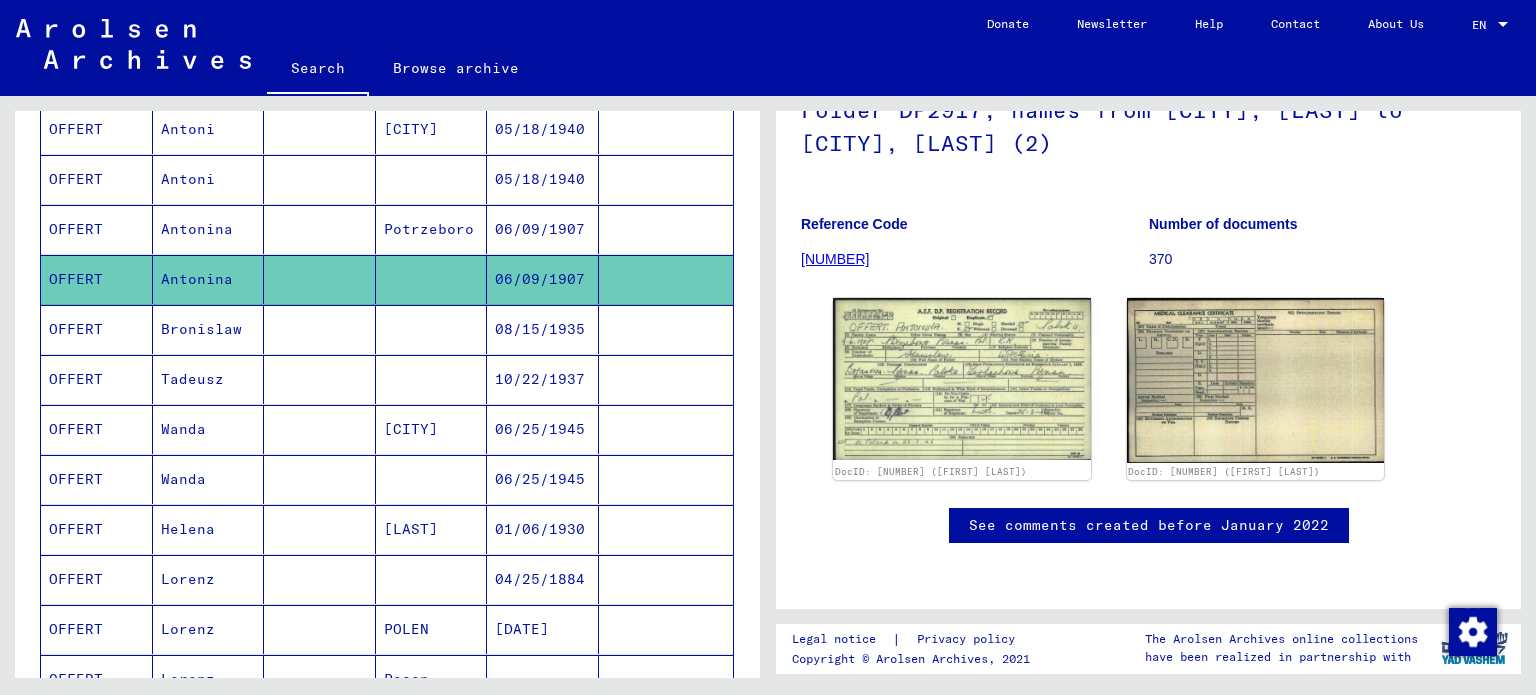 click on "Wanda" at bounding box center [209, 479] 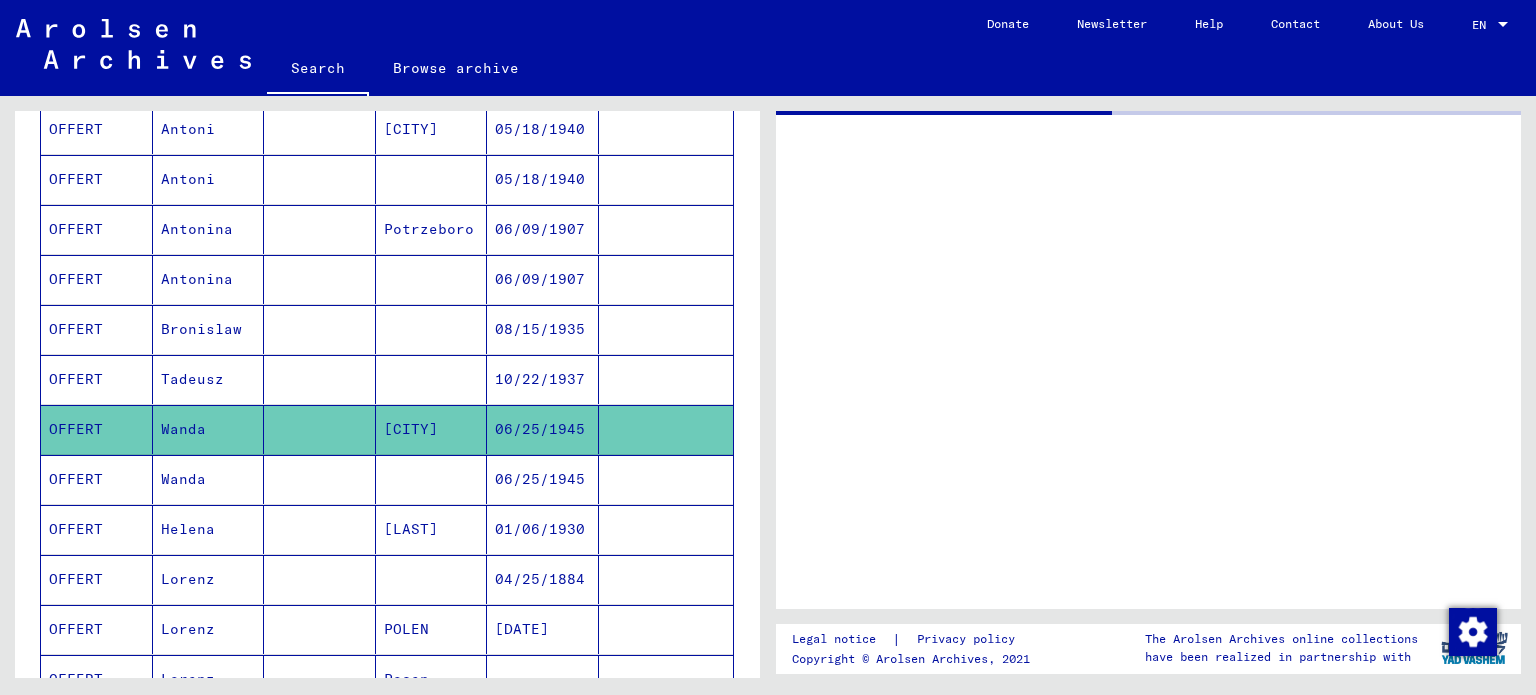 scroll, scrollTop: 0, scrollLeft: 0, axis: both 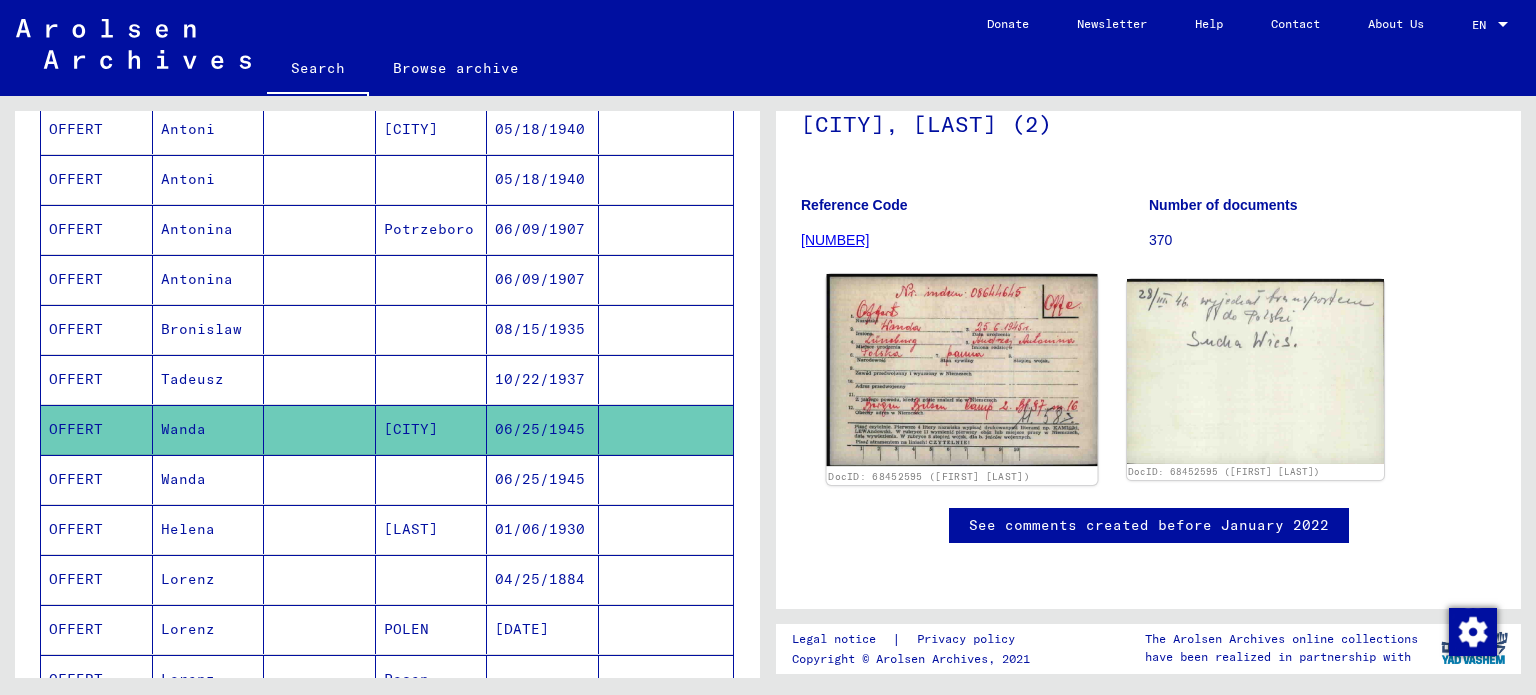 click 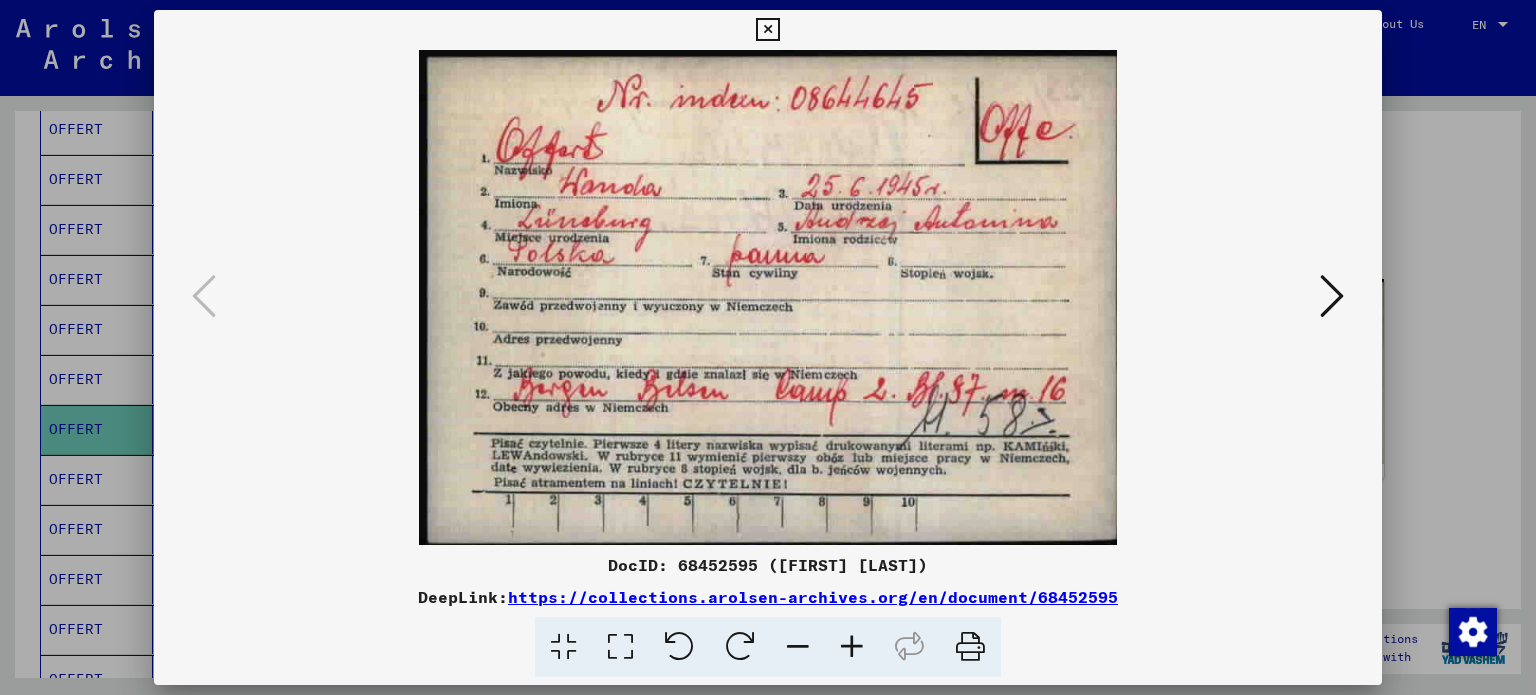 click at bounding box center [1332, 297] 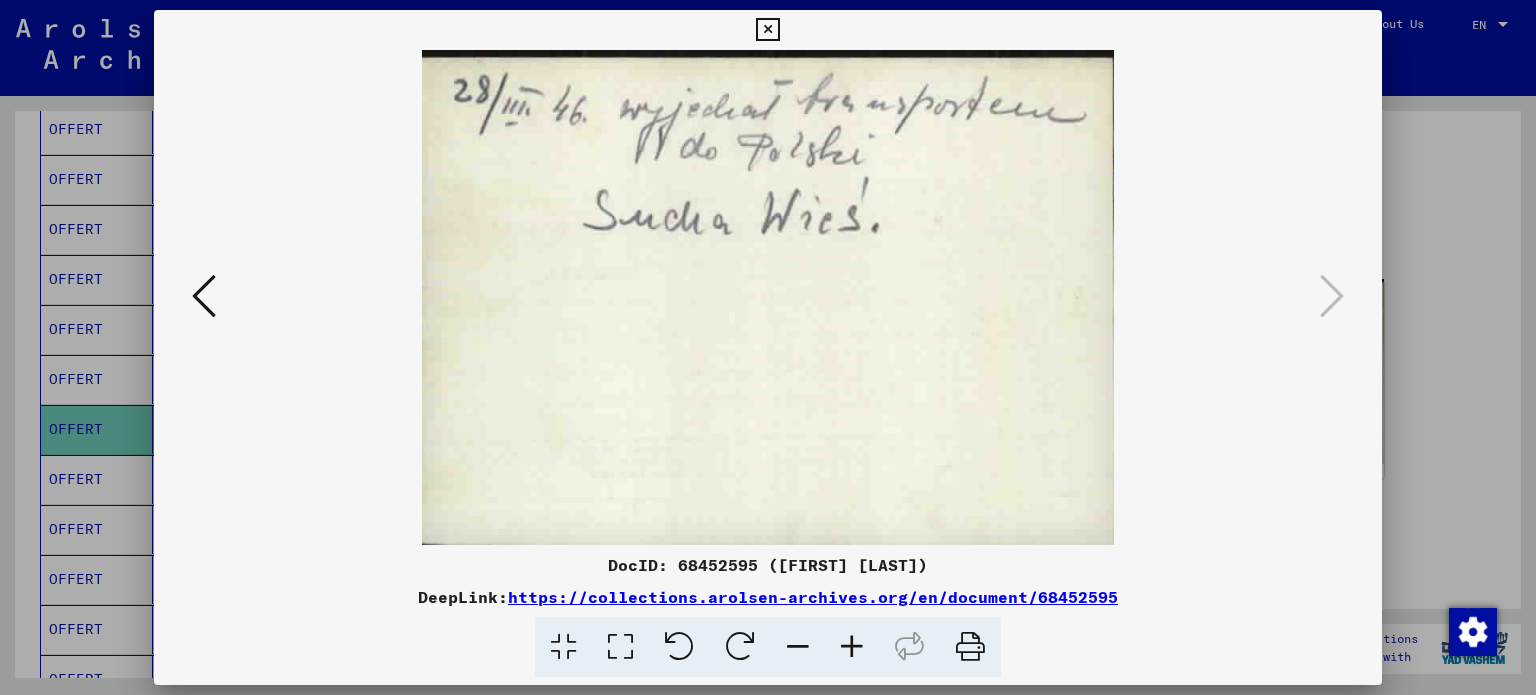 click at bounding box center (768, 347) 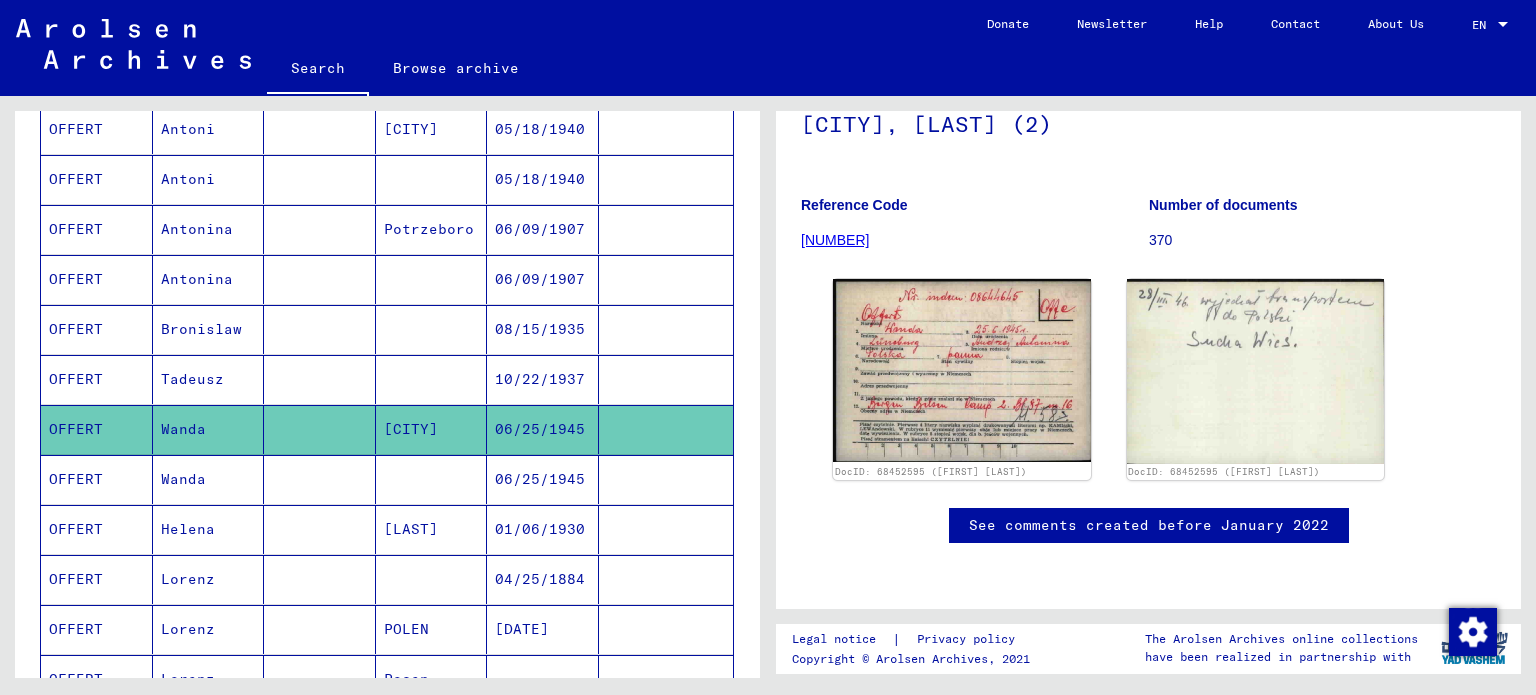 click on "Wanda" at bounding box center (209, 529) 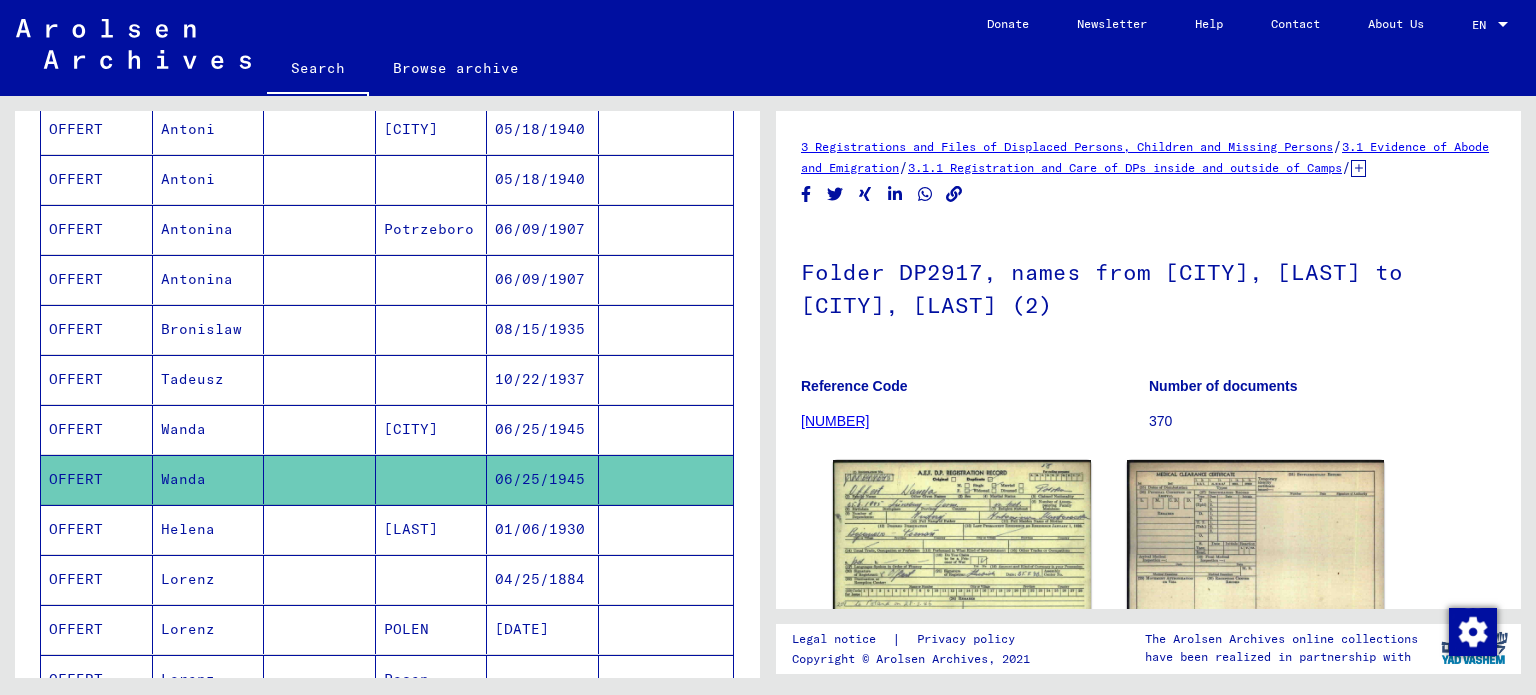 scroll, scrollTop: 0, scrollLeft: 0, axis: both 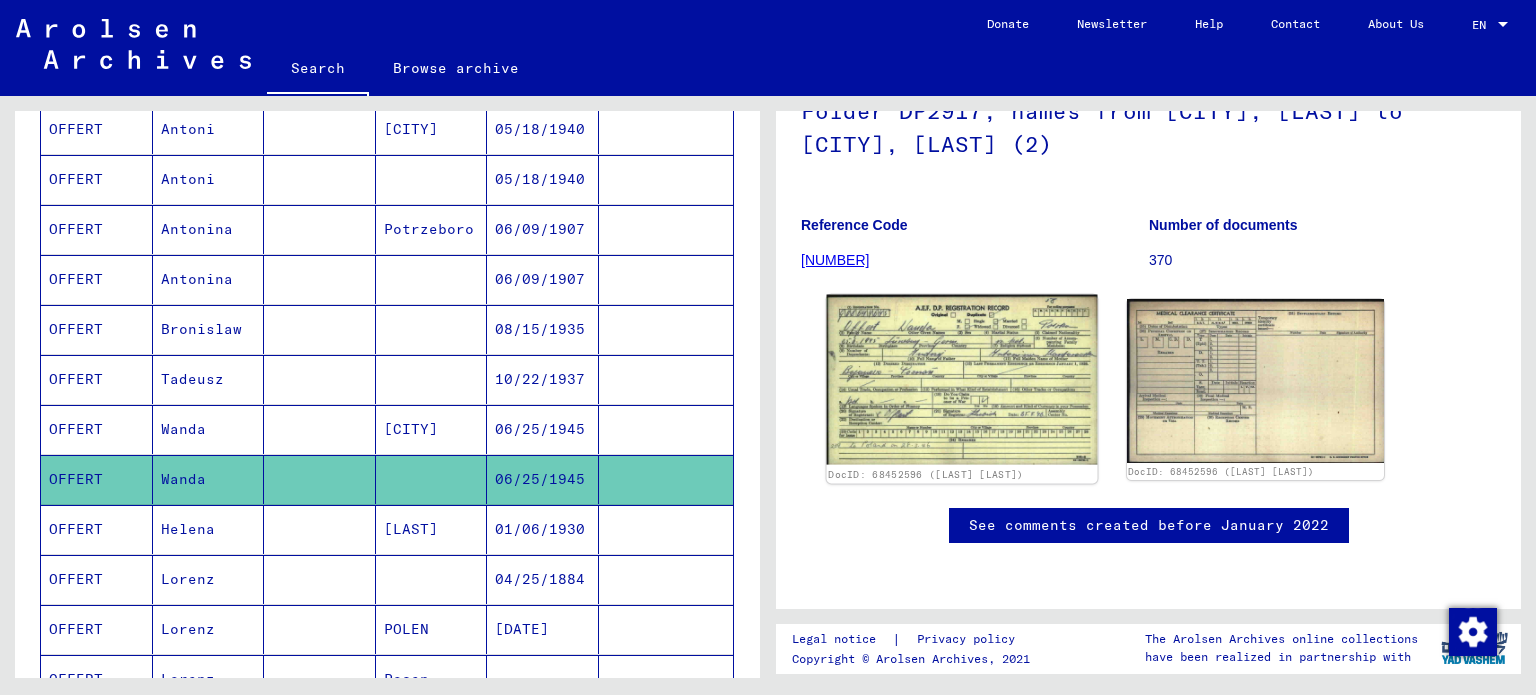 click 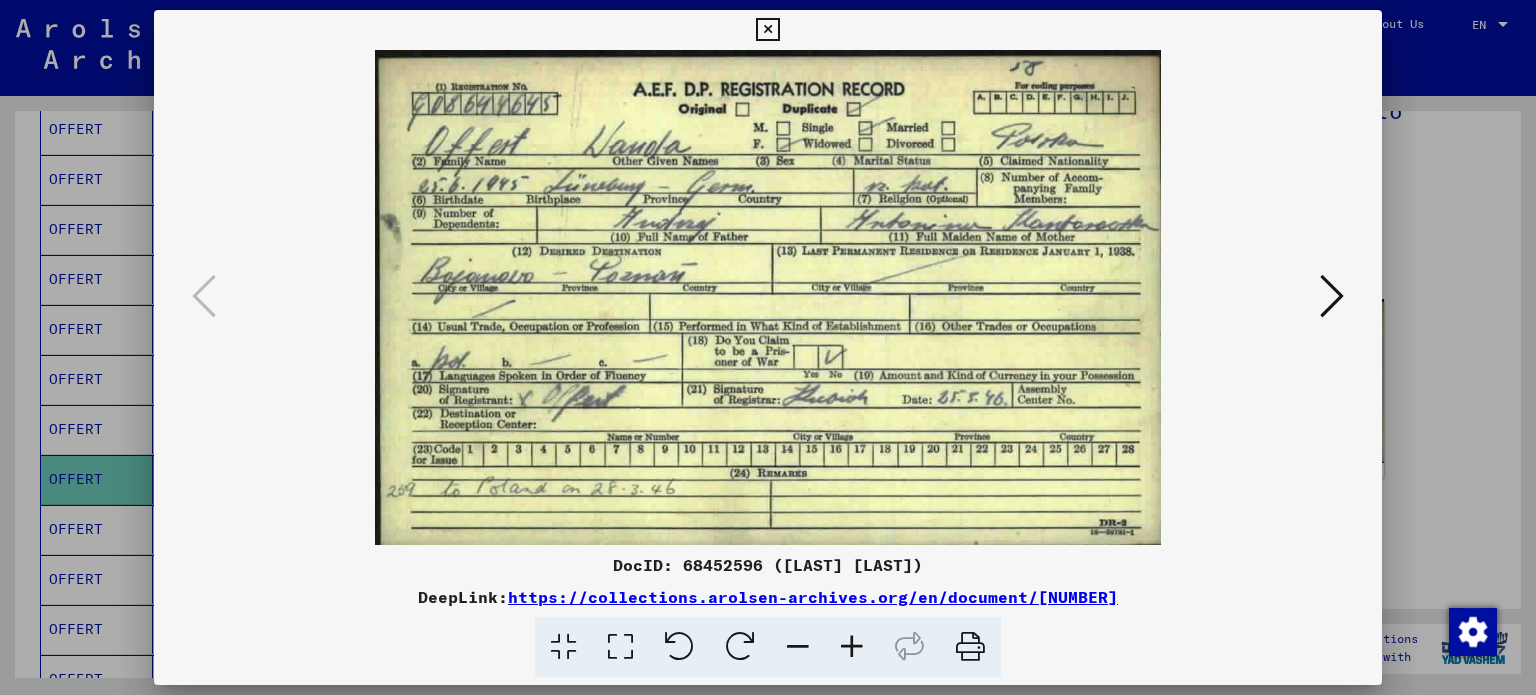 click at bounding box center (768, 347) 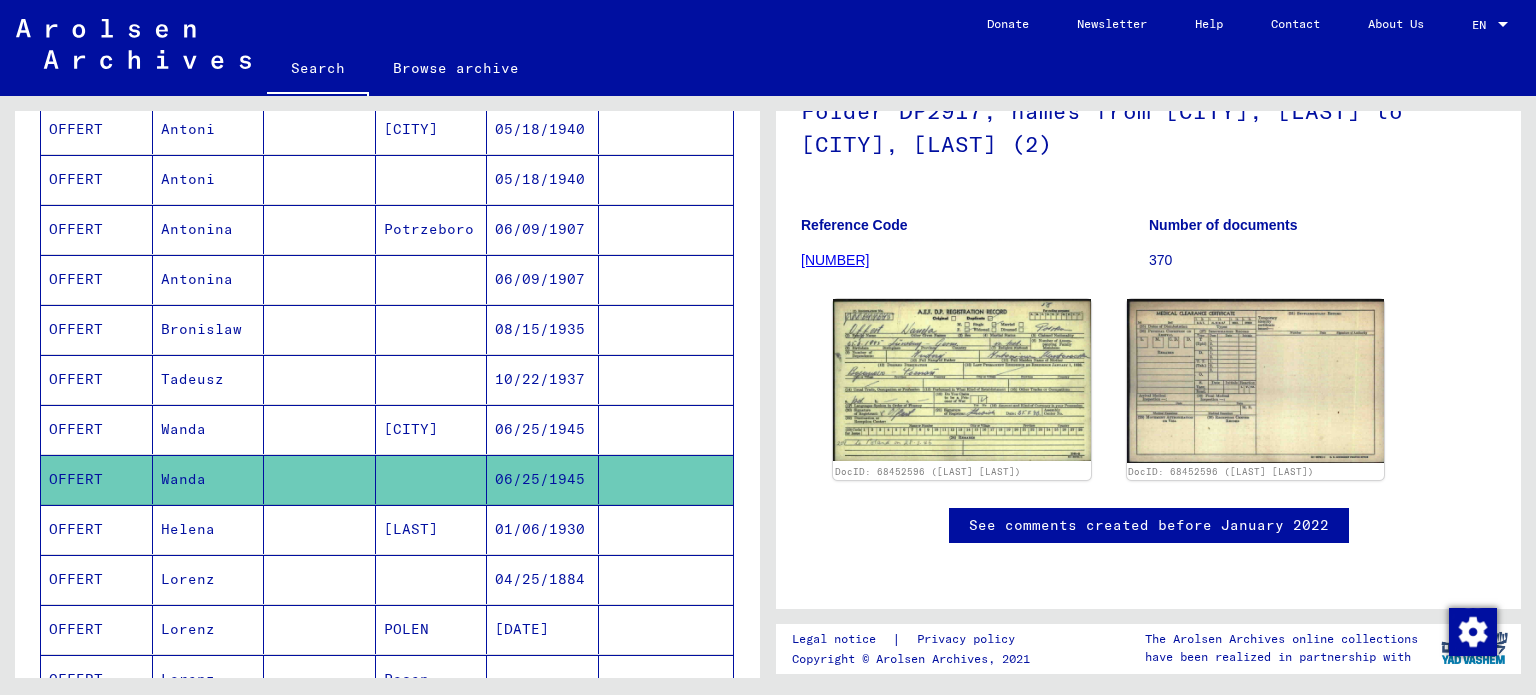 scroll, scrollTop: 500, scrollLeft: 0, axis: vertical 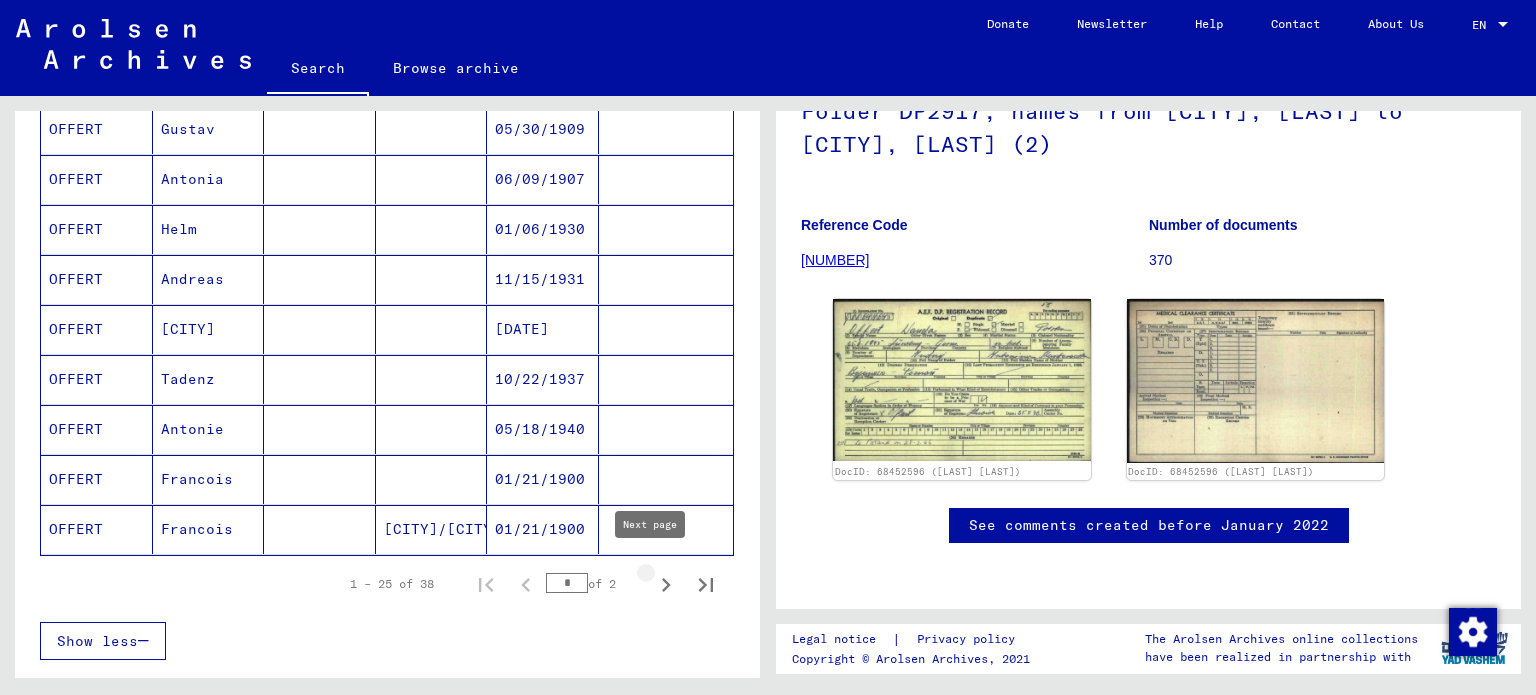 click 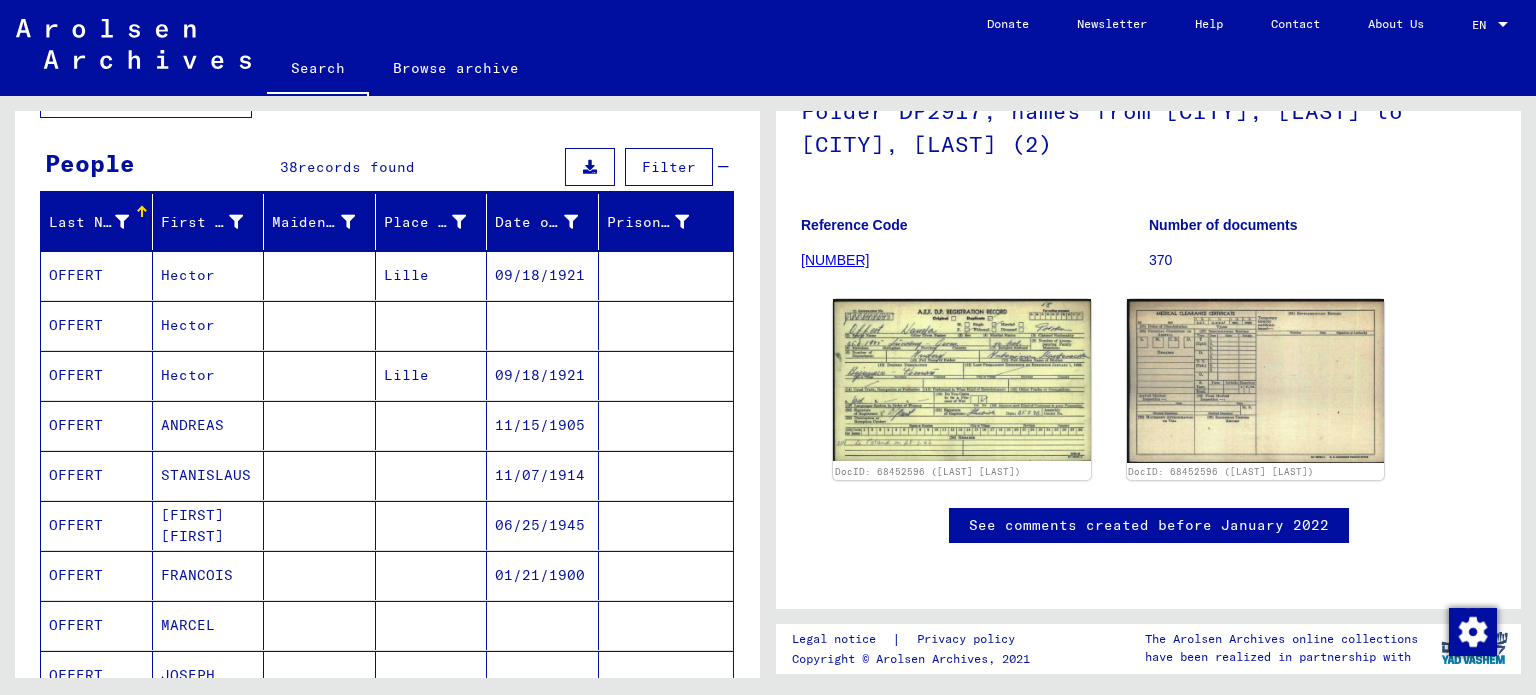 scroll, scrollTop: 254, scrollLeft: 0, axis: vertical 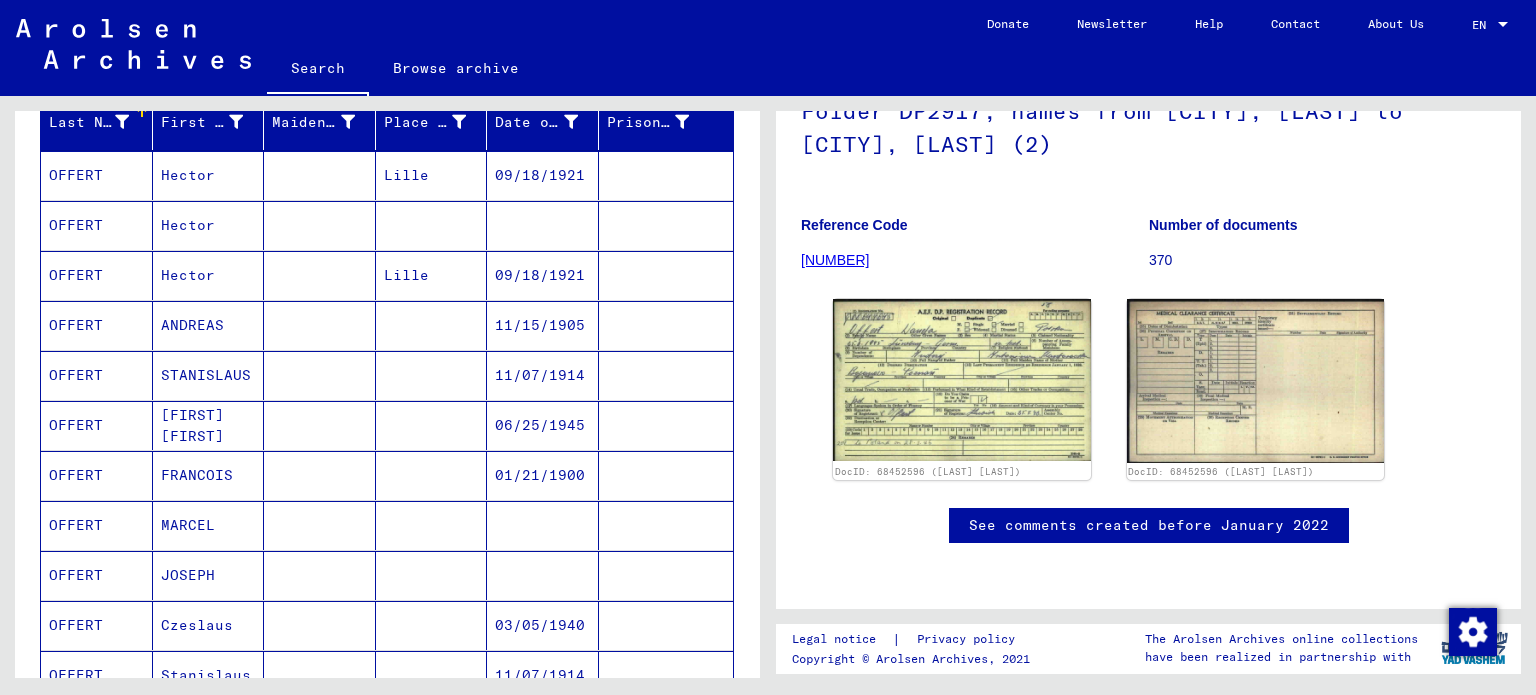 click on "[FIRST] [FIRST]" at bounding box center [209, 475] 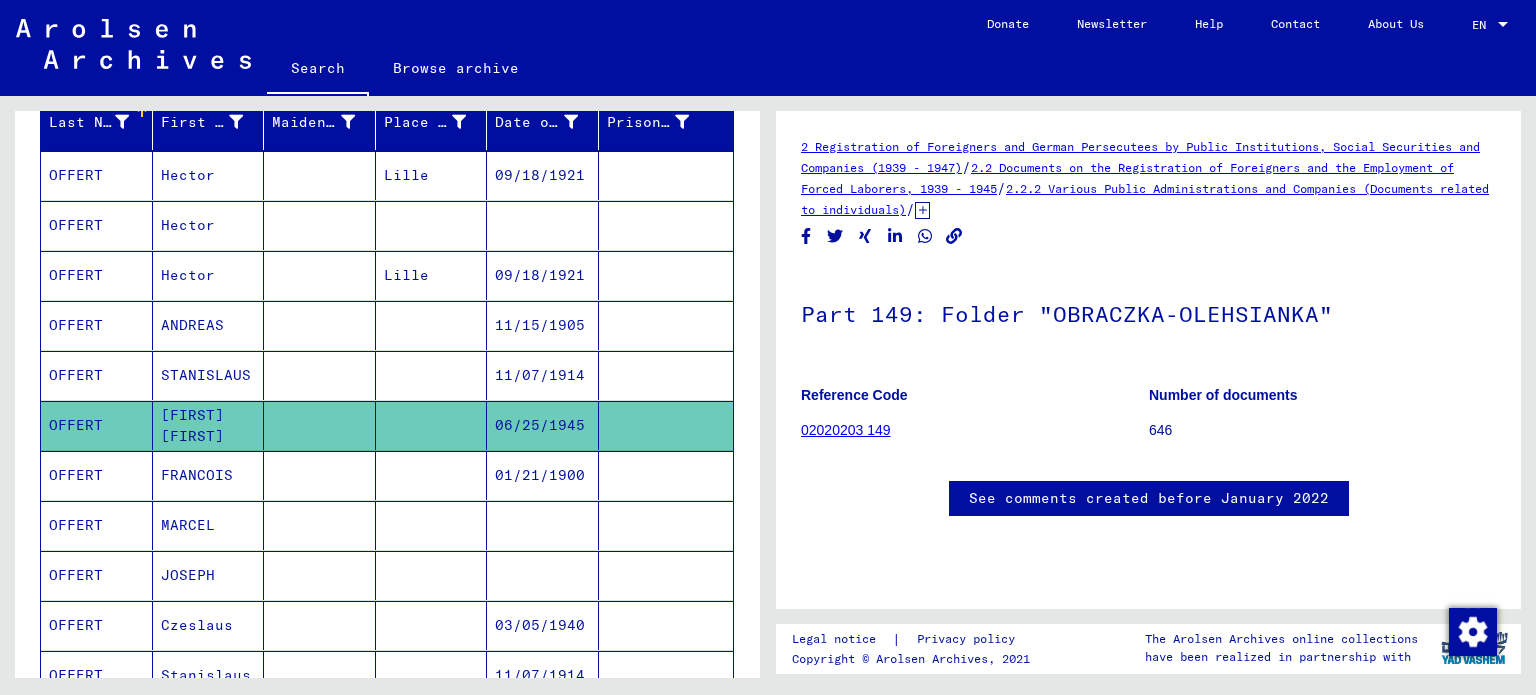 scroll, scrollTop: 0, scrollLeft: 0, axis: both 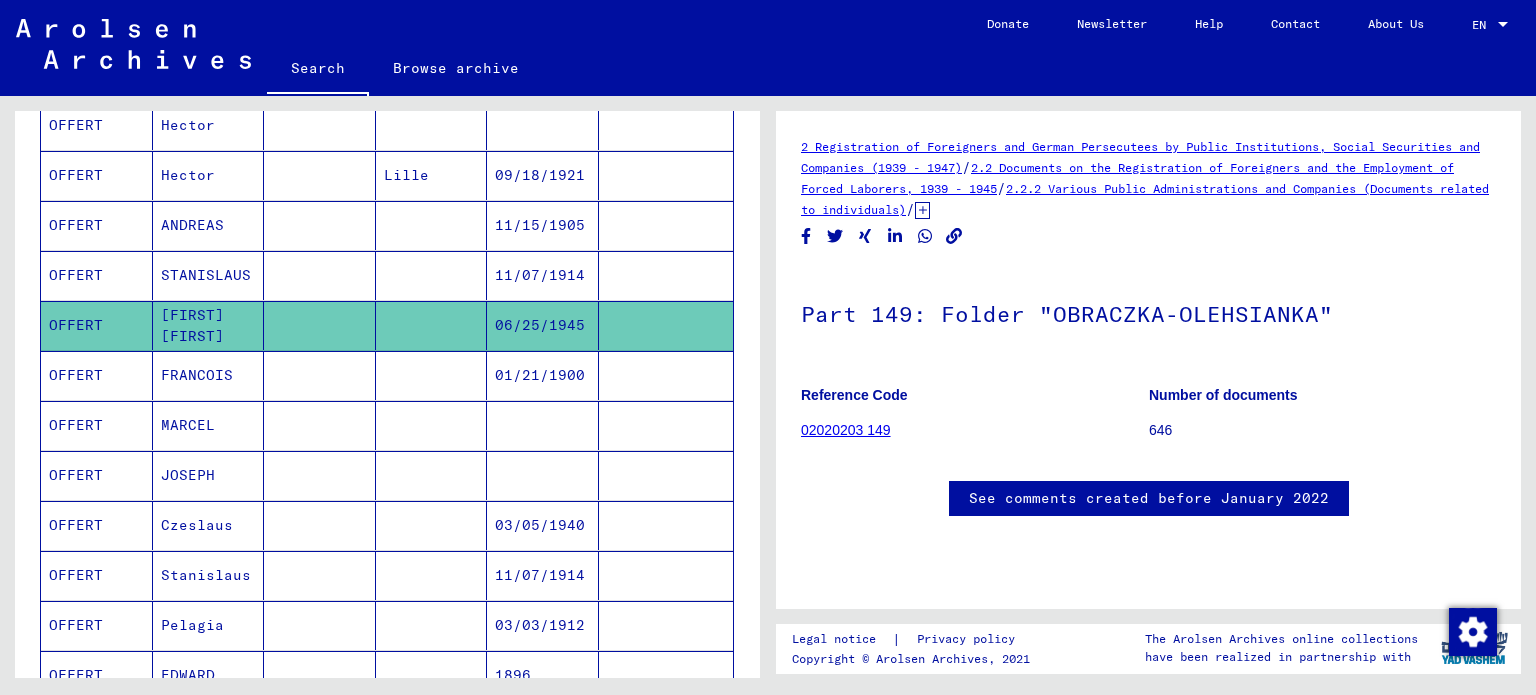 click on "ANDREAS" at bounding box center (209, 275) 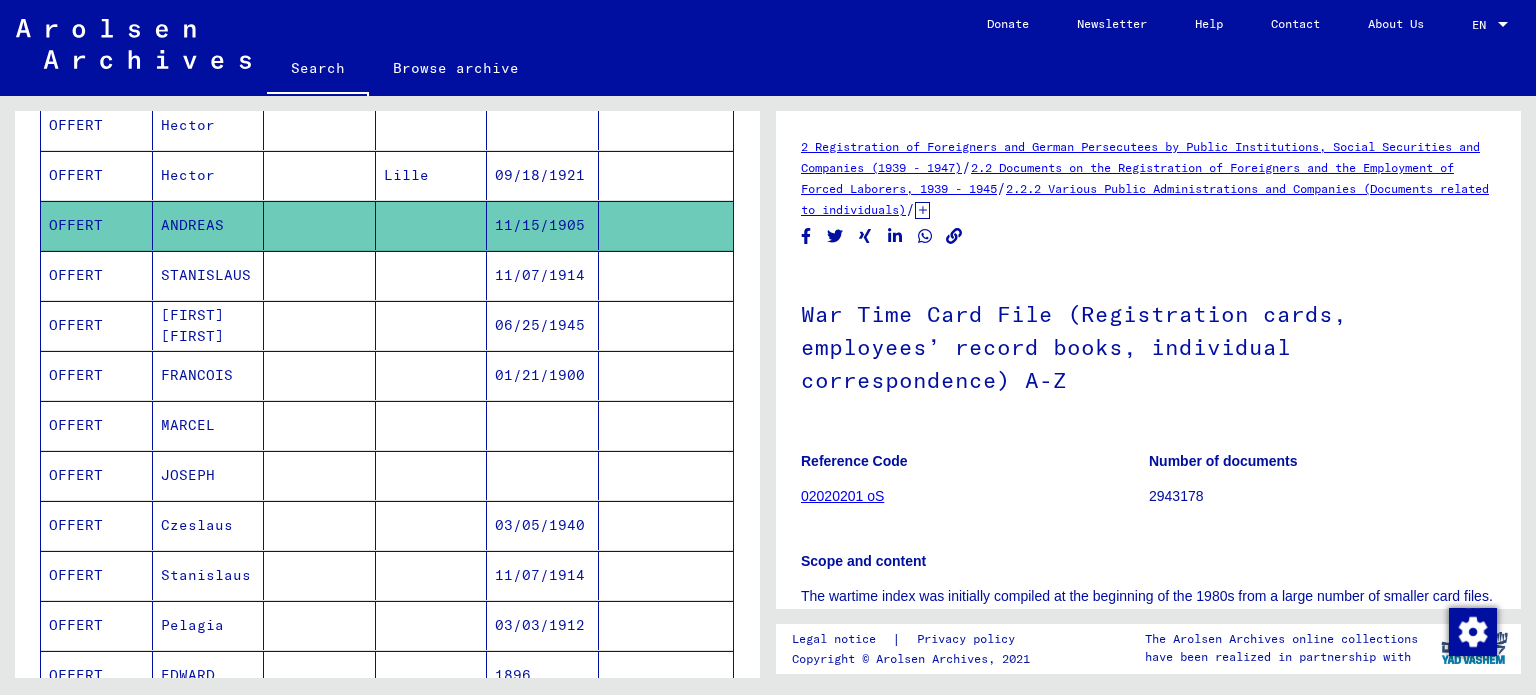 scroll, scrollTop: 0, scrollLeft: 0, axis: both 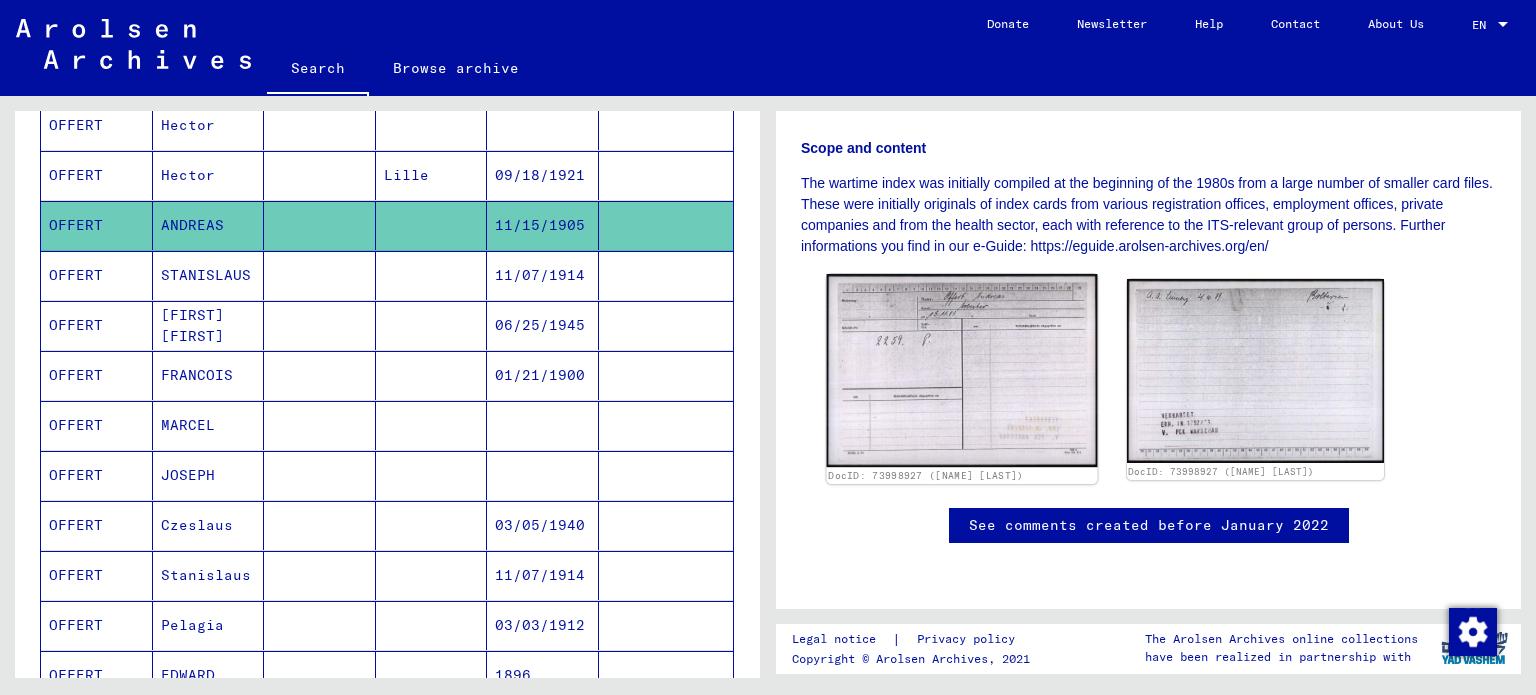 click 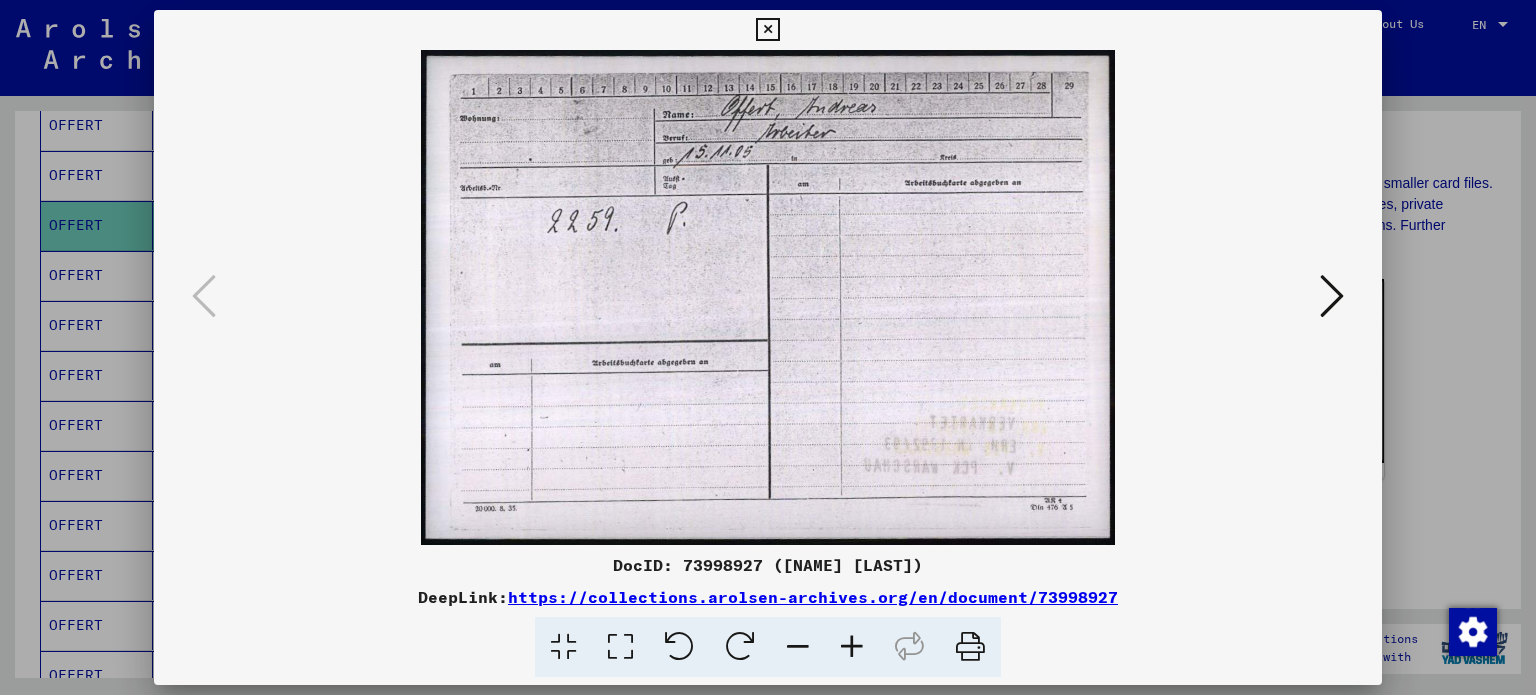 click at bounding box center (1332, 296) 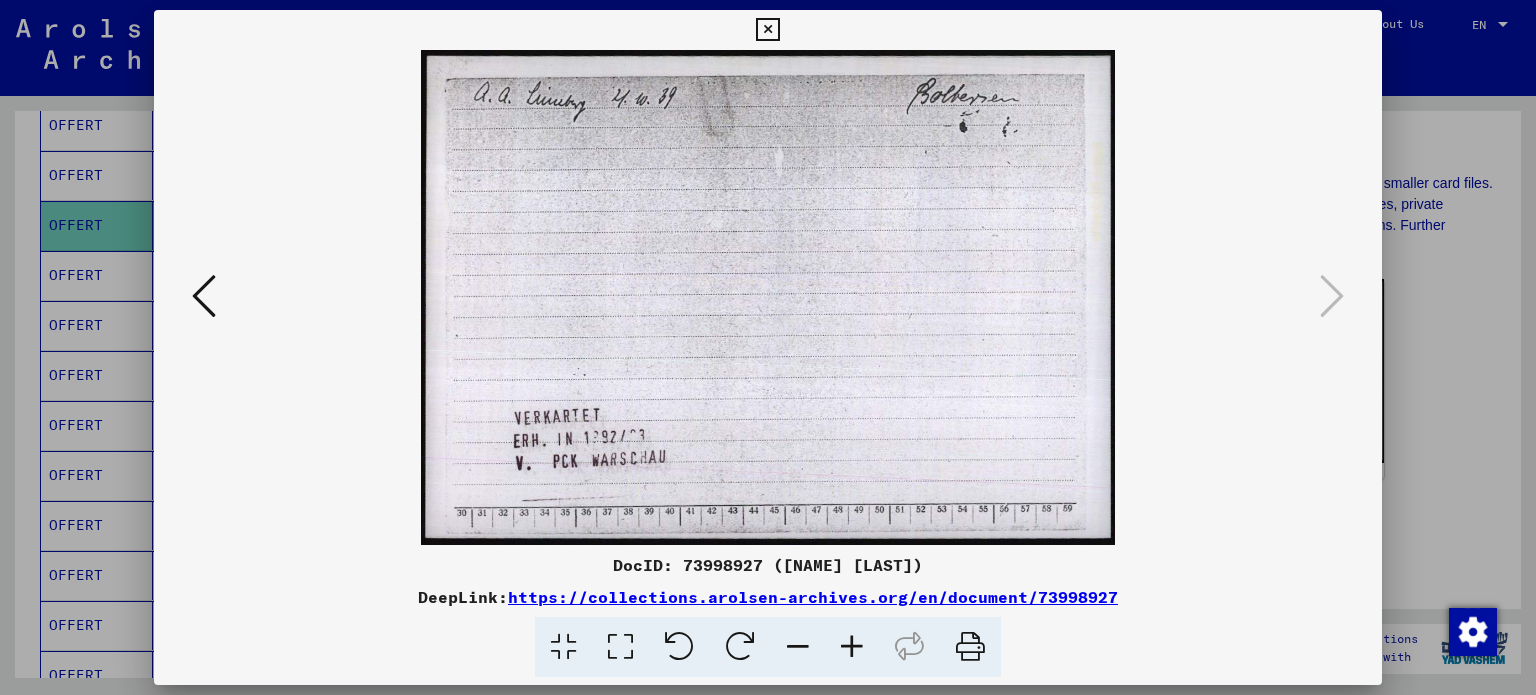 click at bounding box center (768, 347) 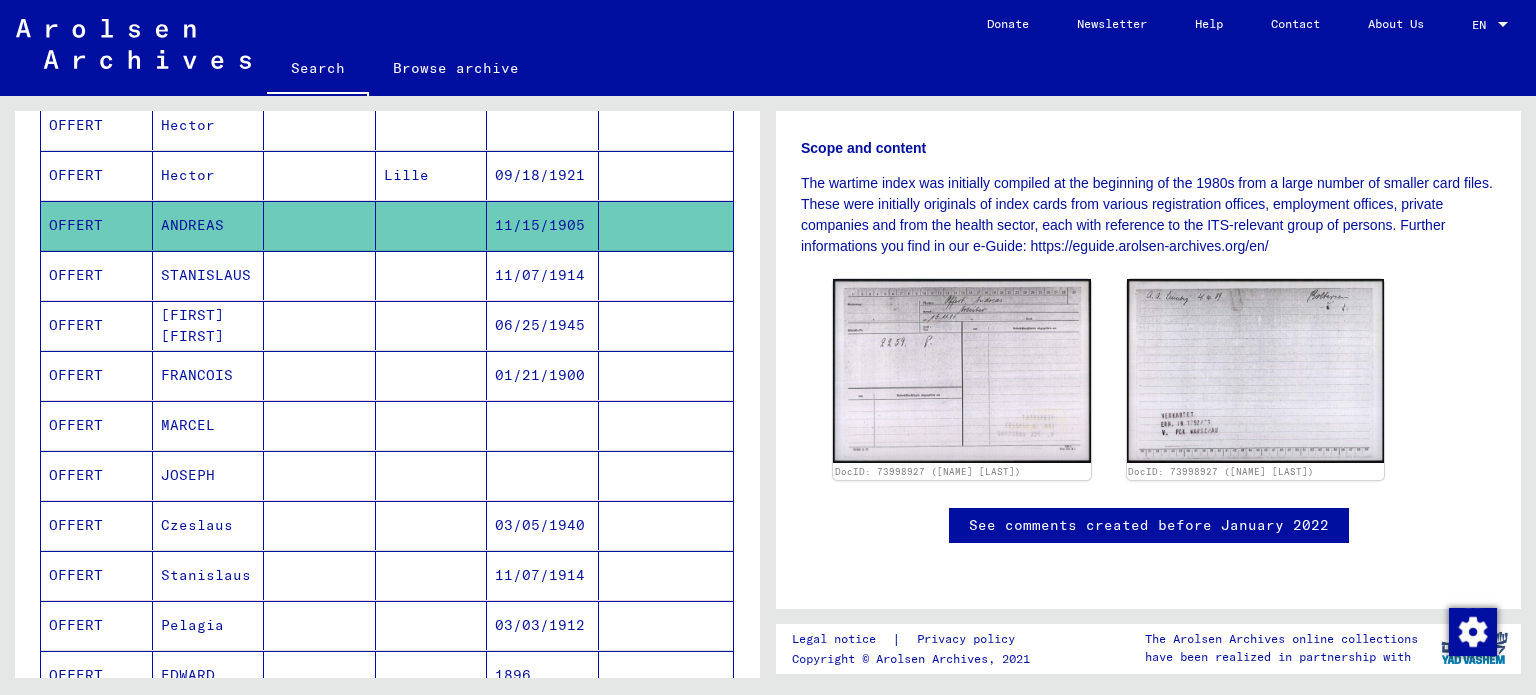 scroll, scrollTop: 800, scrollLeft: 0, axis: vertical 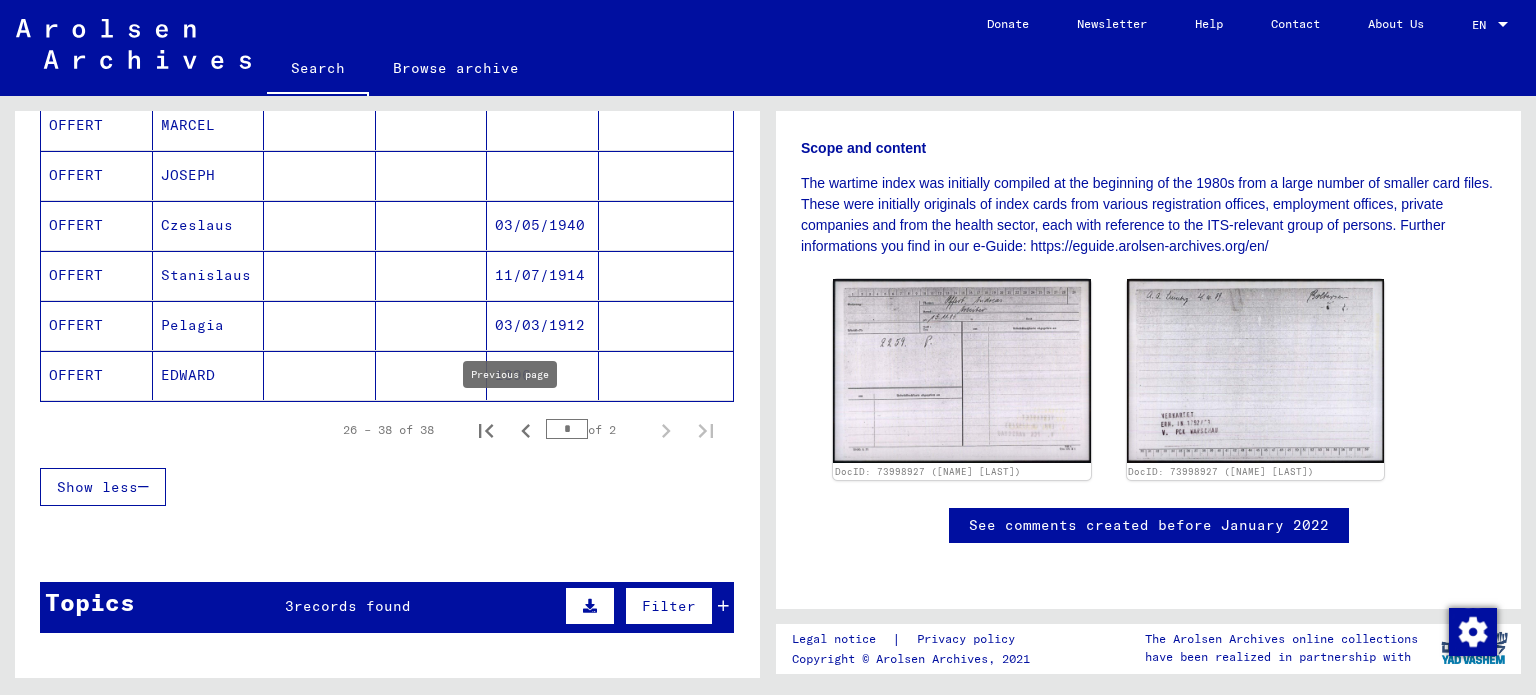 click 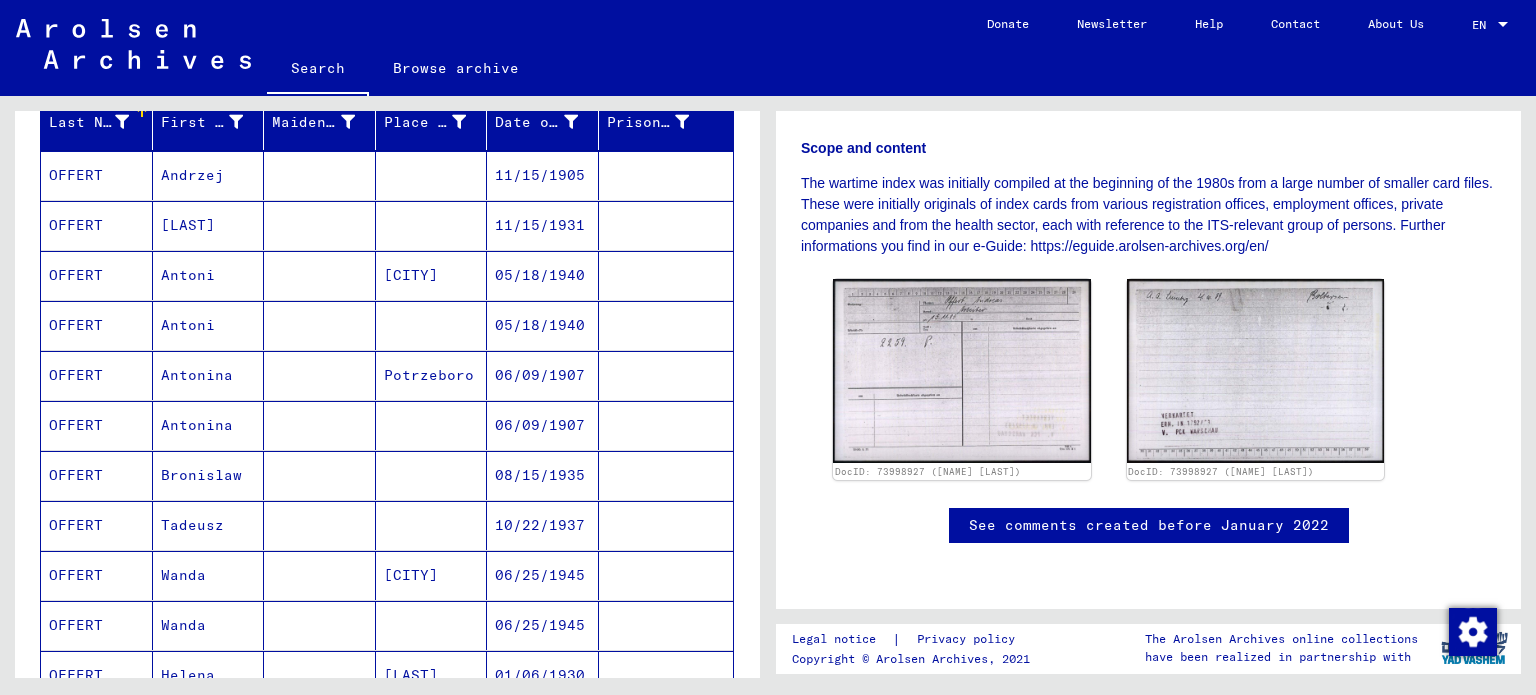 scroll, scrollTop: 54, scrollLeft: 0, axis: vertical 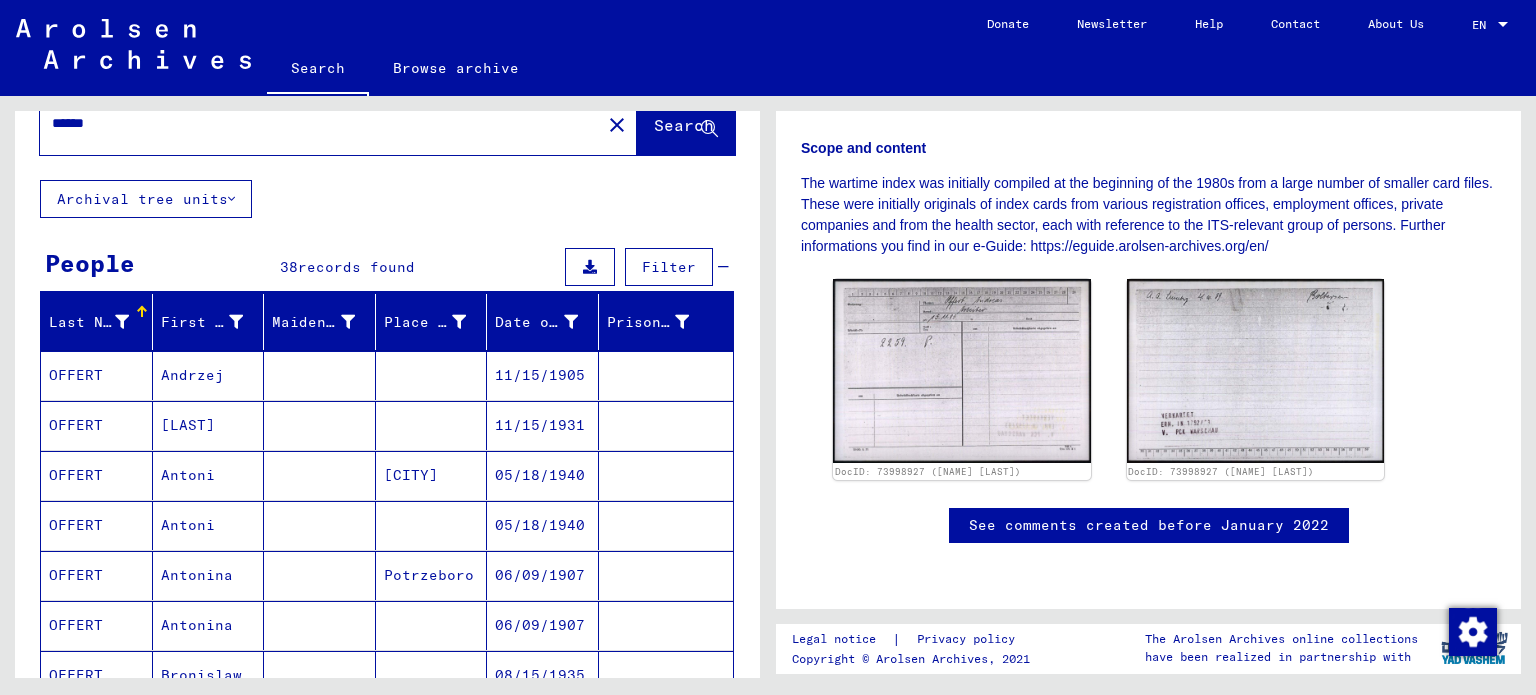 click on "OFFERT" at bounding box center [97, 525] 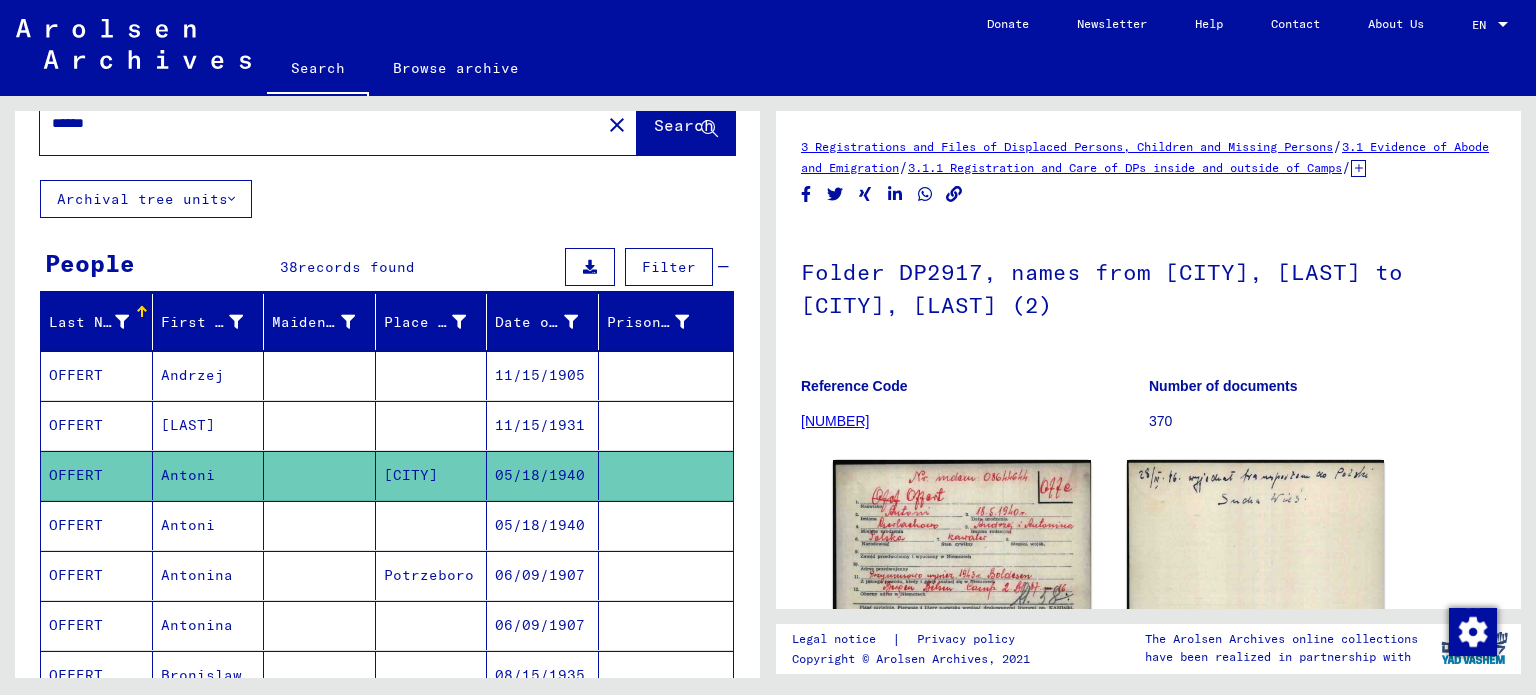 scroll, scrollTop: 0, scrollLeft: 0, axis: both 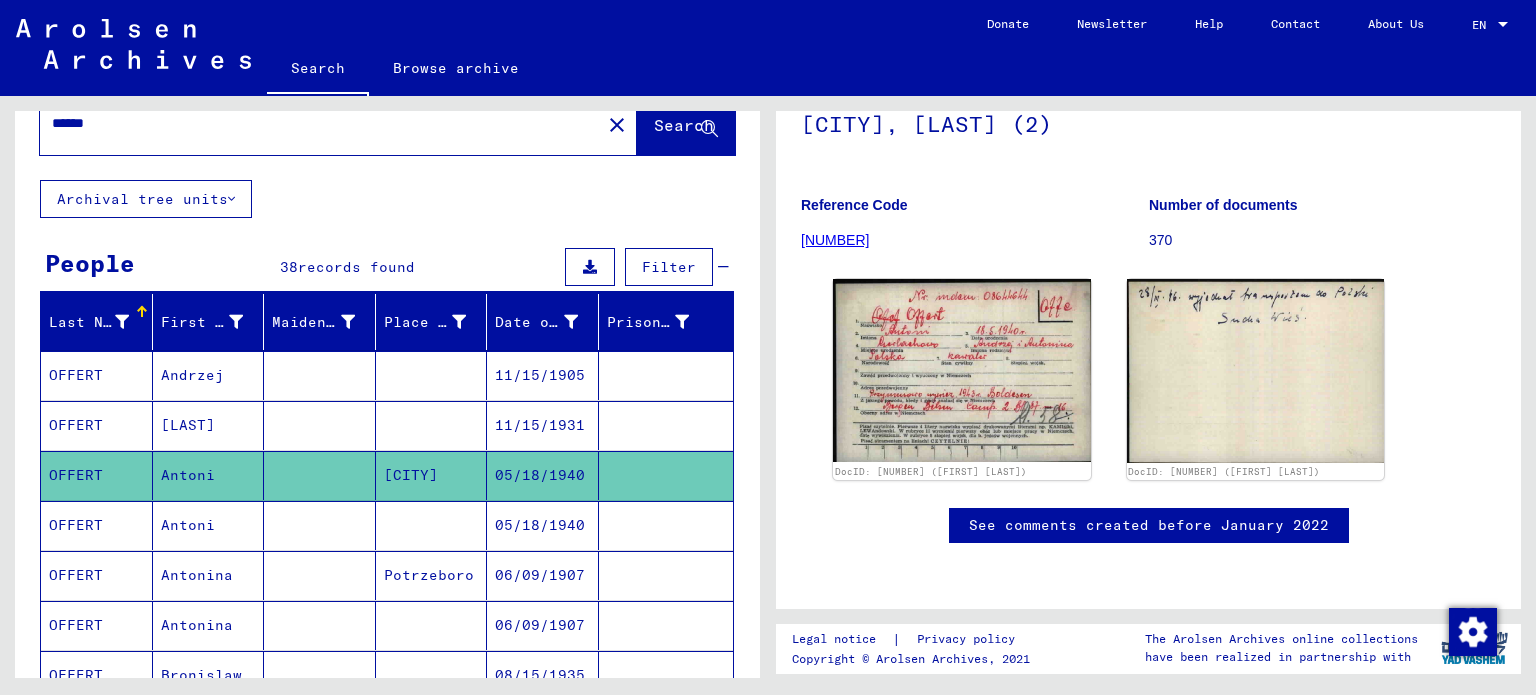 click on "Antoni" at bounding box center [209, 575] 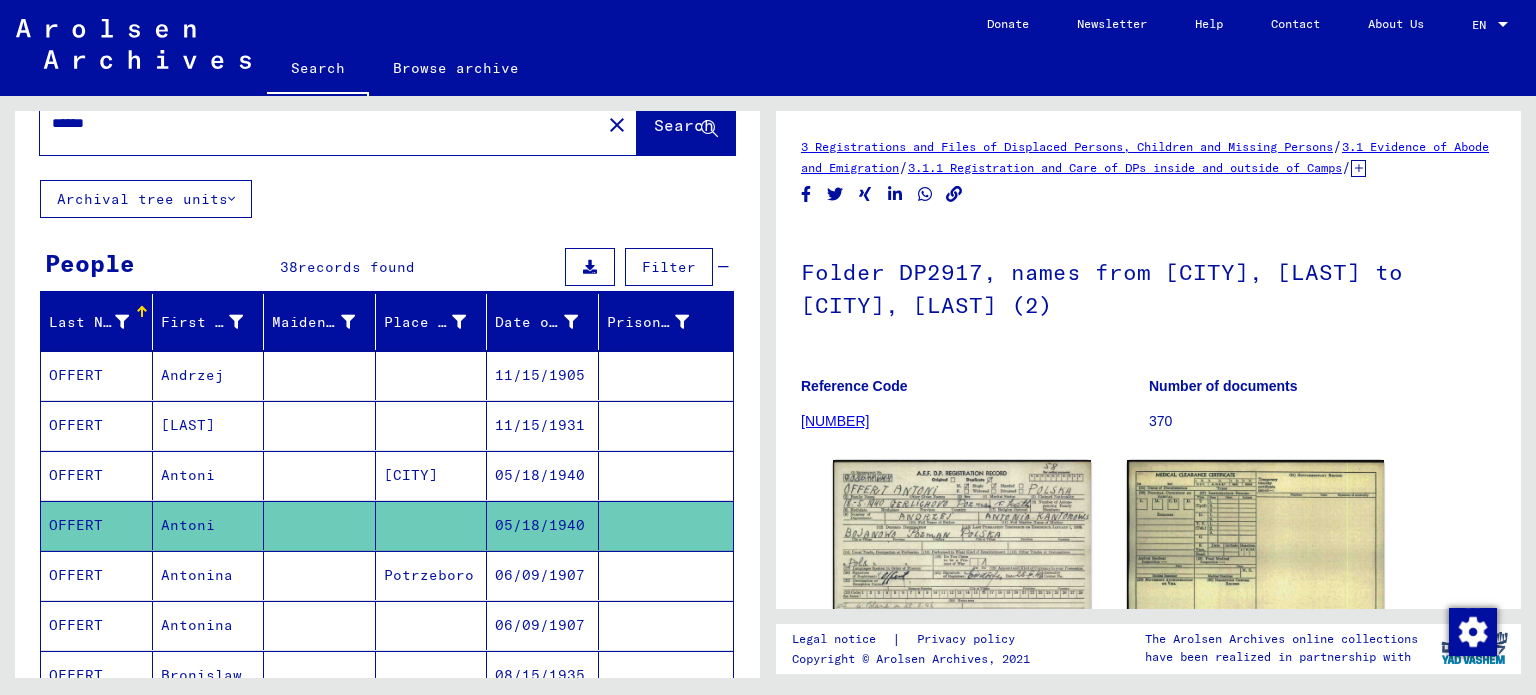 scroll, scrollTop: 0, scrollLeft: 0, axis: both 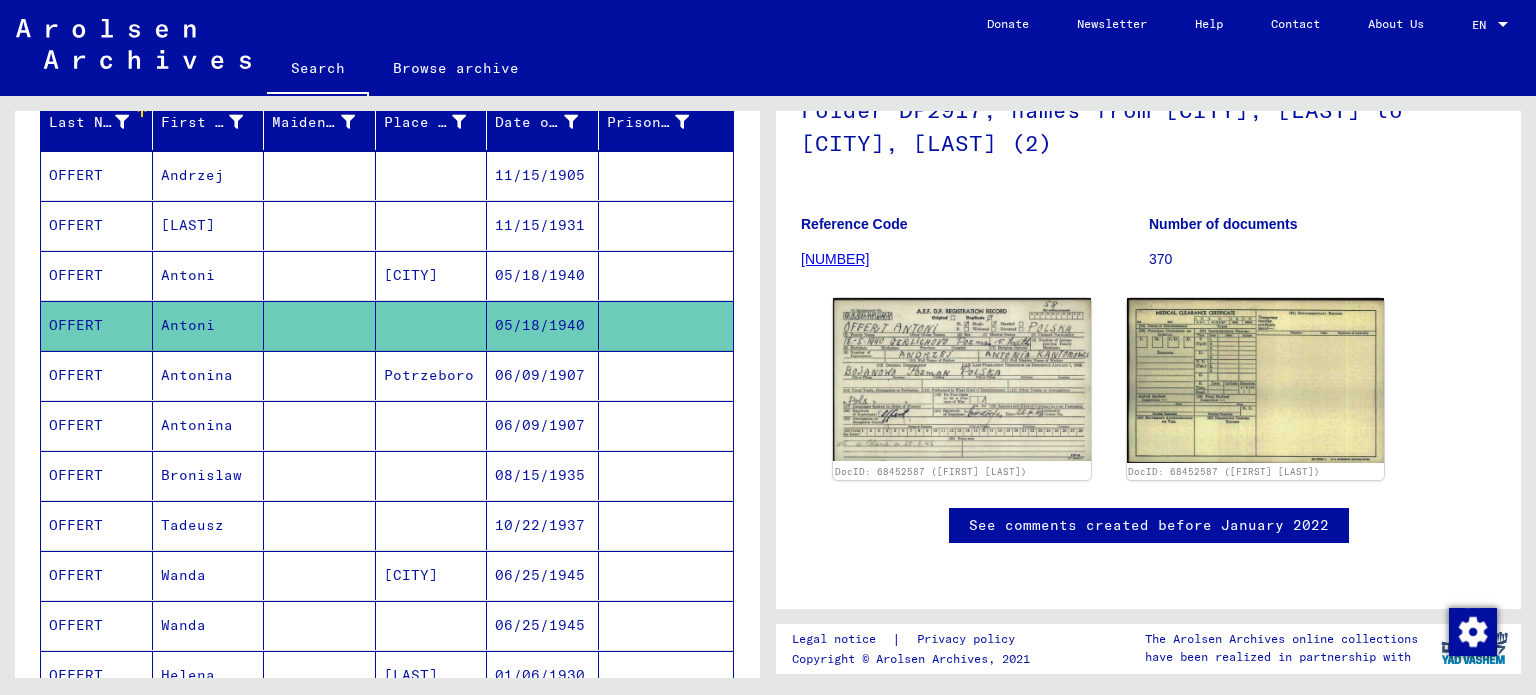 click on "Bronislaw" at bounding box center [209, 525] 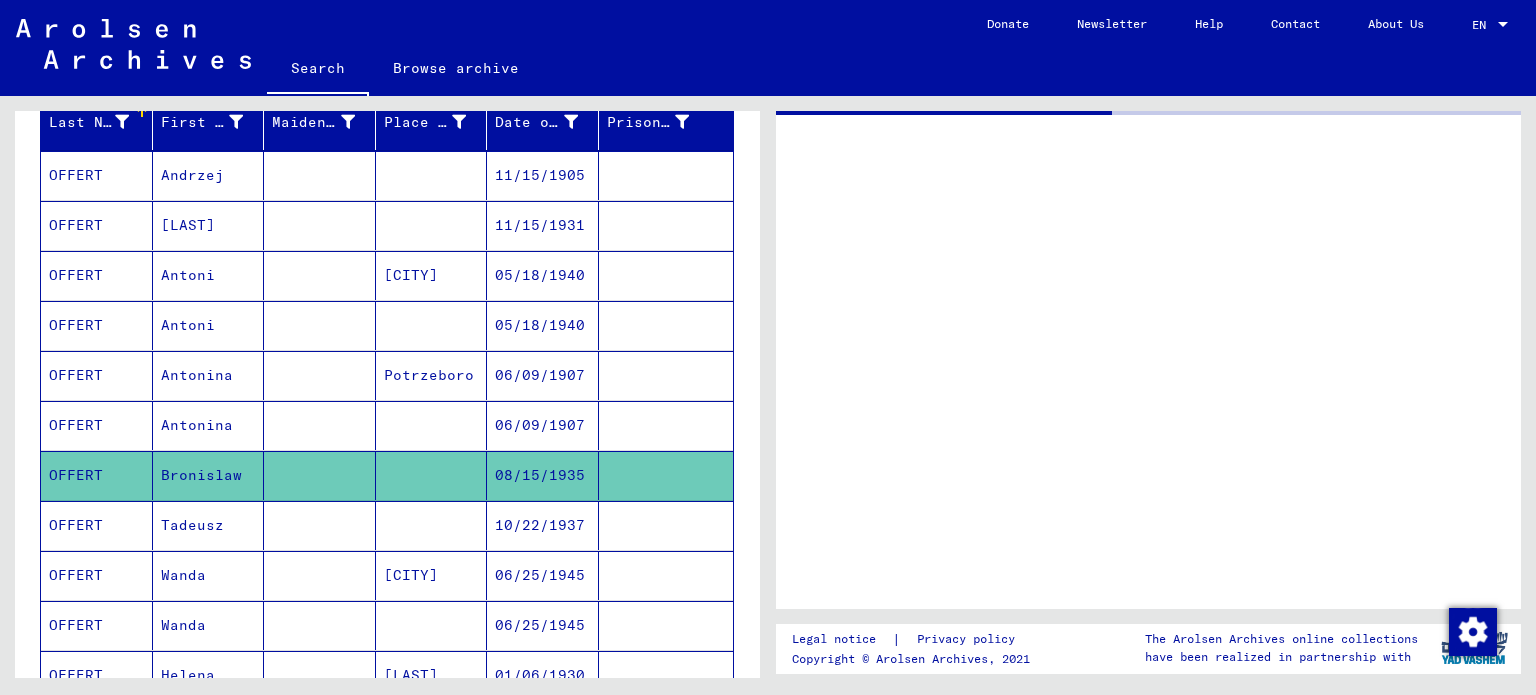scroll, scrollTop: 0, scrollLeft: 0, axis: both 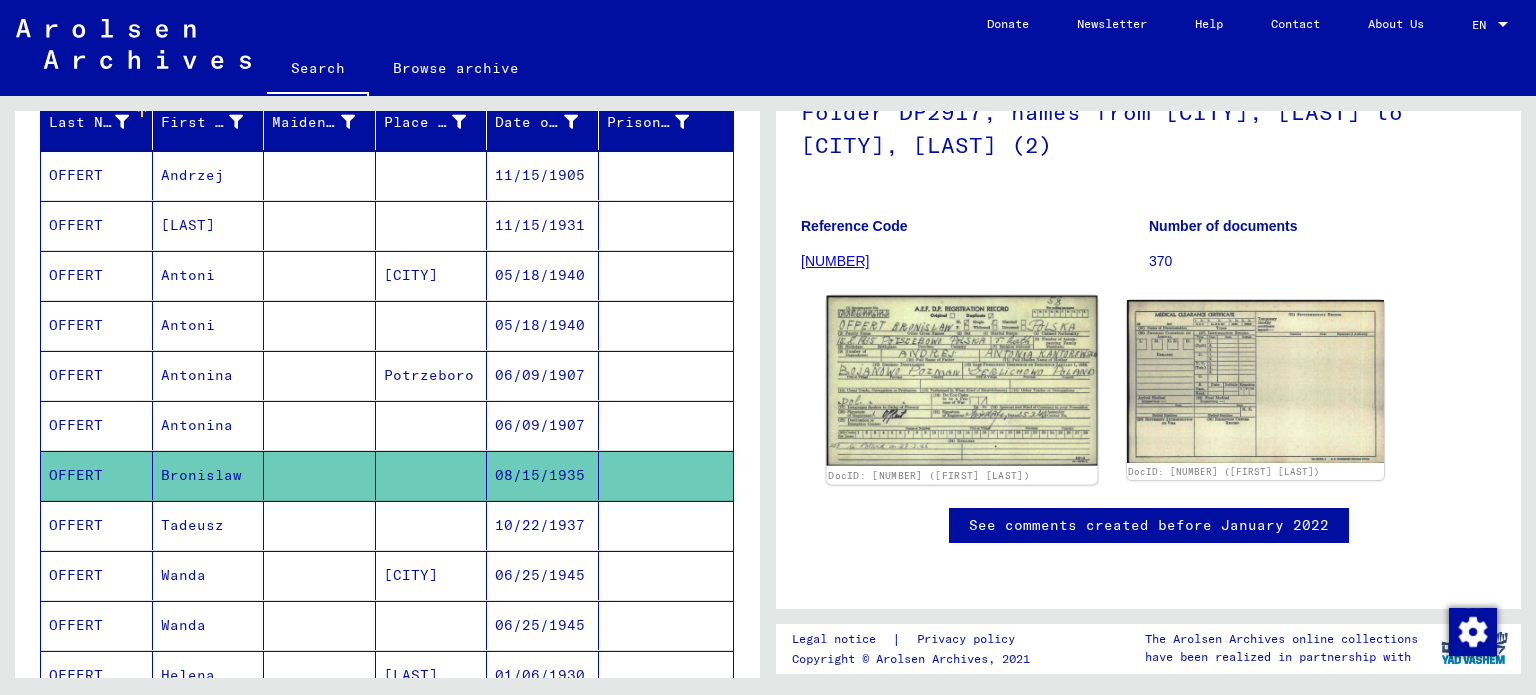 click 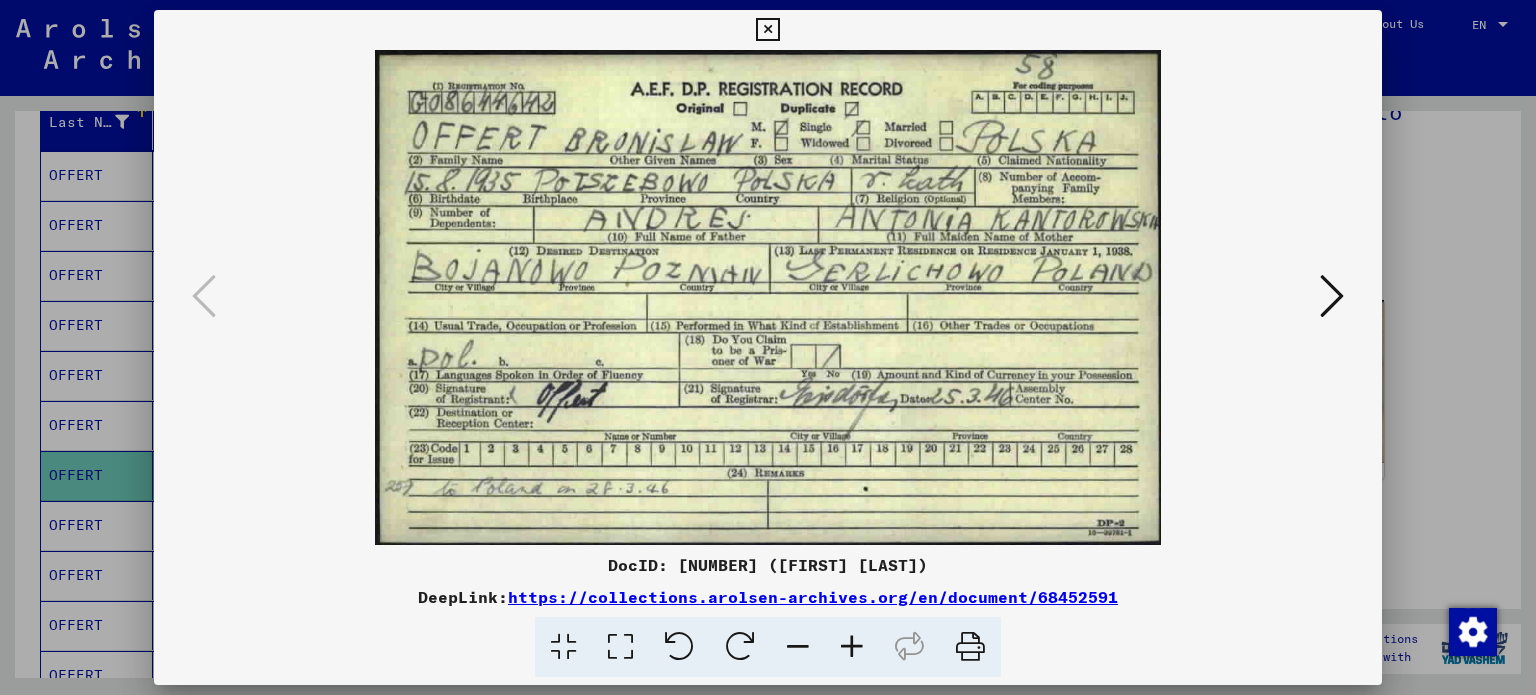 click at bounding box center [1332, 296] 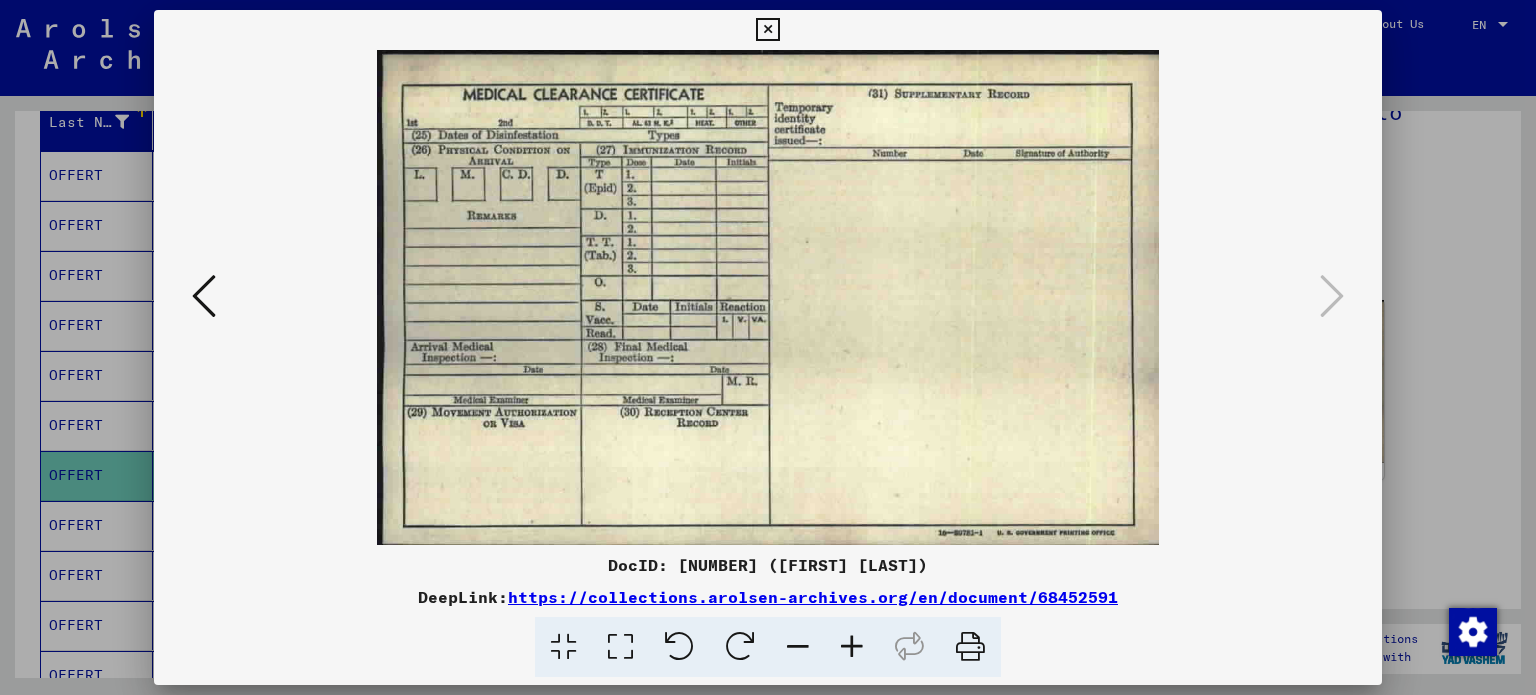 click at bounding box center (768, 347) 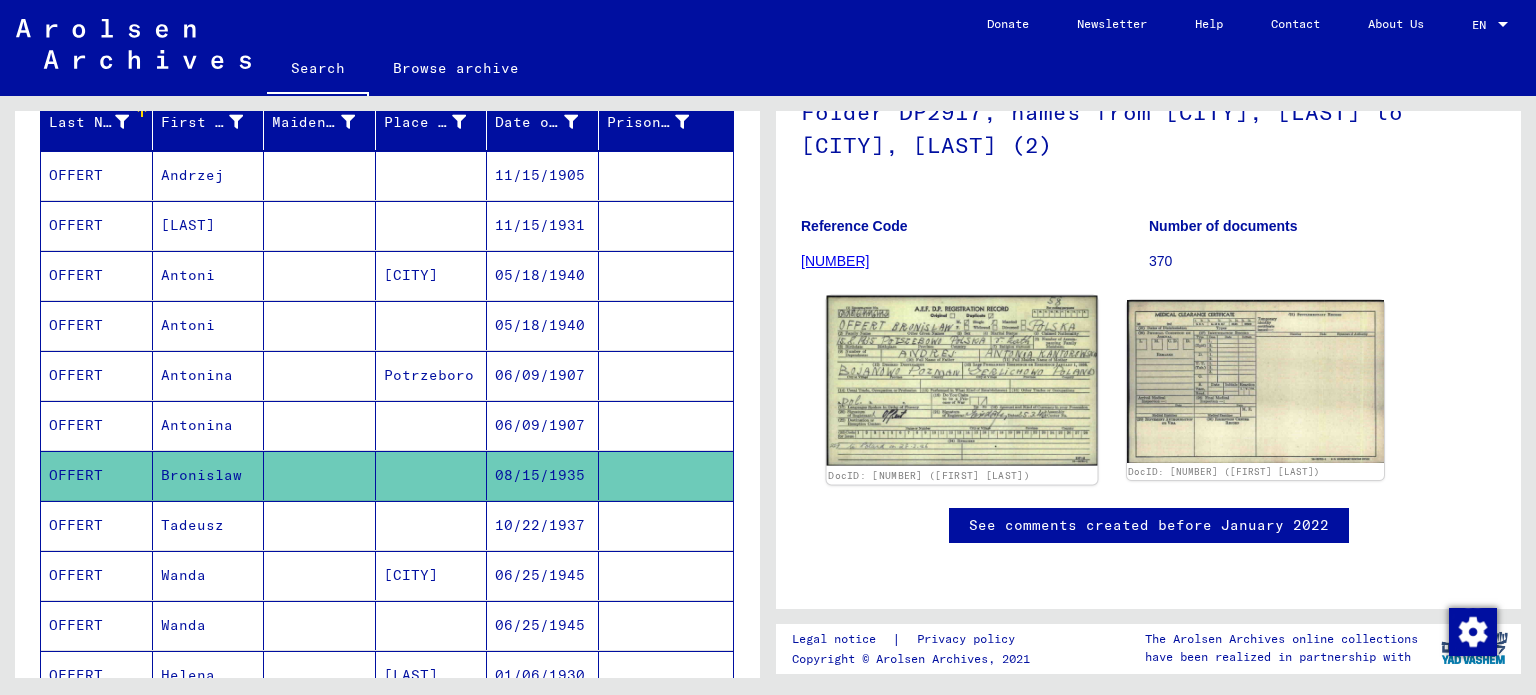 click 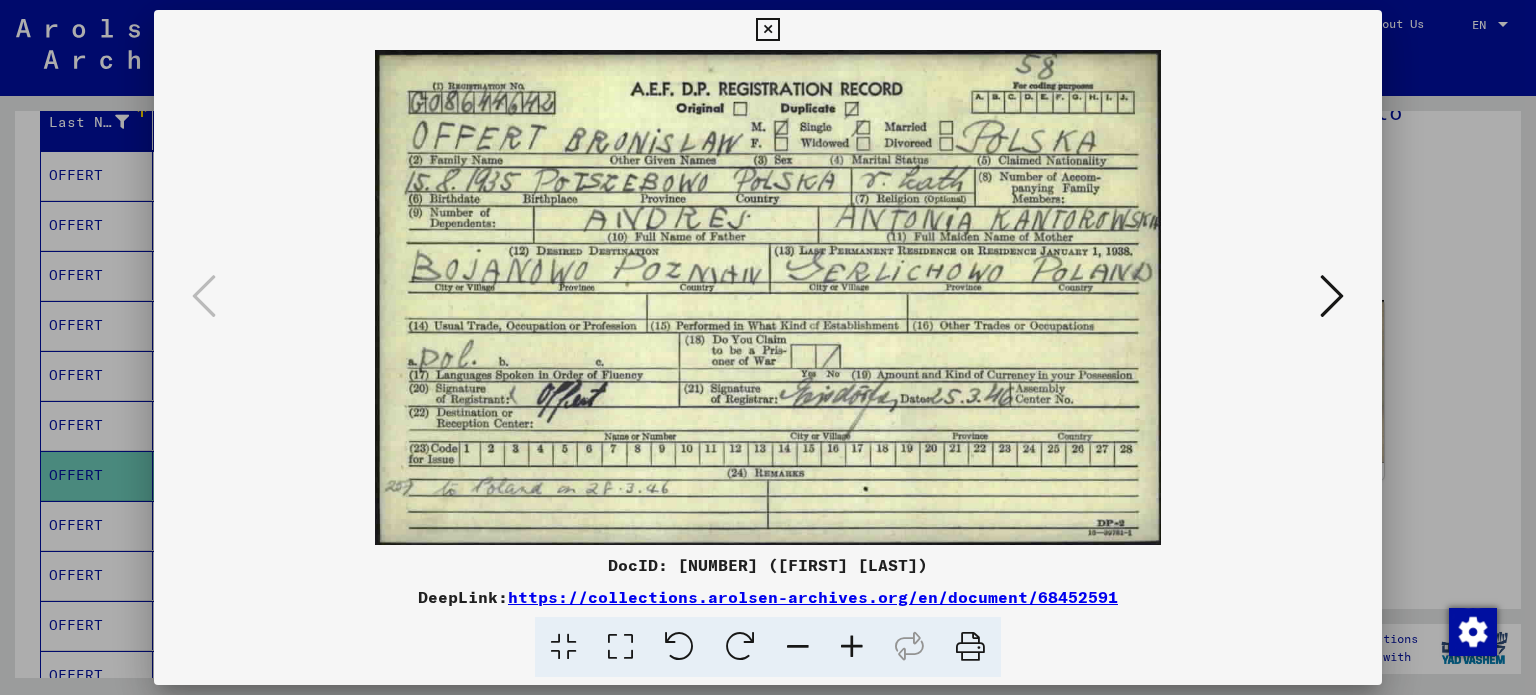 click at bounding box center (768, 347) 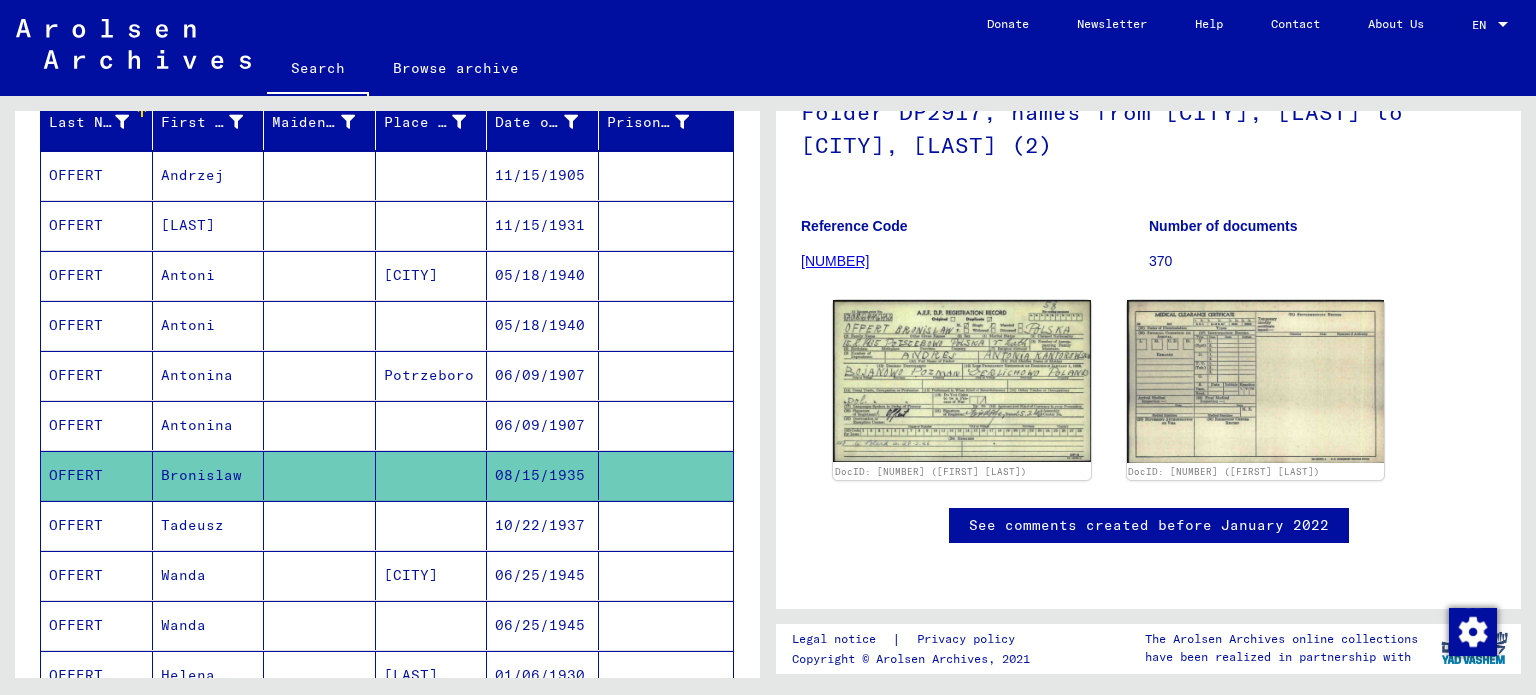 click on "Tadeusz" at bounding box center [209, 575] 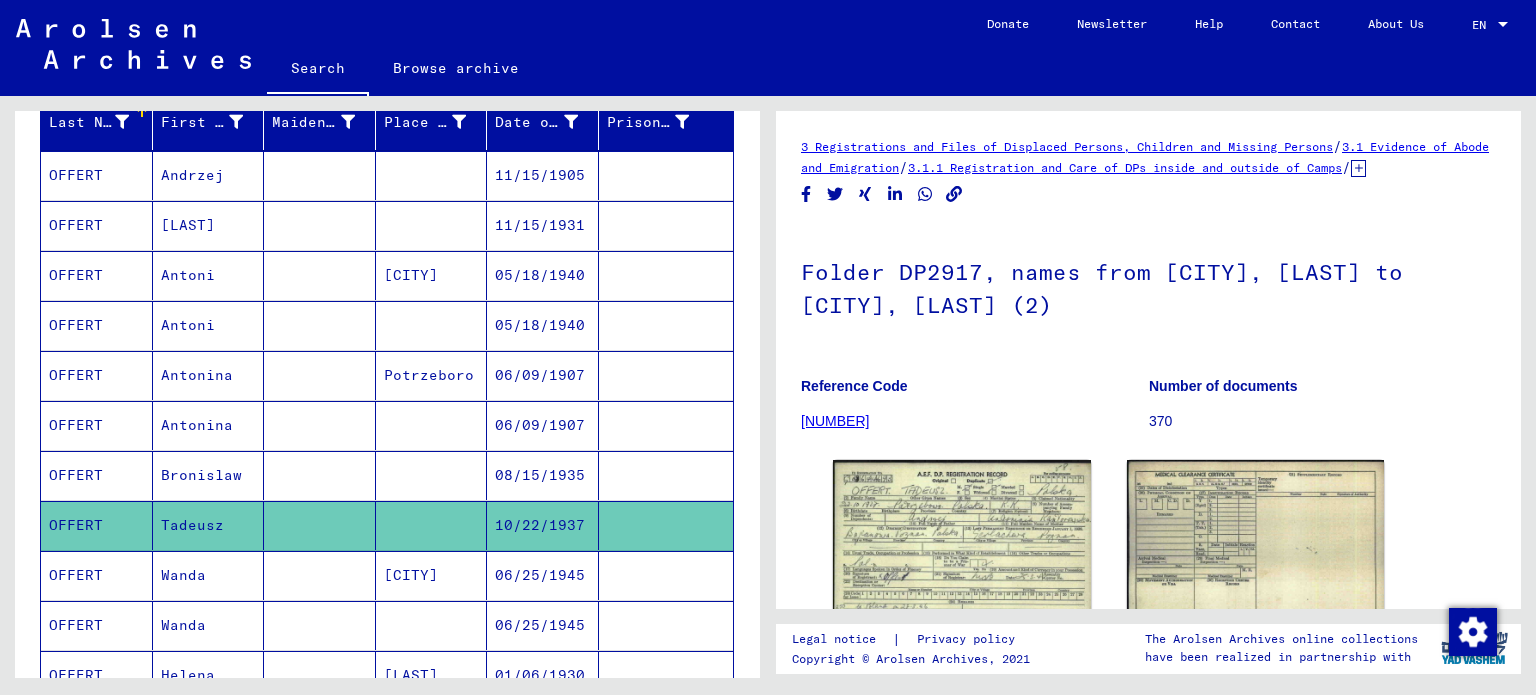 scroll, scrollTop: 0, scrollLeft: 0, axis: both 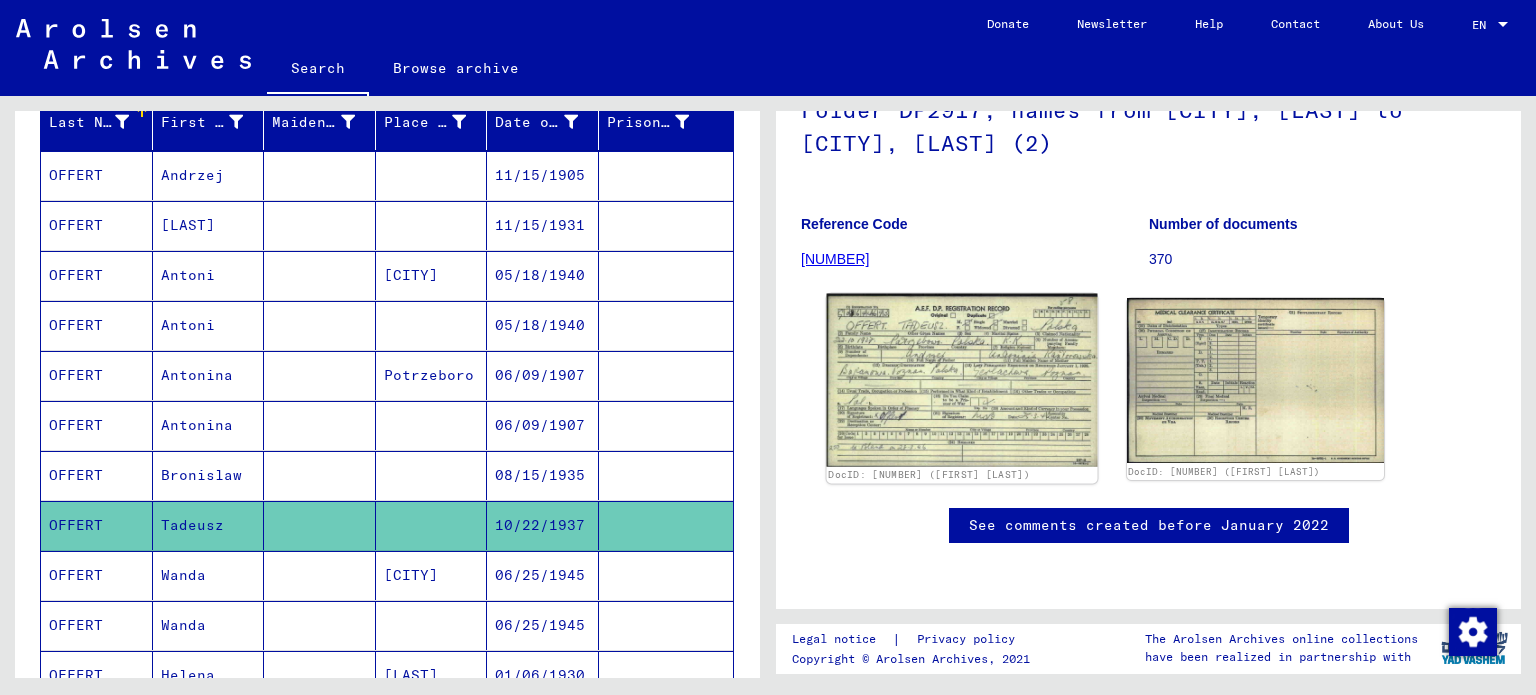 click 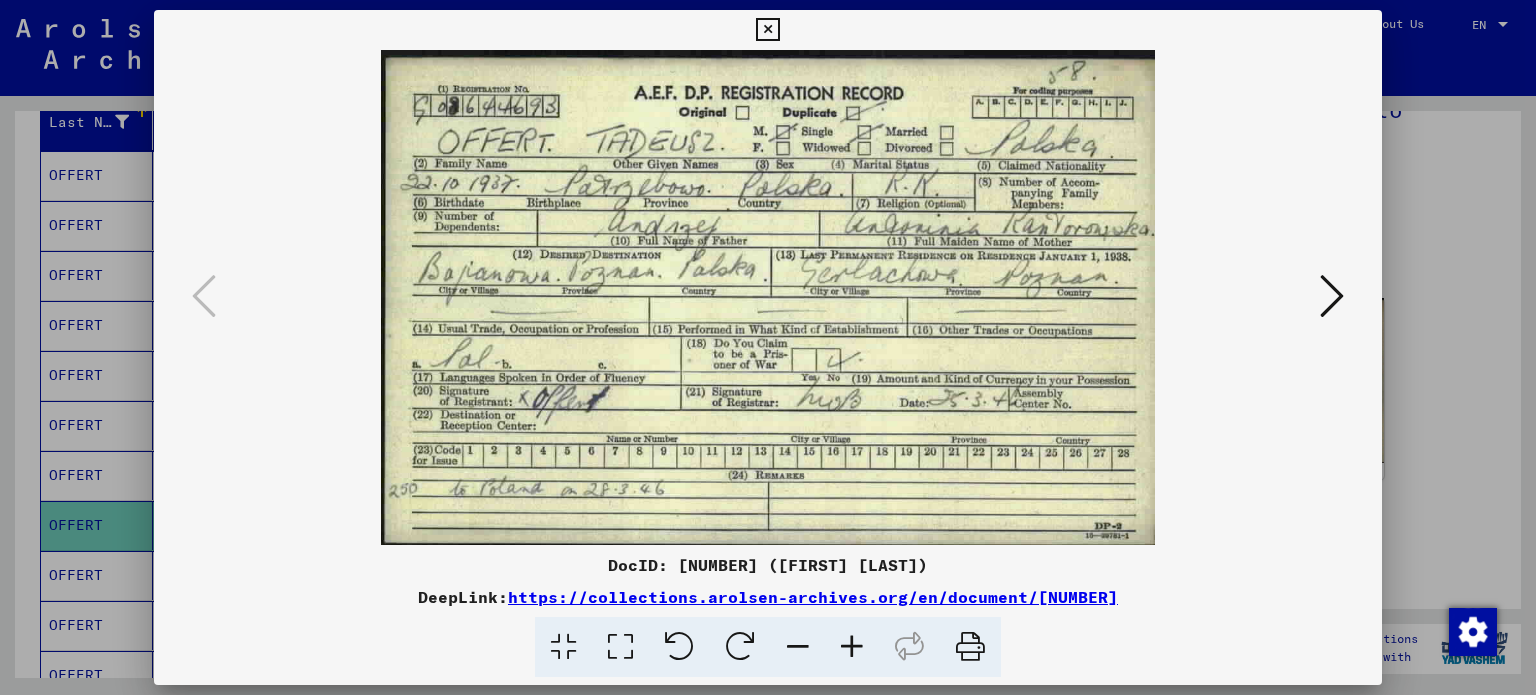 click at bounding box center (1332, 296) 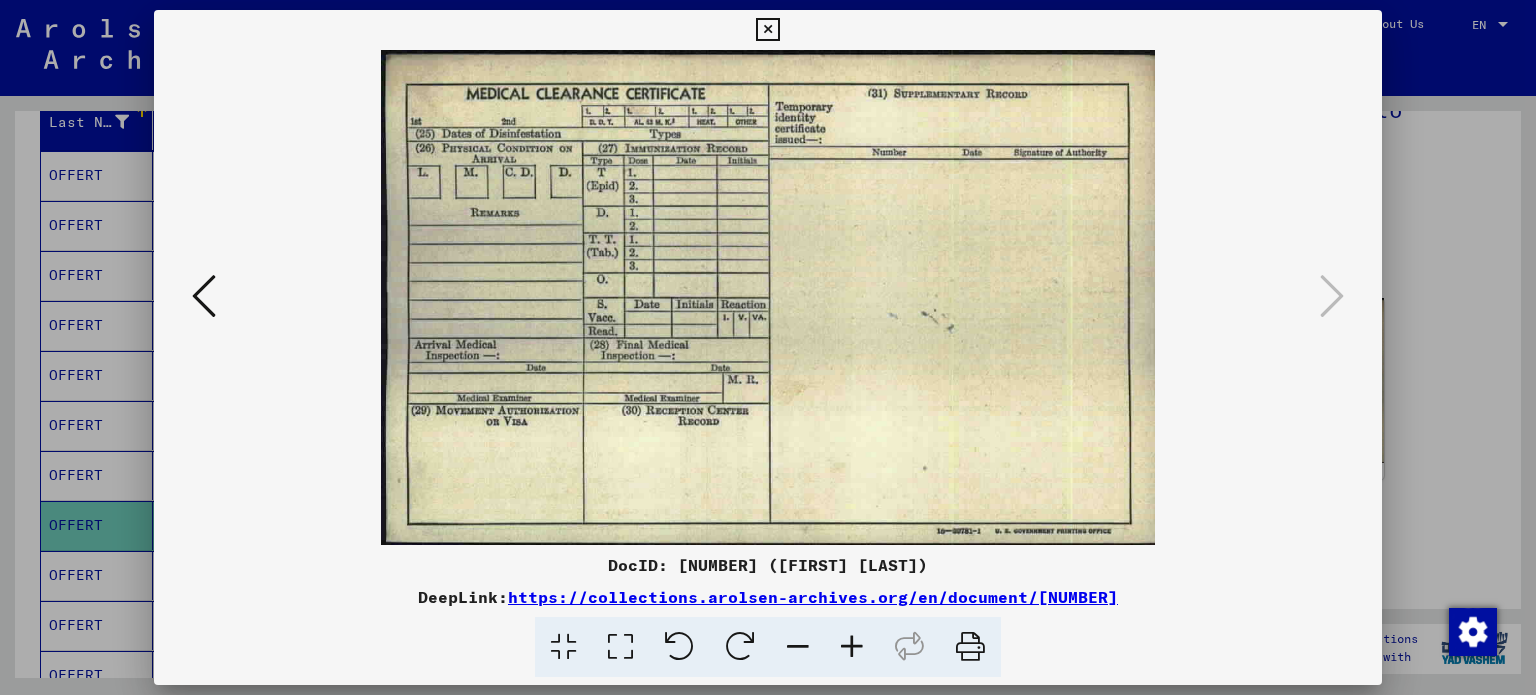 click at bounding box center [768, 347] 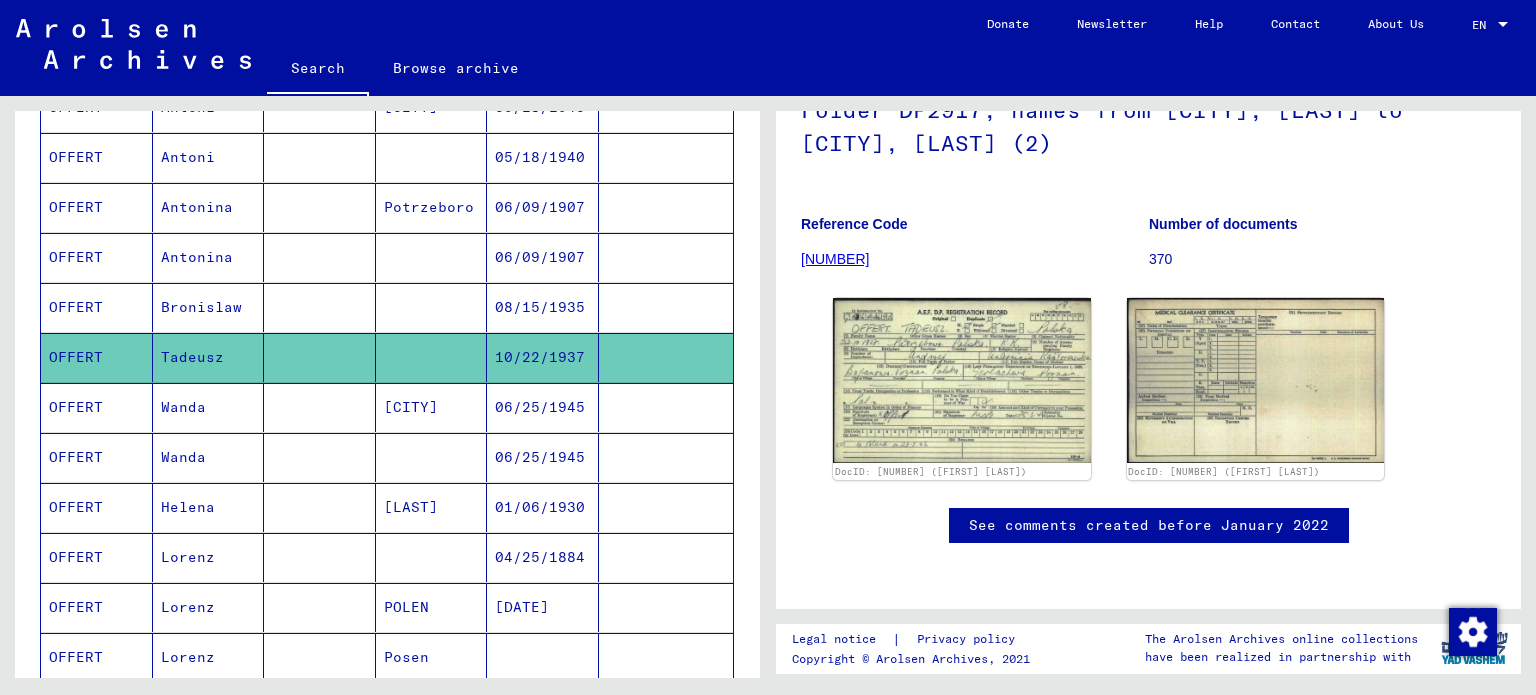 scroll, scrollTop: 454, scrollLeft: 0, axis: vertical 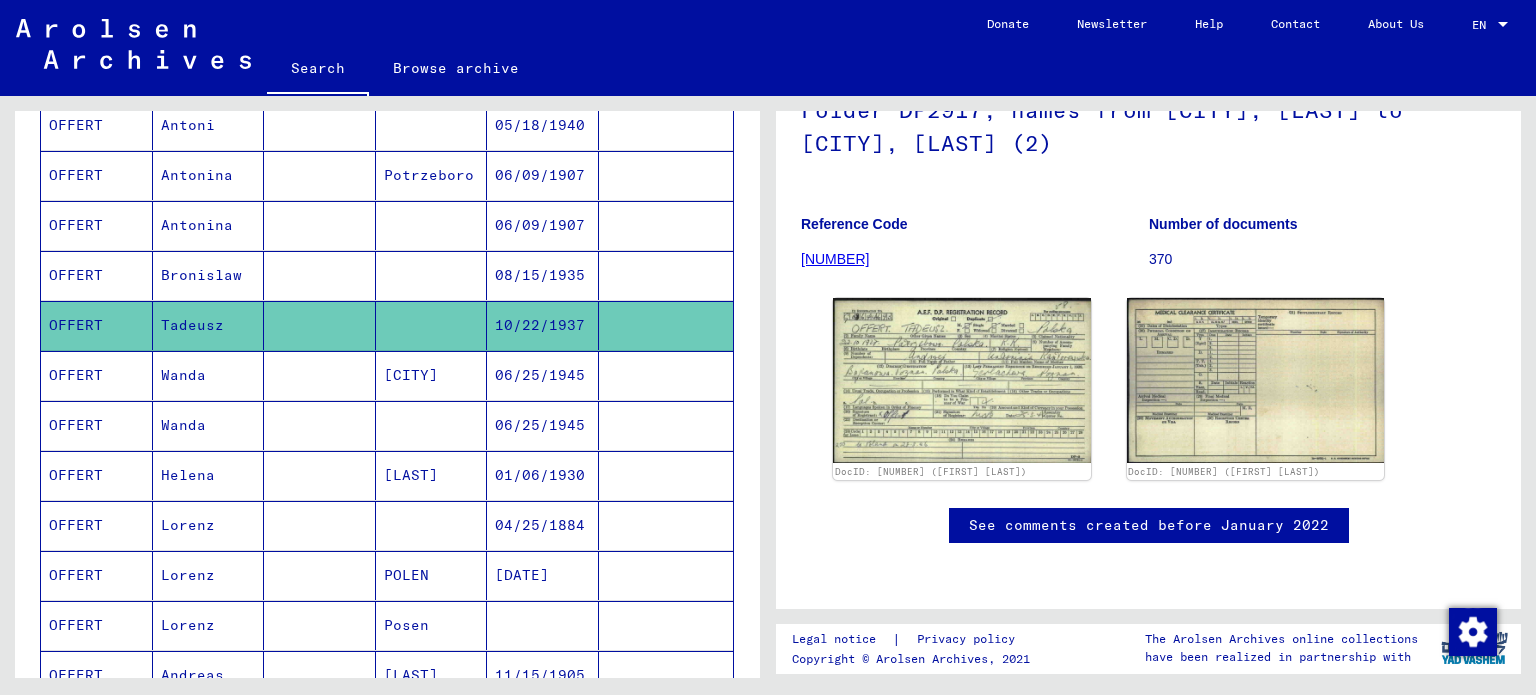 click on "Helena" at bounding box center [209, 525] 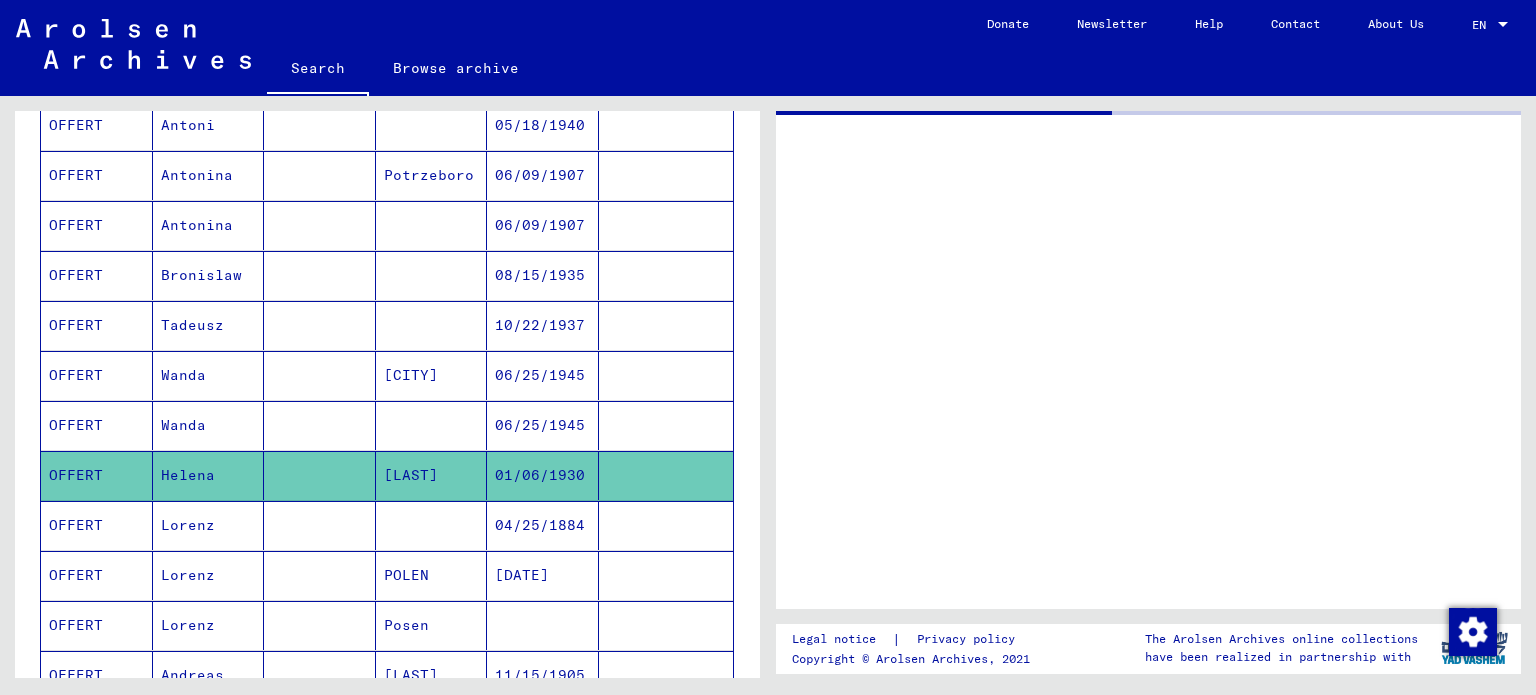 scroll, scrollTop: 0, scrollLeft: 0, axis: both 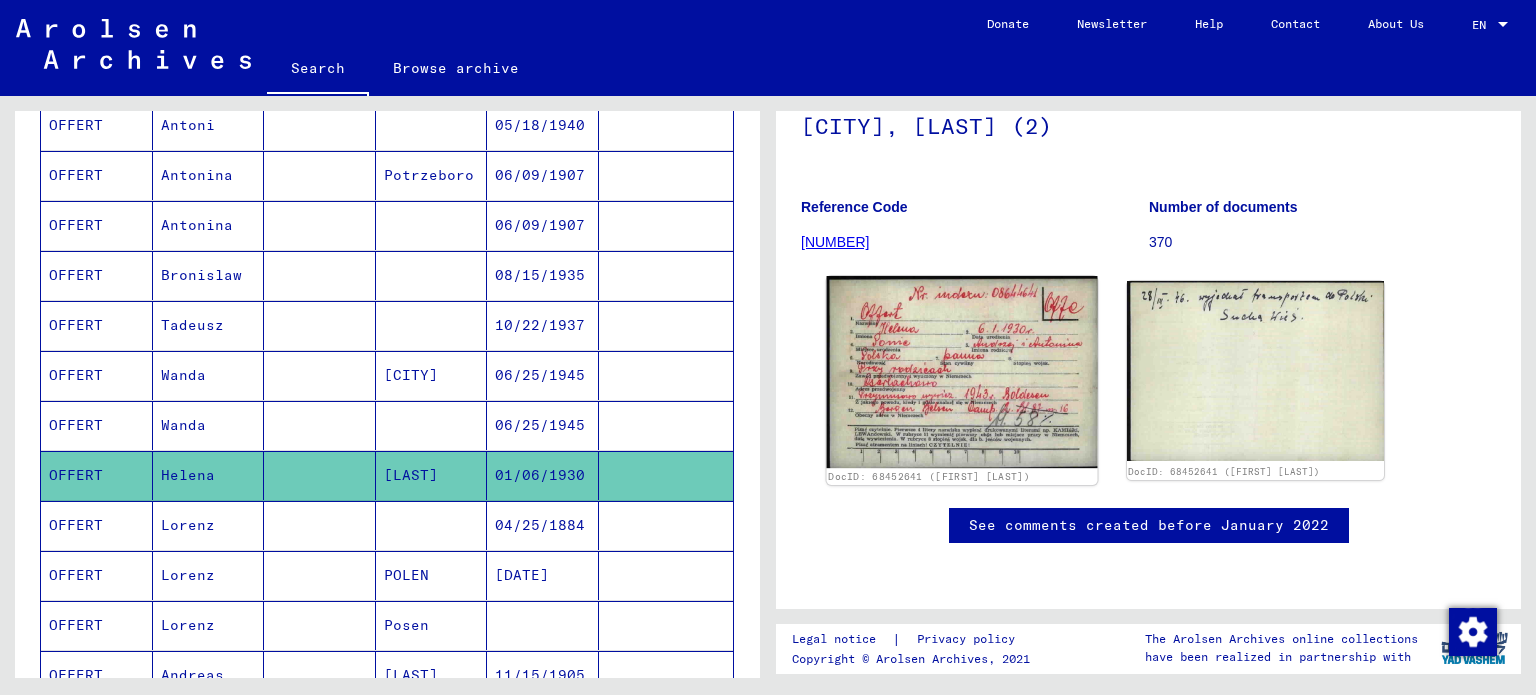 click 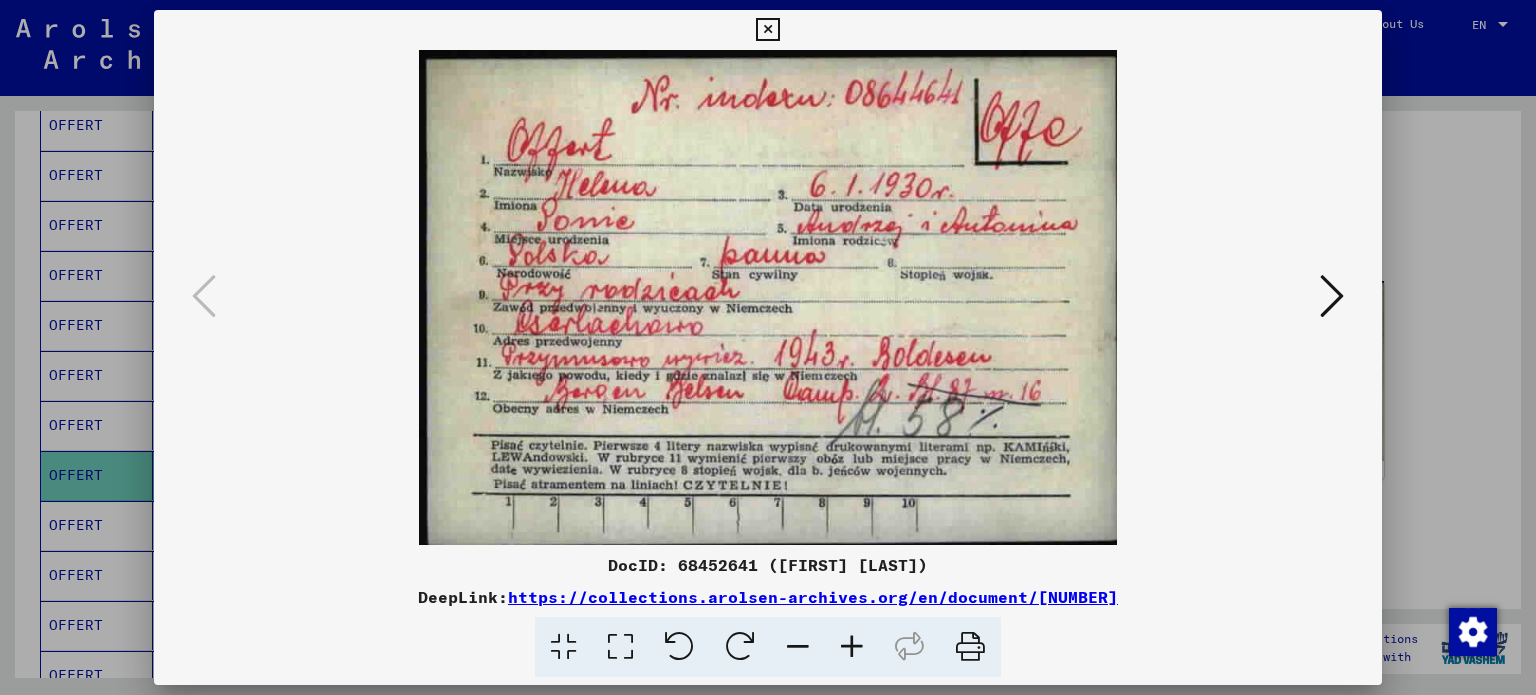 click at bounding box center [768, 347] 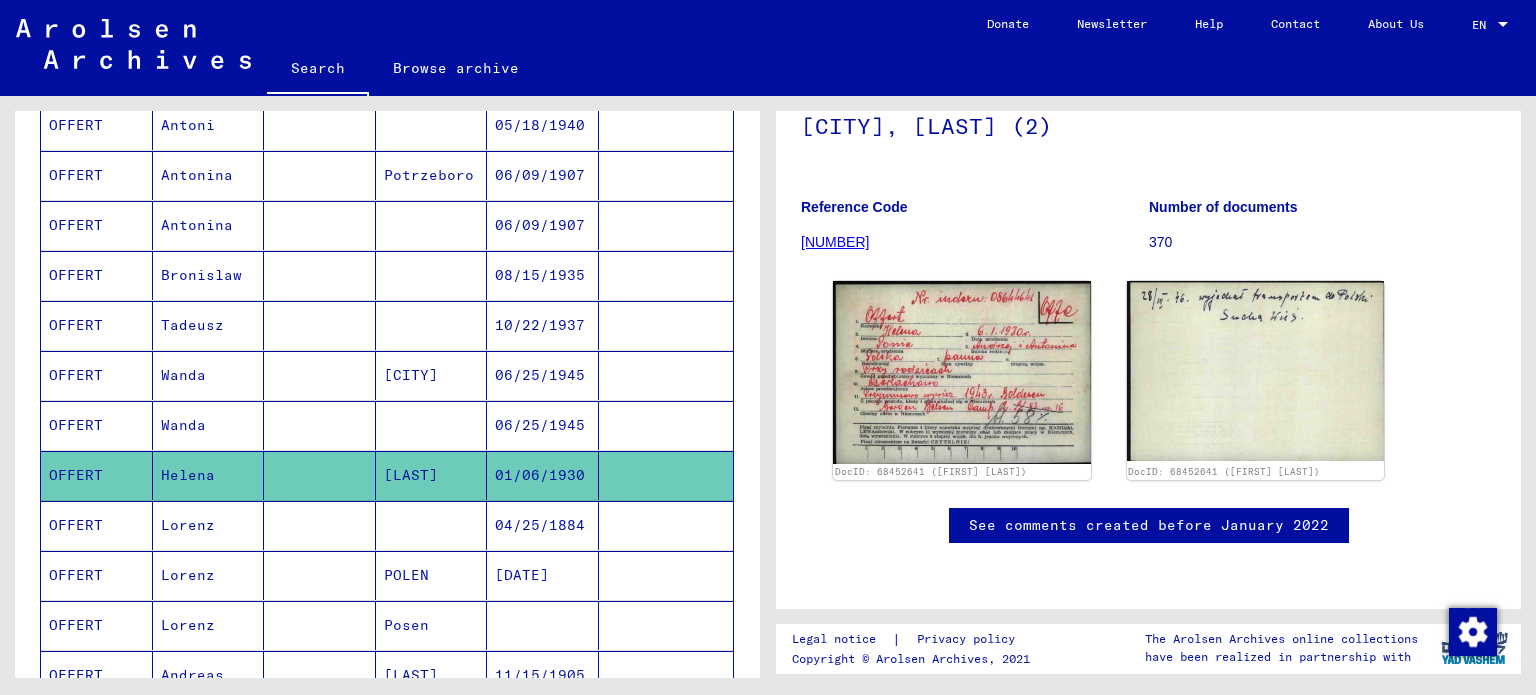 click on "Lorenz" at bounding box center (209, 575) 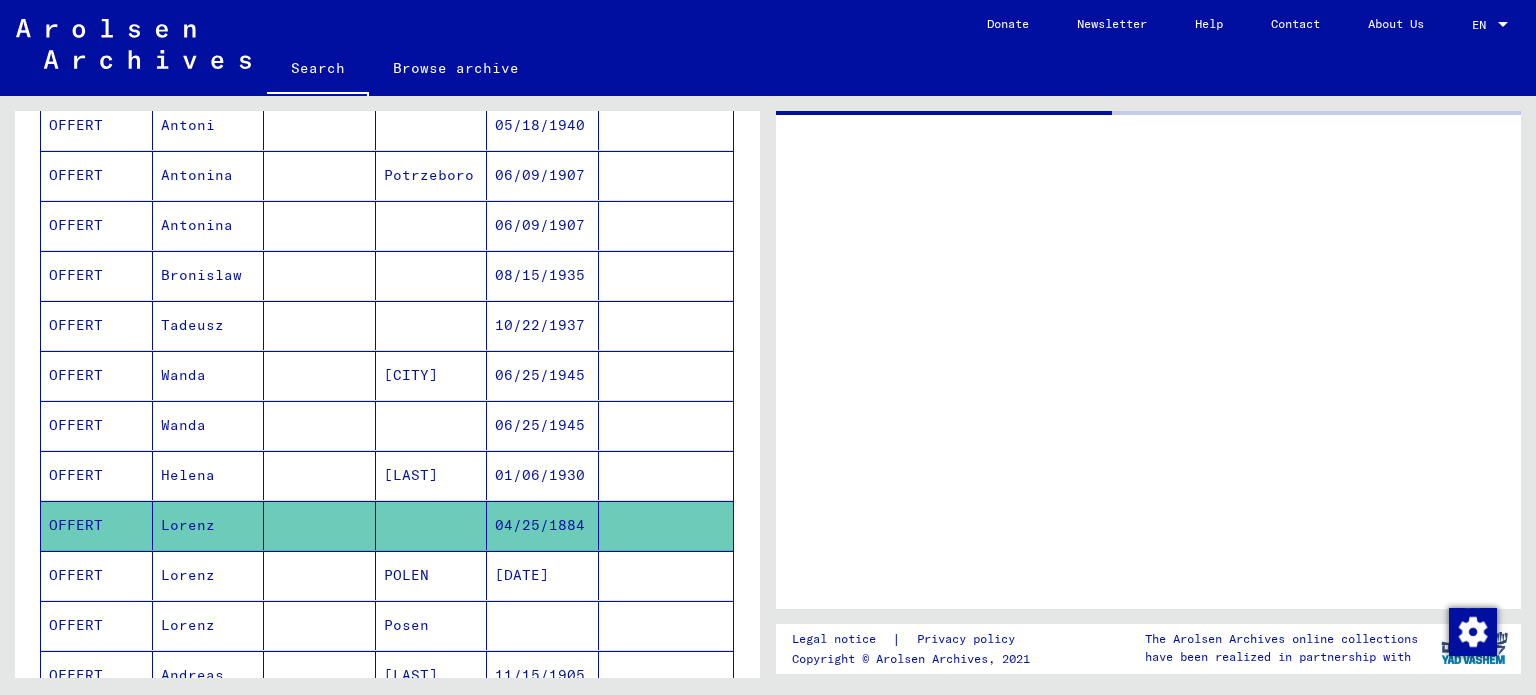 scroll, scrollTop: 0, scrollLeft: 0, axis: both 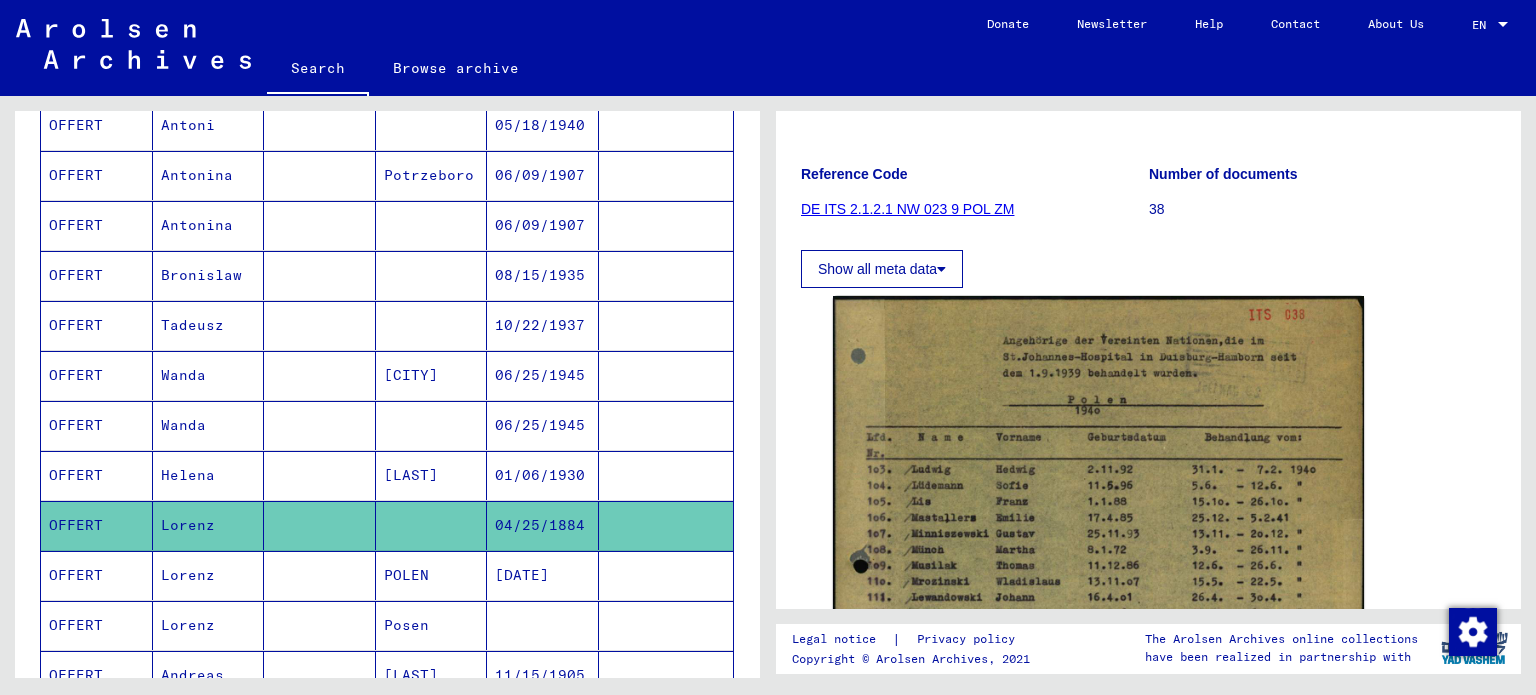 click on "Lorenz" at bounding box center [209, 625] 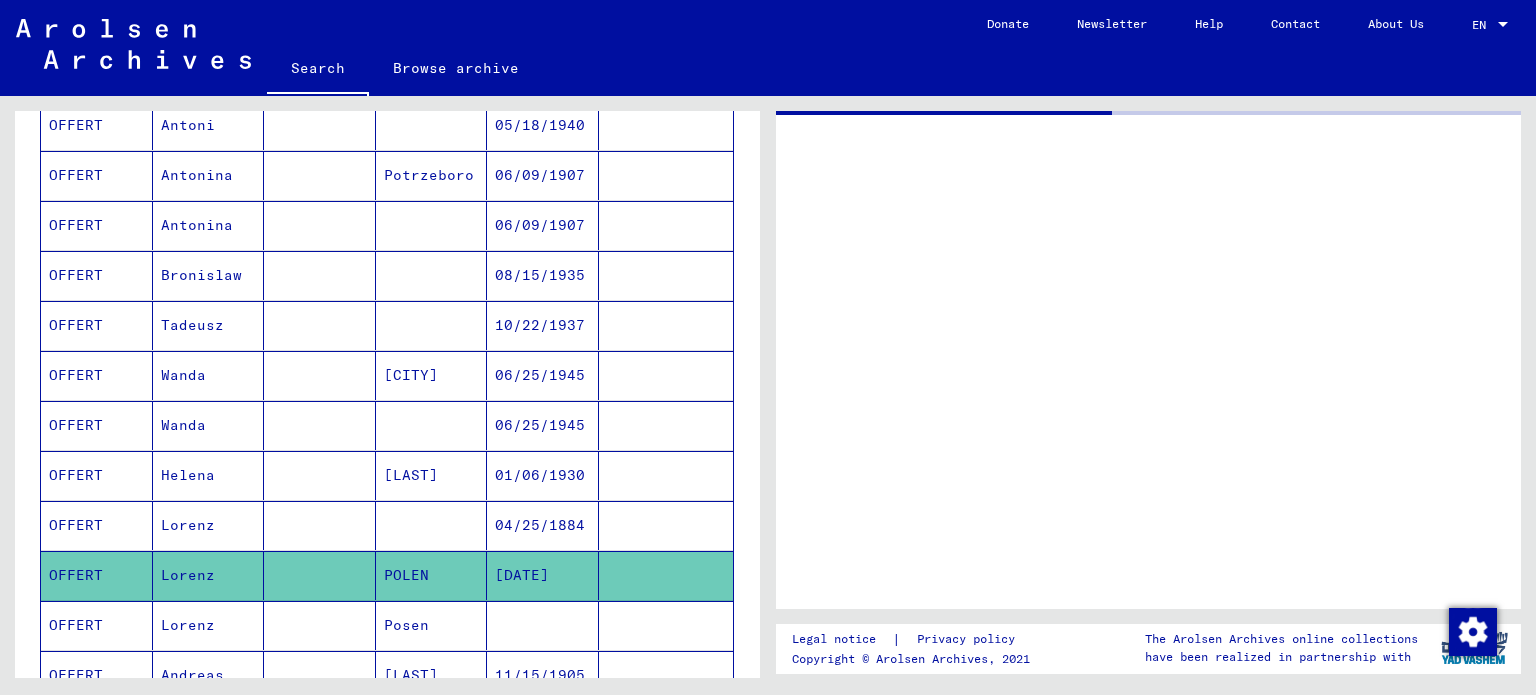 scroll, scrollTop: 0, scrollLeft: 0, axis: both 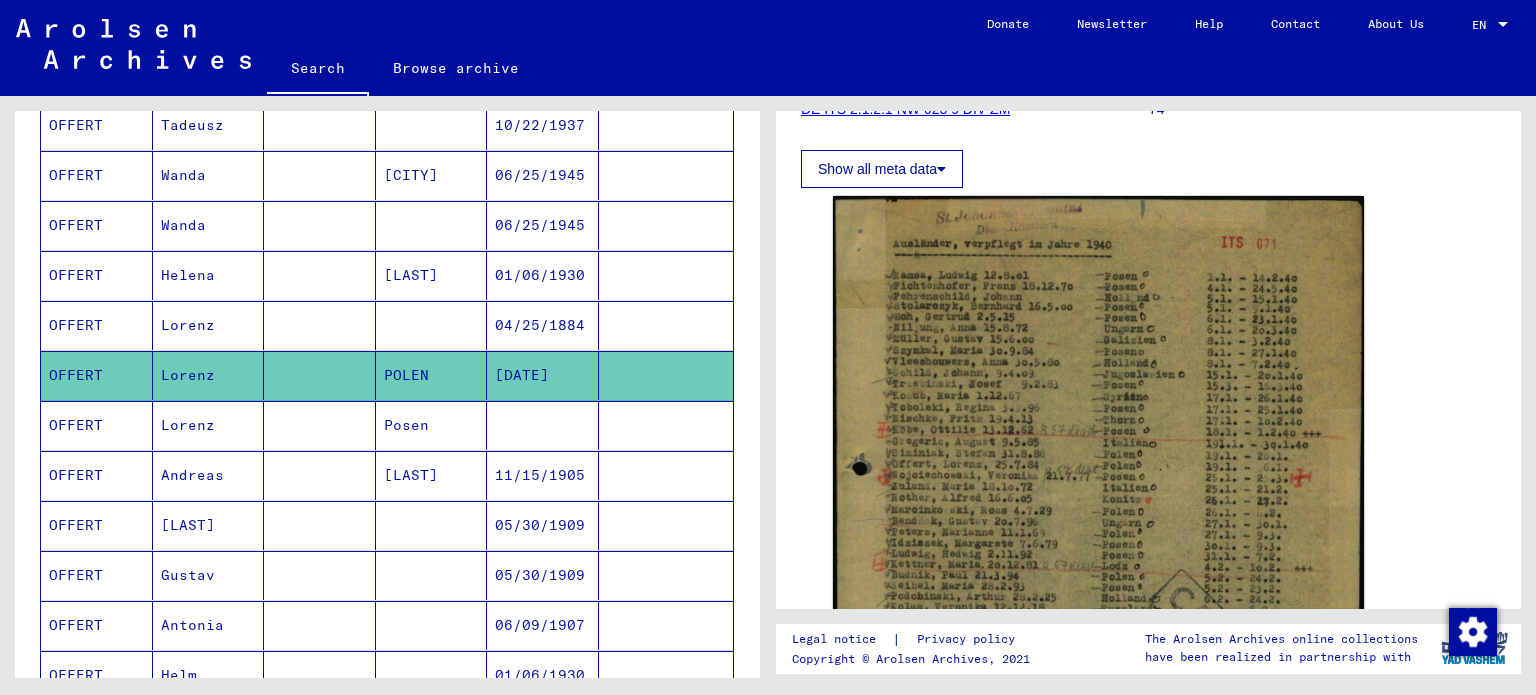click on "Lorenz" at bounding box center [209, 475] 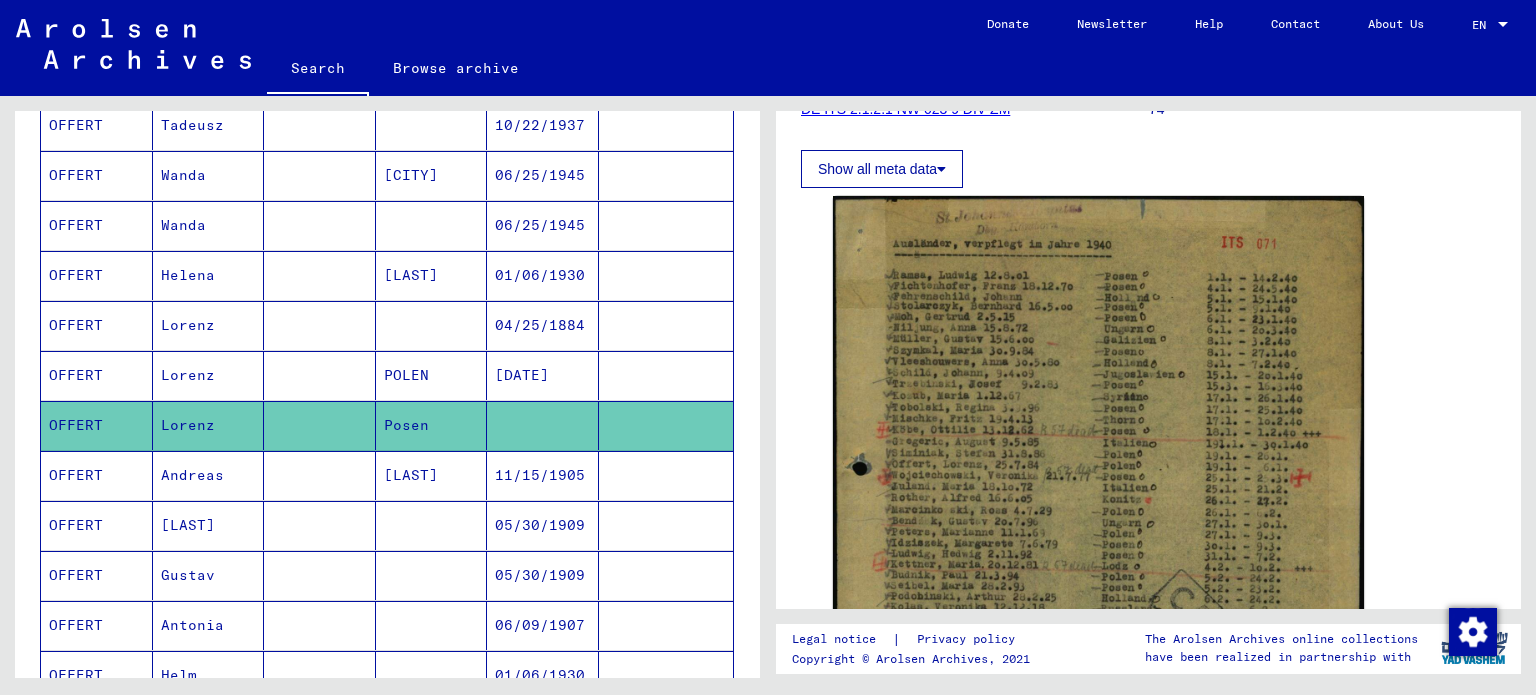 click on "Lorenz" 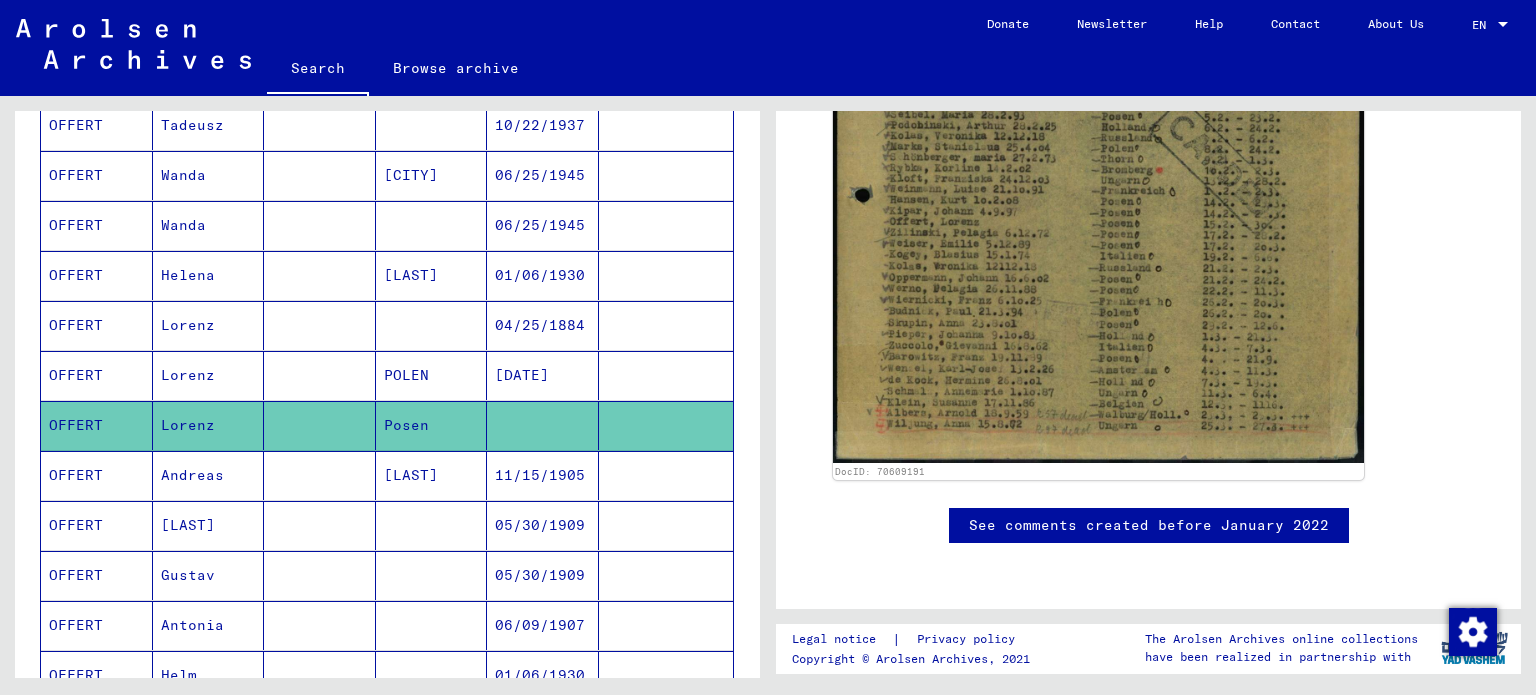 scroll, scrollTop: 1200, scrollLeft: 0, axis: vertical 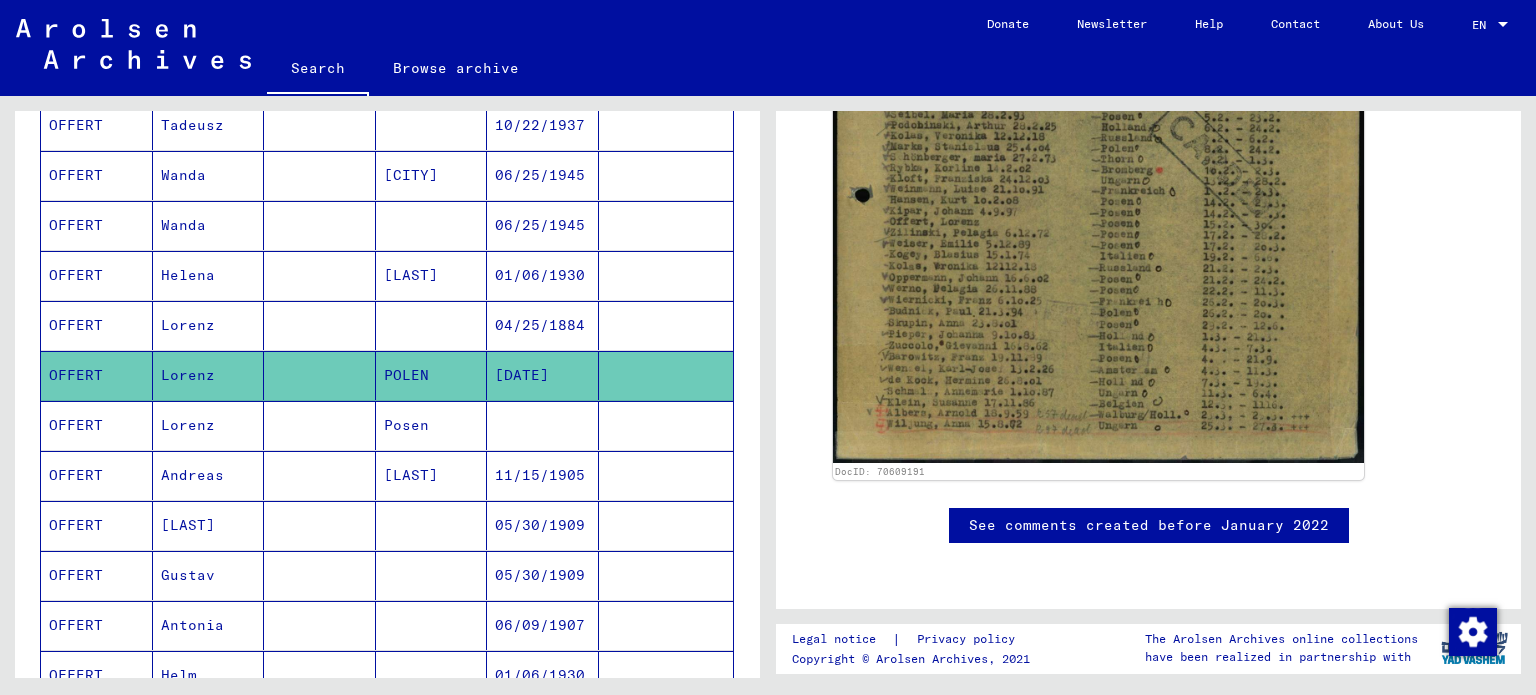 click on "Lorenz" at bounding box center [209, 475] 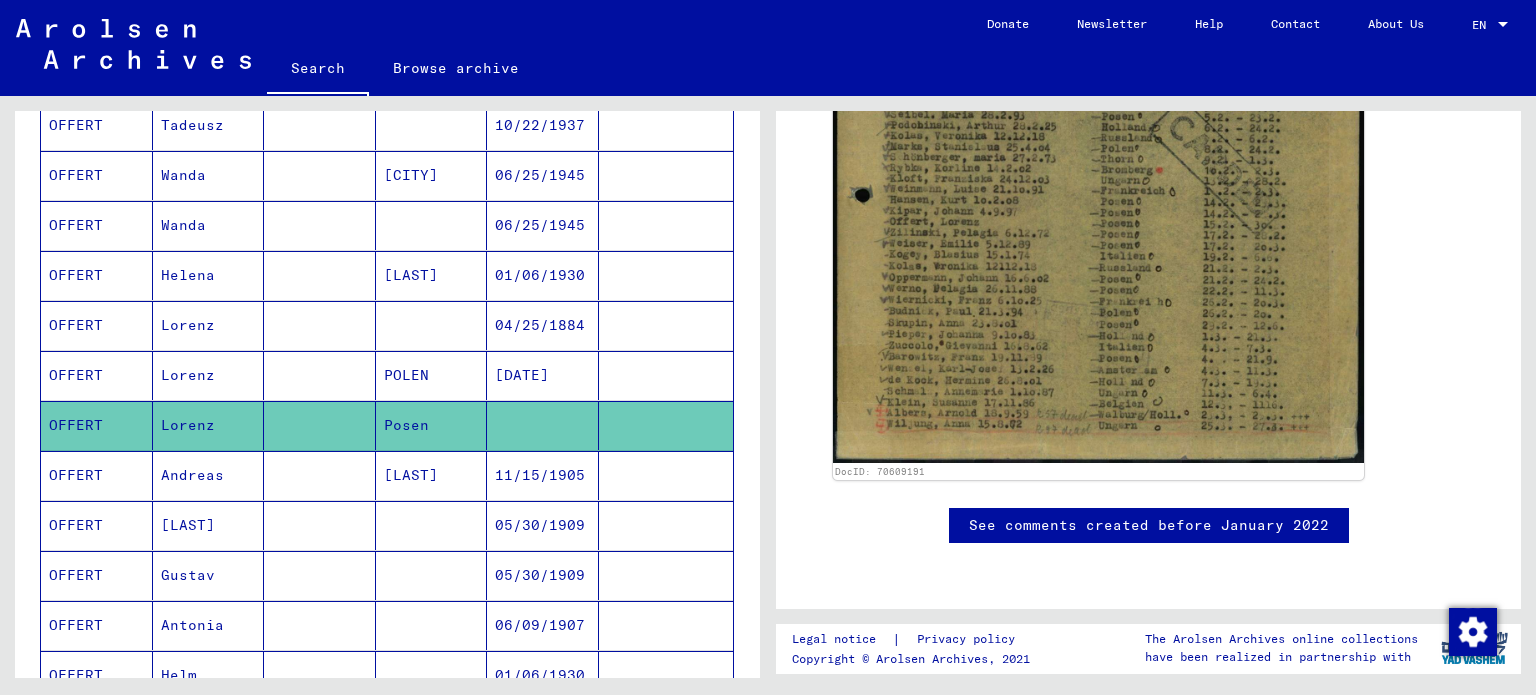 click on "Andreas" at bounding box center (209, 525) 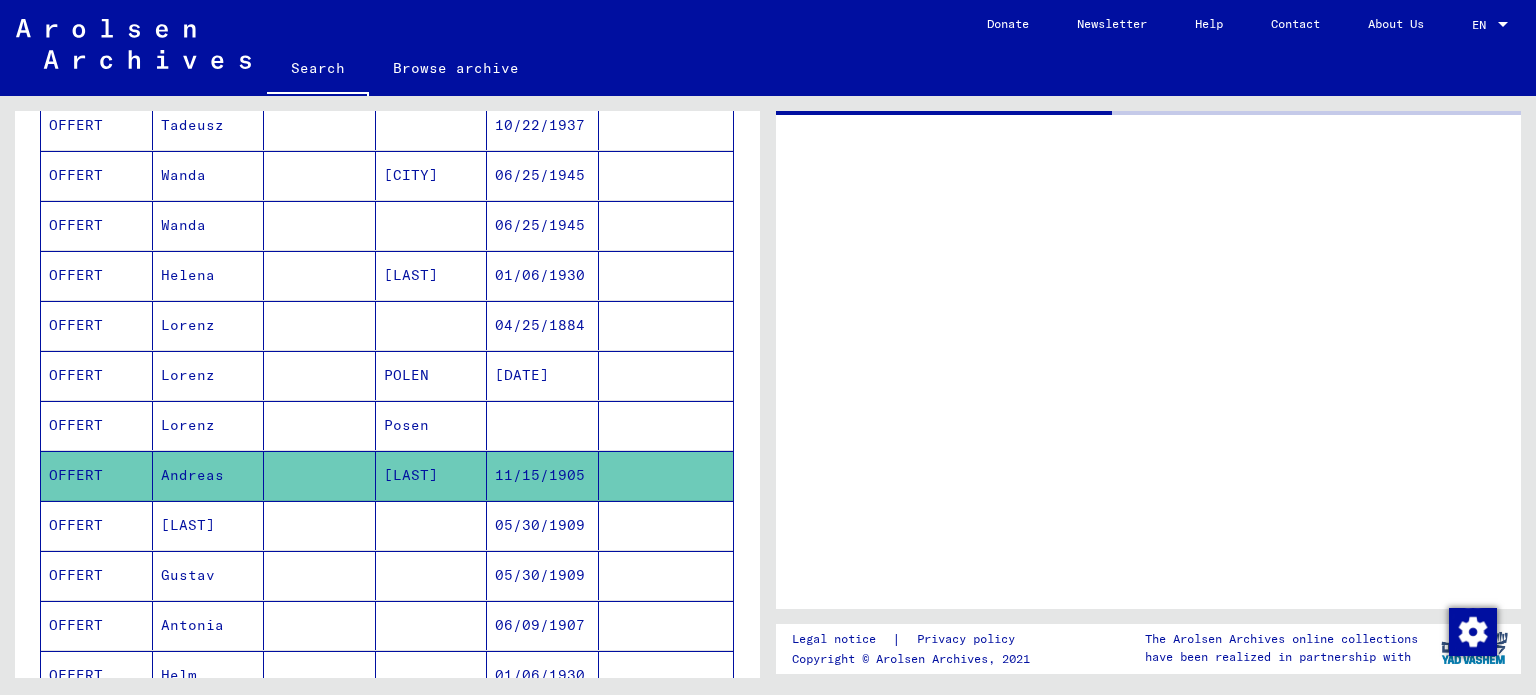 scroll, scrollTop: 0, scrollLeft: 0, axis: both 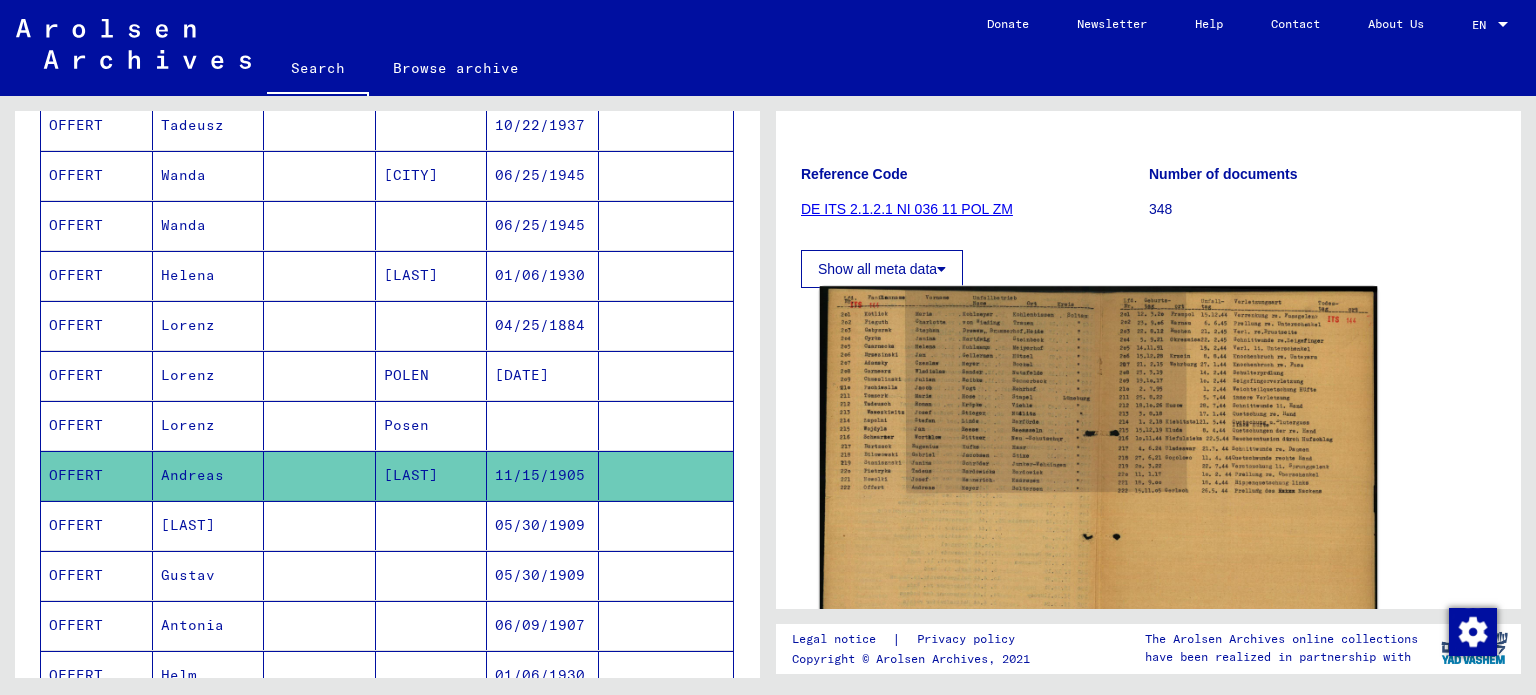 click 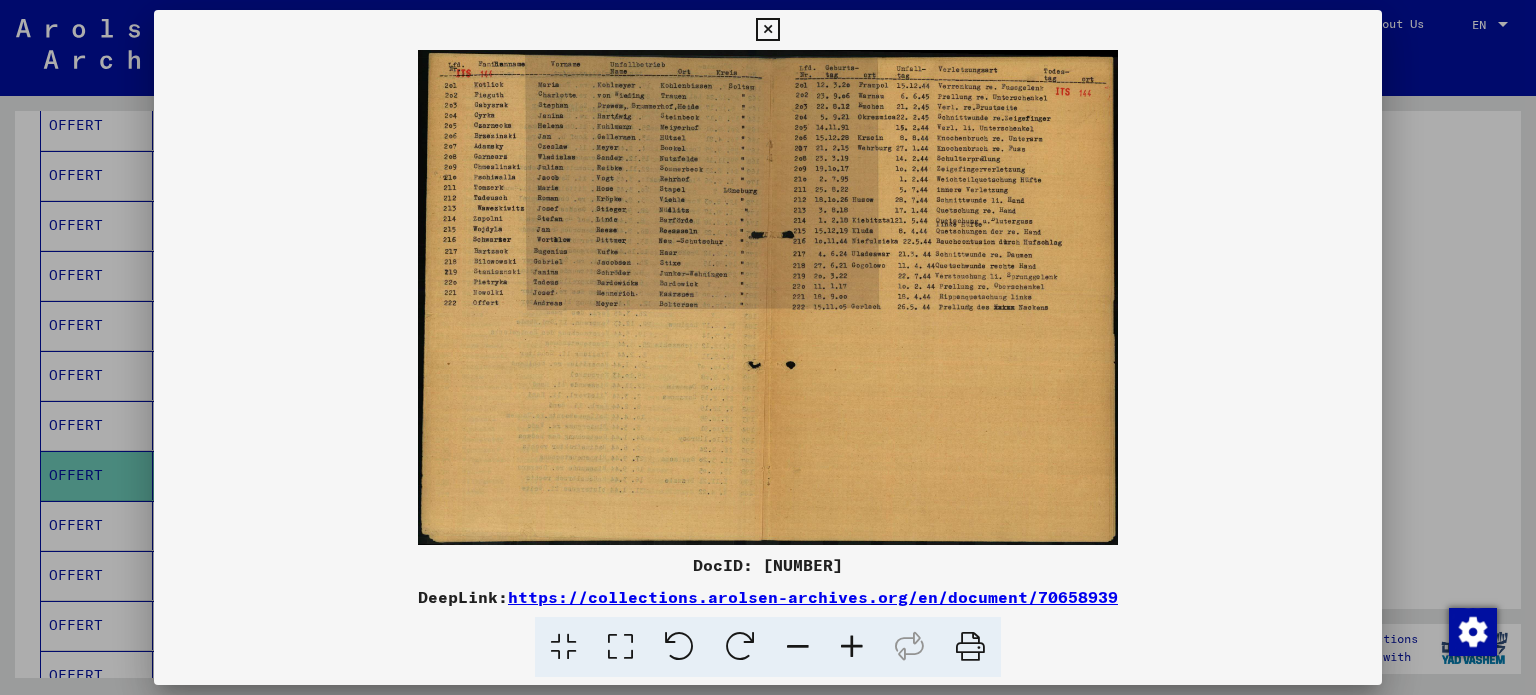 click at bounding box center (768, 347) 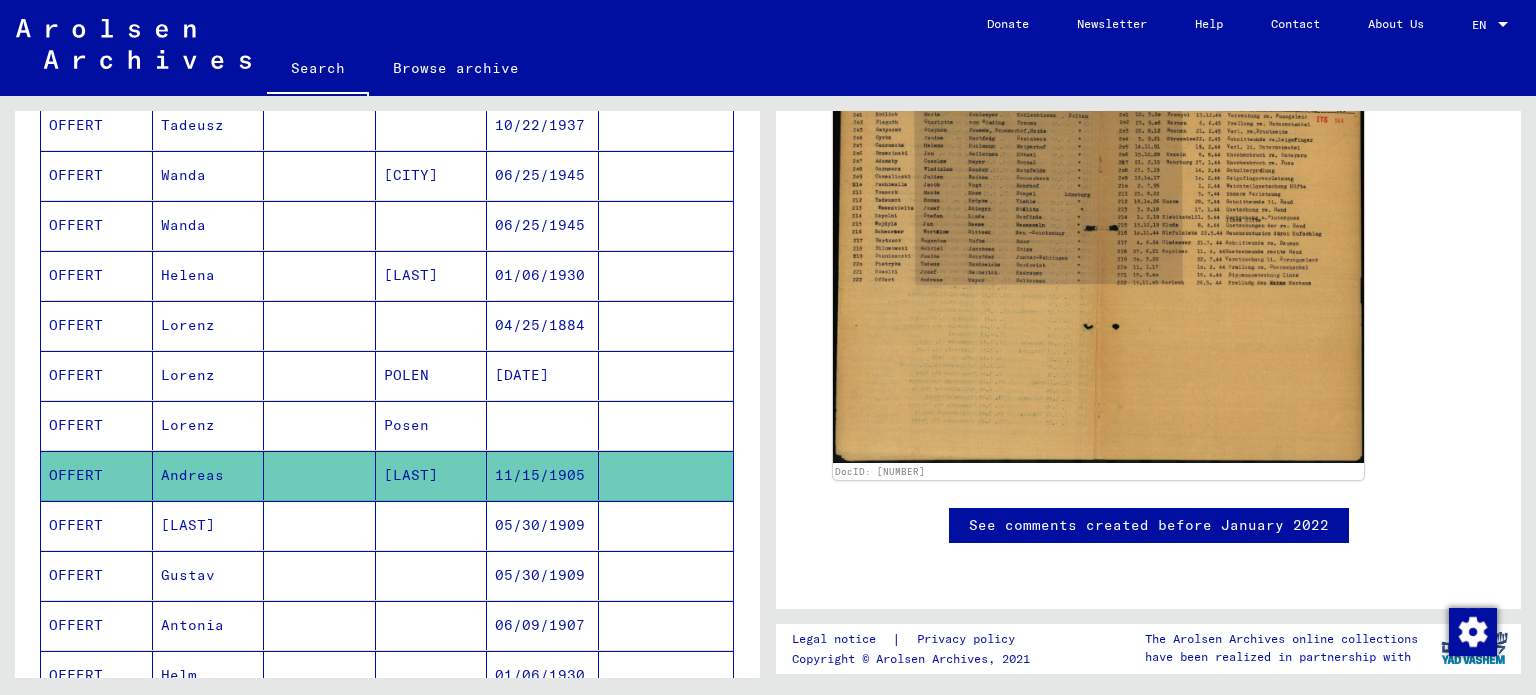 scroll, scrollTop: 600, scrollLeft: 0, axis: vertical 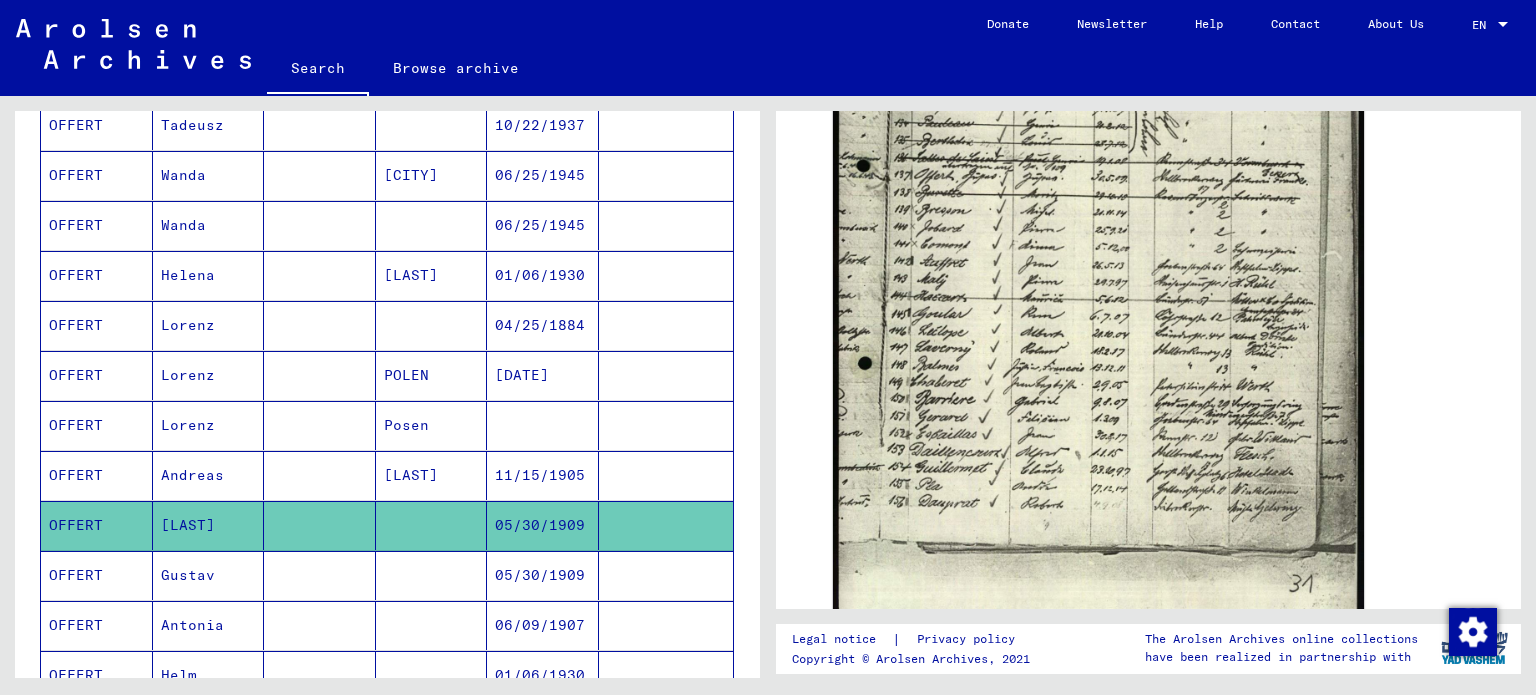 click on "Gustav" at bounding box center (209, 625) 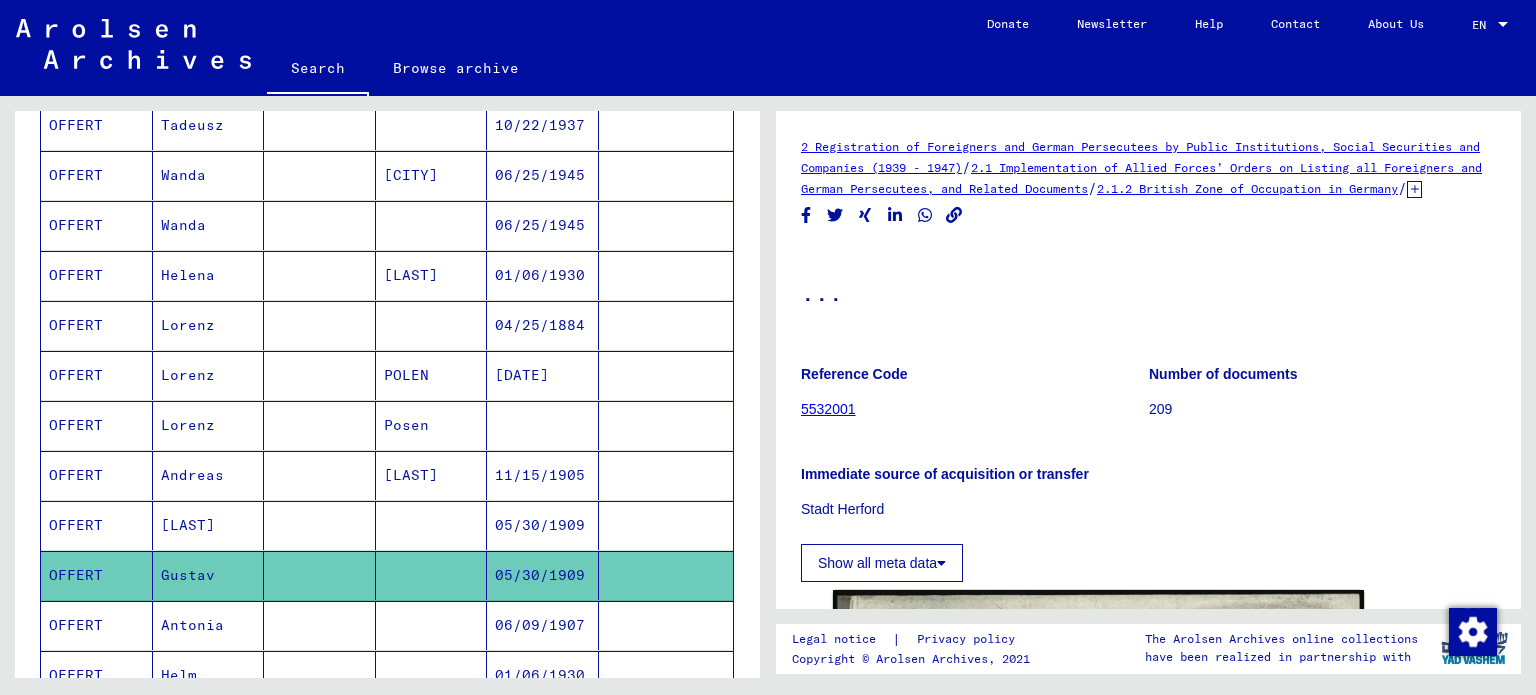 scroll, scrollTop: 0, scrollLeft: 0, axis: both 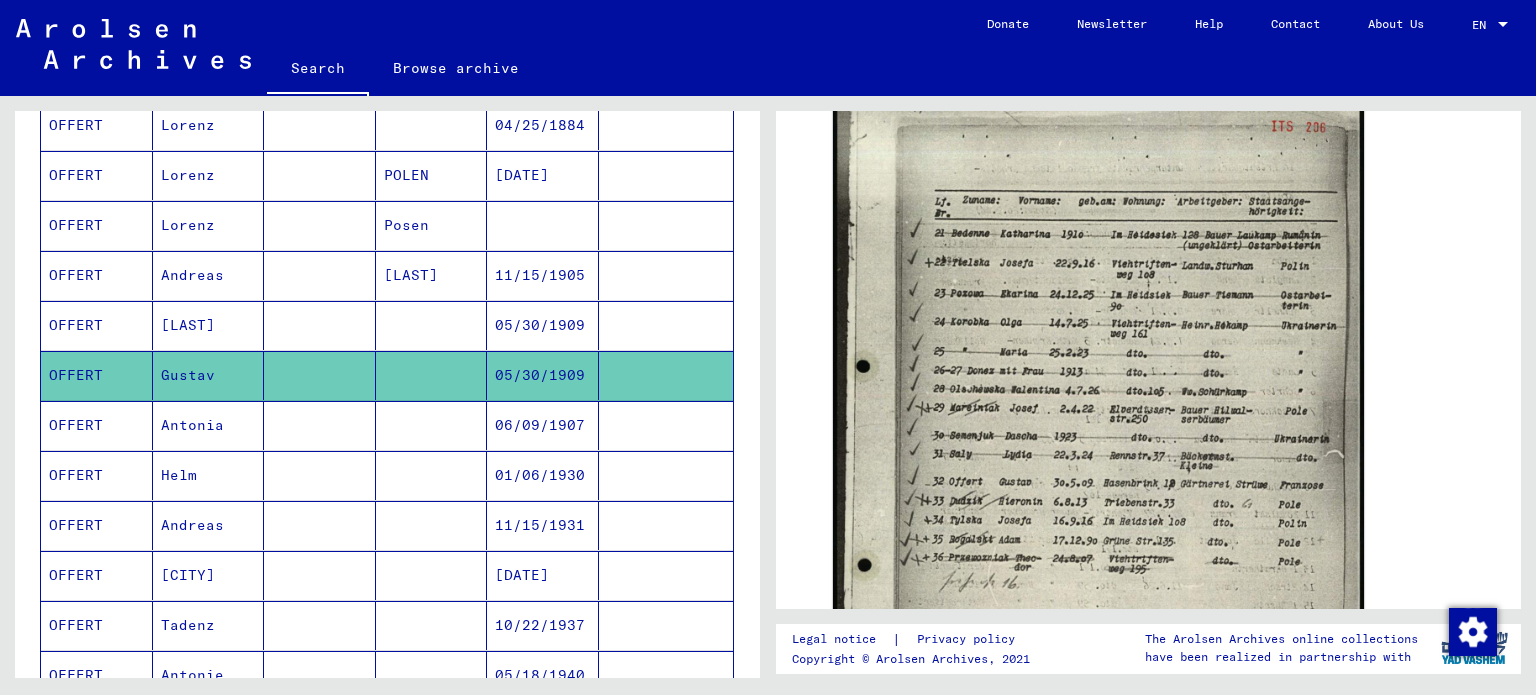 click on "Antonia" at bounding box center [209, 475] 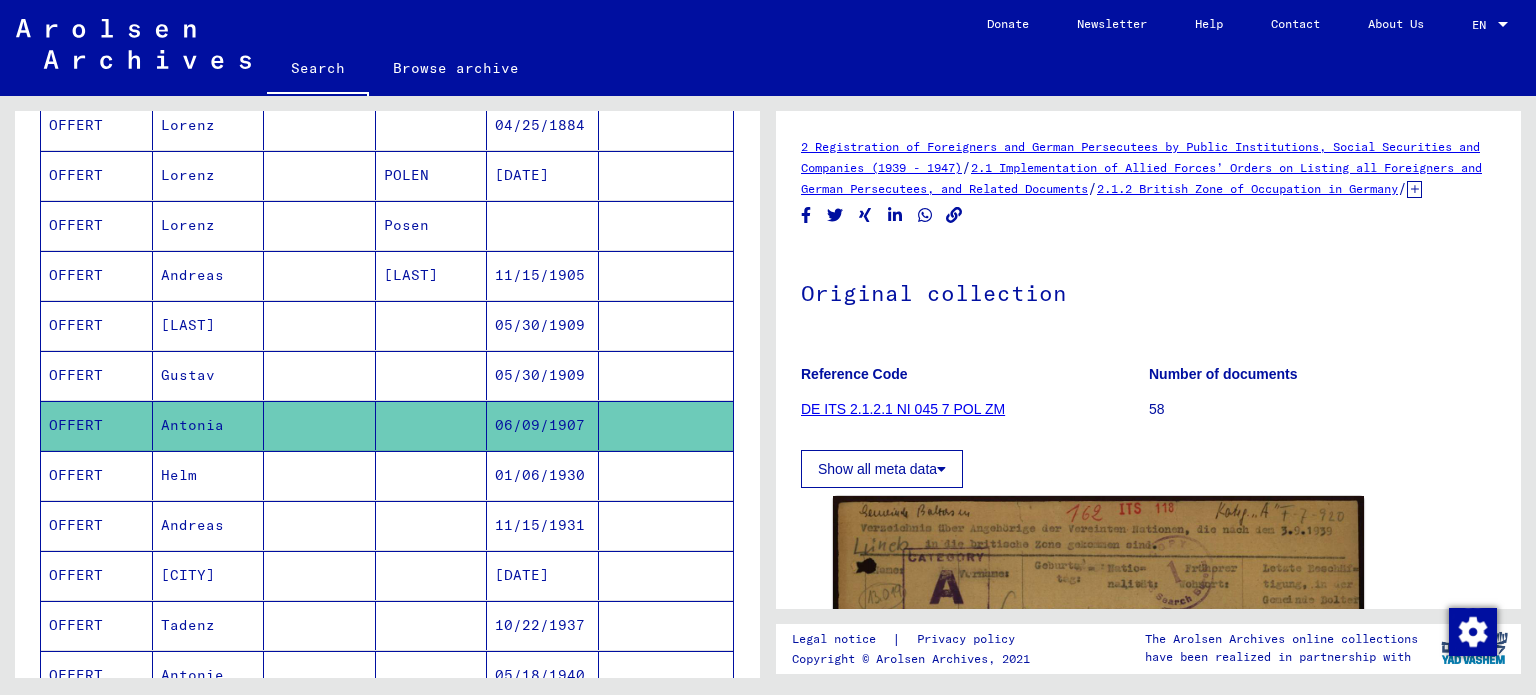 scroll, scrollTop: 0, scrollLeft: 0, axis: both 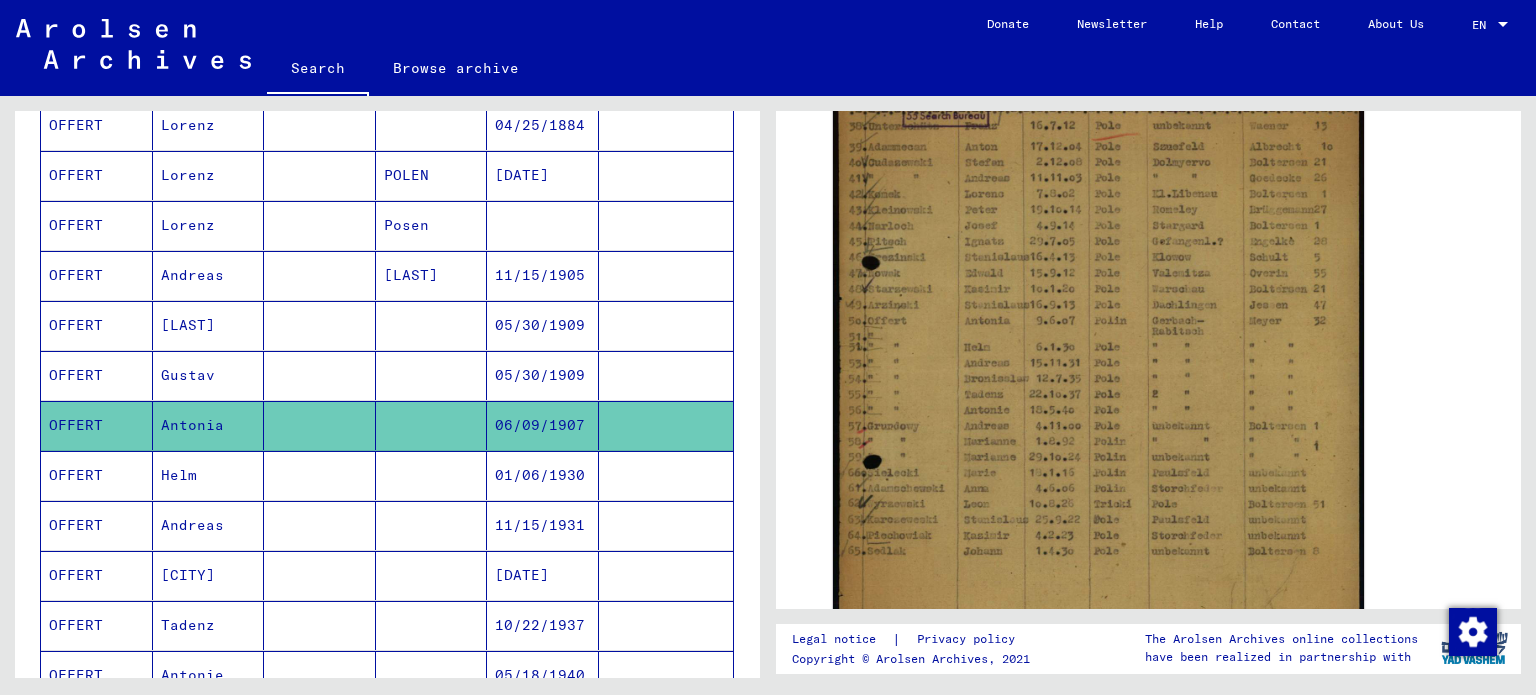 click on "Helm" at bounding box center [209, 525] 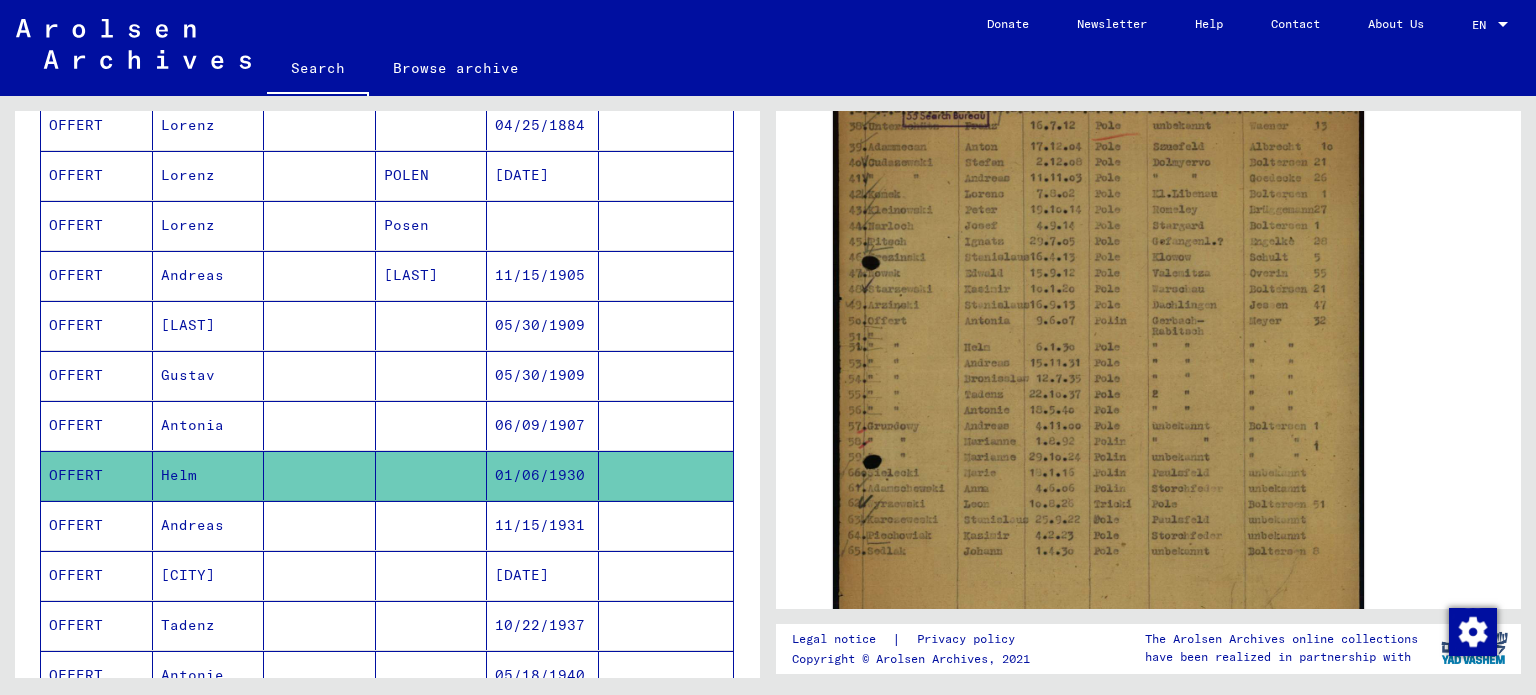 click on "Helm" 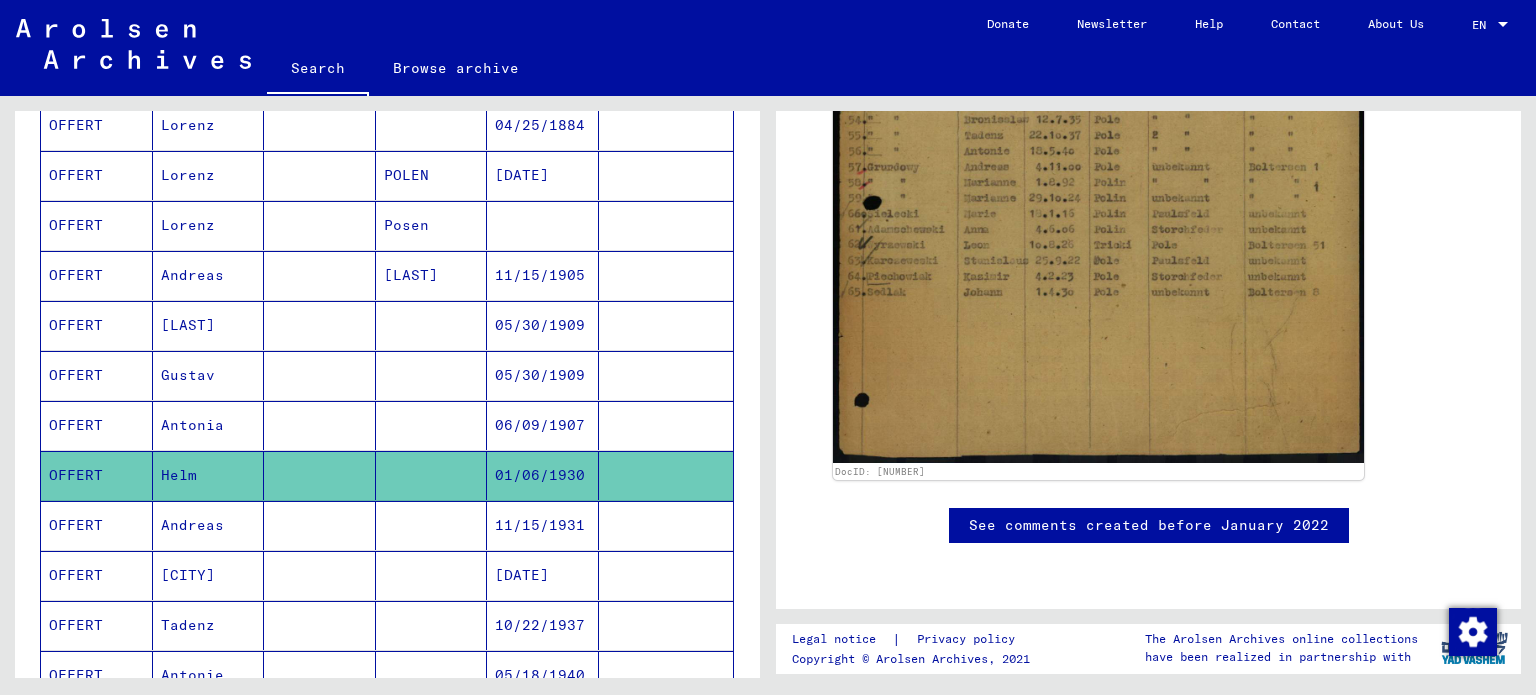 scroll, scrollTop: 1200, scrollLeft: 0, axis: vertical 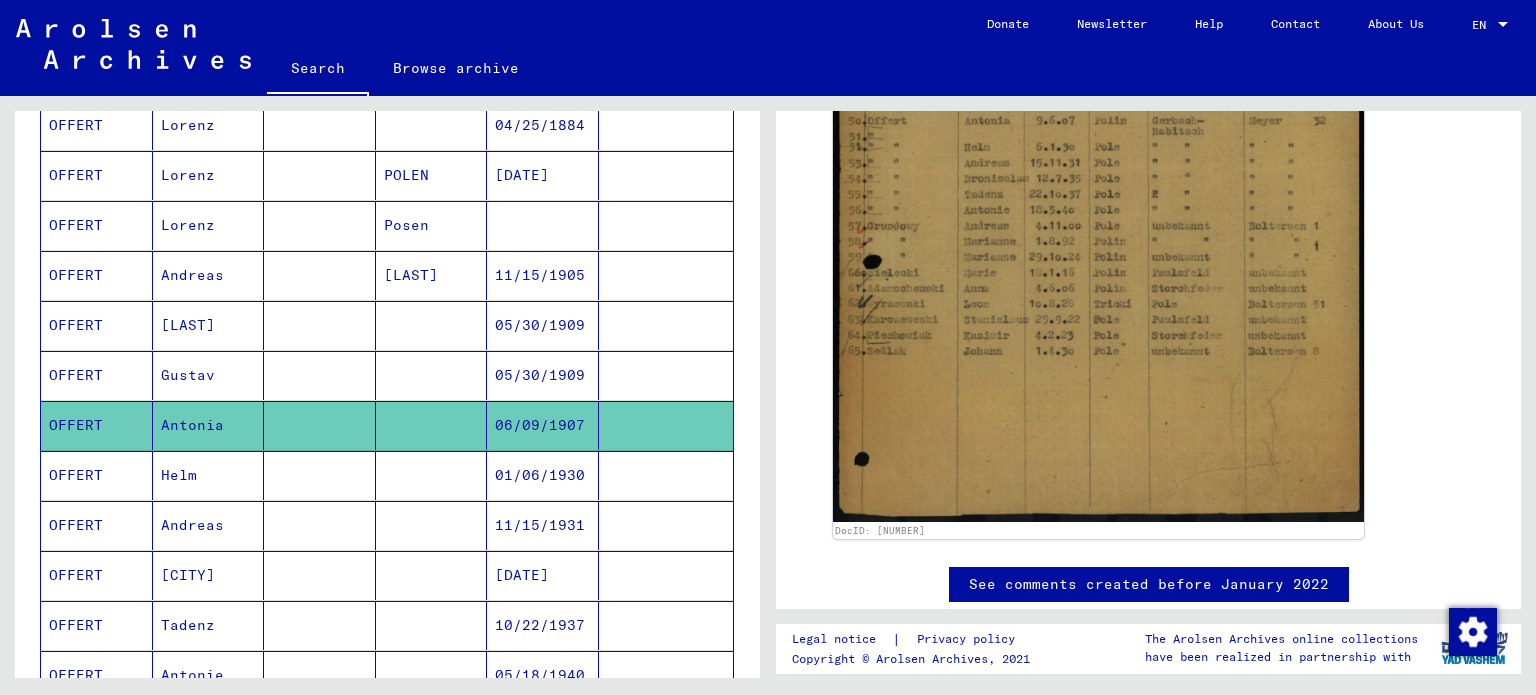 click on "OFFERT" at bounding box center (97, 425) 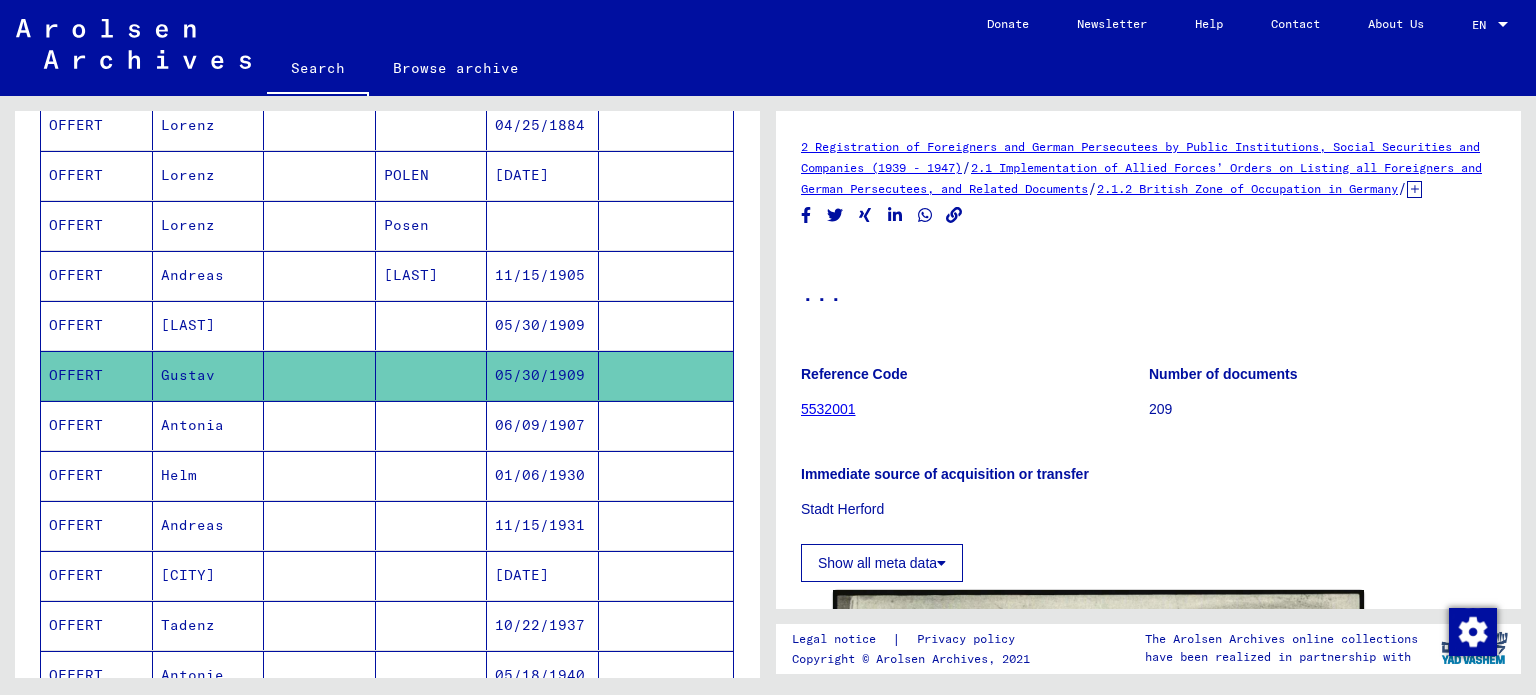 scroll, scrollTop: 0, scrollLeft: 0, axis: both 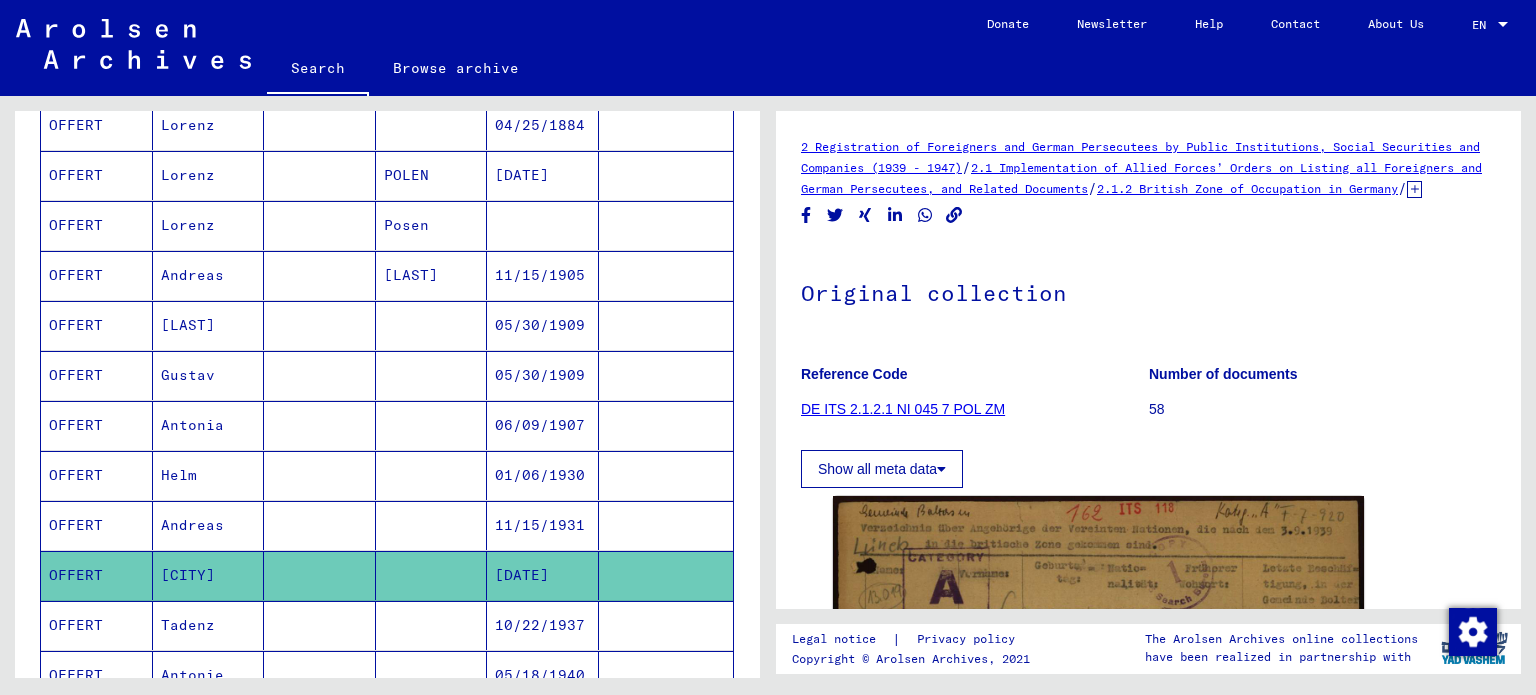 click on "OFFERT" at bounding box center [97, 575] 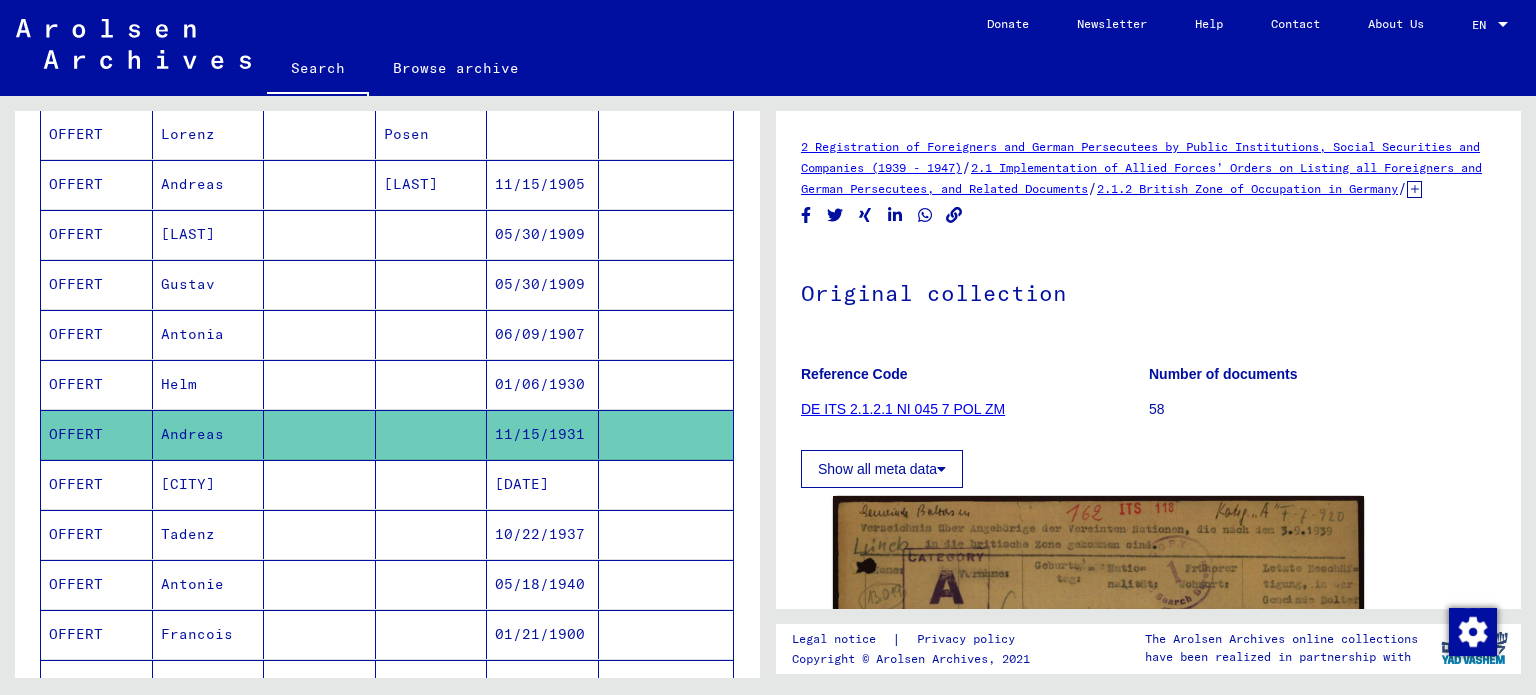 scroll, scrollTop: 1154, scrollLeft: 0, axis: vertical 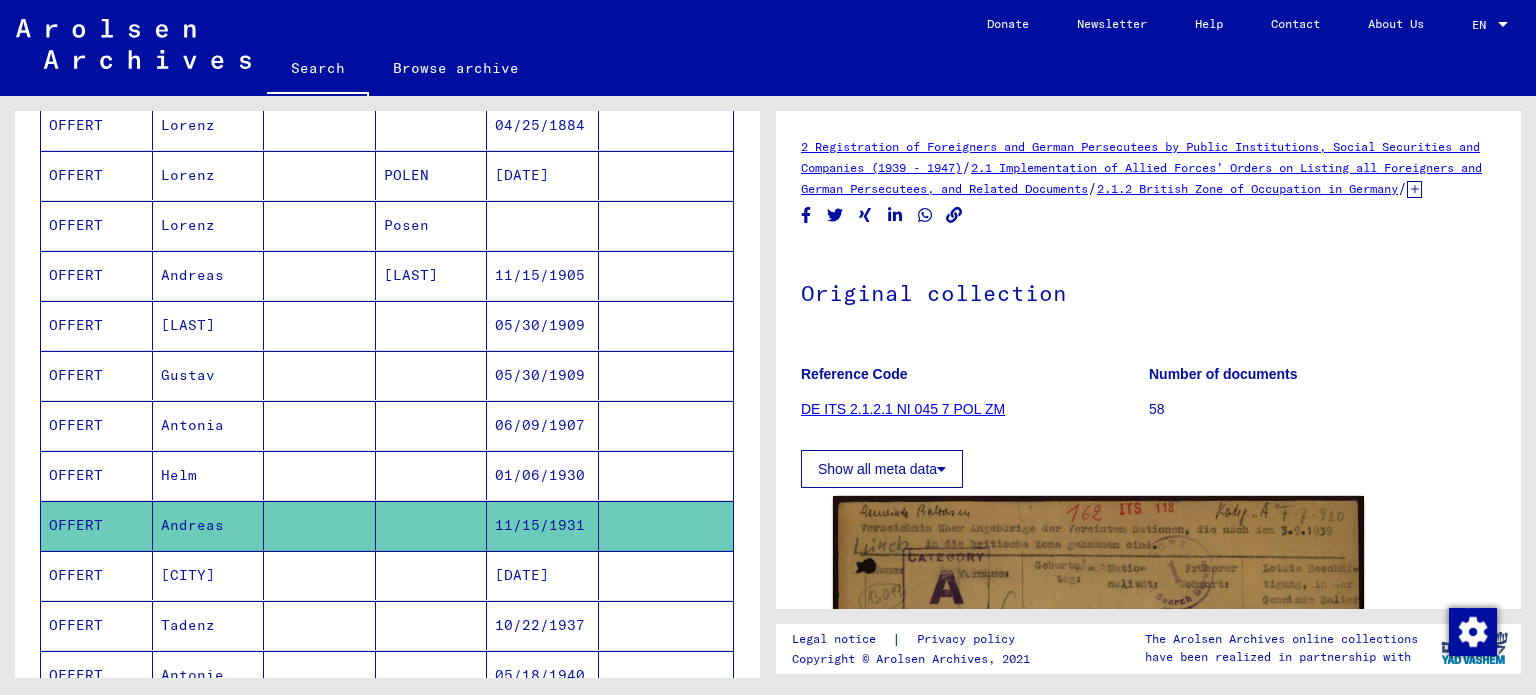 click on "OFFERT" at bounding box center [97, 275] 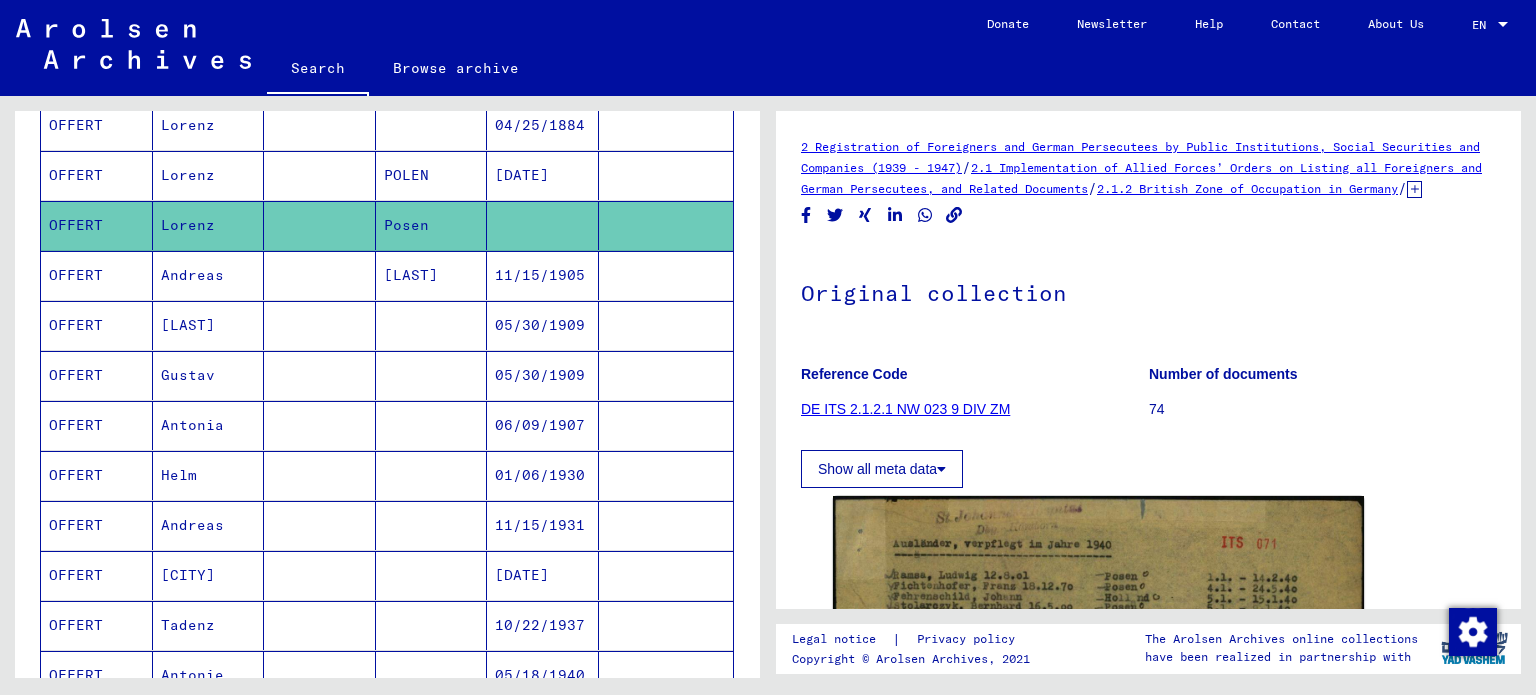 scroll, scrollTop: 0, scrollLeft: 0, axis: both 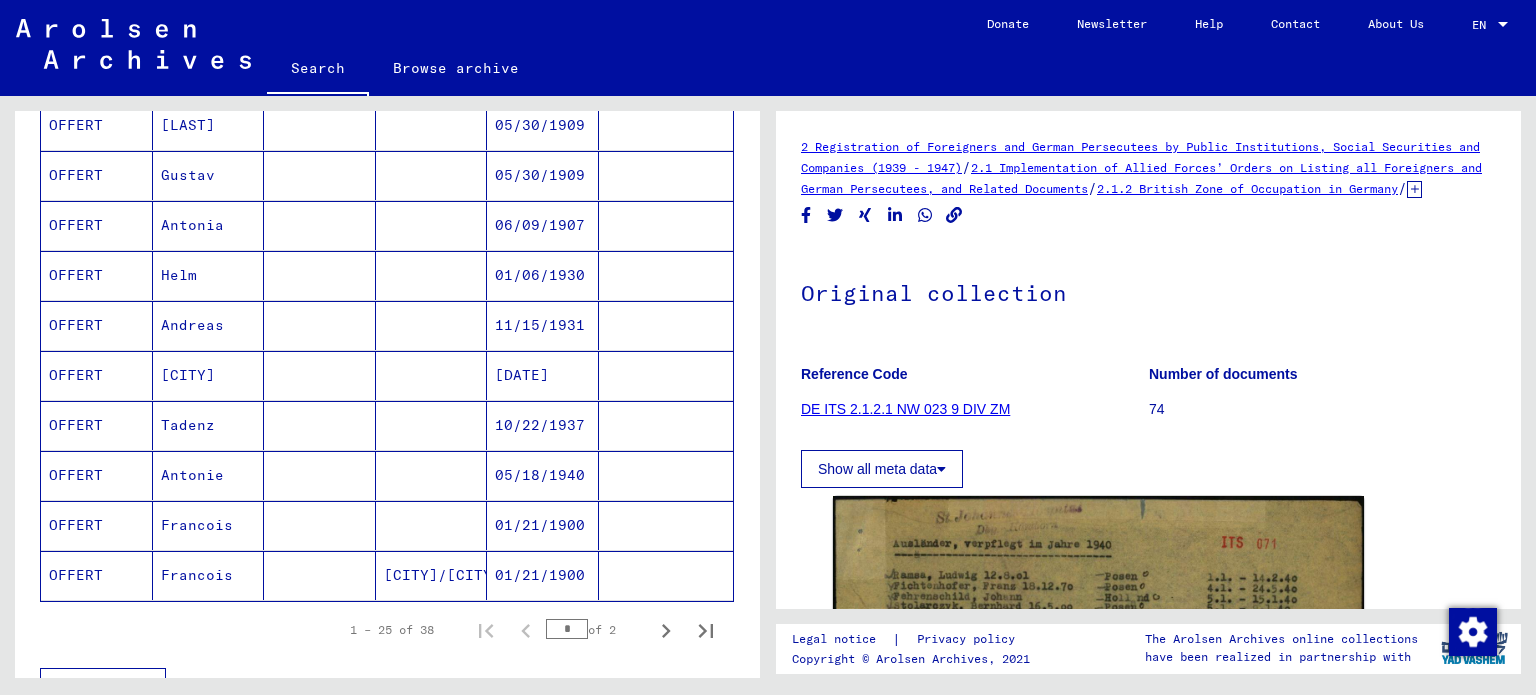click on "OFFERT" at bounding box center [97, 375] 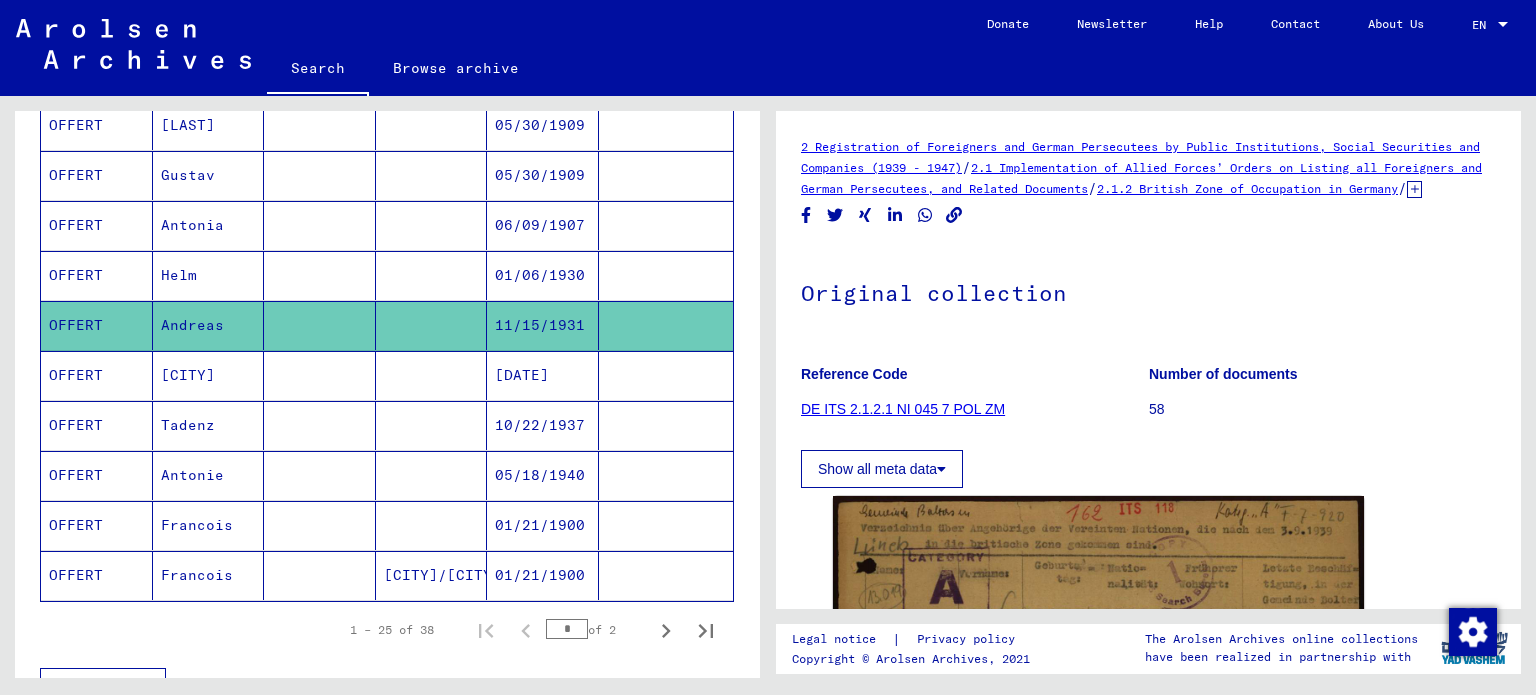scroll, scrollTop: 400, scrollLeft: 0, axis: vertical 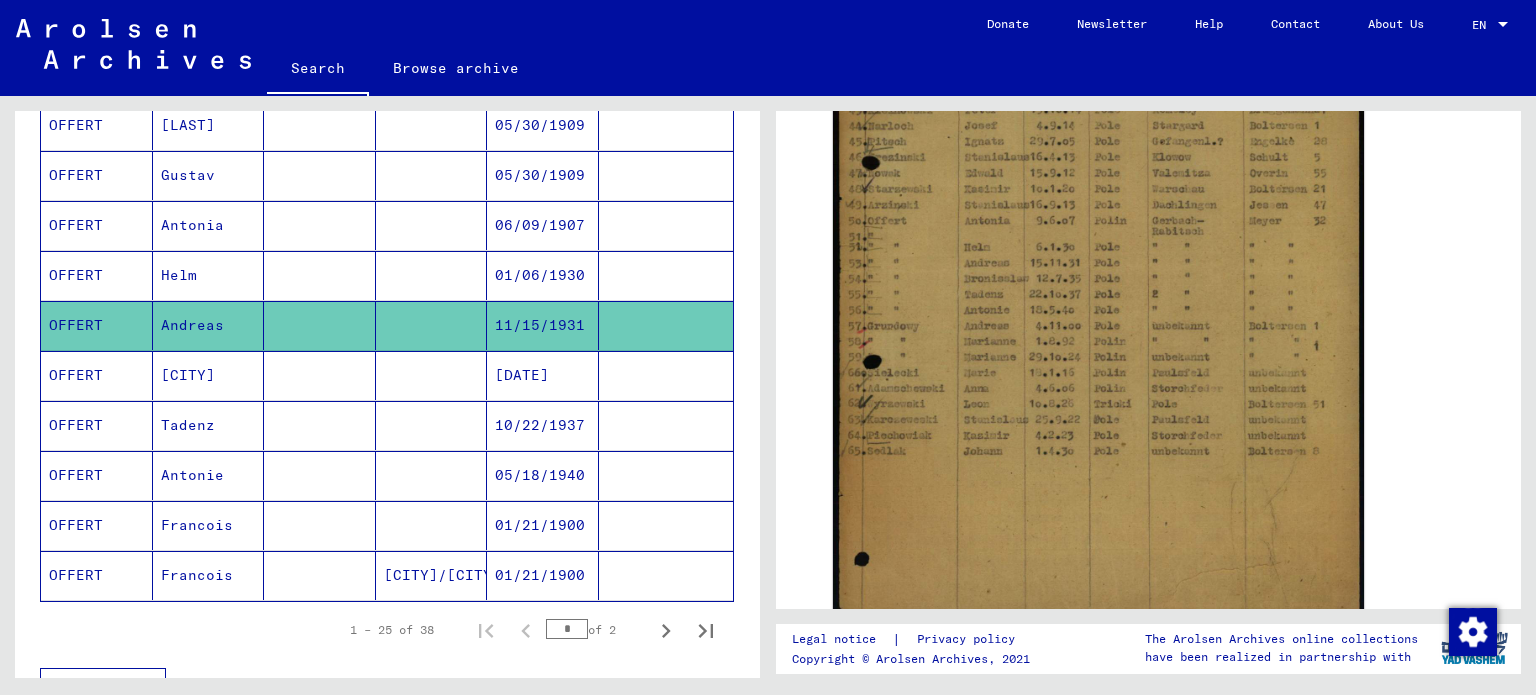 click on "OFFERT" at bounding box center (97, 425) 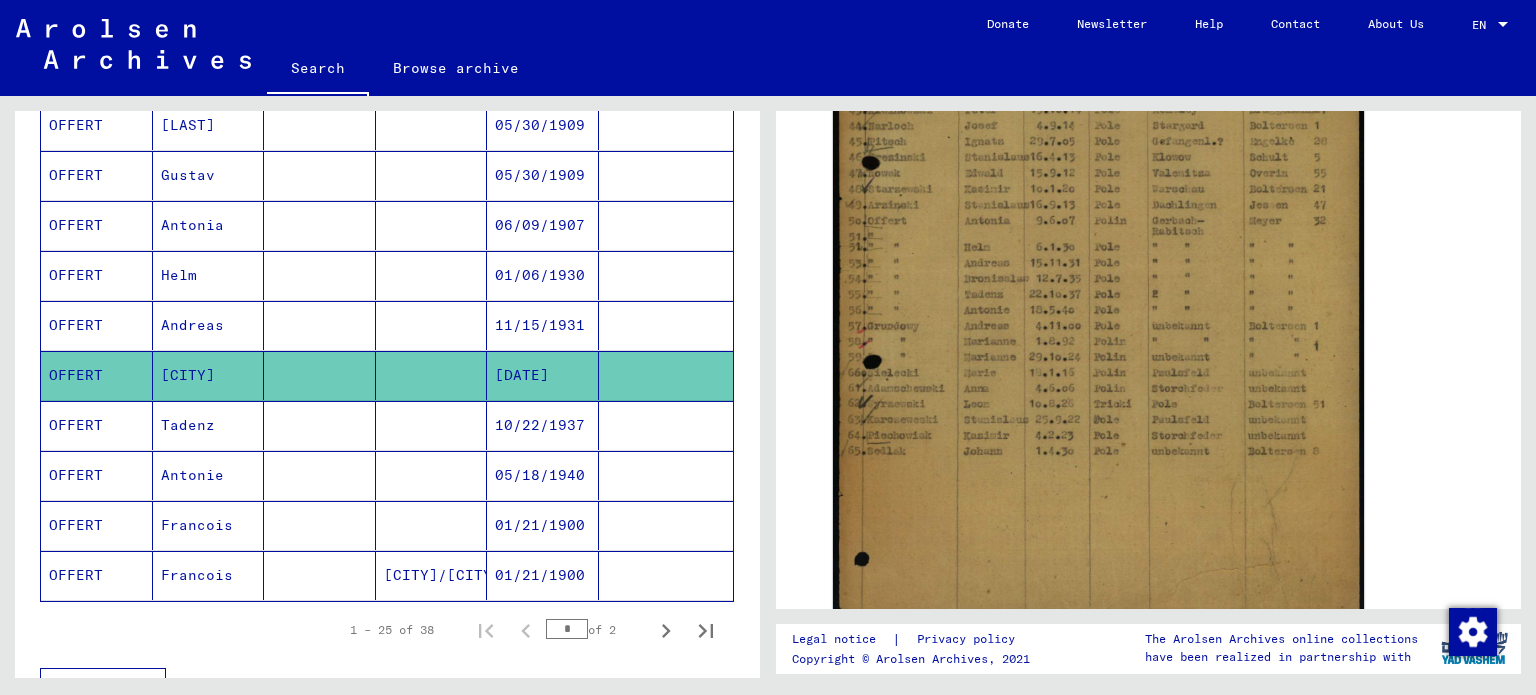 click on "OFFERT" at bounding box center (97, 475) 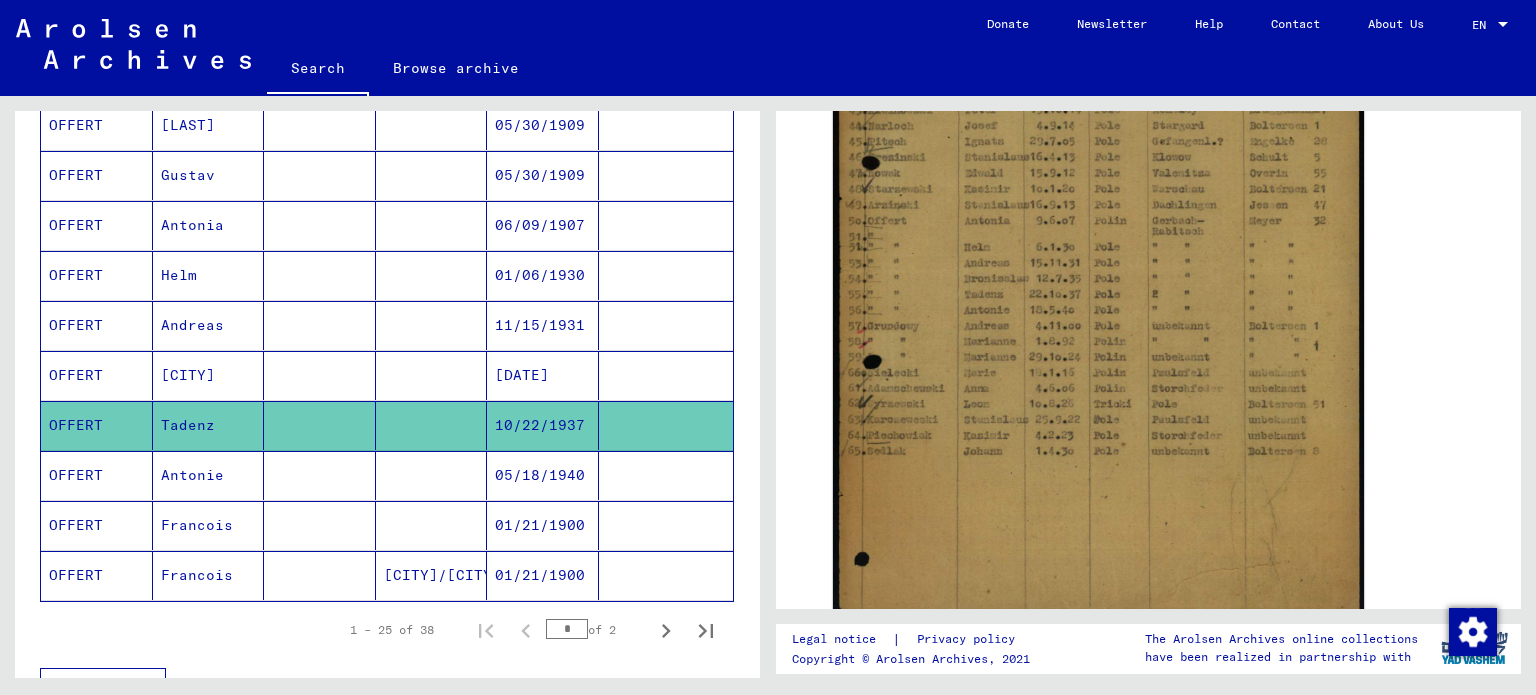 click on "OFFERT" at bounding box center [97, 525] 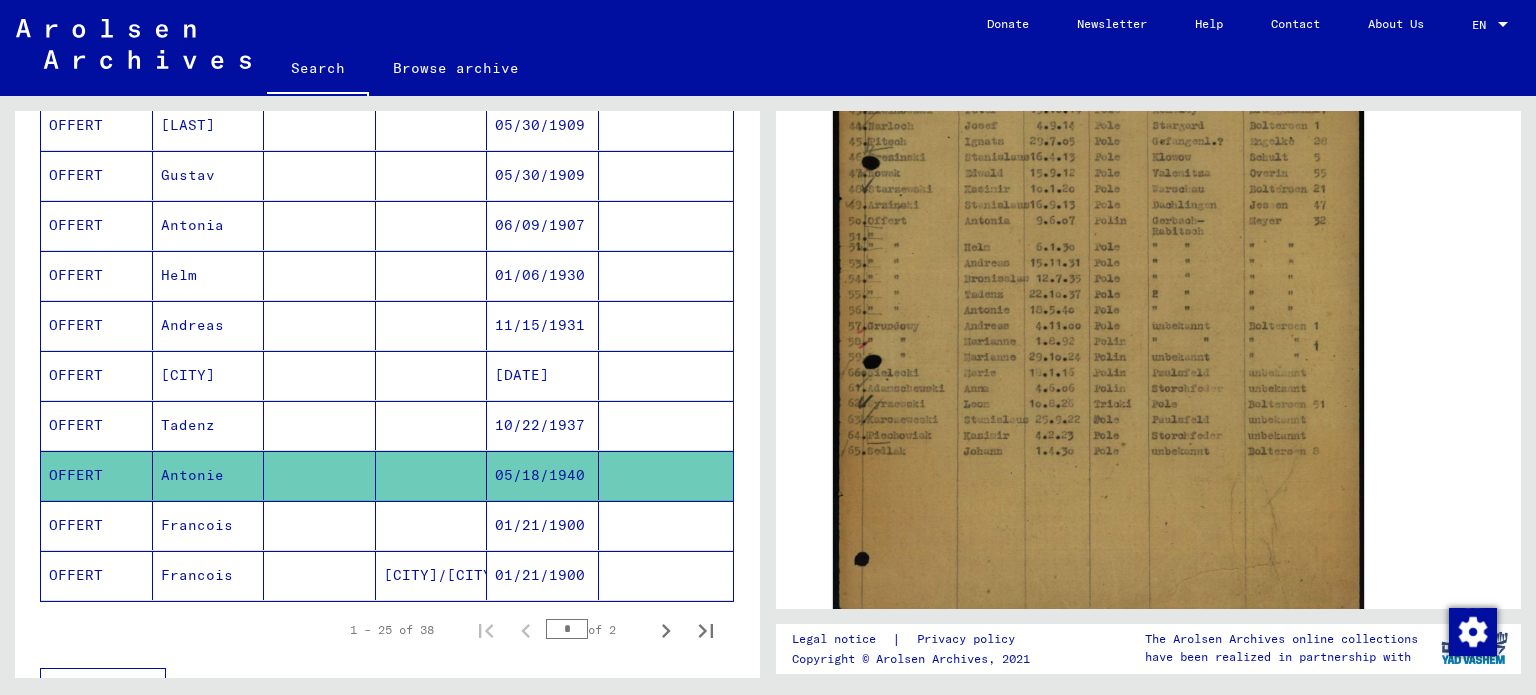 click on "OFFERT" at bounding box center [97, 575] 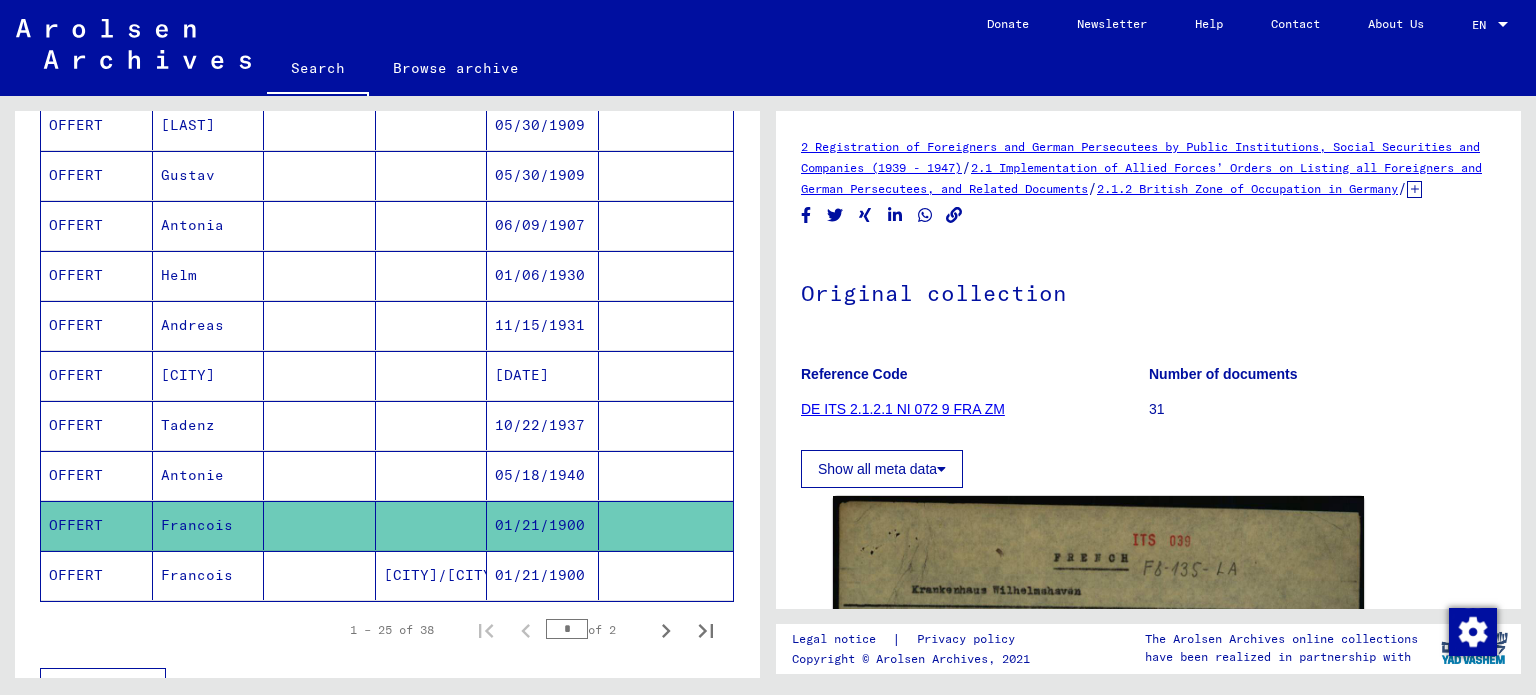 scroll, scrollTop: 0, scrollLeft: 0, axis: both 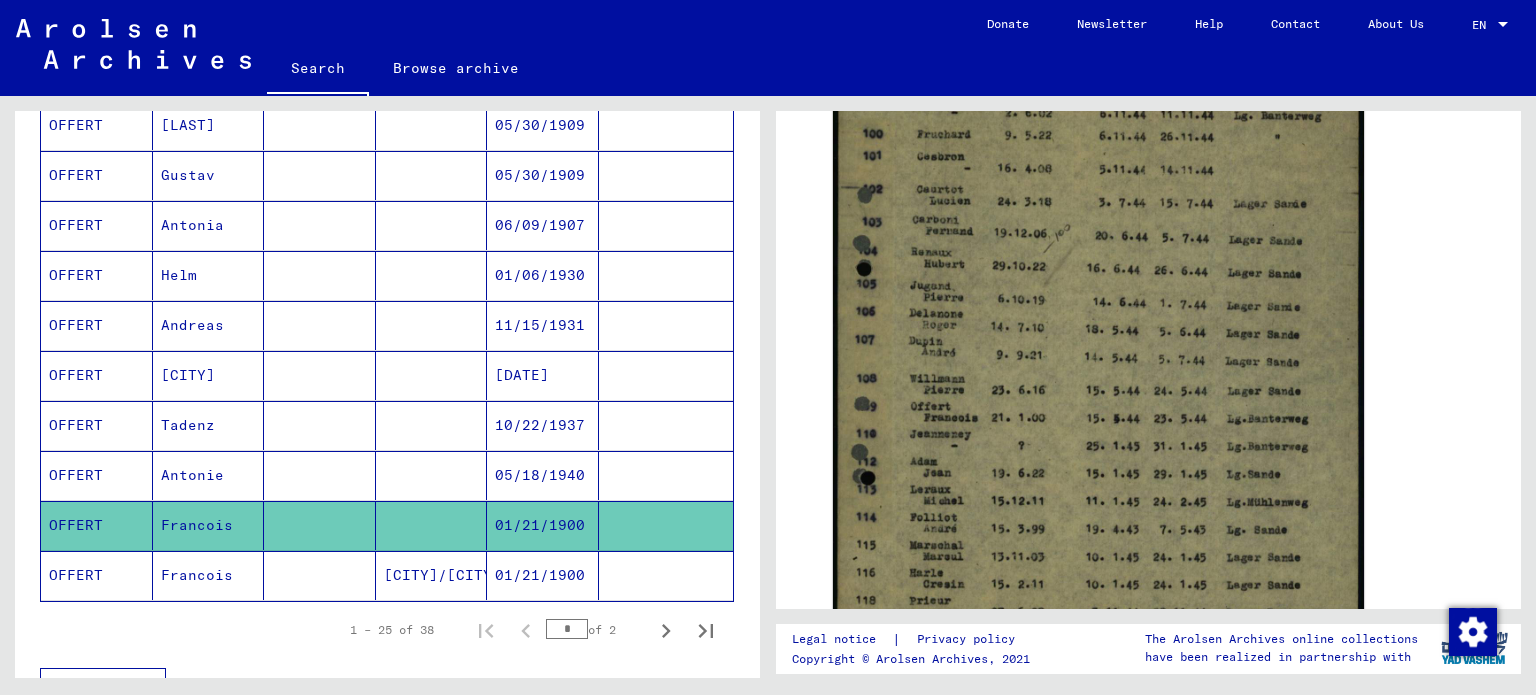 click on "OFFERT" 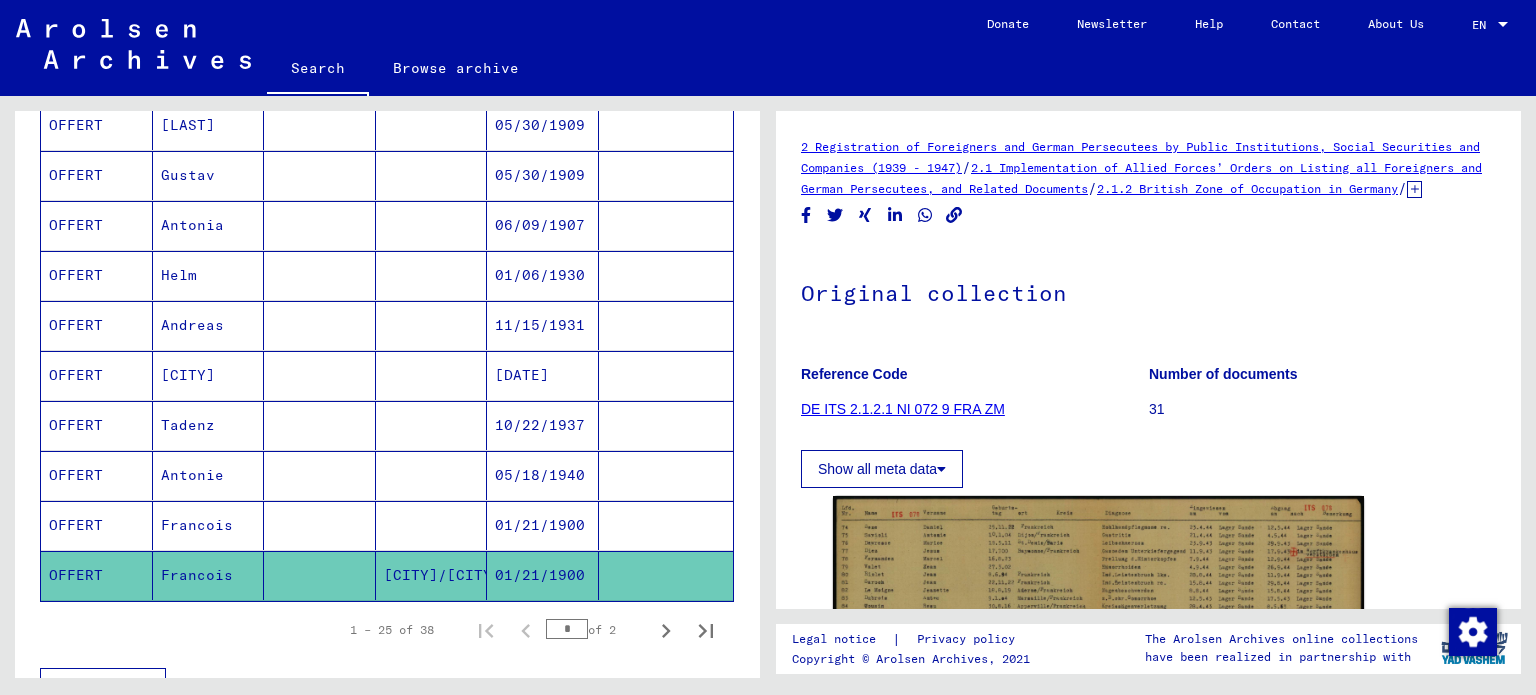 scroll, scrollTop: 0, scrollLeft: 0, axis: both 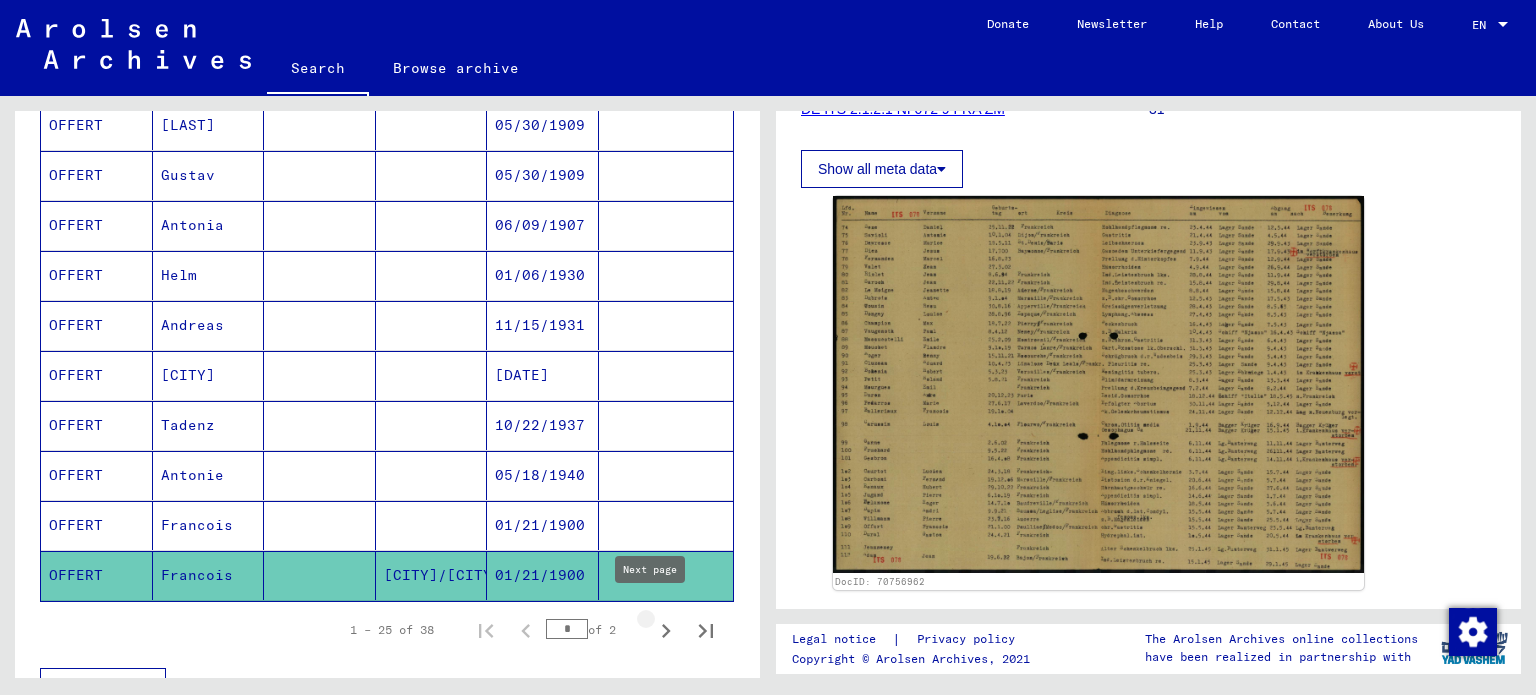 click 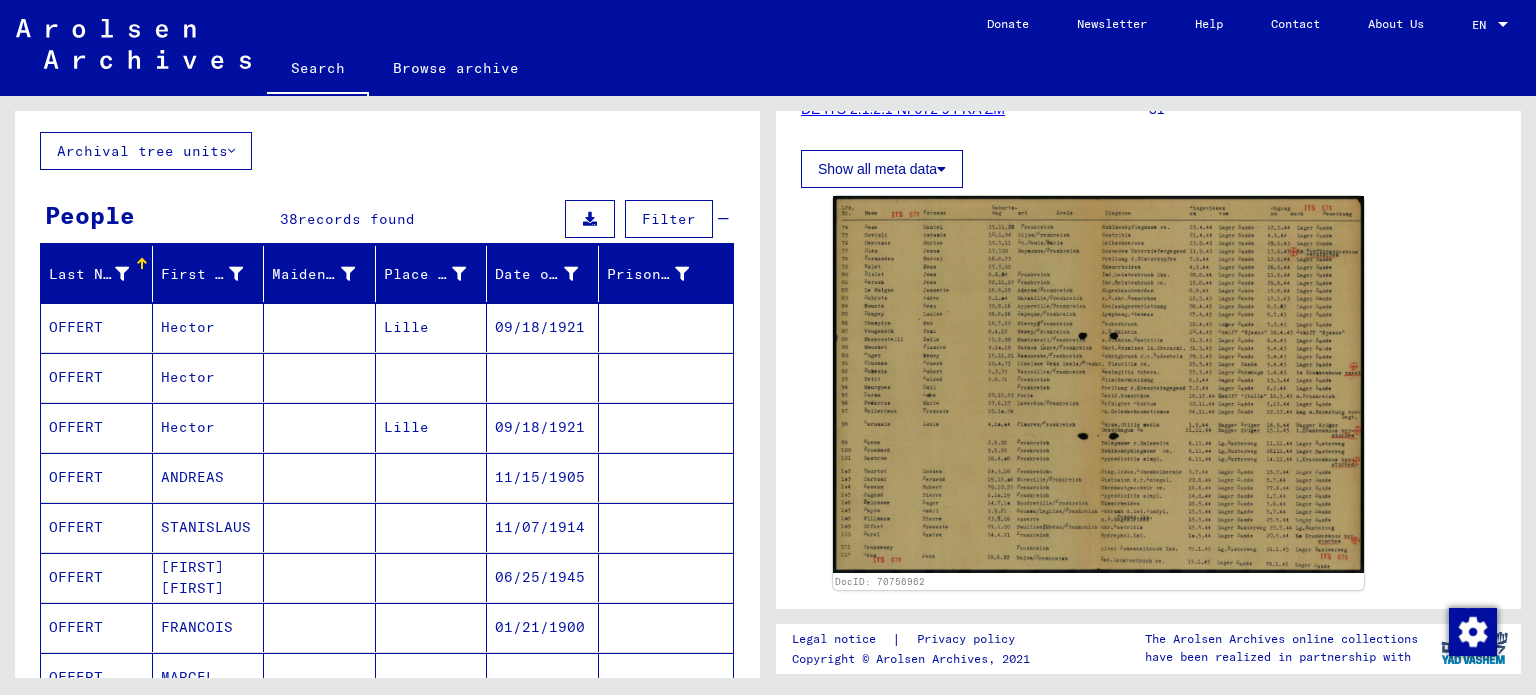 scroll, scrollTop: 54, scrollLeft: 0, axis: vertical 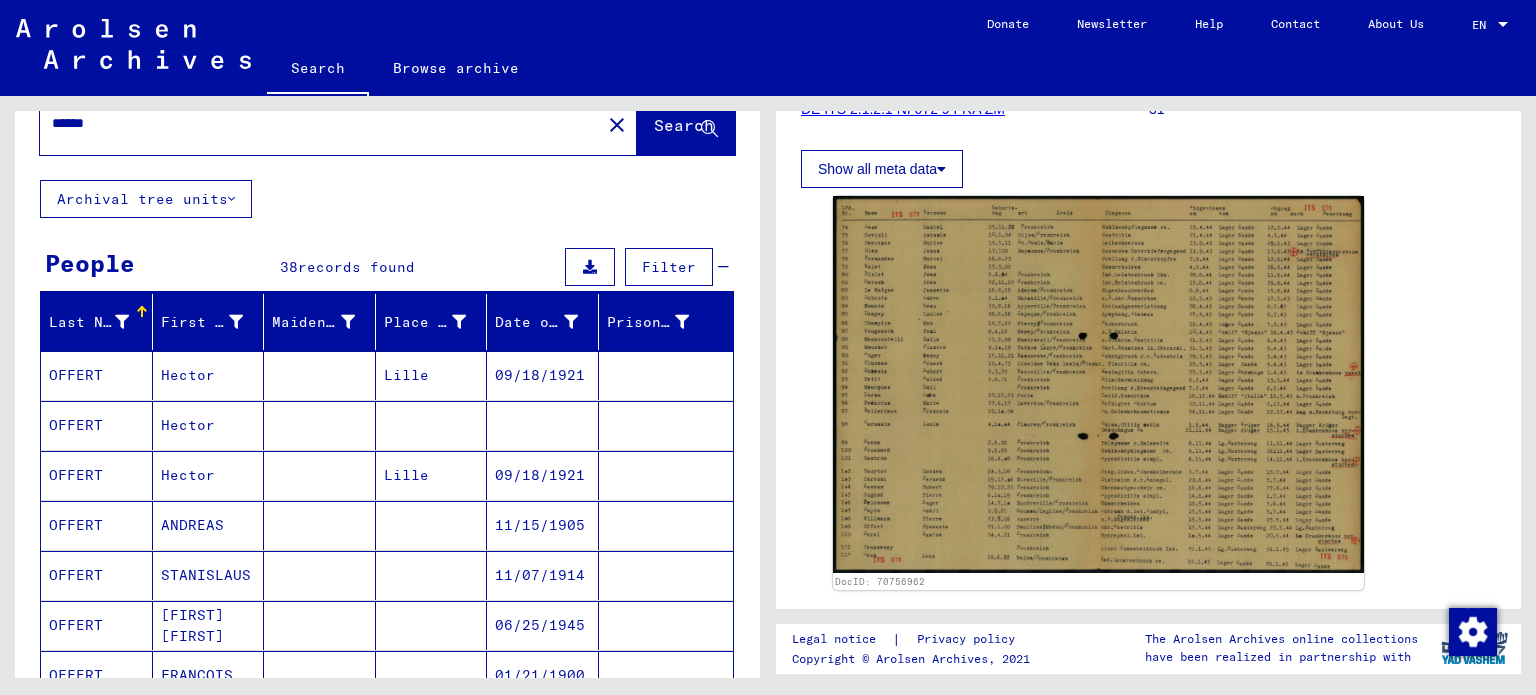 click on "OFFERT" at bounding box center (97, 425) 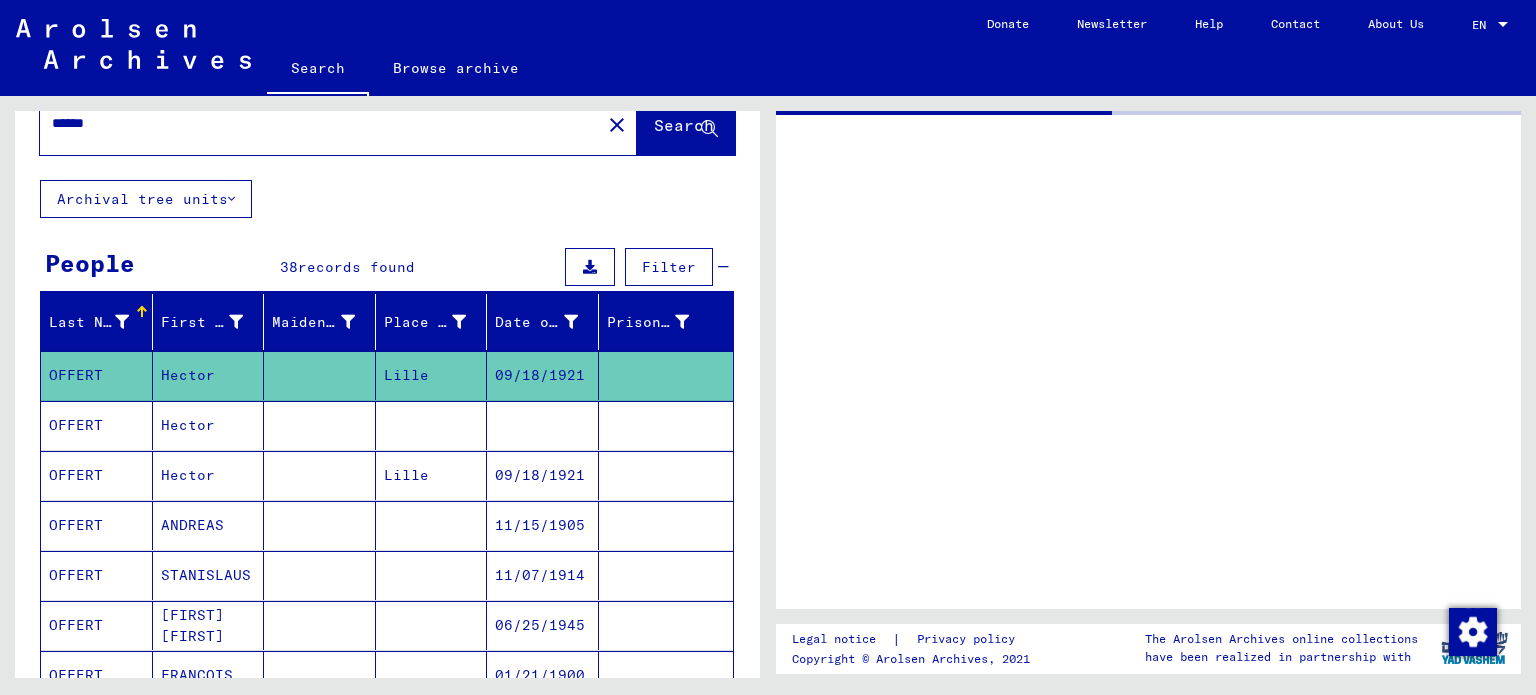 scroll, scrollTop: 0, scrollLeft: 0, axis: both 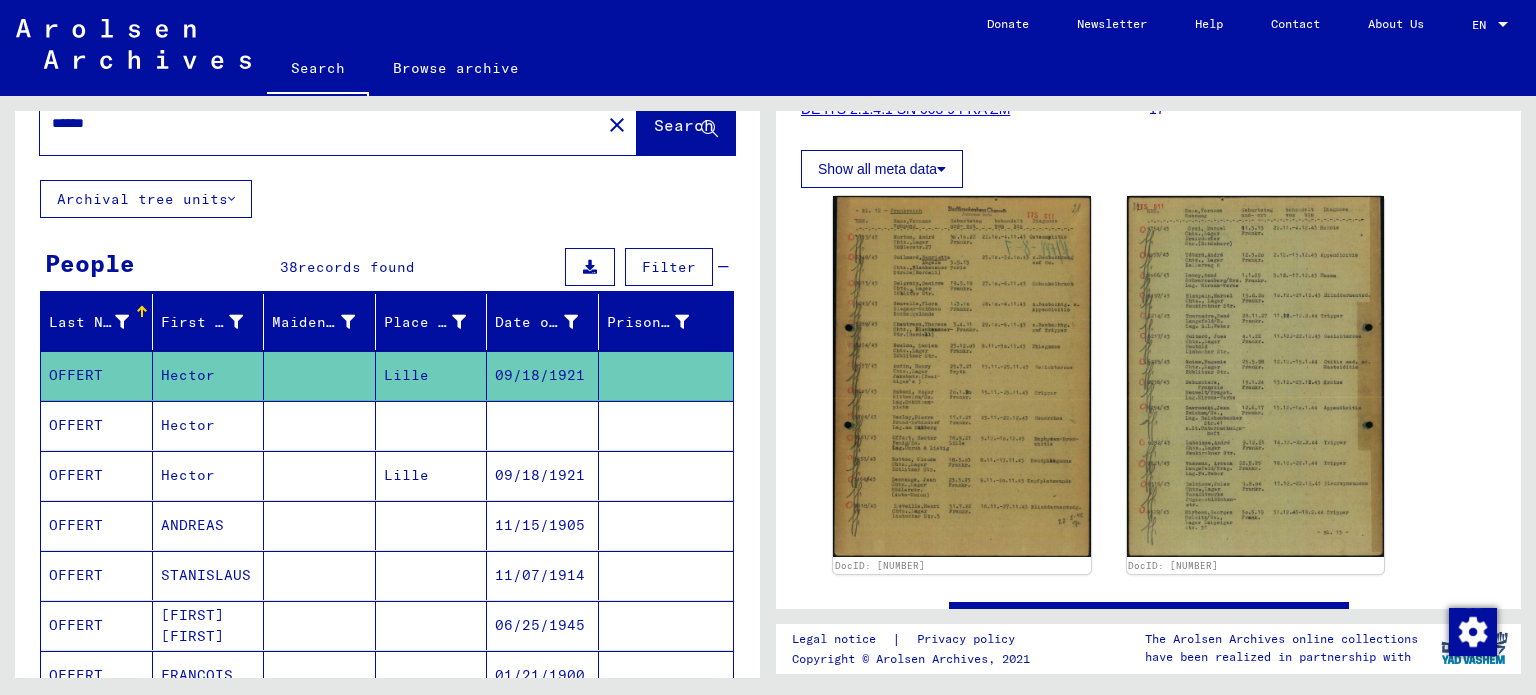 click on "OFFERT" at bounding box center [97, 575] 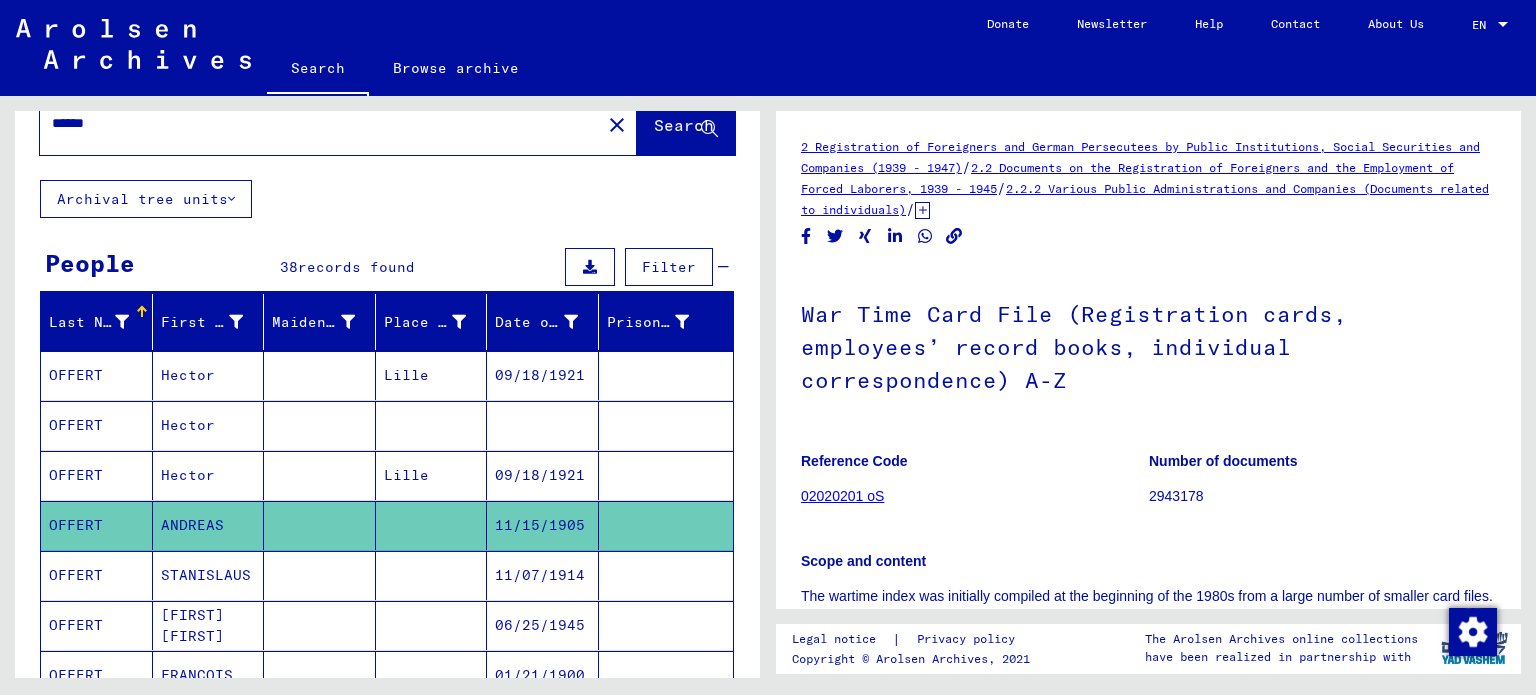 scroll, scrollTop: 0, scrollLeft: 0, axis: both 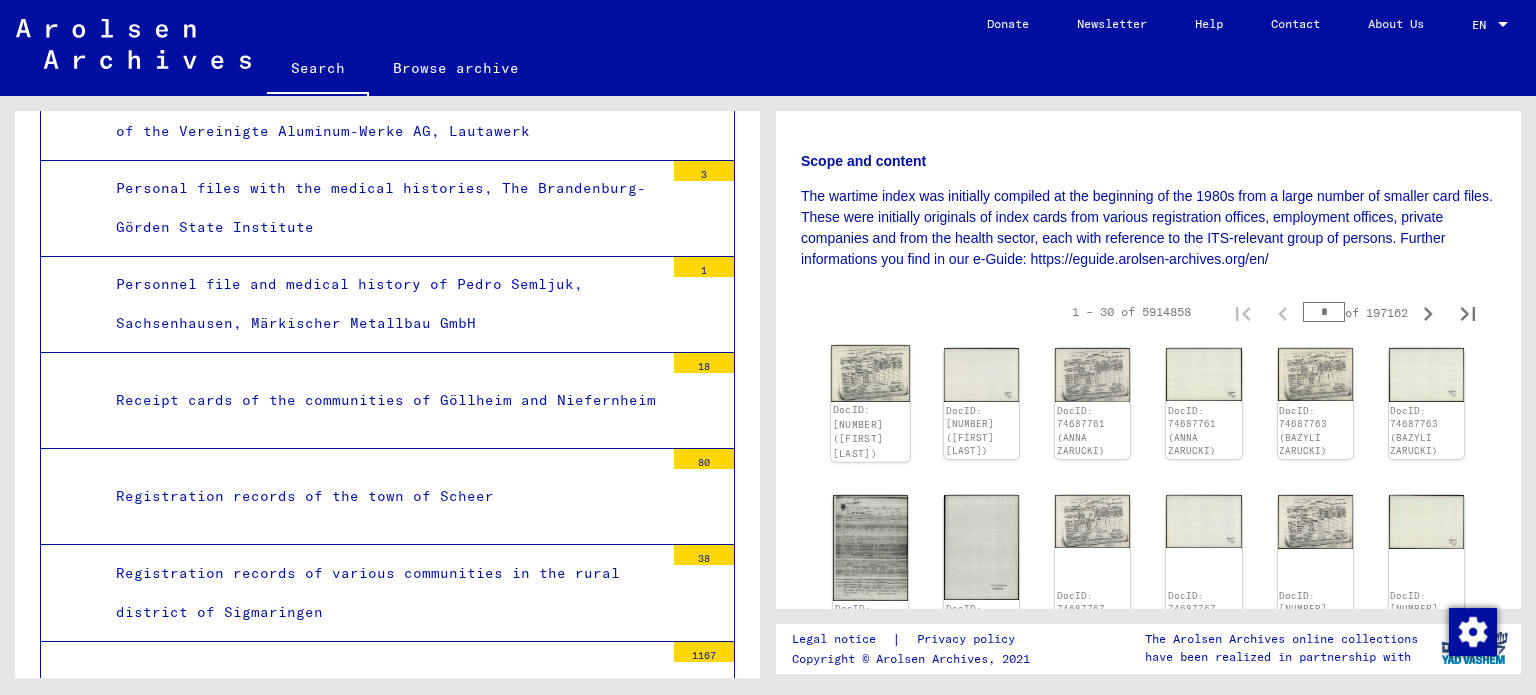 click 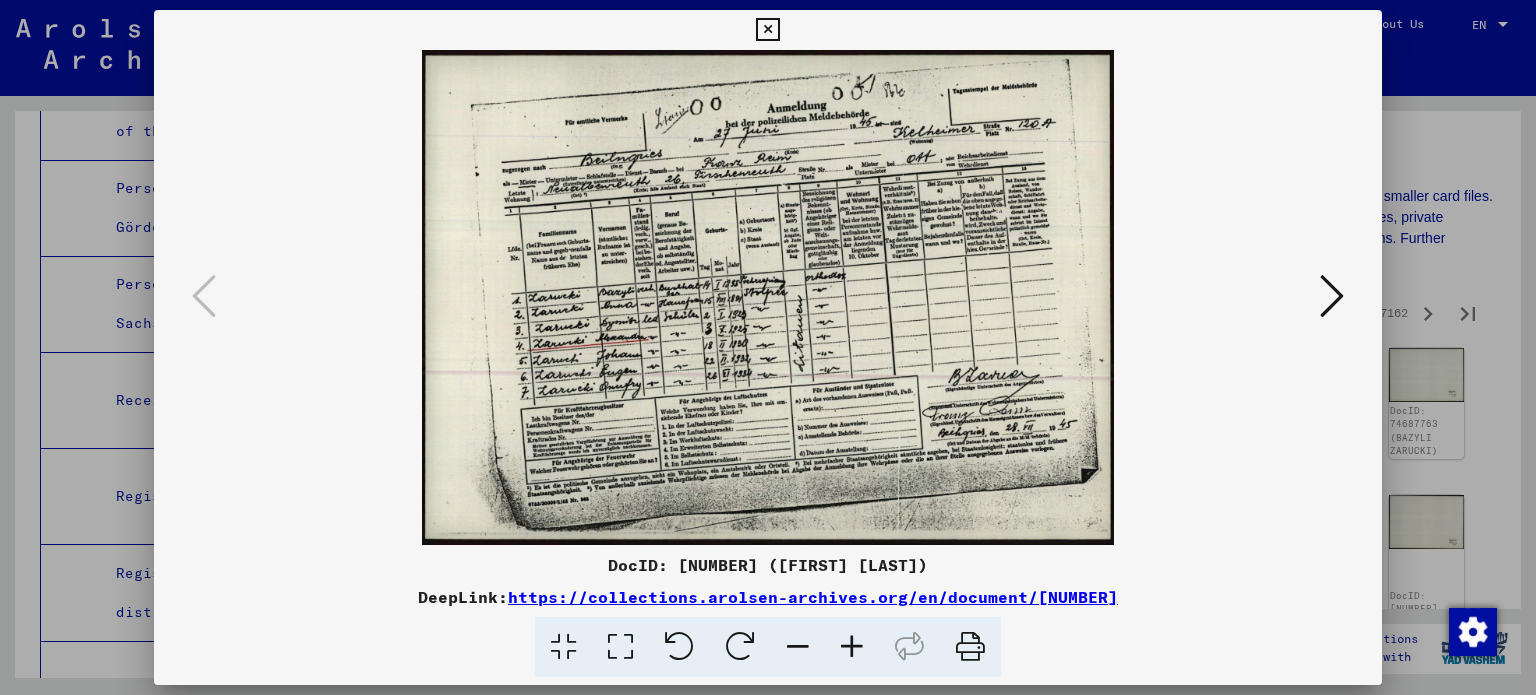 click at bounding box center (1332, 297) 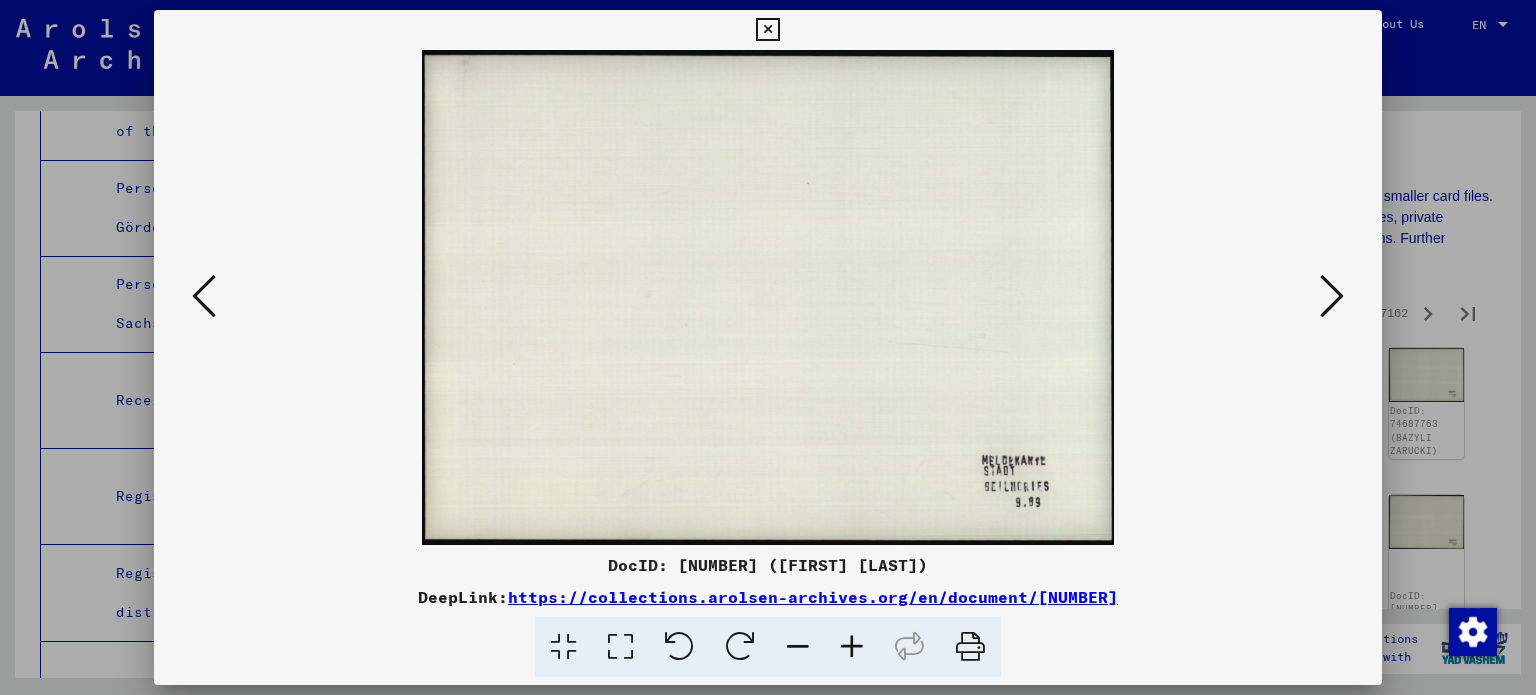click at bounding box center [1332, 297] 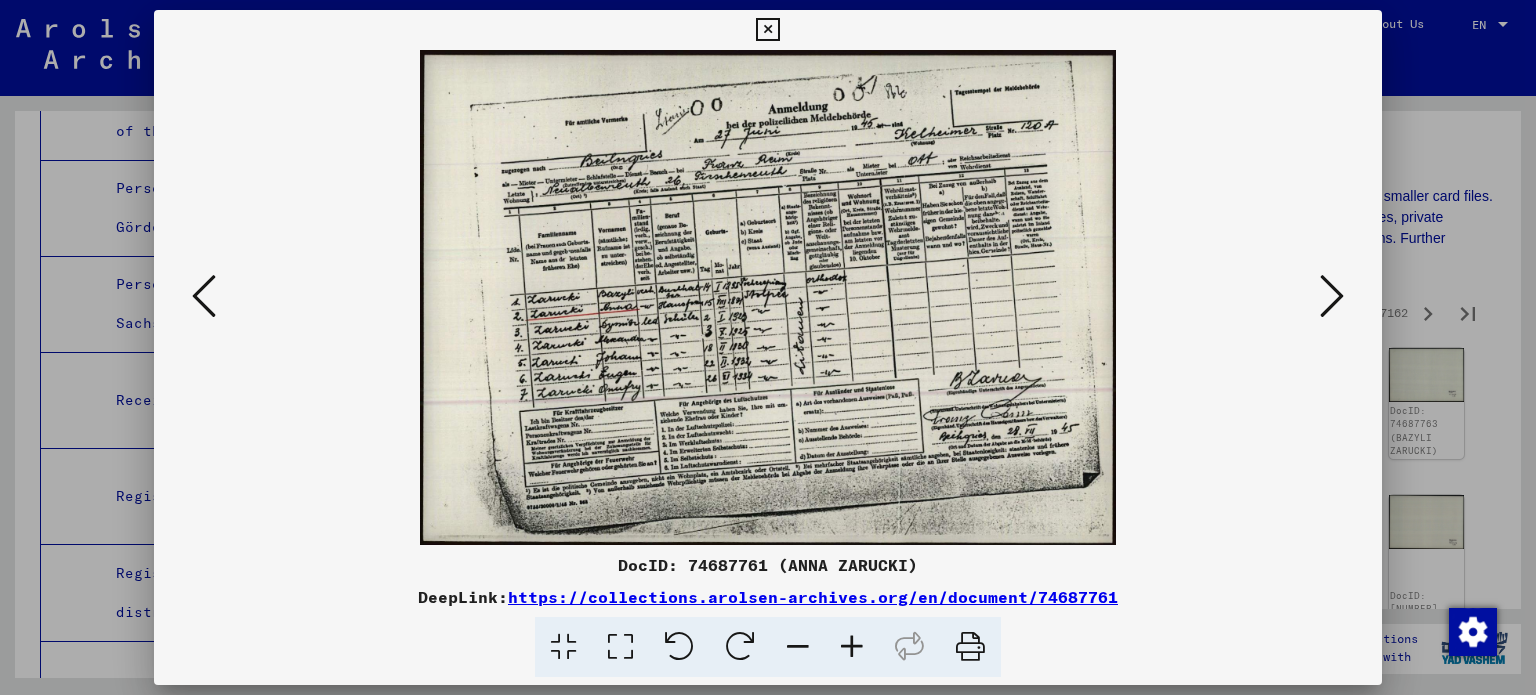 click at bounding box center [1332, 297] 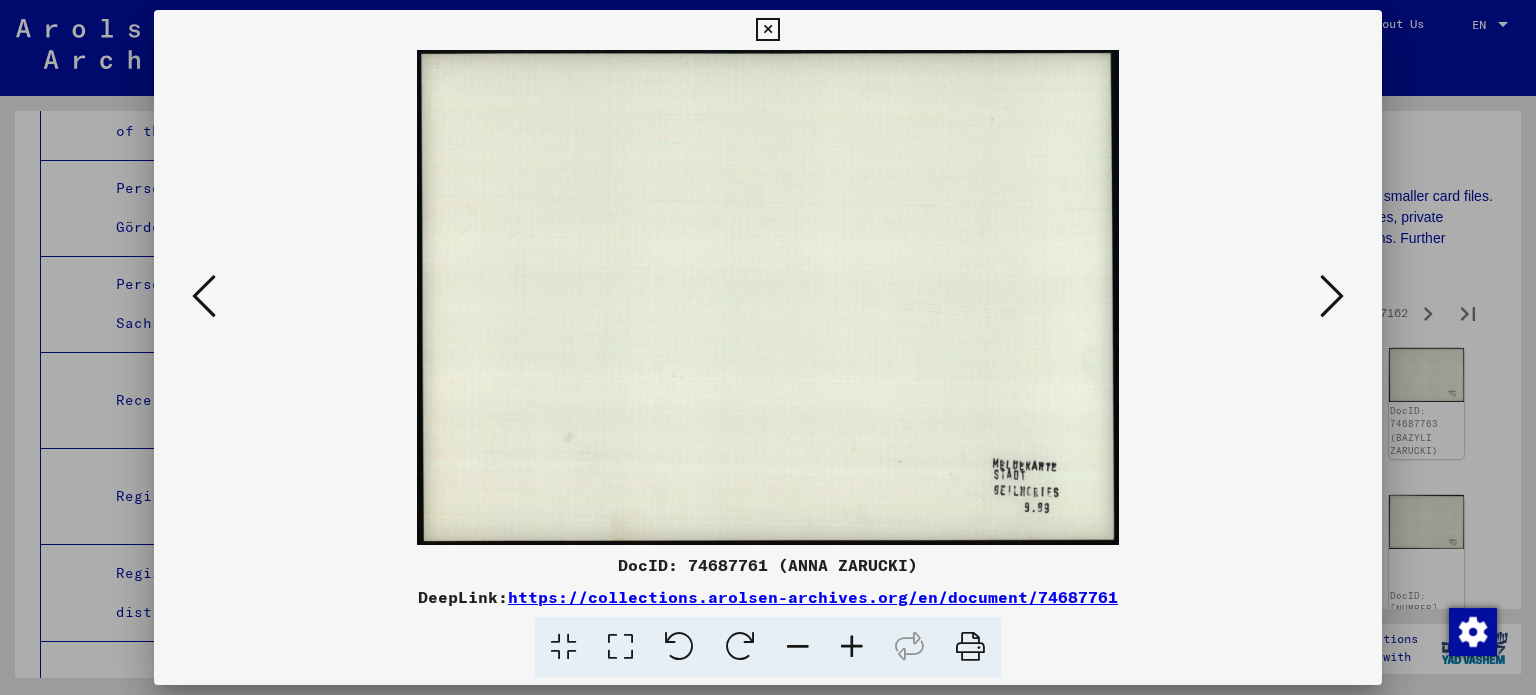 click at bounding box center [1332, 297] 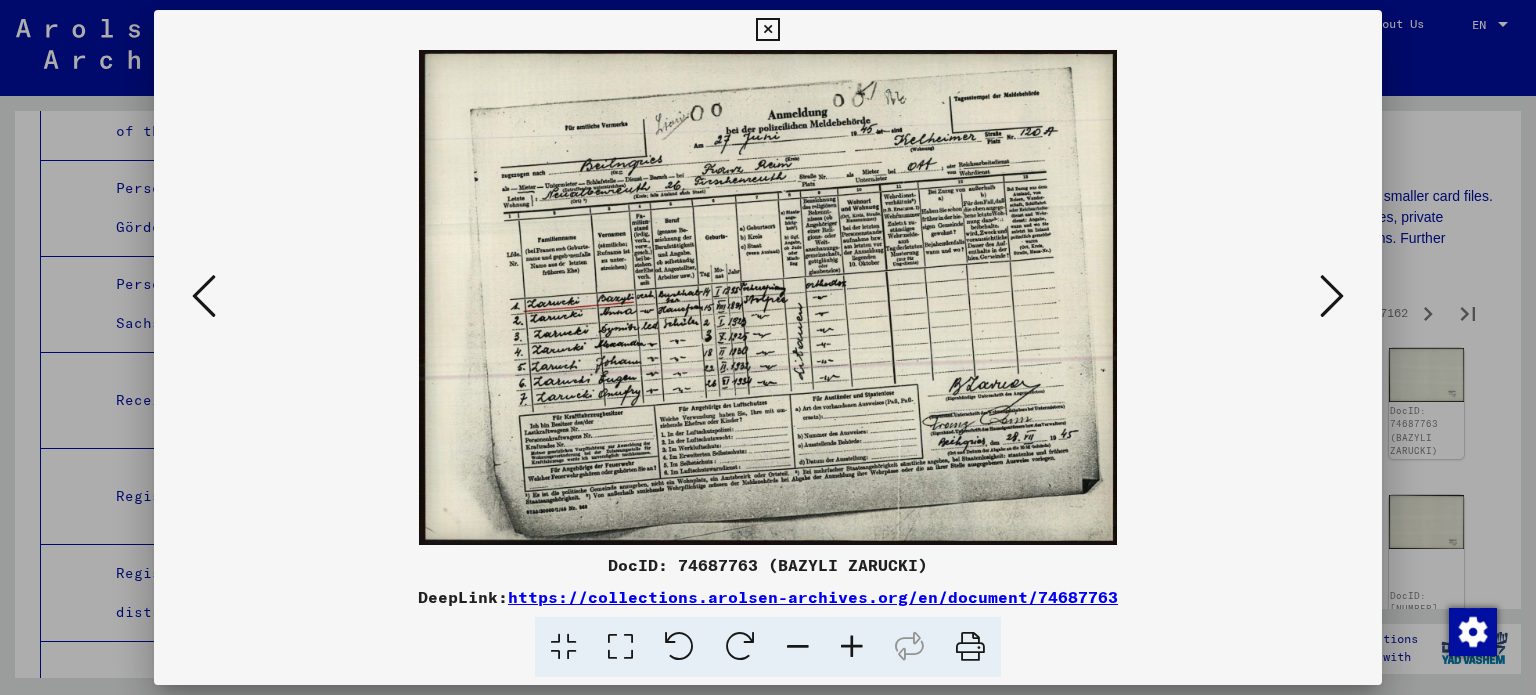 click at bounding box center (1332, 297) 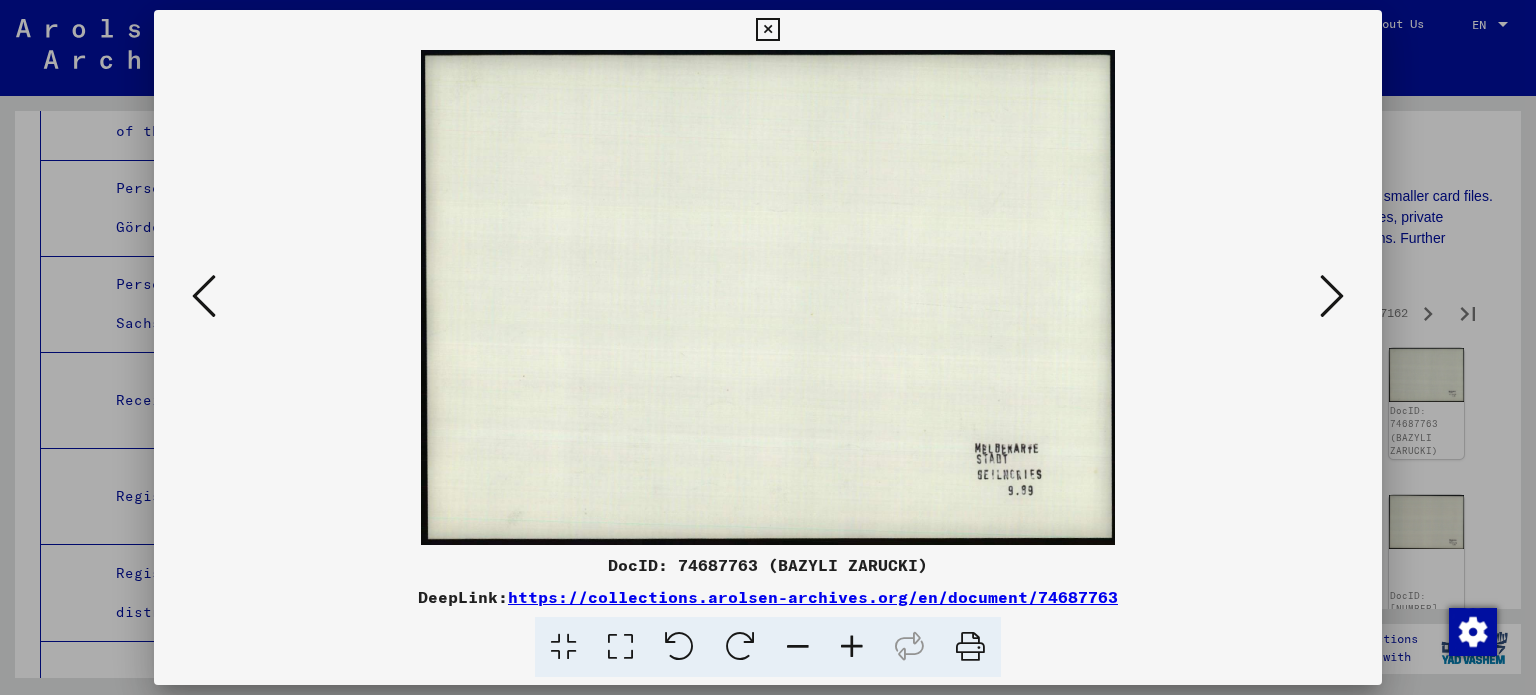 click at bounding box center (1332, 297) 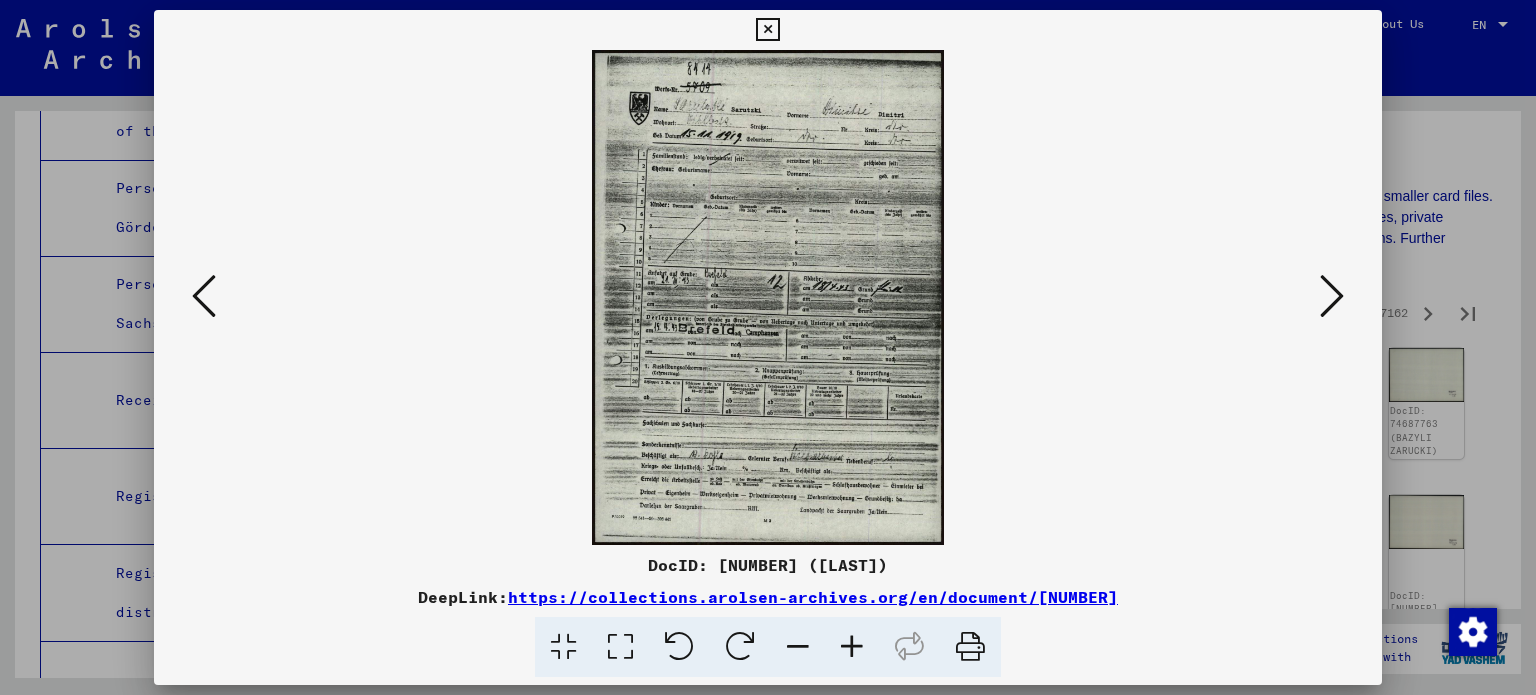 click at bounding box center (767, 30) 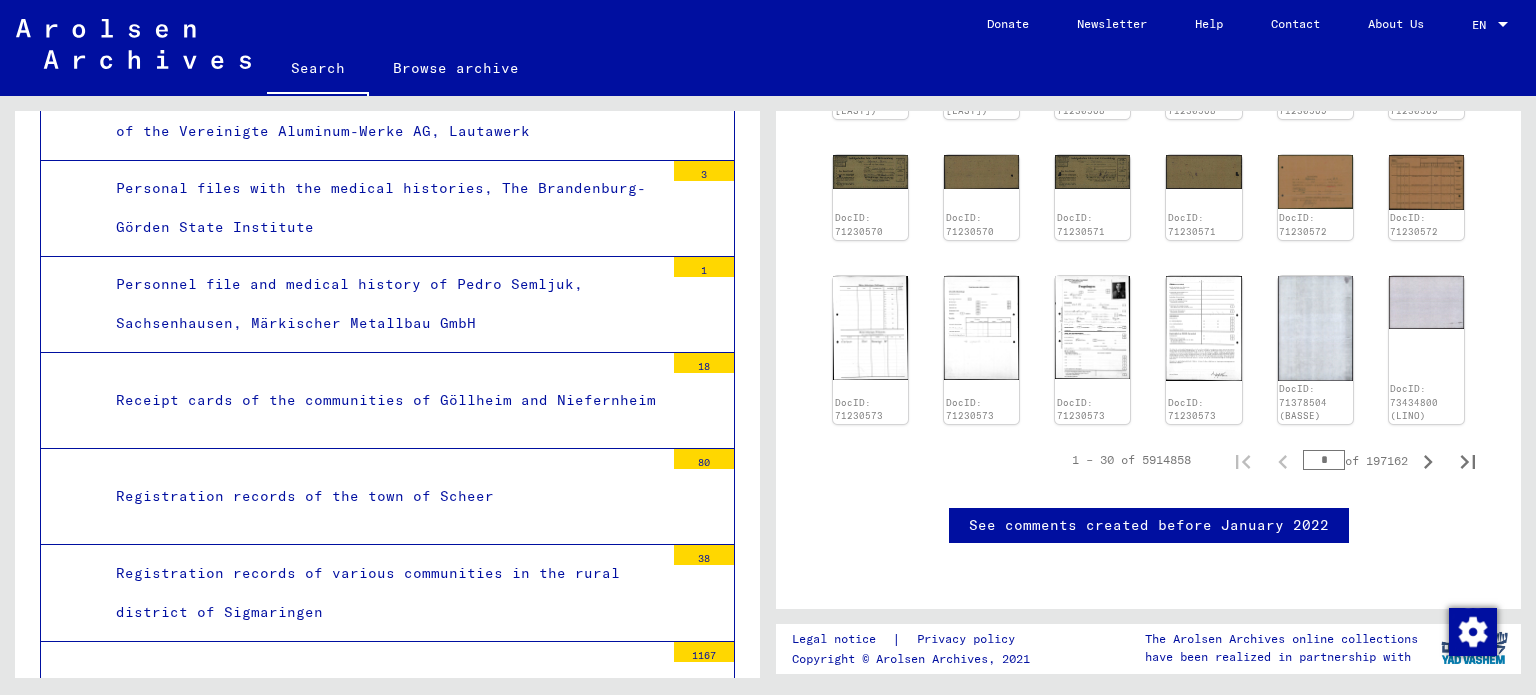 scroll, scrollTop: 1700, scrollLeft: 0, axis: vertical 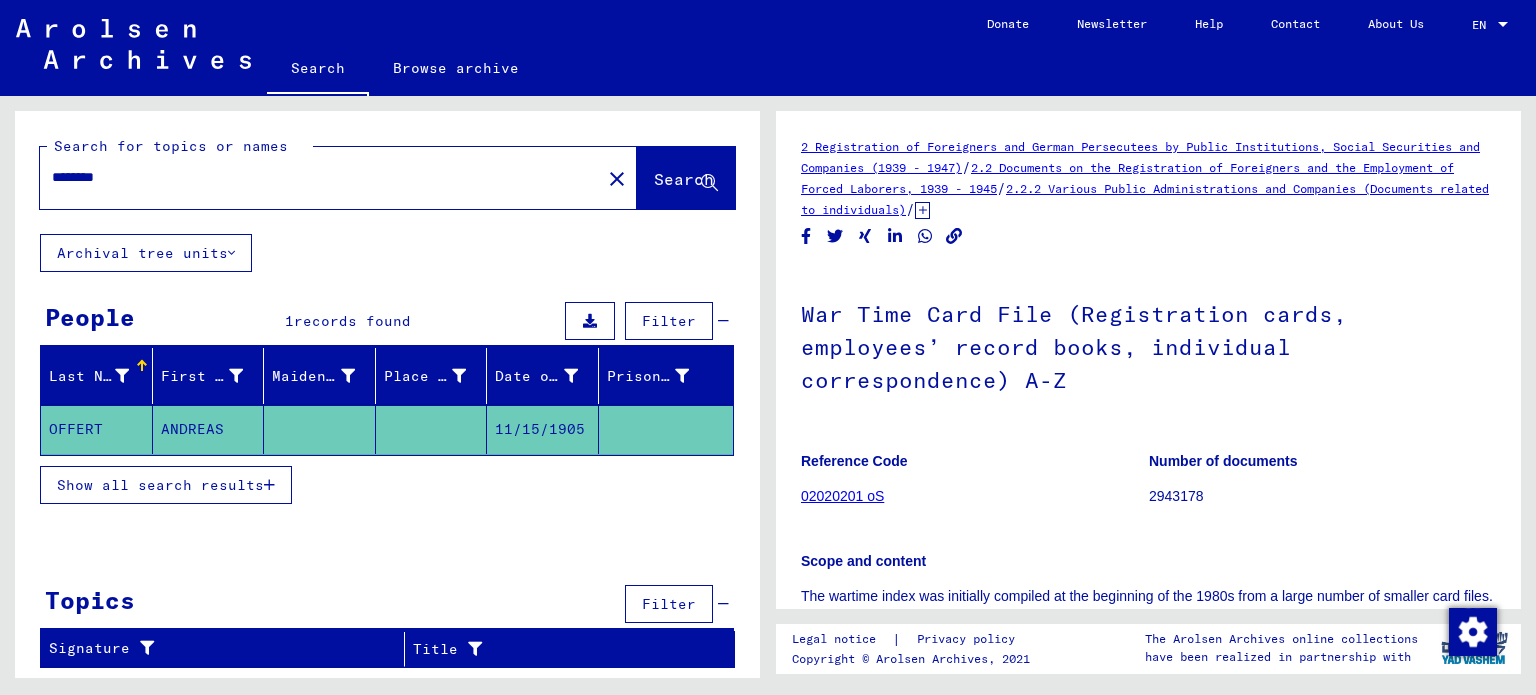 click on "OFFERT" 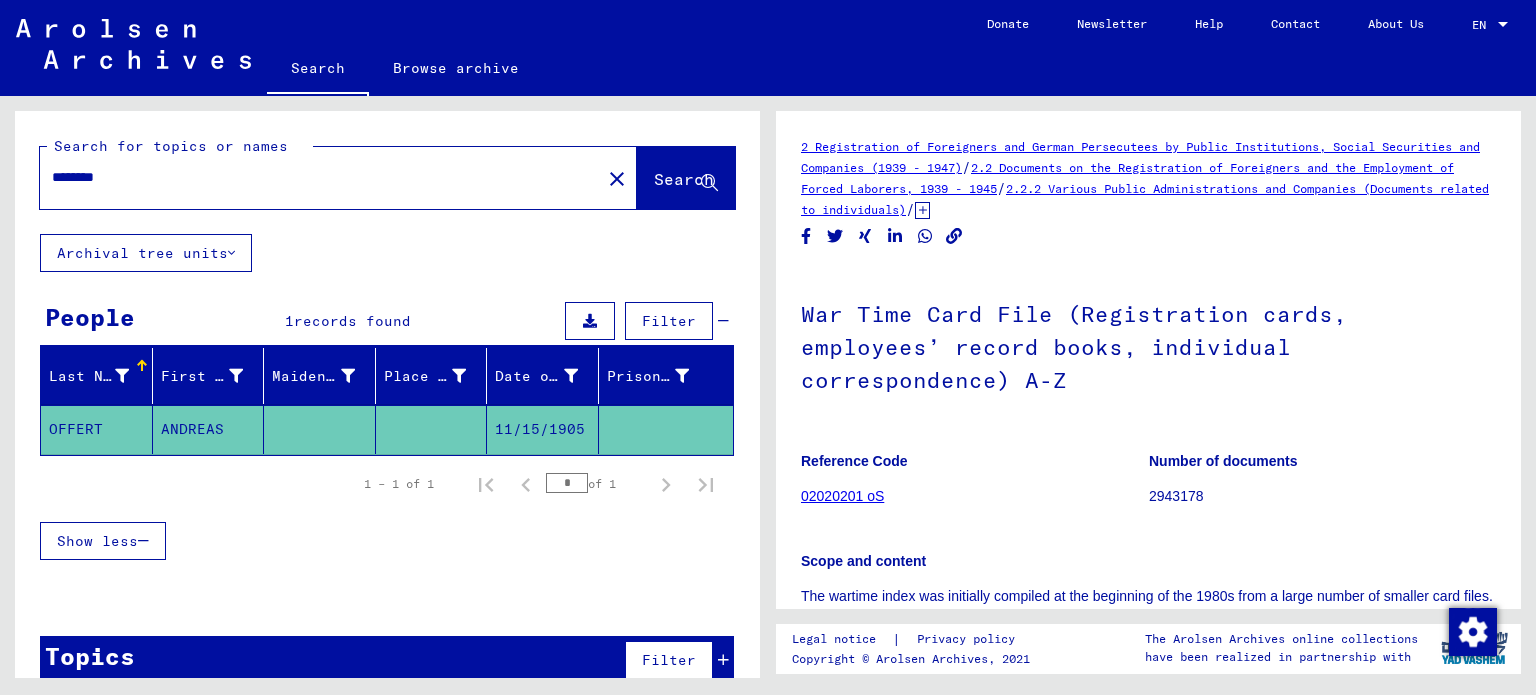 type on "******" 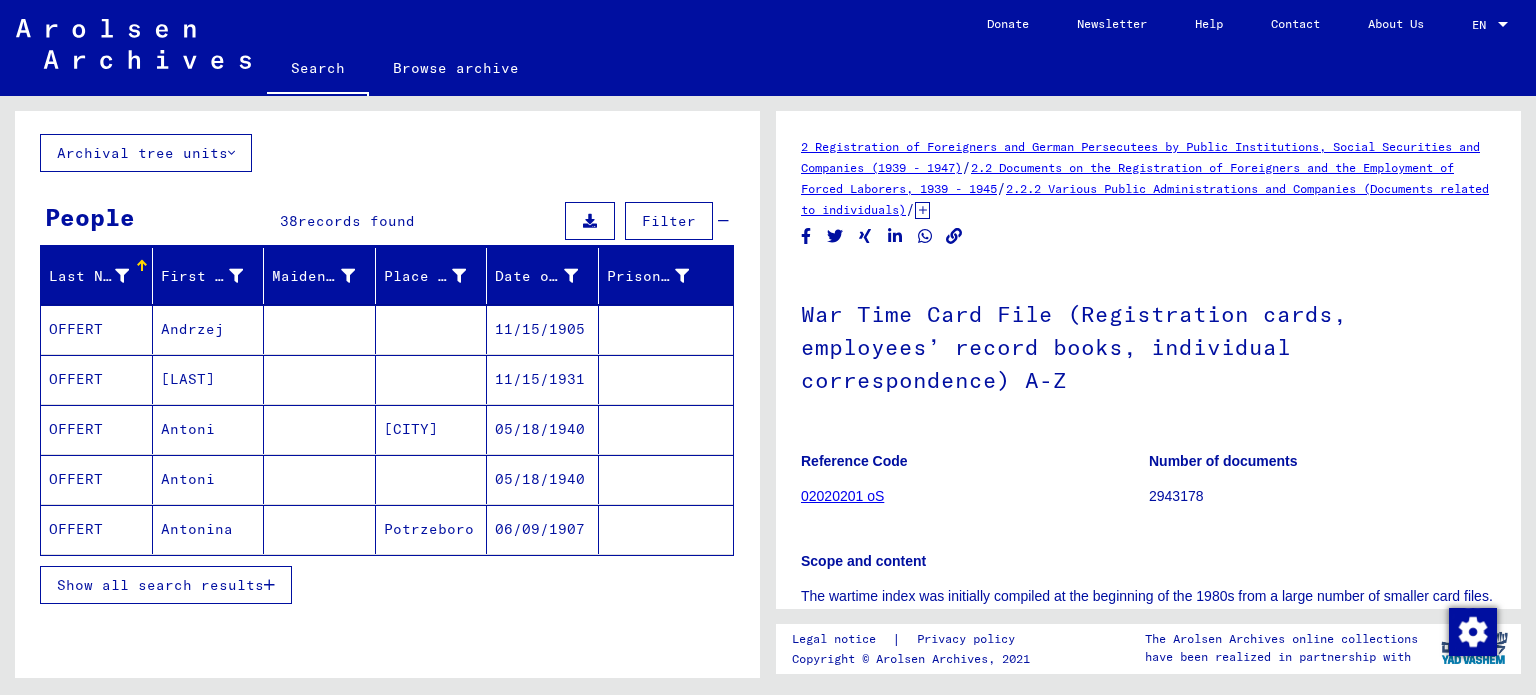 scroll, scrollTop: 0, scrollLeft: 0, axis: both 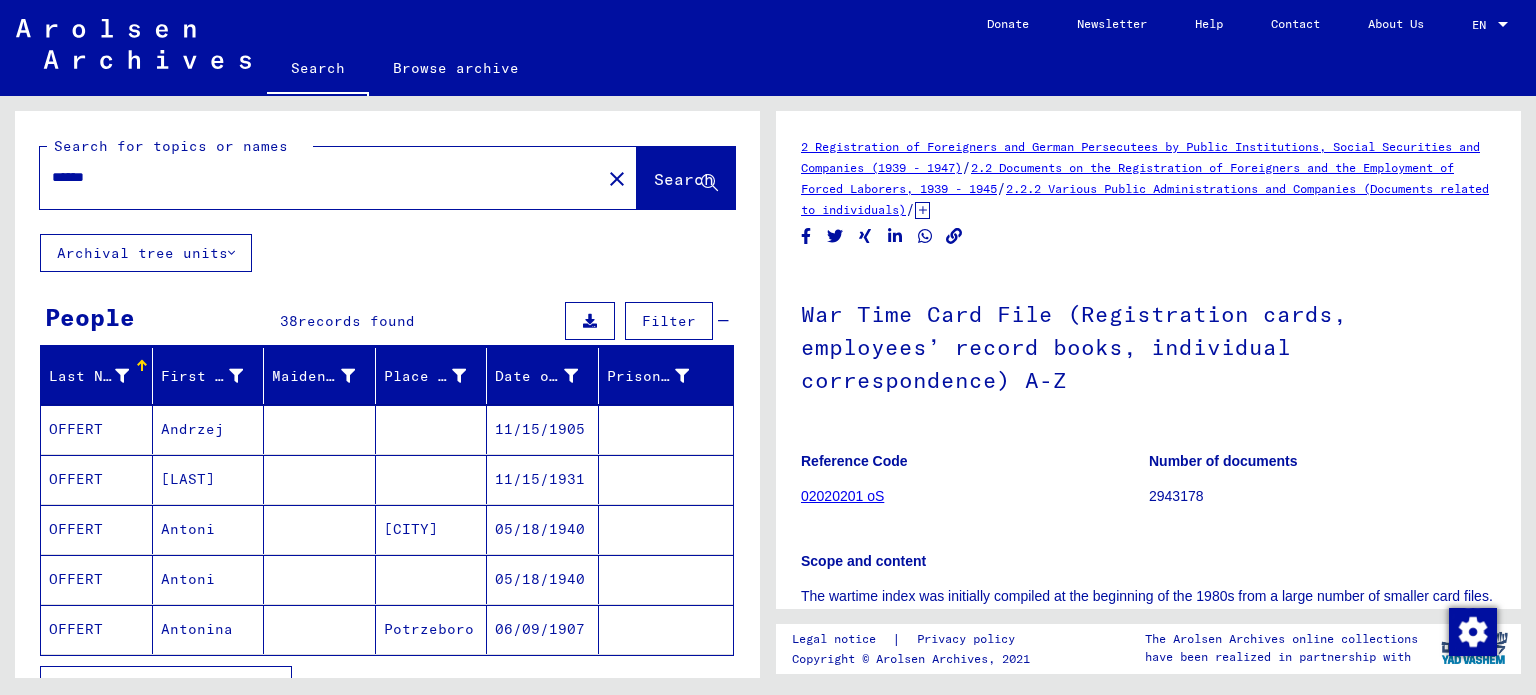 click on "Search" 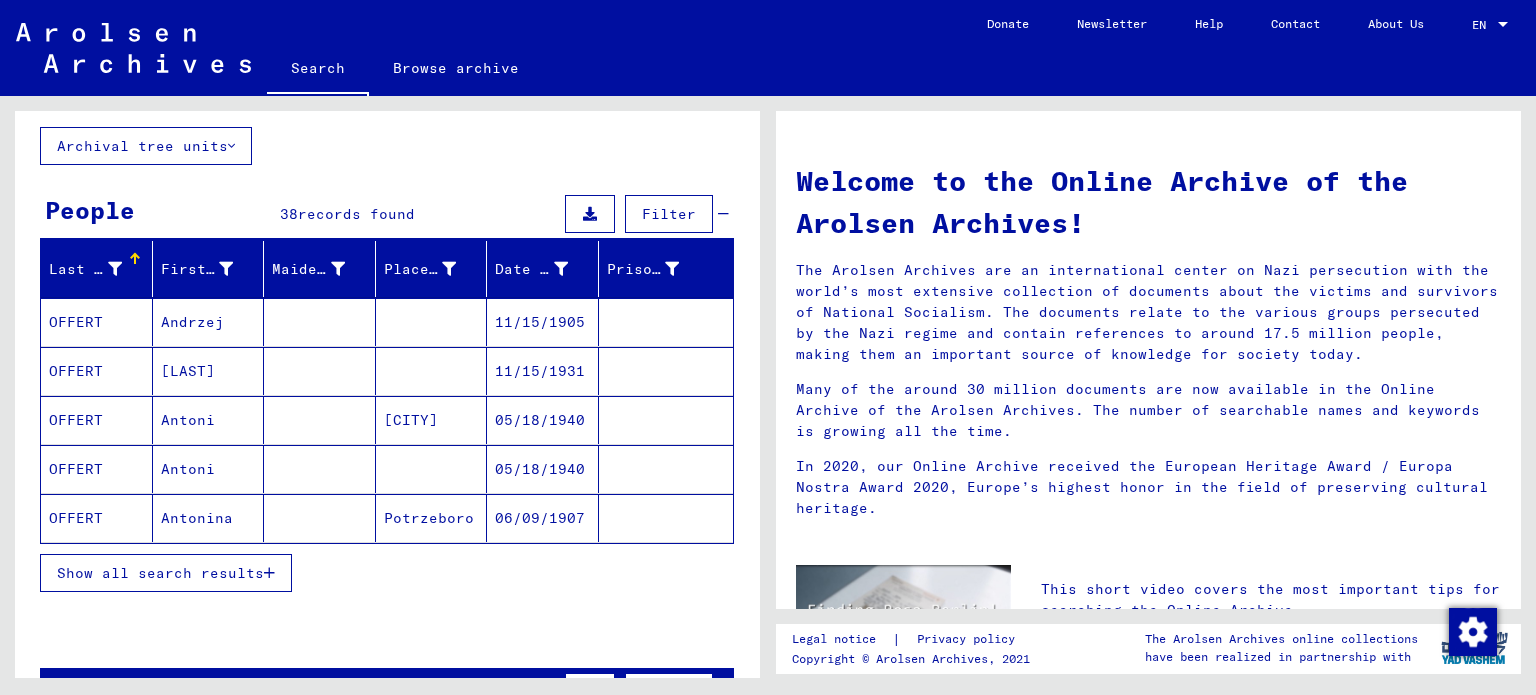 scroll, scrollTop: 100, scrollLeft: 0, axis: vertical 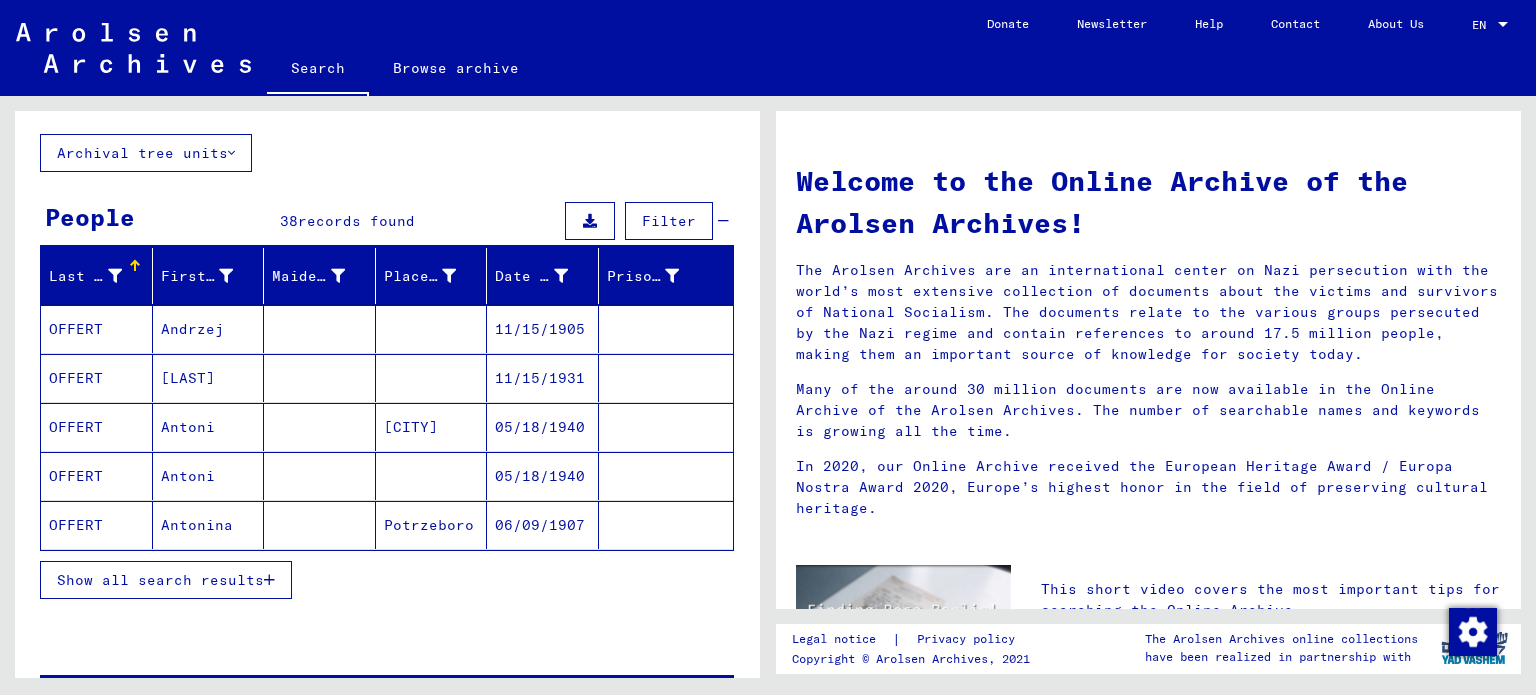 click on "OFFERT" 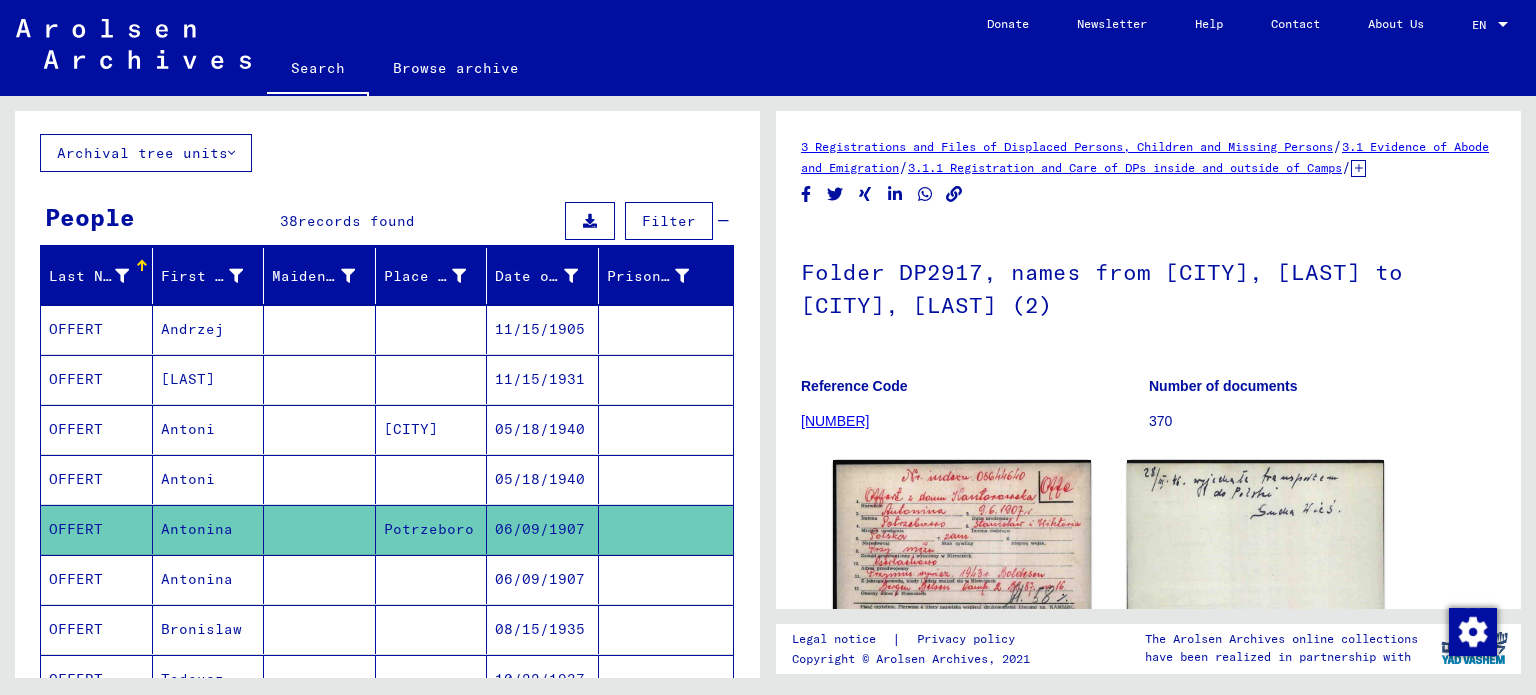 scroll, scrollTop: 0, scrollLeft: 0, axis: both 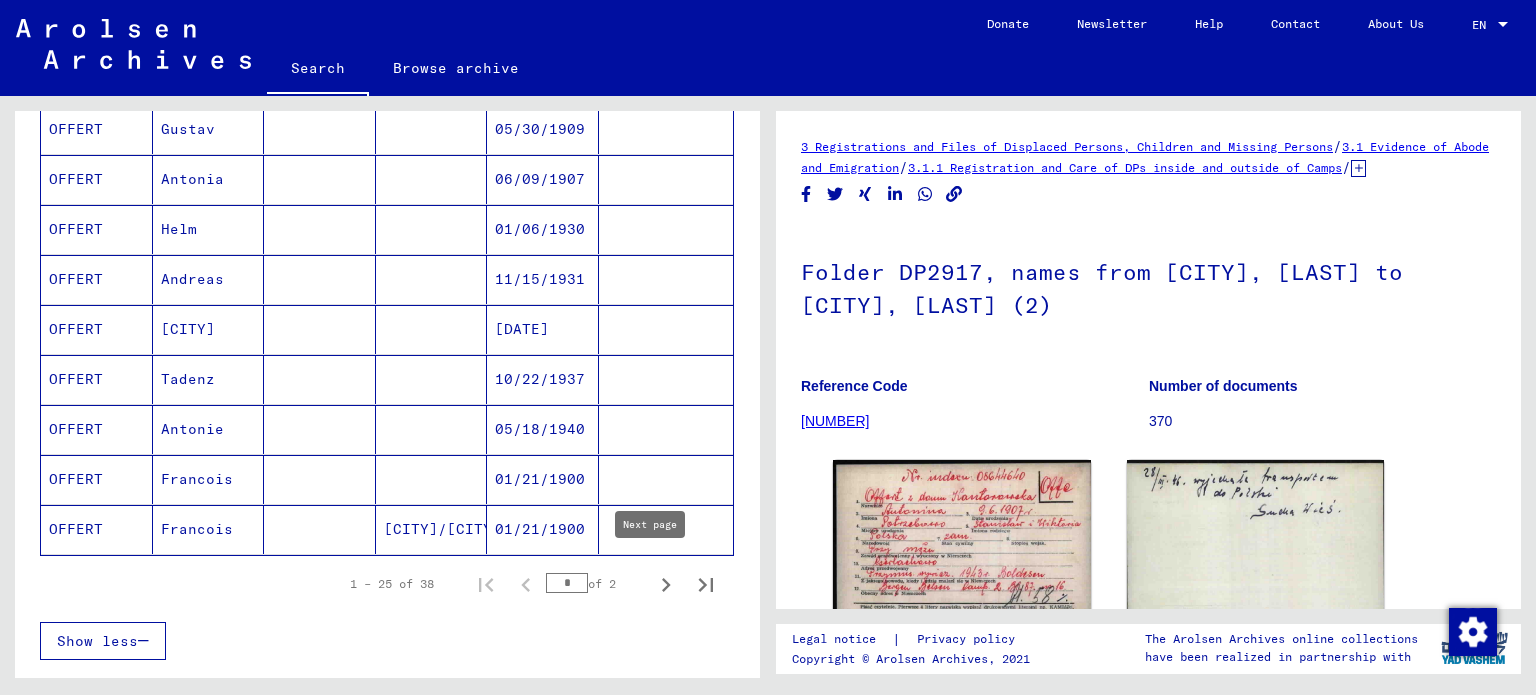 click 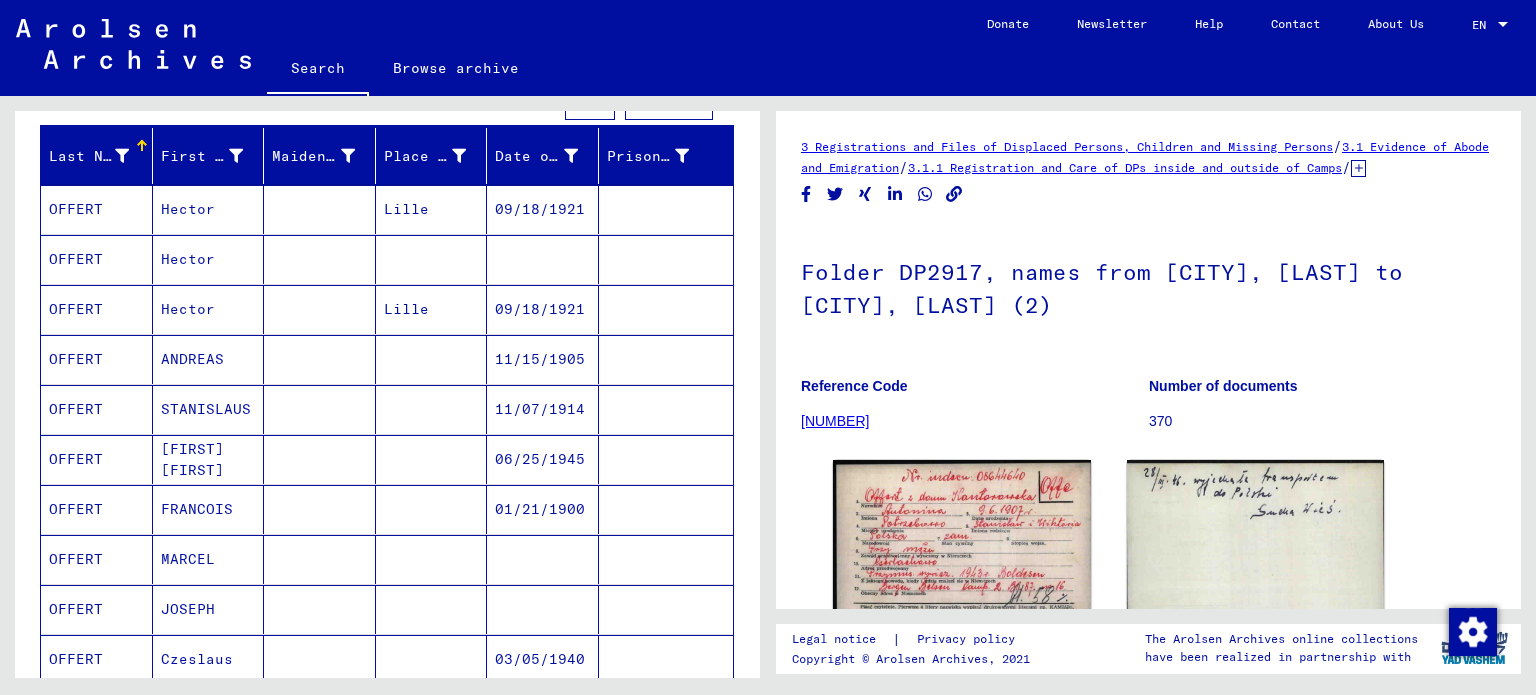 scroll, scrollTop: 254, scrollLeft: 0, axis: vertical 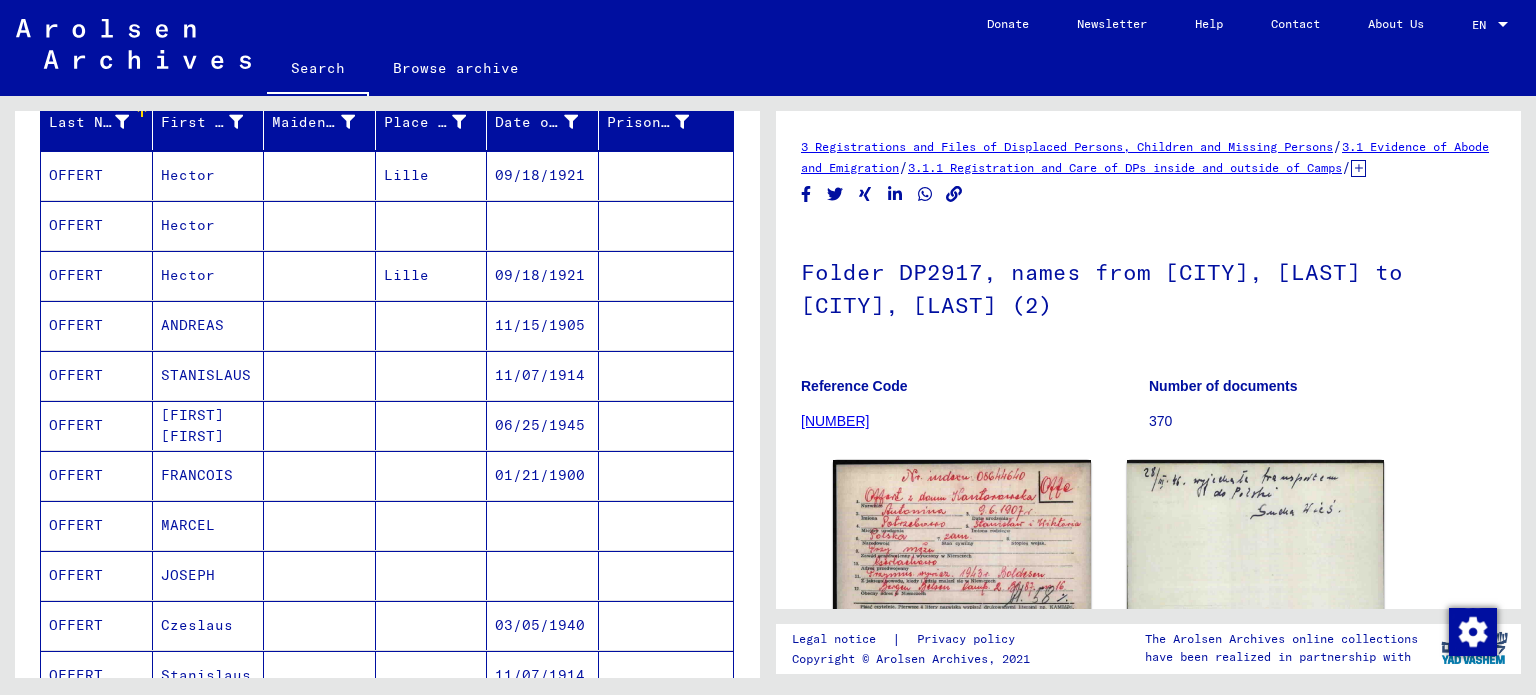 click on "OFFERT" at bounding box center [97, 425] 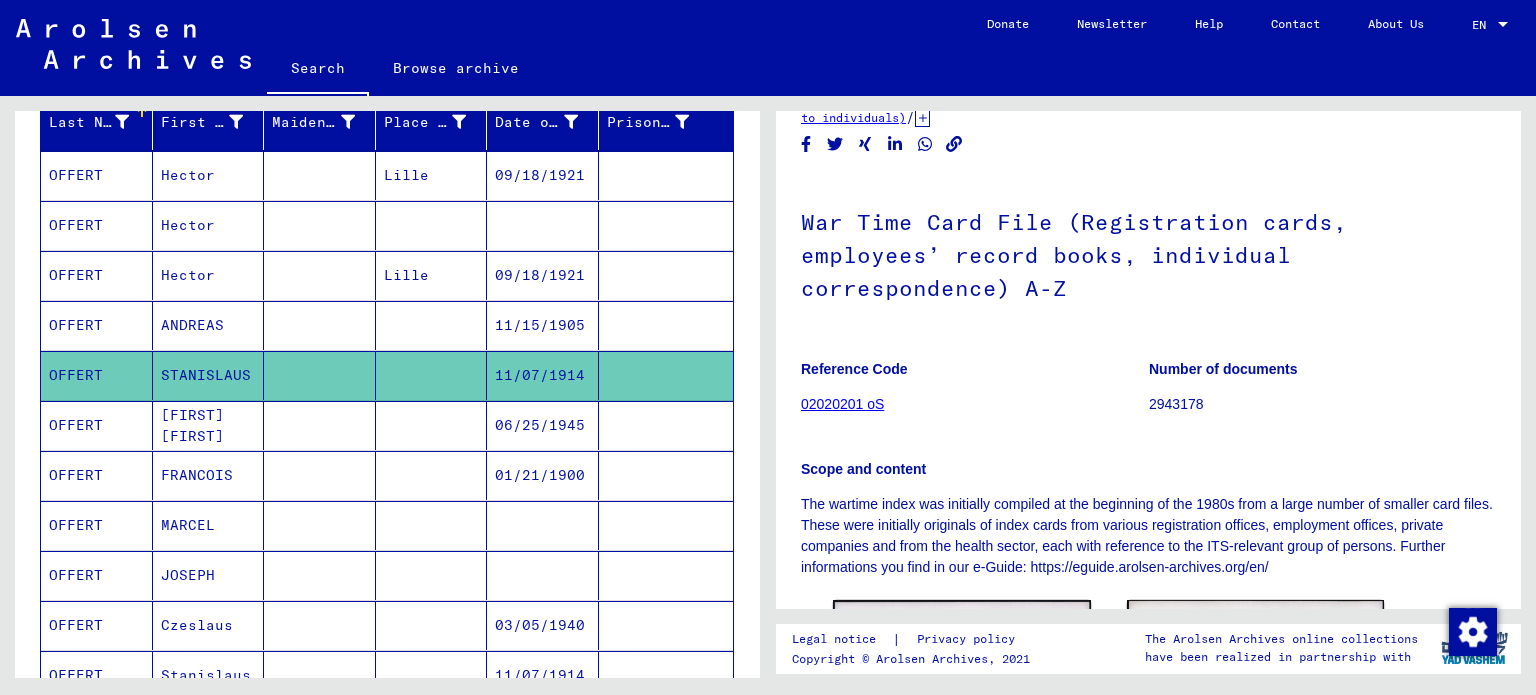 scroll, scrollTop: 0, scrollLeft: 0, axis: both 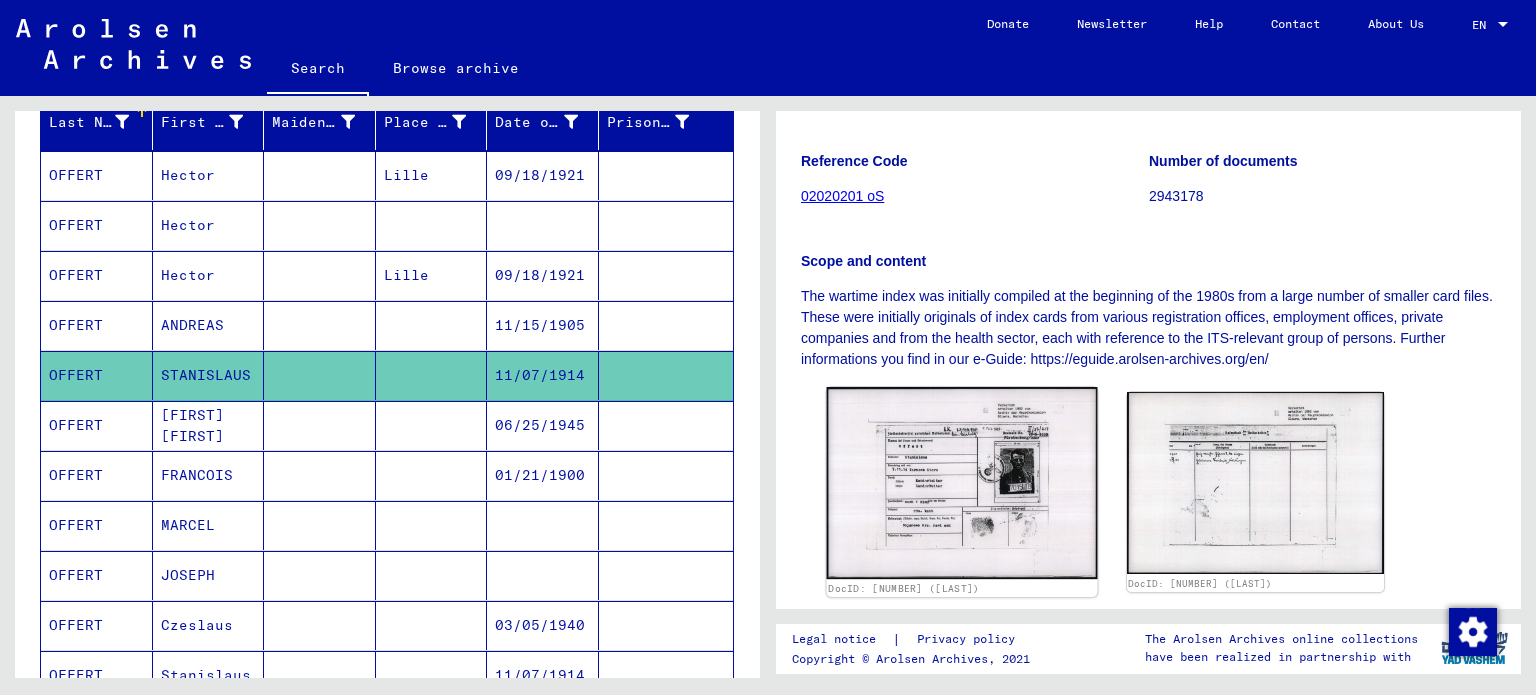 click 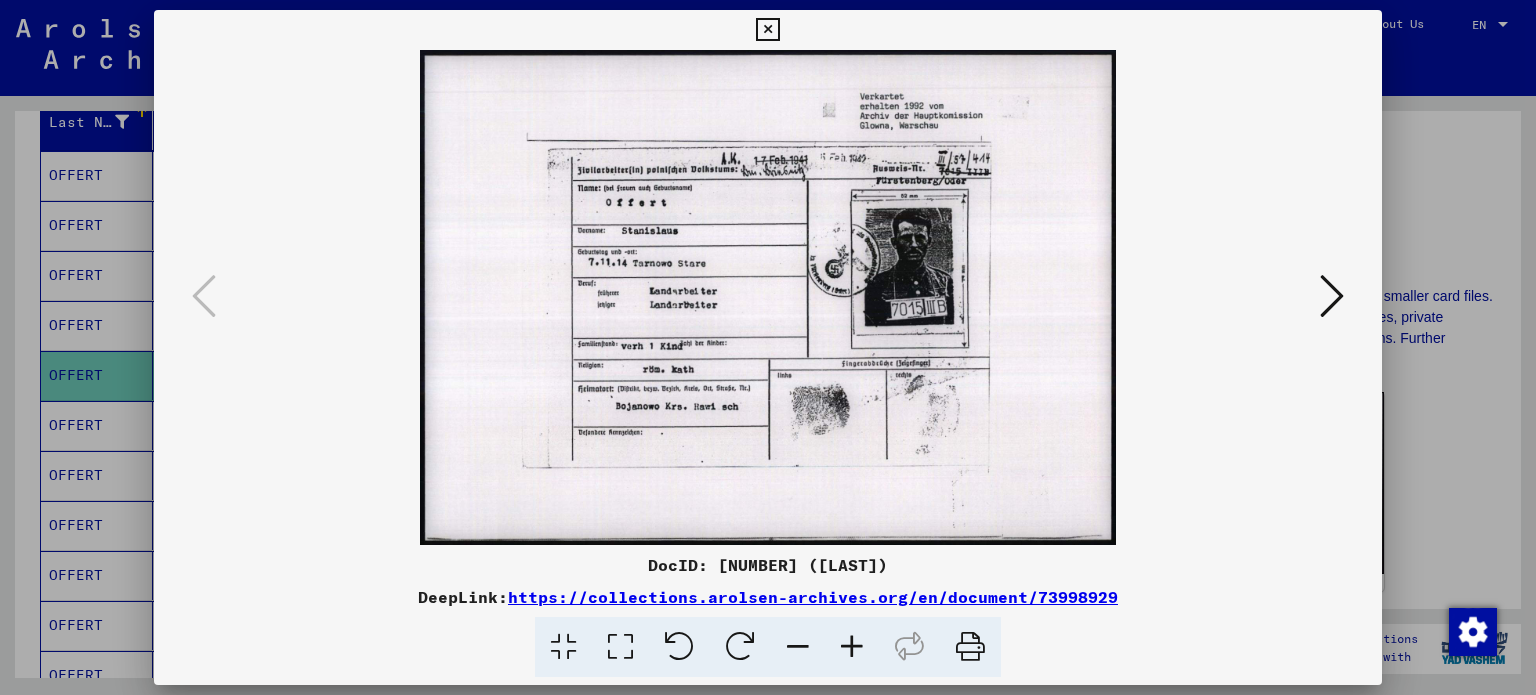 click at bounding box center (1332, 297) 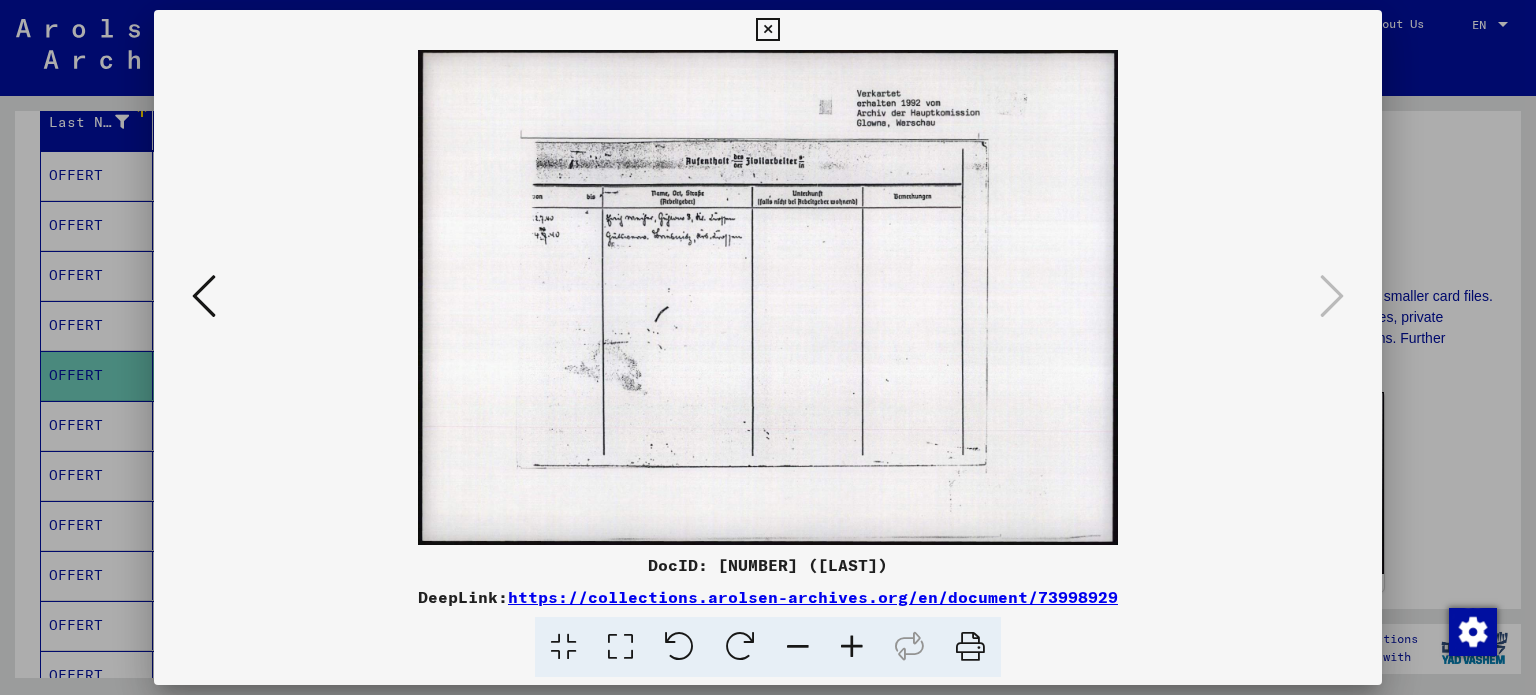 click at bounding box center (204, 296) 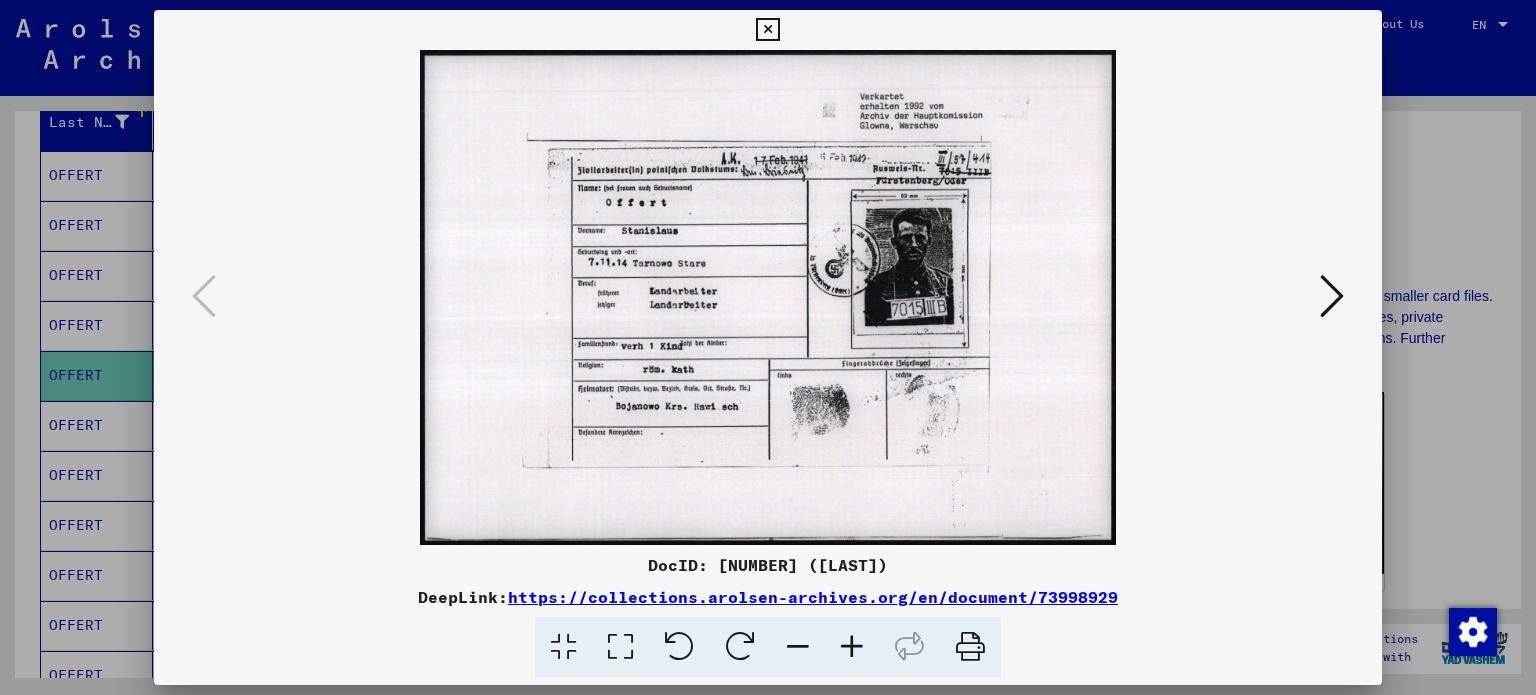 click at bounding box center (768, 347) 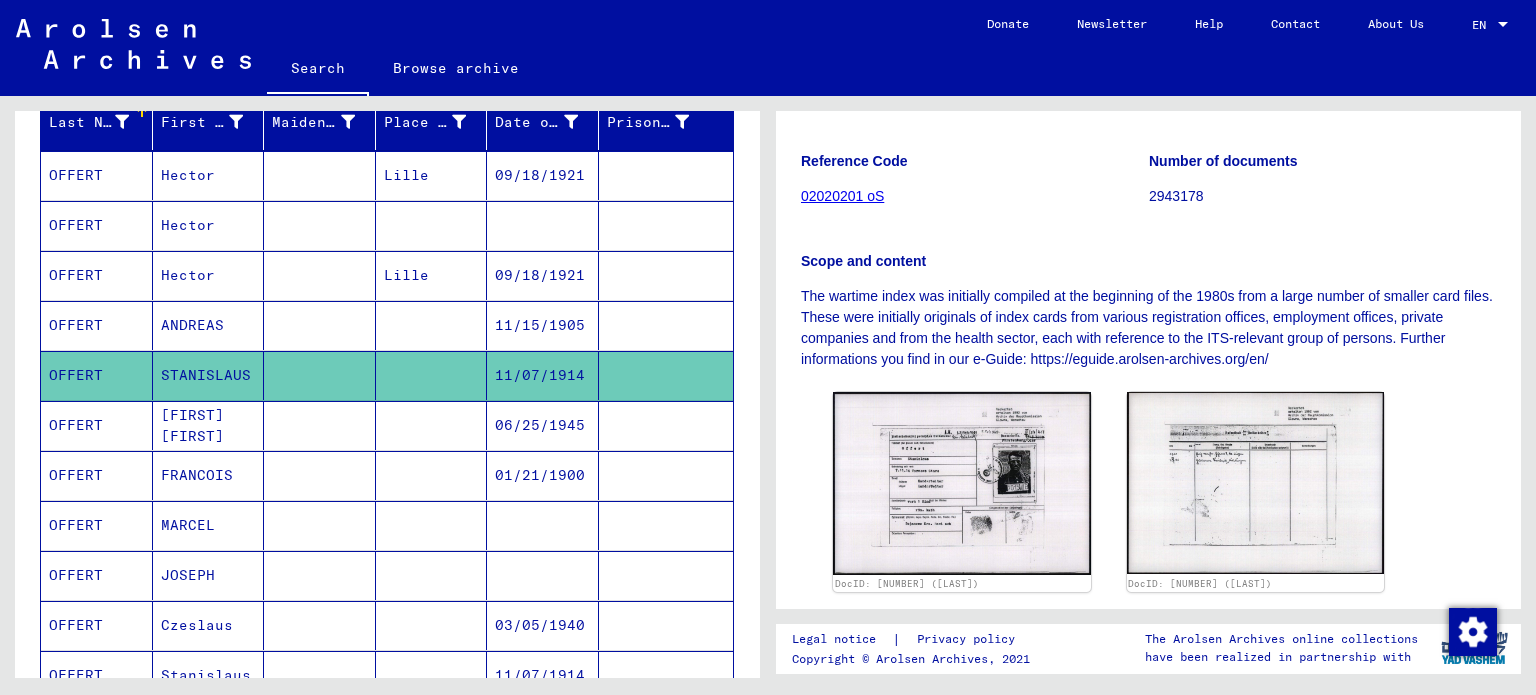 click on "OFFERT" at bounding box center [97, 475] 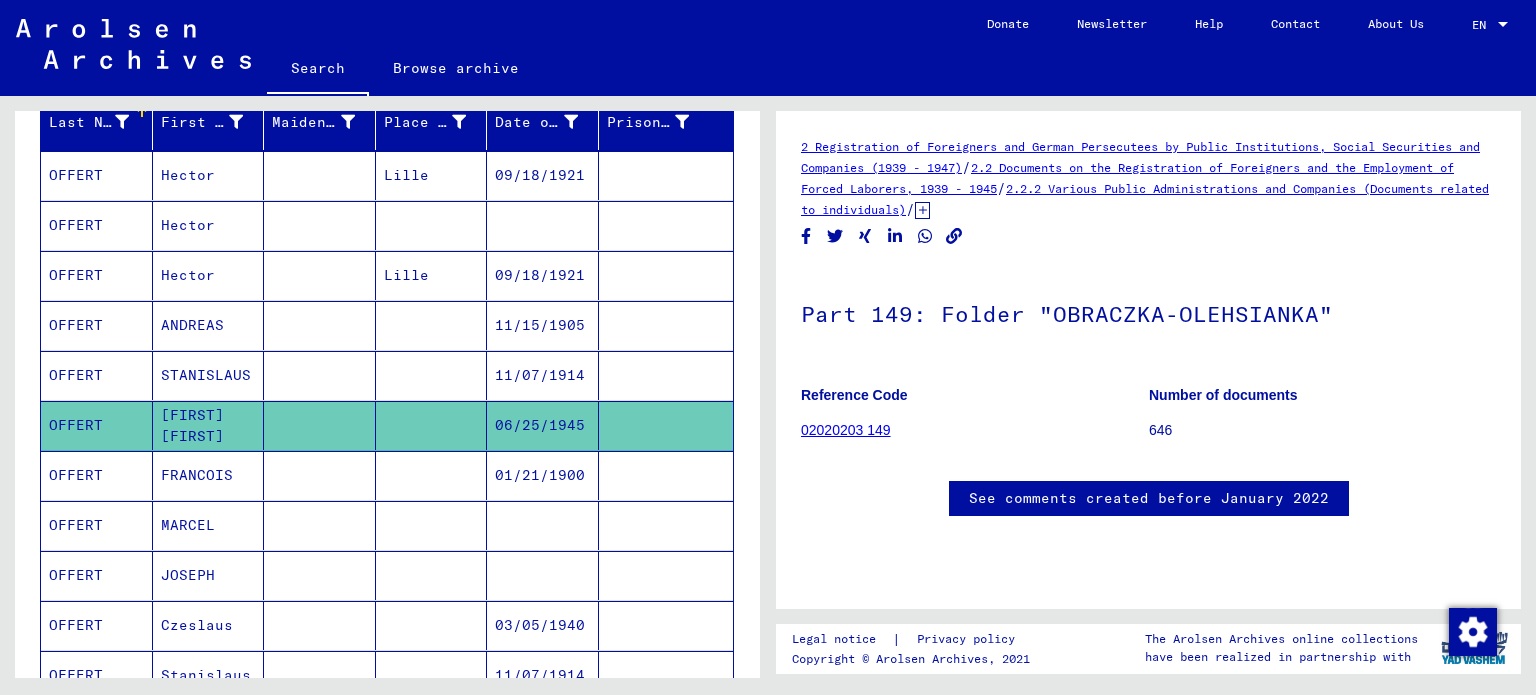 scroll, scrollTop: 0, scrollLeft: 0, axis: both 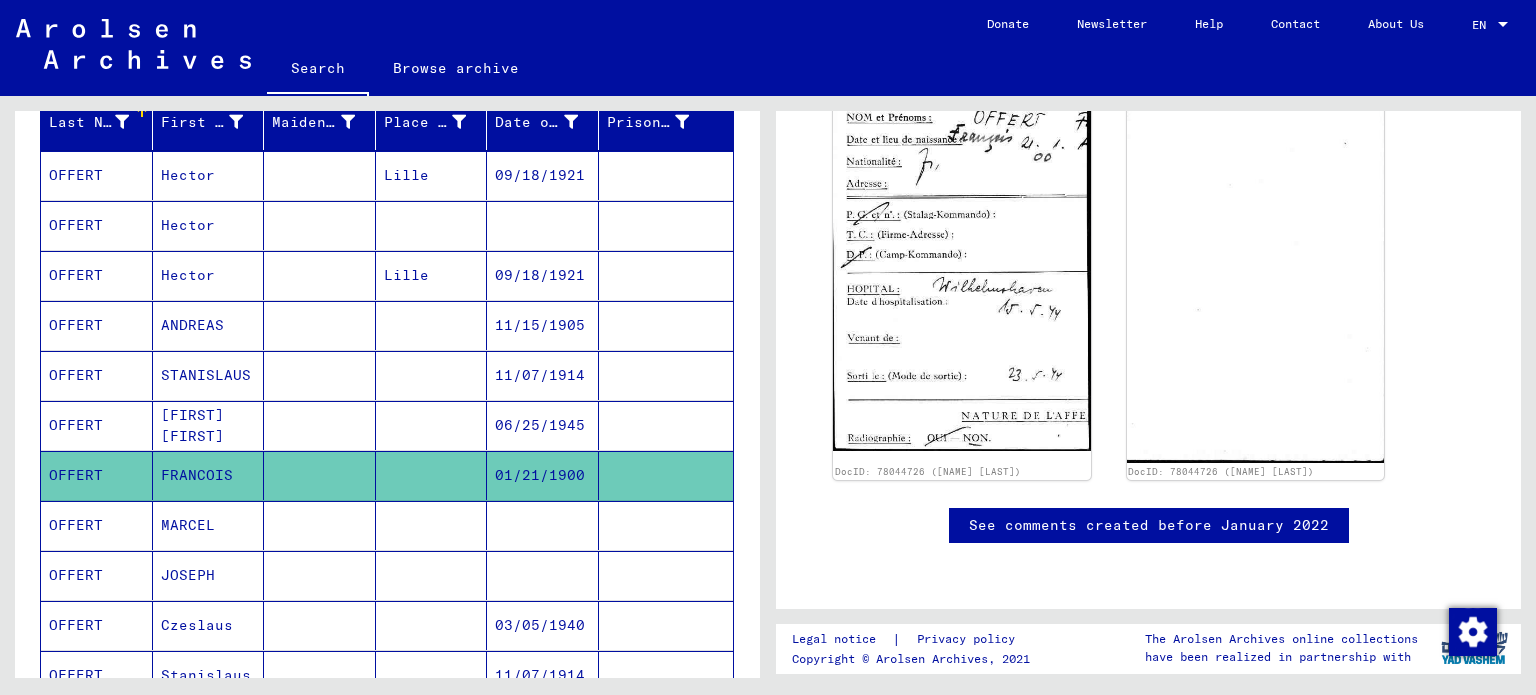 click on "OFFERT" at bounding box center (97, 575) 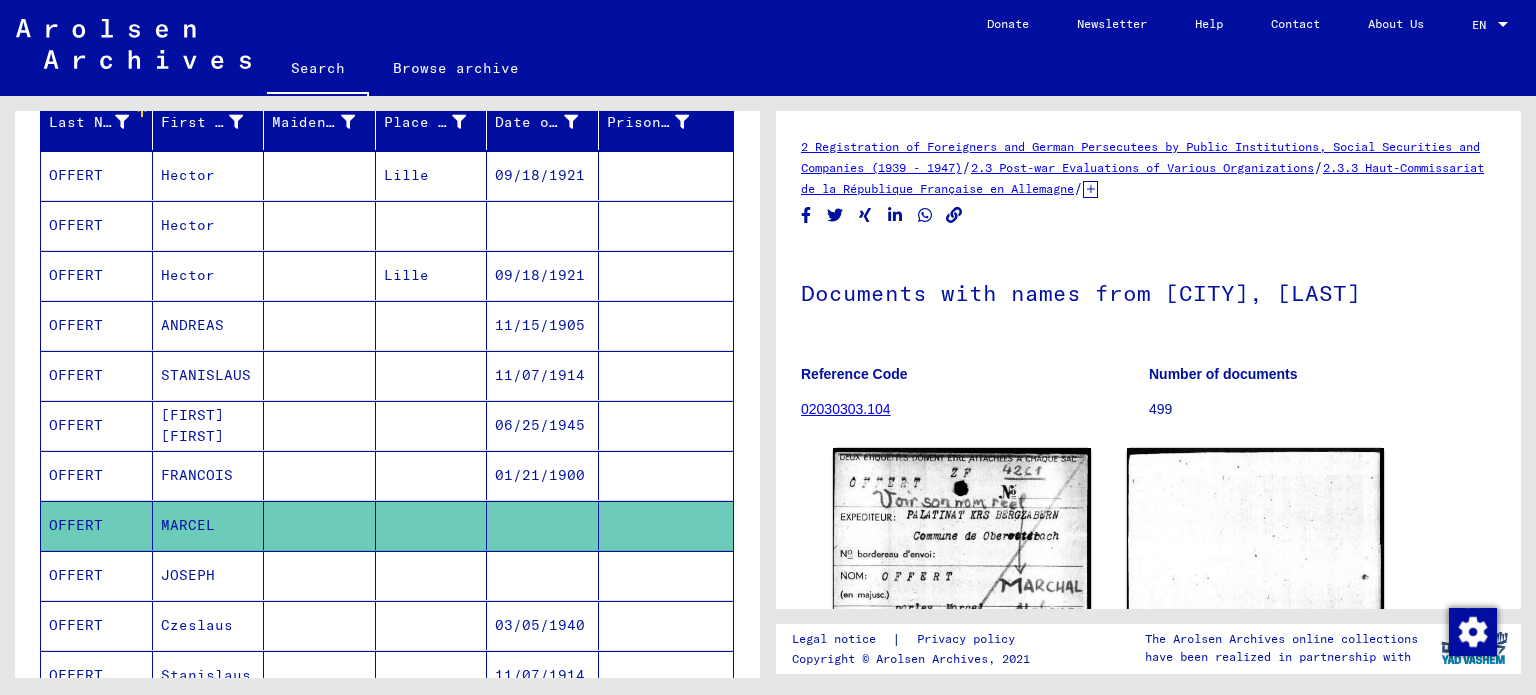 scroll, scrollTop: 0, scrollLeft: 0, axis: both 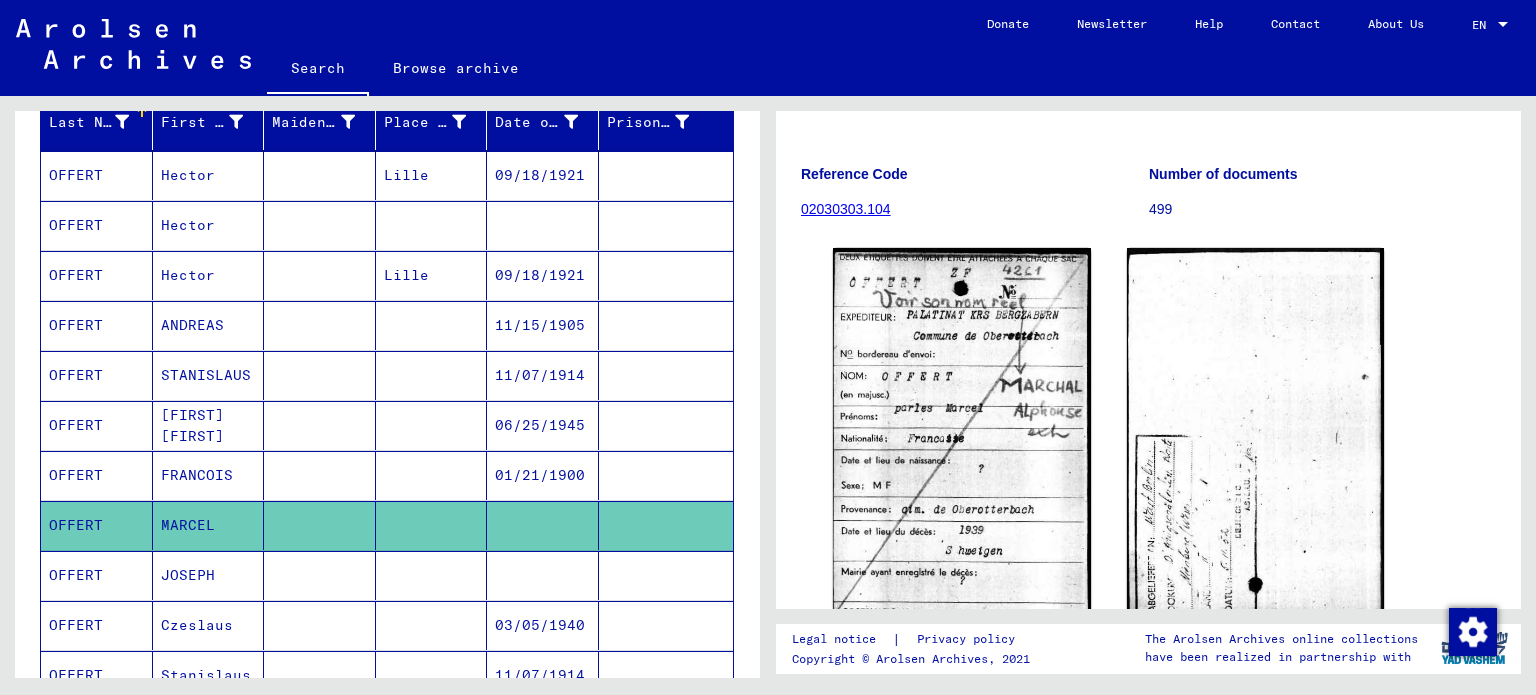 click on "OFFERT" at bounding box center (97, 625) 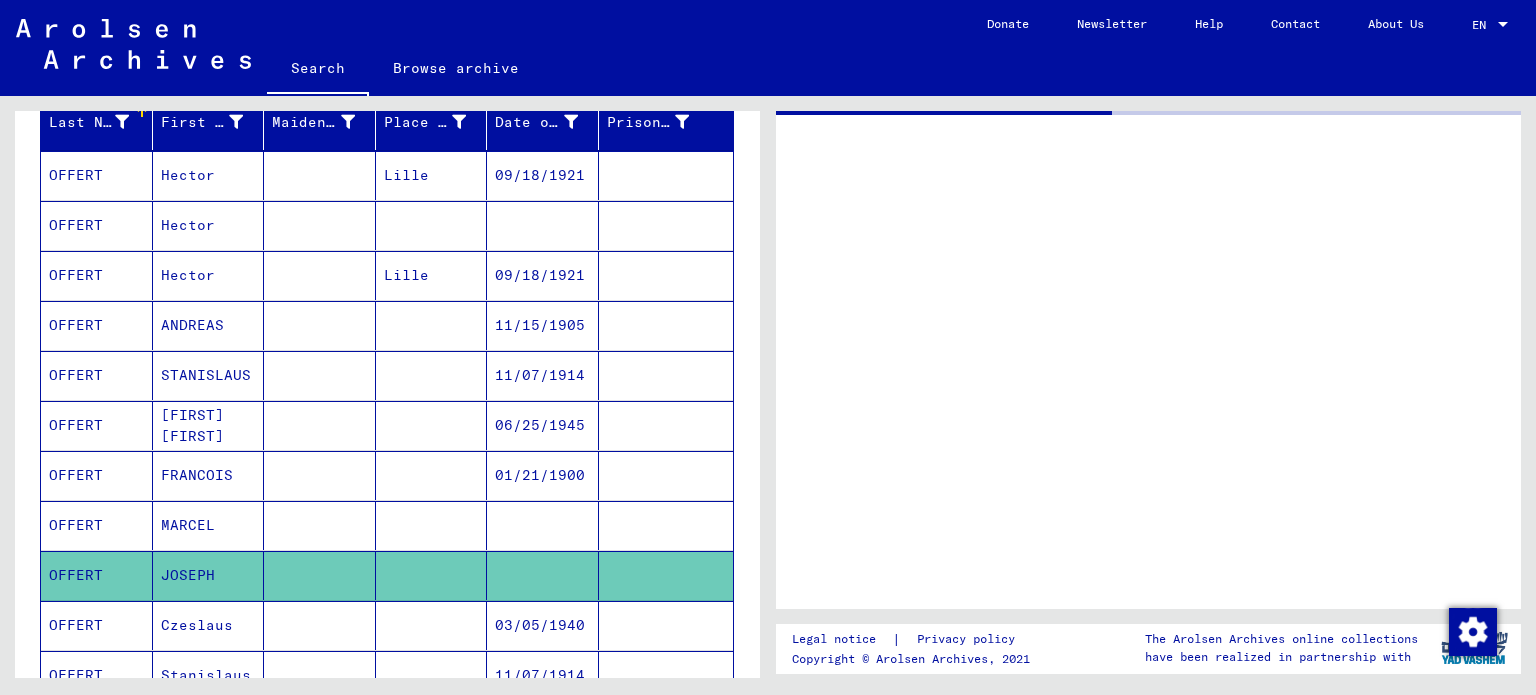 scroll, scrollTop: 0, scrollLeft: 0, axis: both 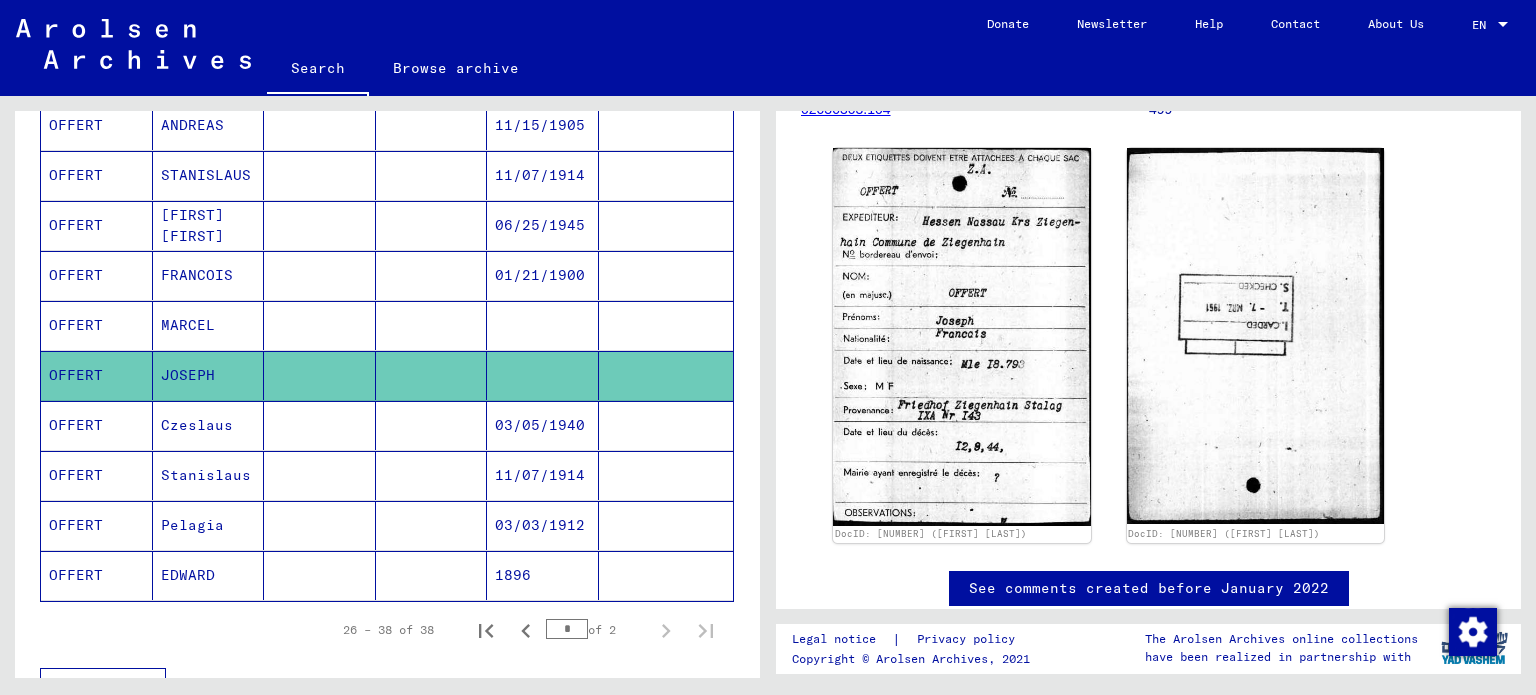 click on "OFFERT" at bounding box center [97, 475] 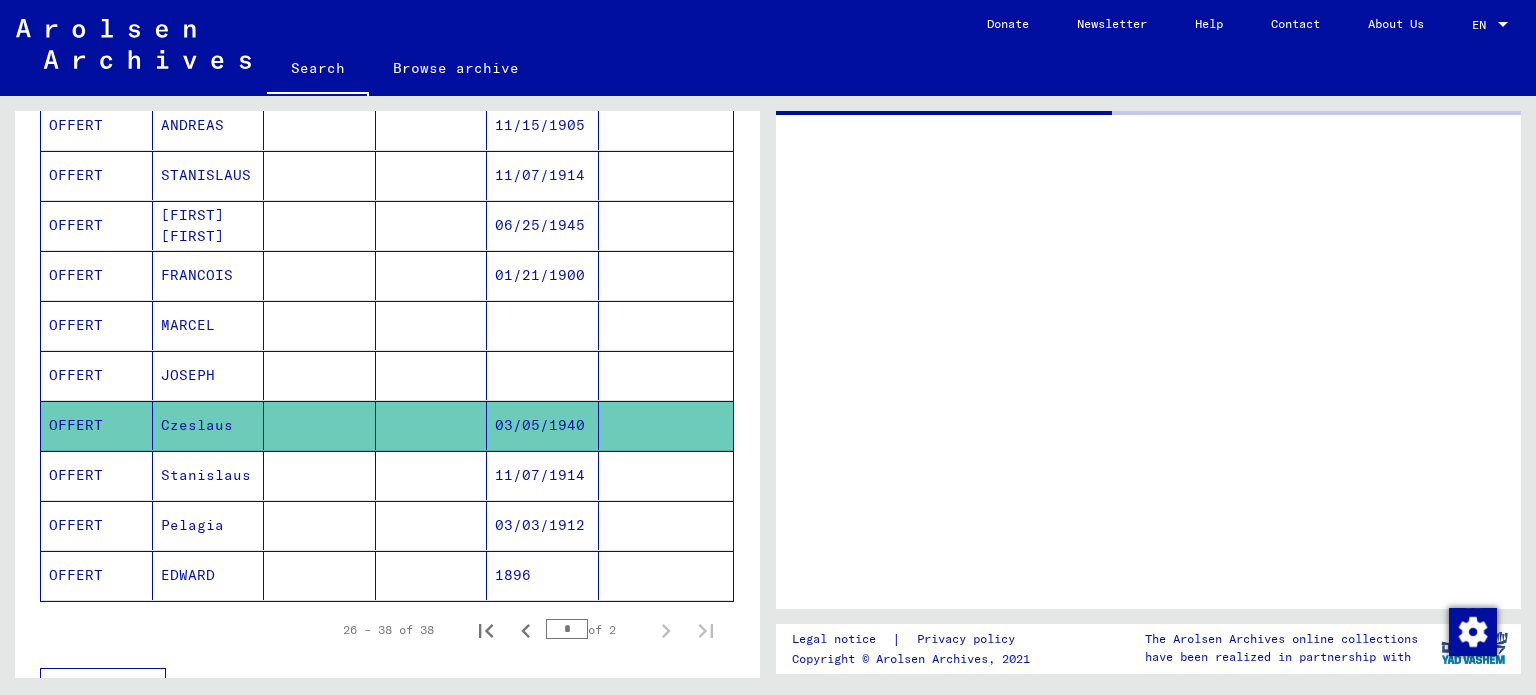 scroll, scrollTop: 0, scrollLeft: 0, axis: both 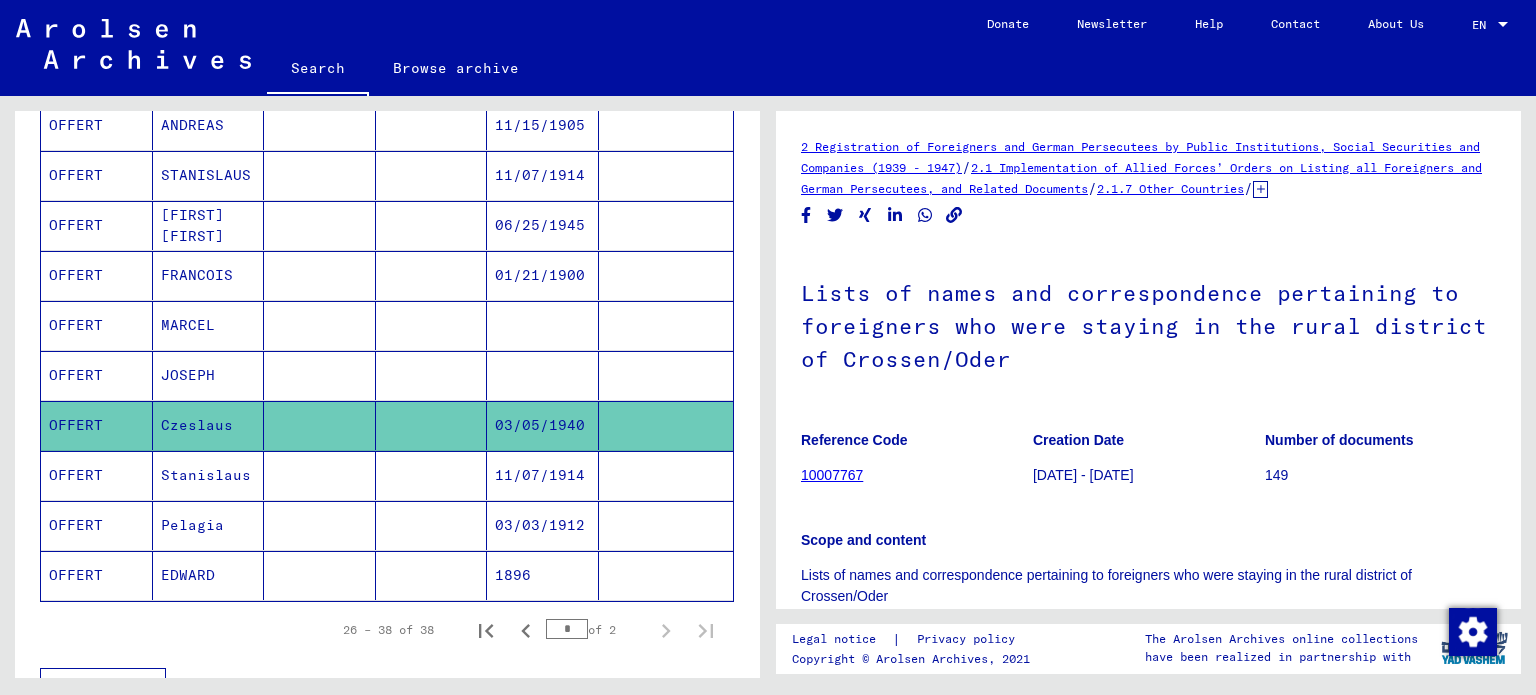 click on "OFFERT" at bounding box center (97, 525) 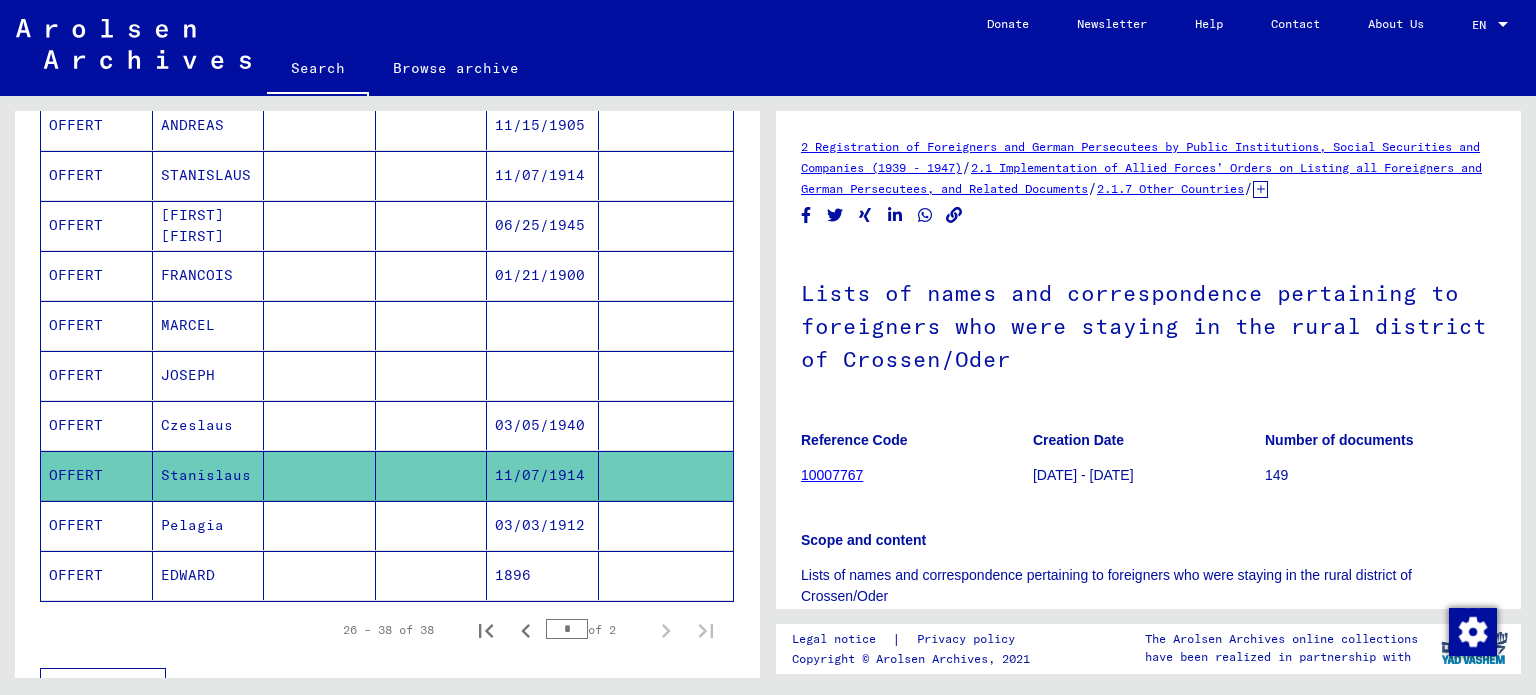 click on "OFFERT" at bounding box center [97, 475] 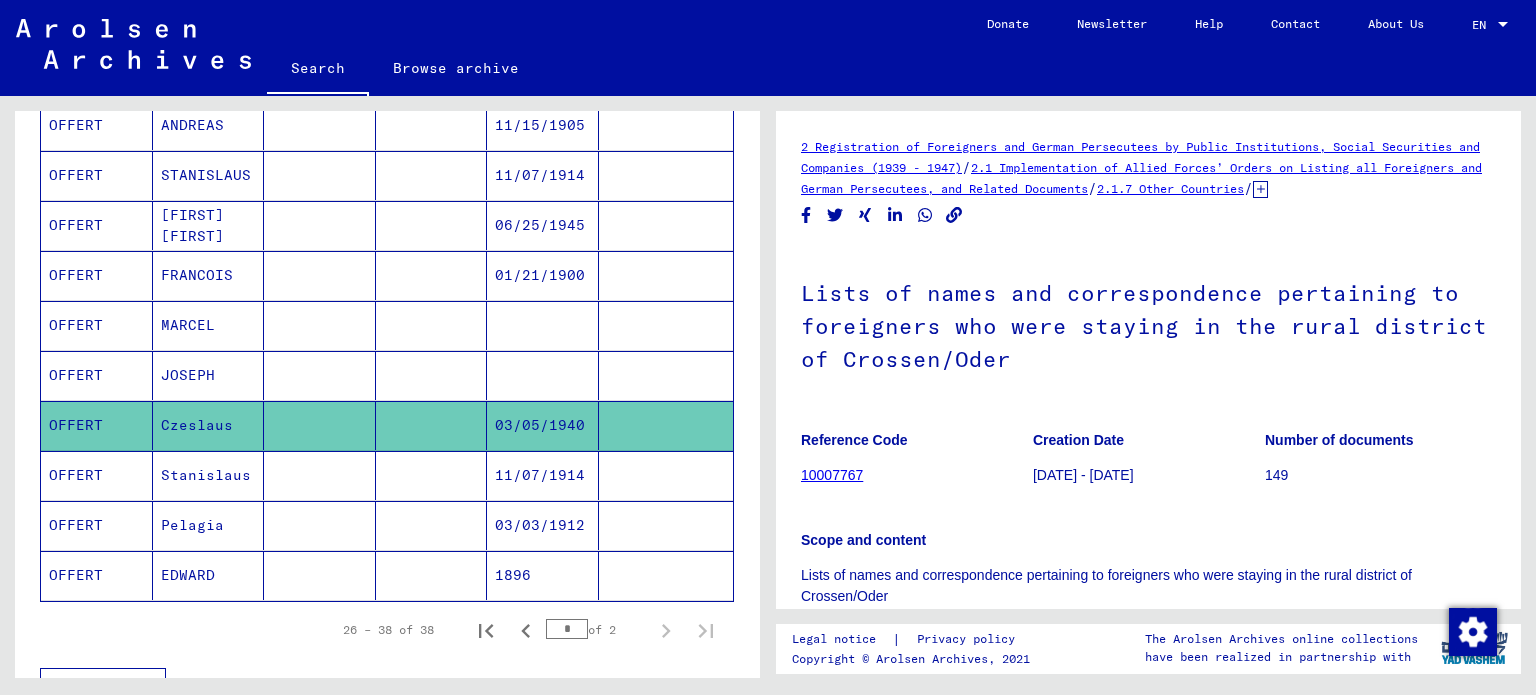click on "OFFERT" at bounding box center (97, 525) 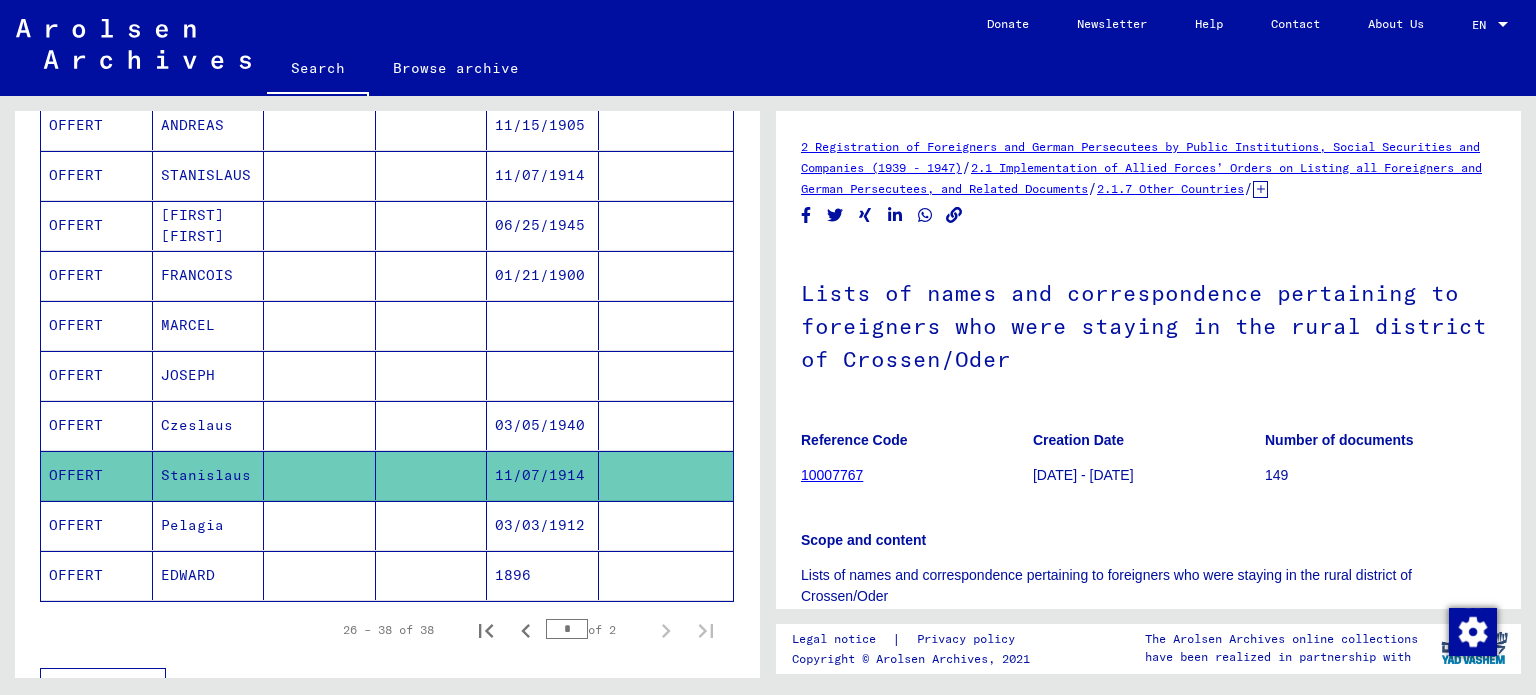 click on "OFFERT" at bounding box center [97, 575] 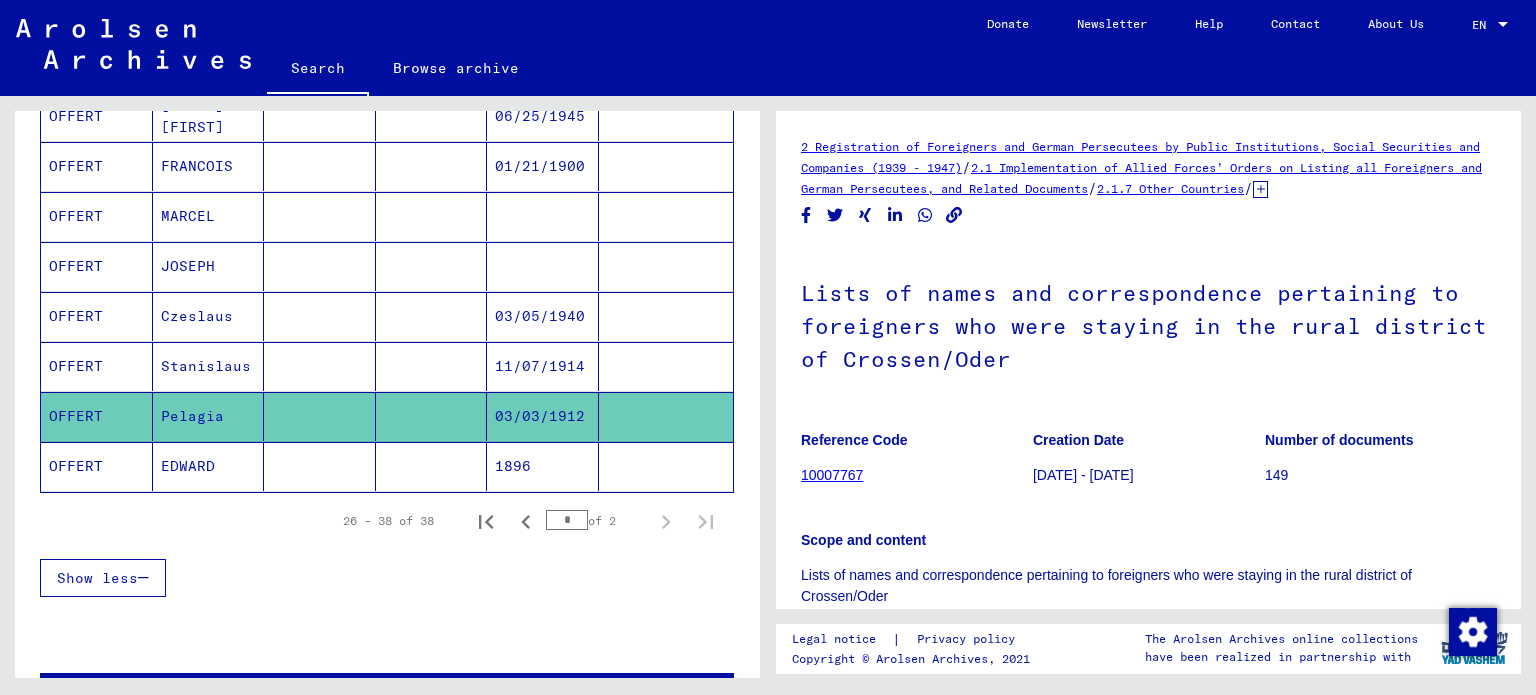 scroll, scrollTop: 554, scrollLeft: 0, axis: vertical 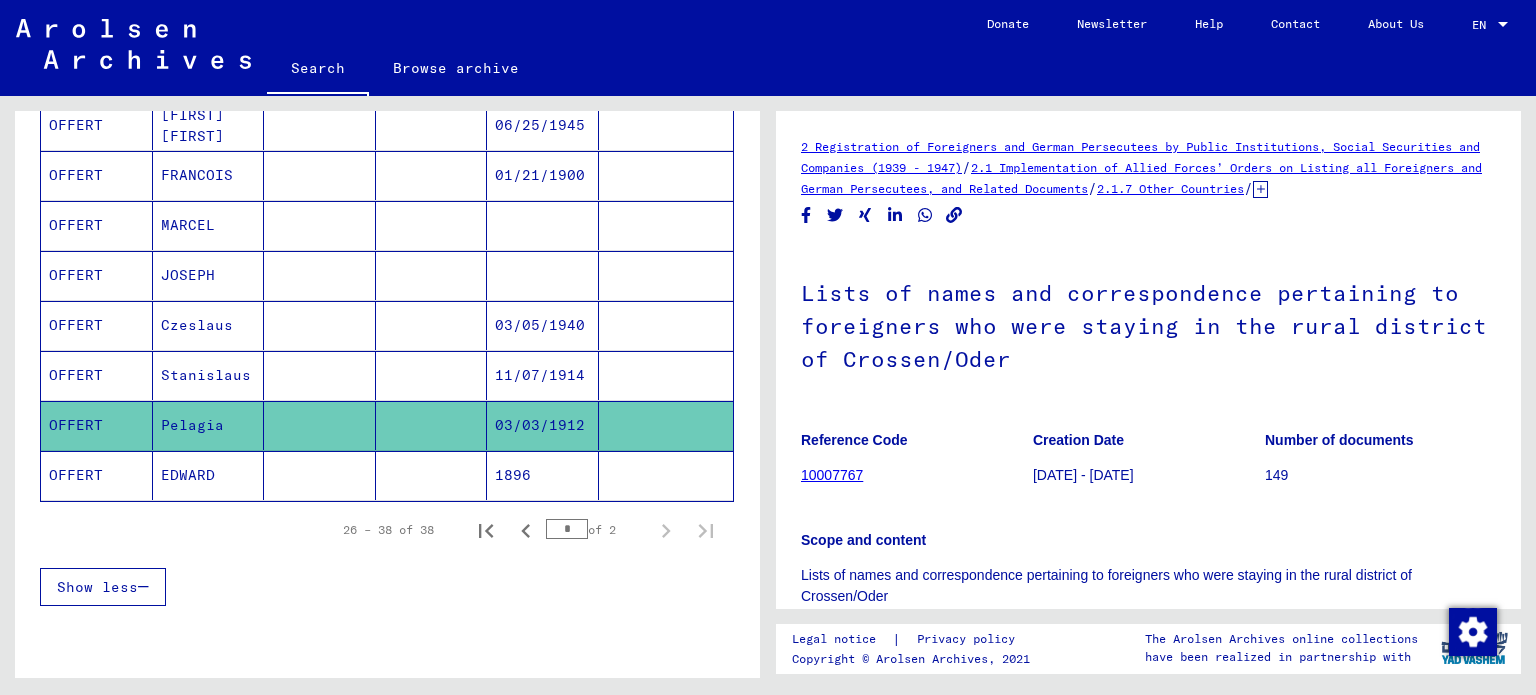 click on "OFFERT" 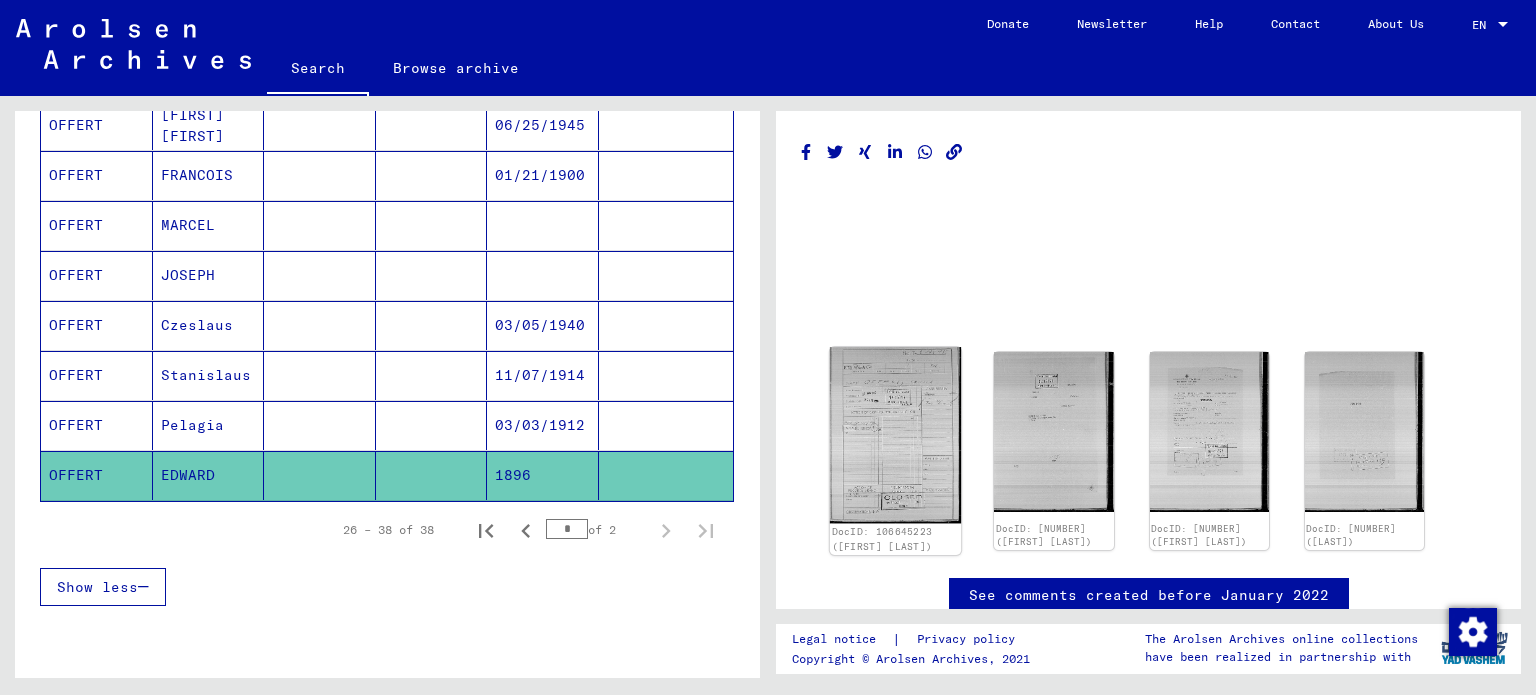 click 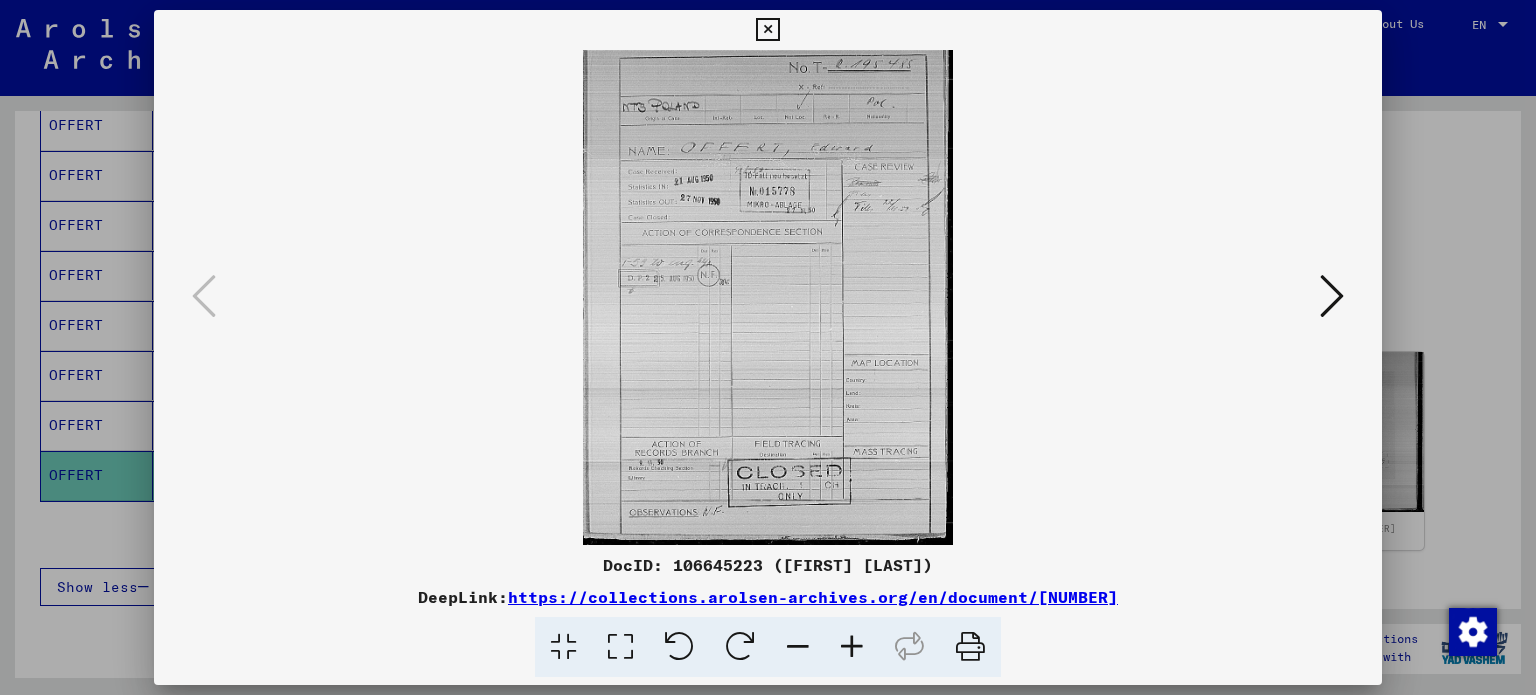 click at bounding box center [1332, 296] 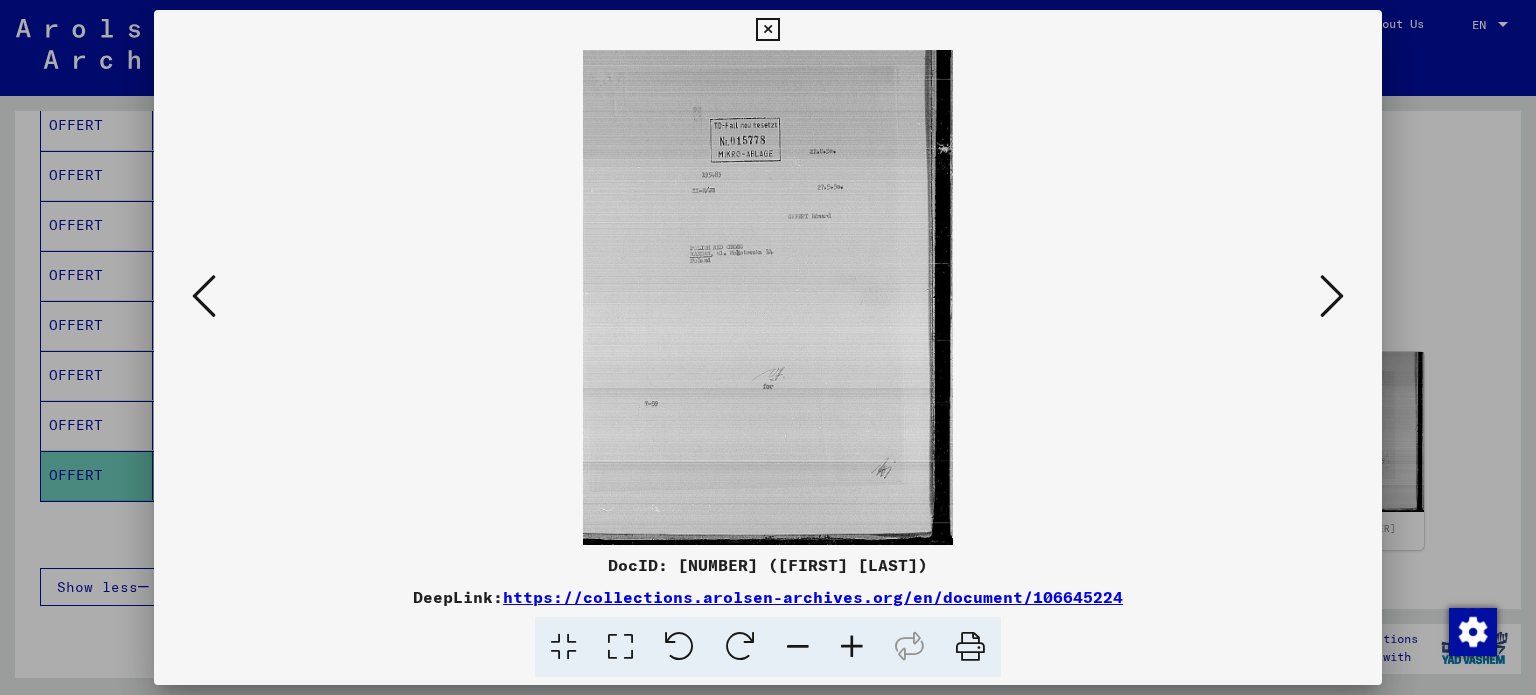 click at bounding box center [1332, 296] 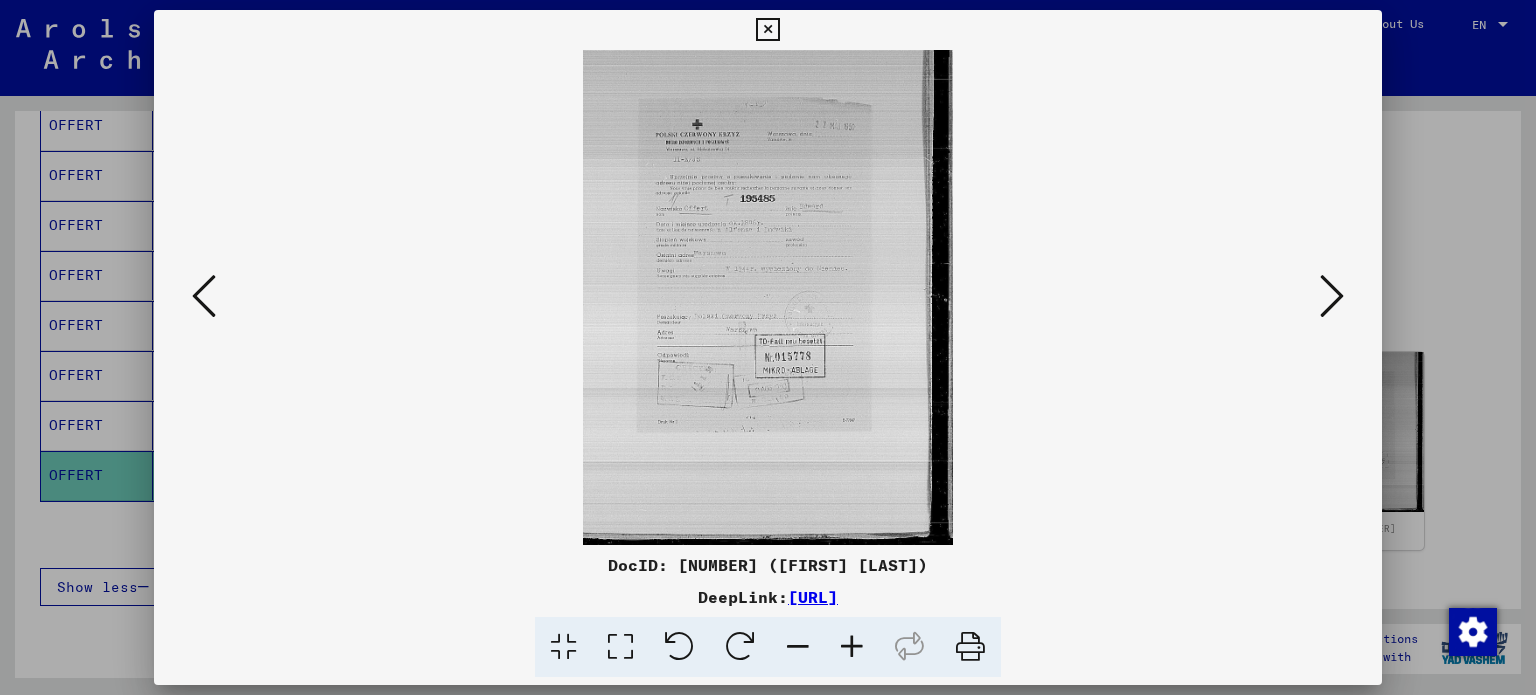 click at bounding box center [1332, 296] 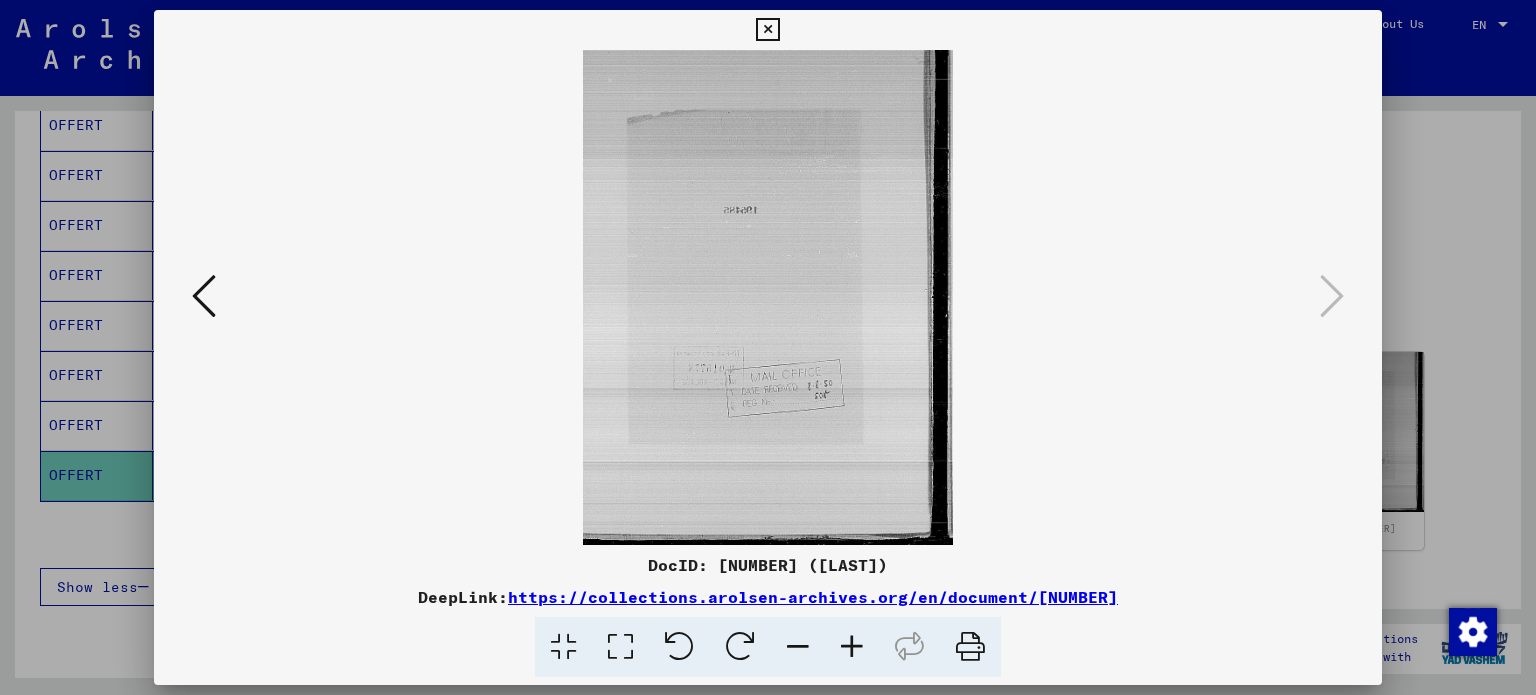 click at bounding box center [768, 347] 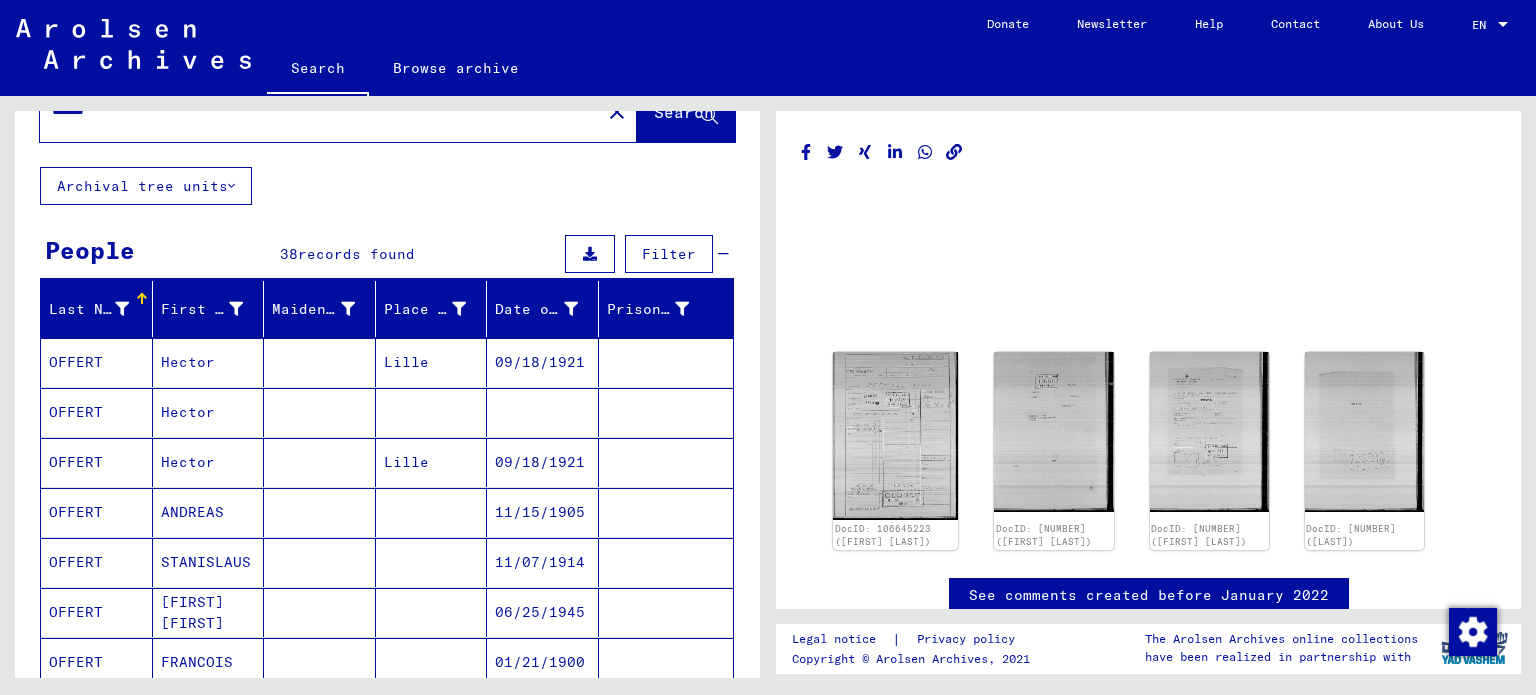 scroll, scrollTop: 0, scrollLeft: 0, axis: both 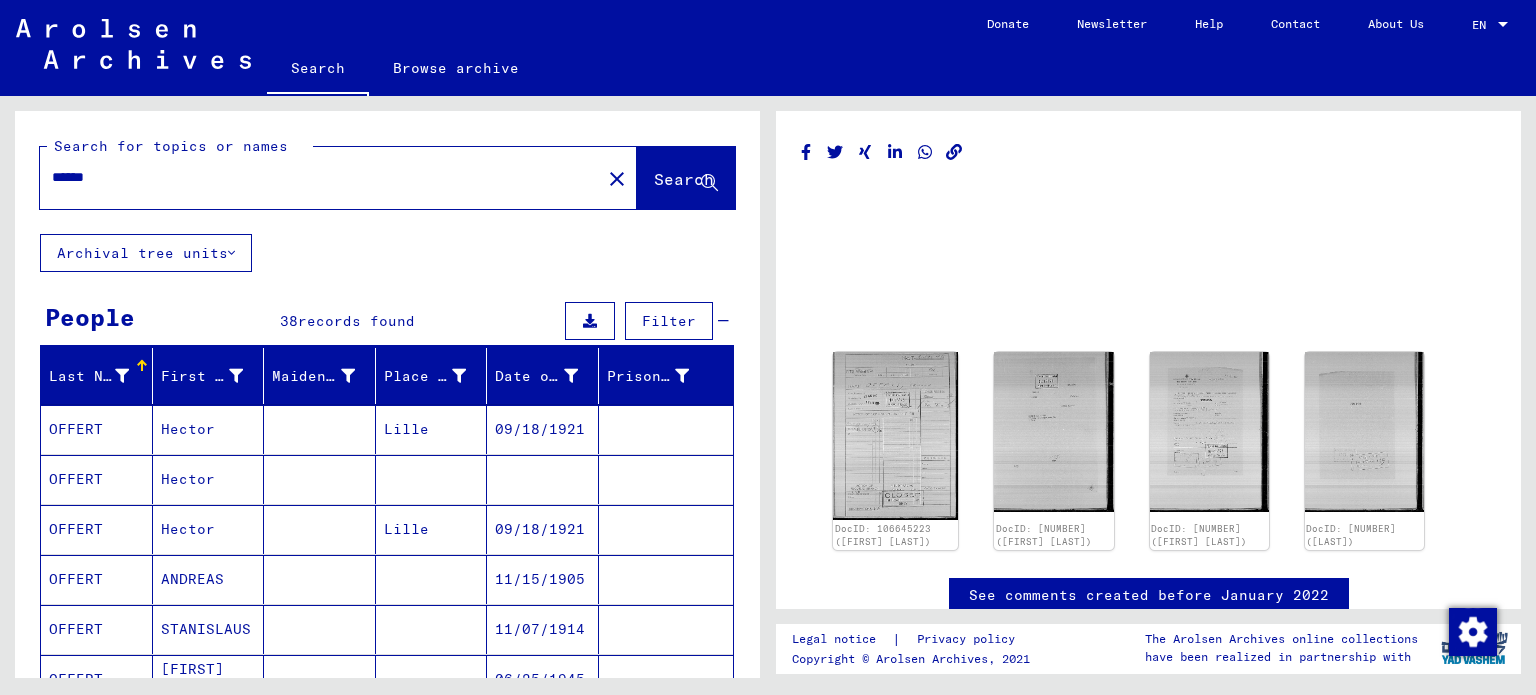 drag, startPoint x: 168, startPoint y: 178, endPoint x: 0, endPoint y: 171, distance: 168.14577 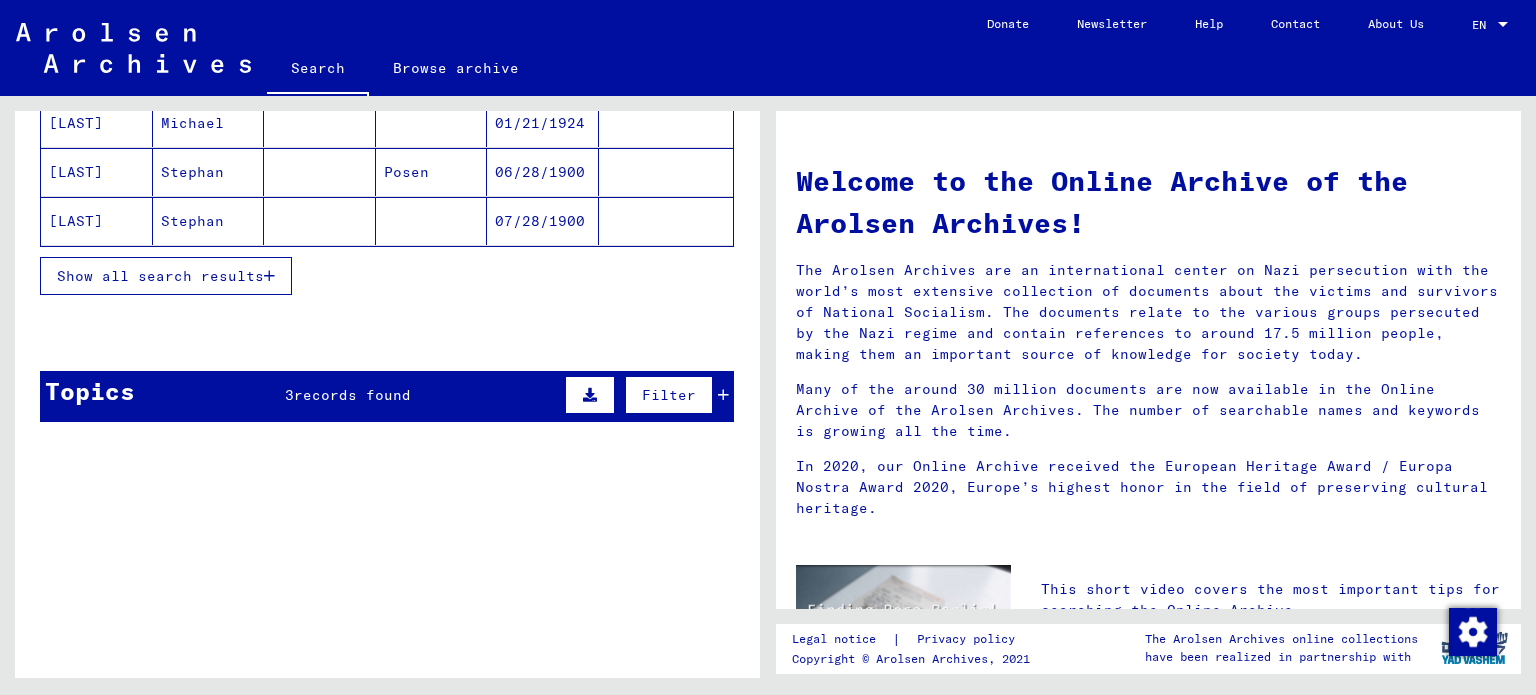 scroll, scrollTop: 197, scrollLeft: 0, axis: vertical 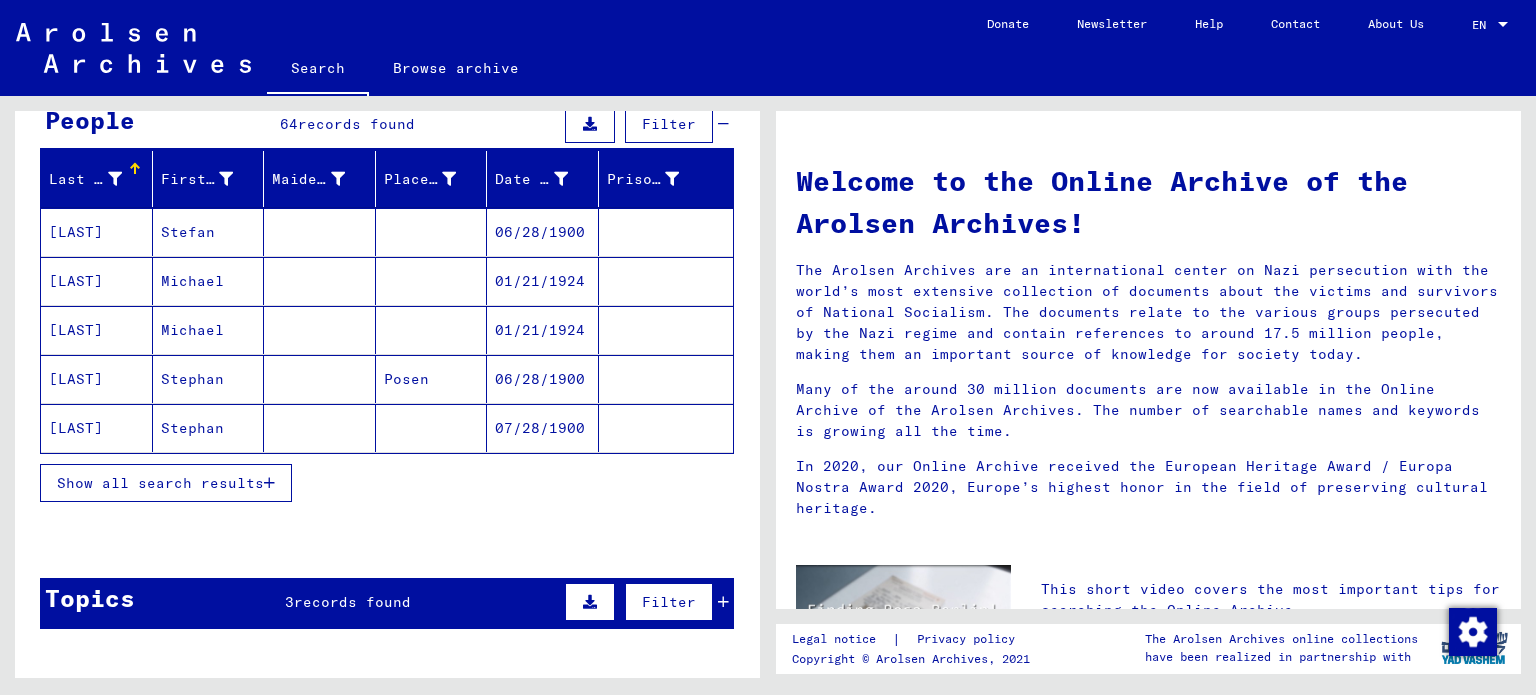 click on "[LAST]" at bounding box center [97, 281] 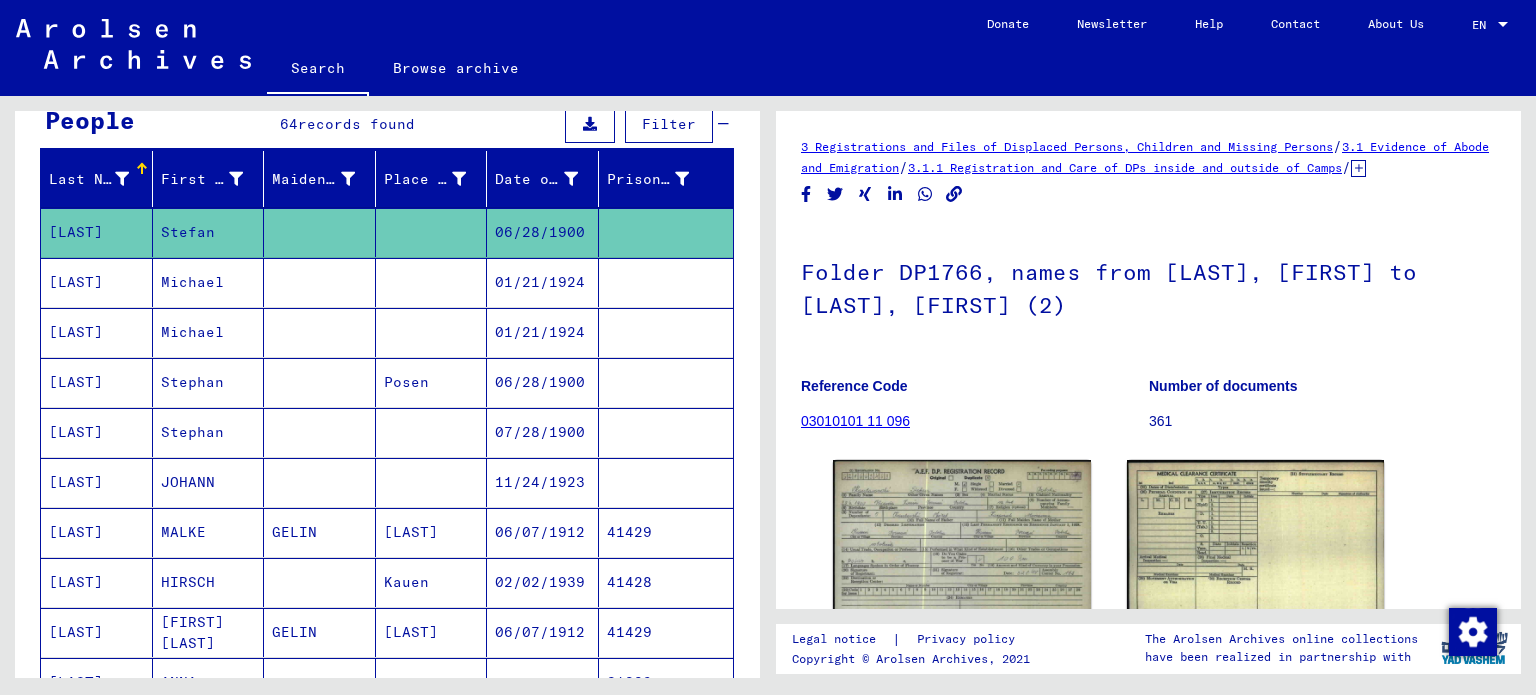 scroll, scrollTop: 0, scrollLeft: 0, axis: both 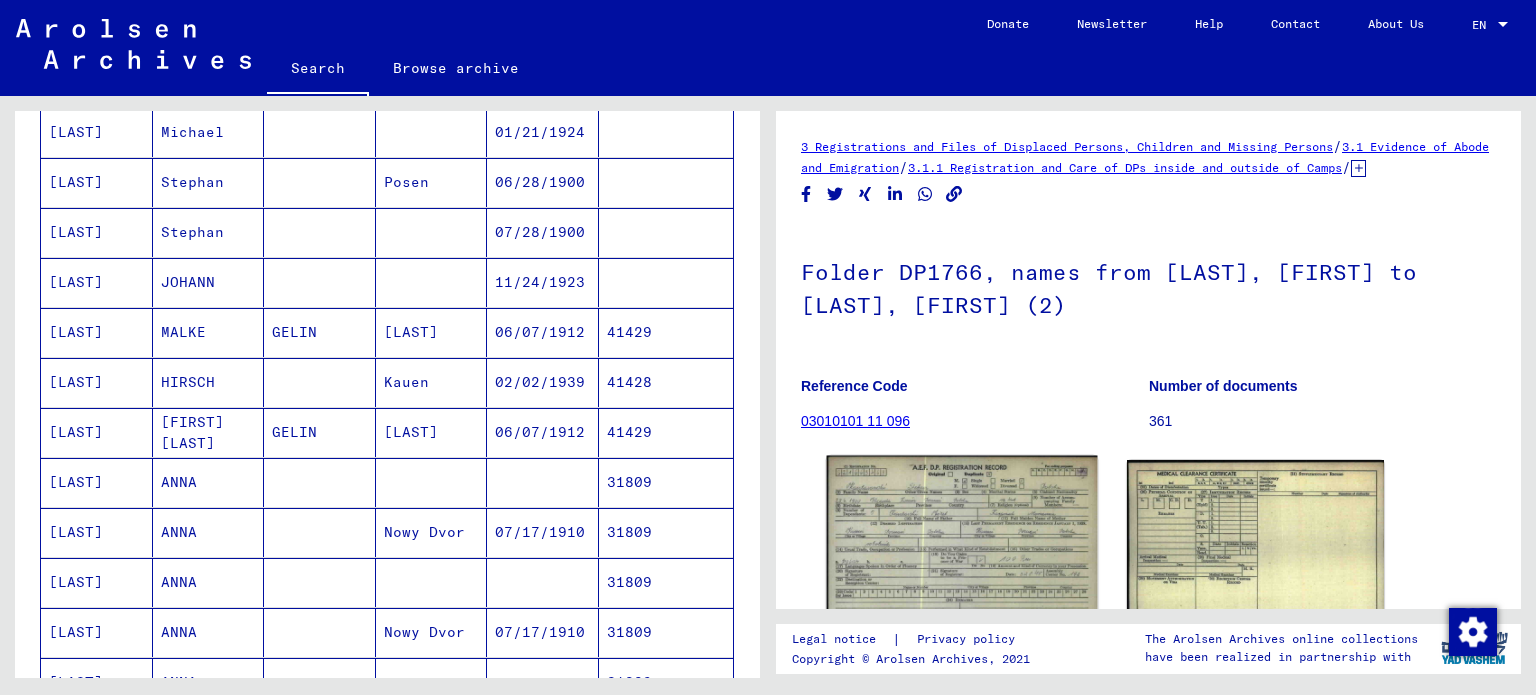 click 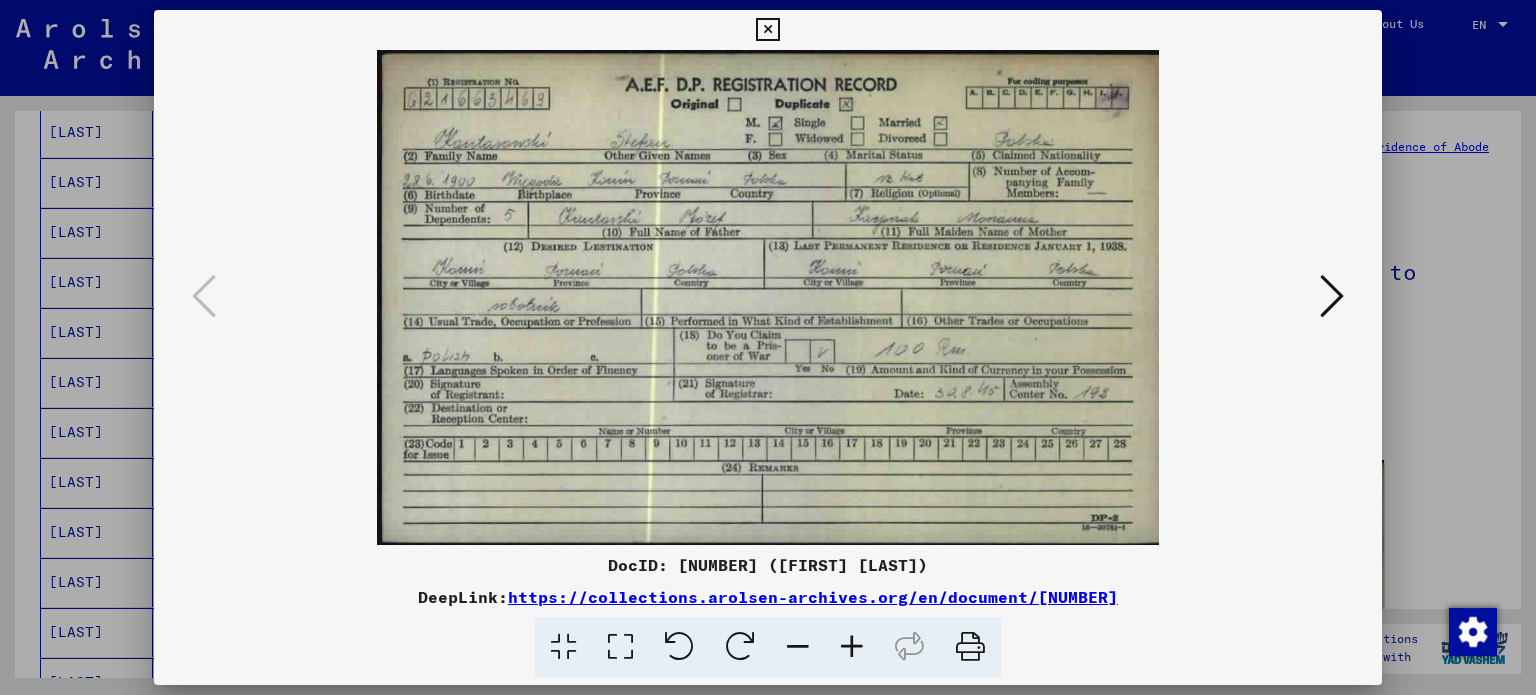 click at bounding box center [1332, 296] 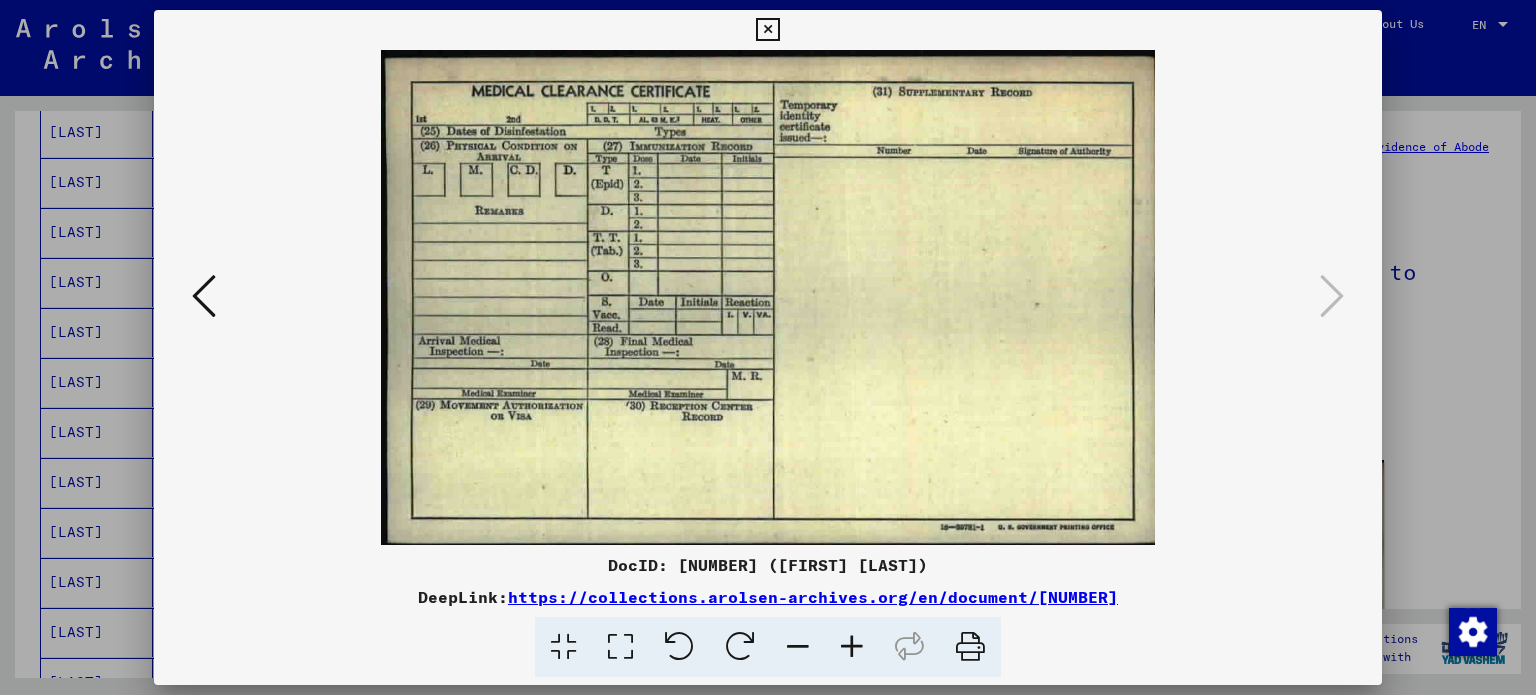 click at bounding box center [767, 30] 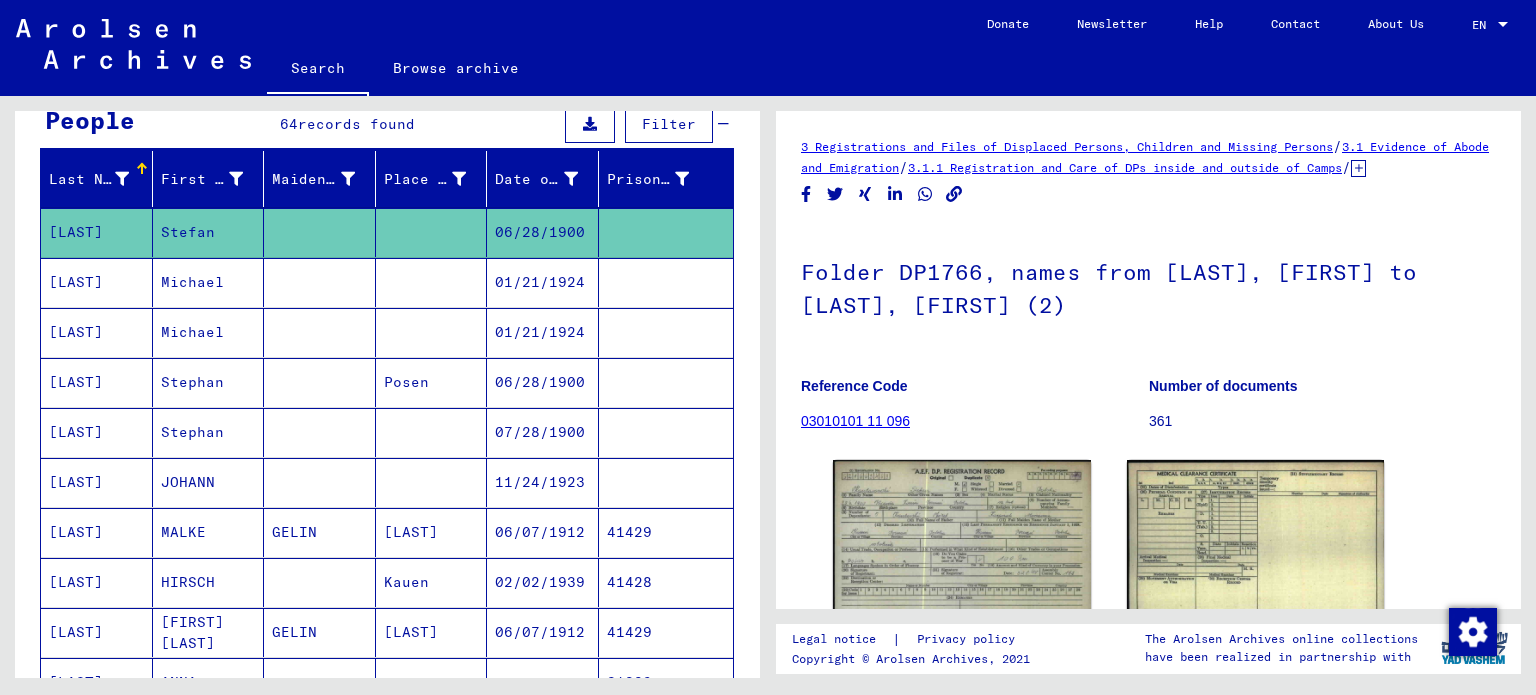 scroll, scrollTop: 0, scrollLeft: 0, axis: both 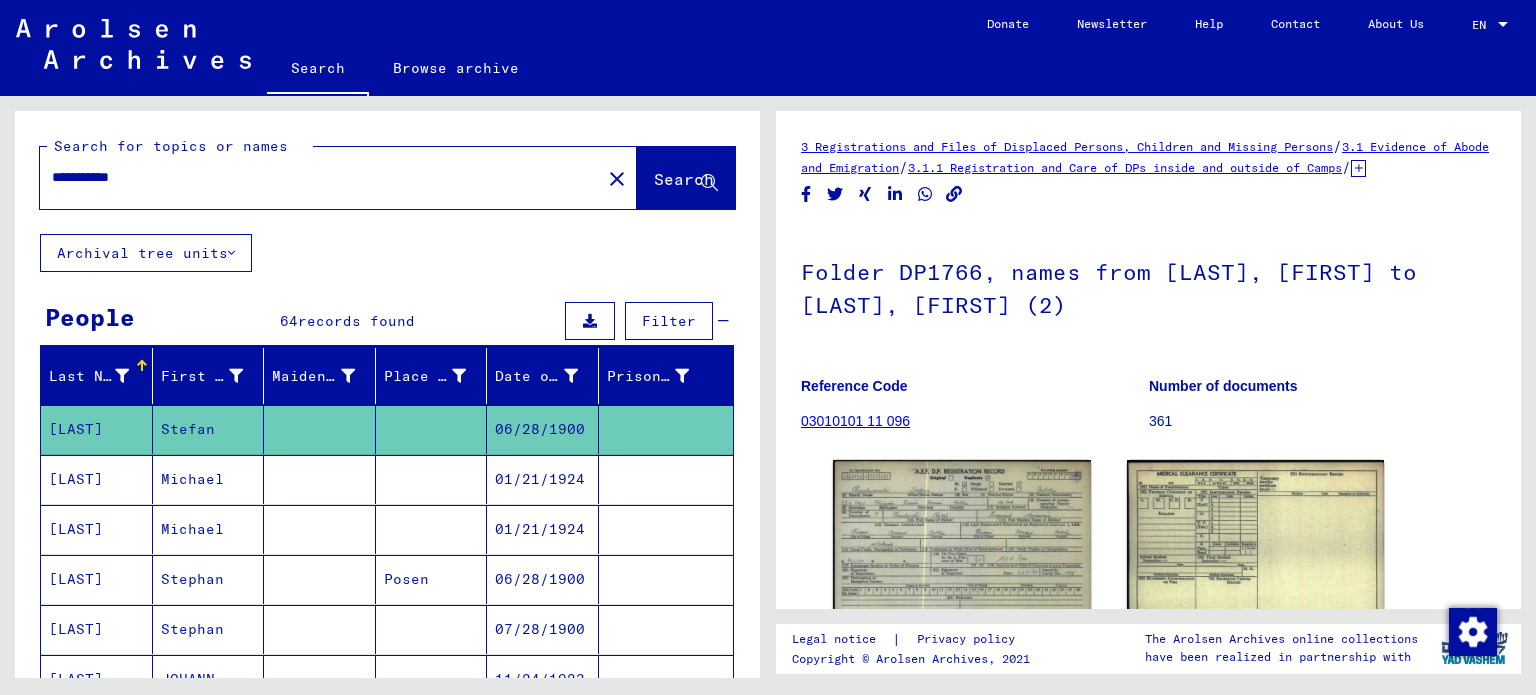 click on "**********" at bounding box center (320, 177) 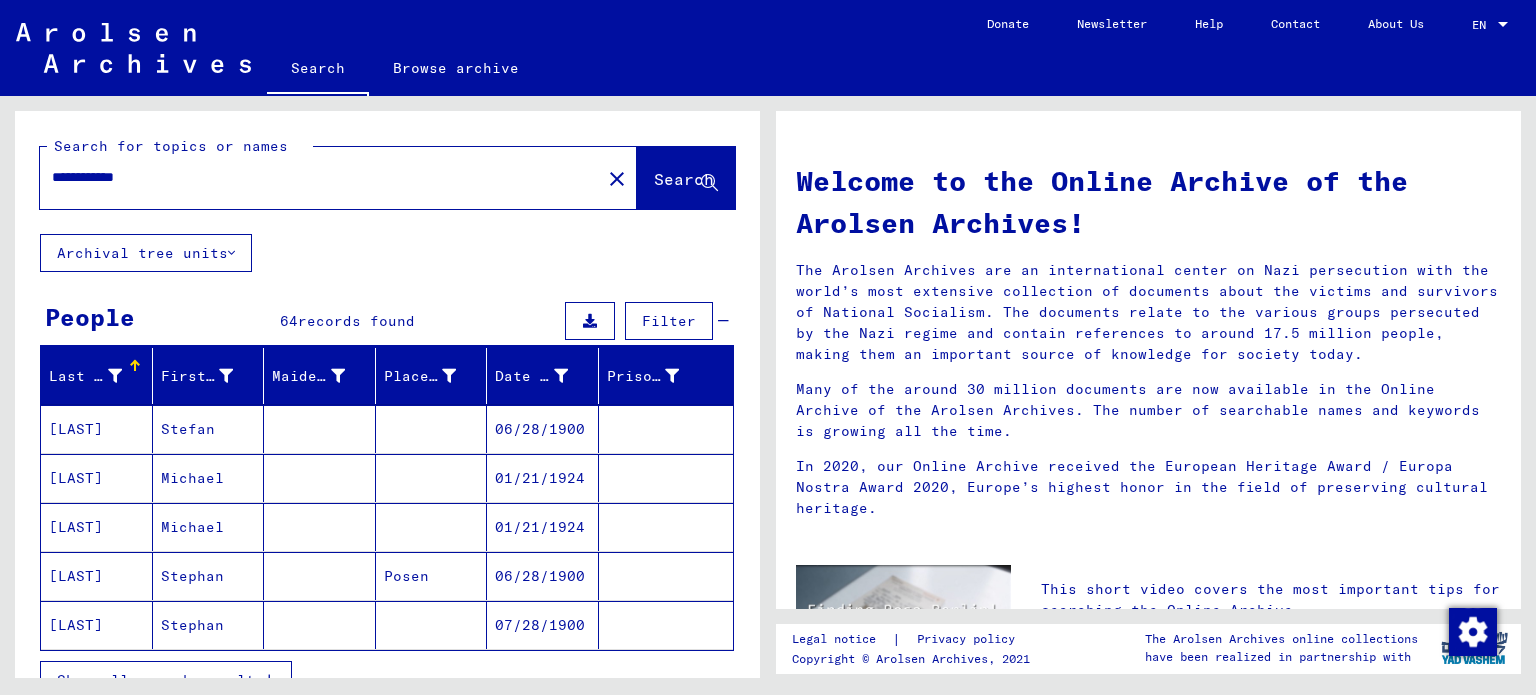 click on "**********" at bounding box center (314, 177) 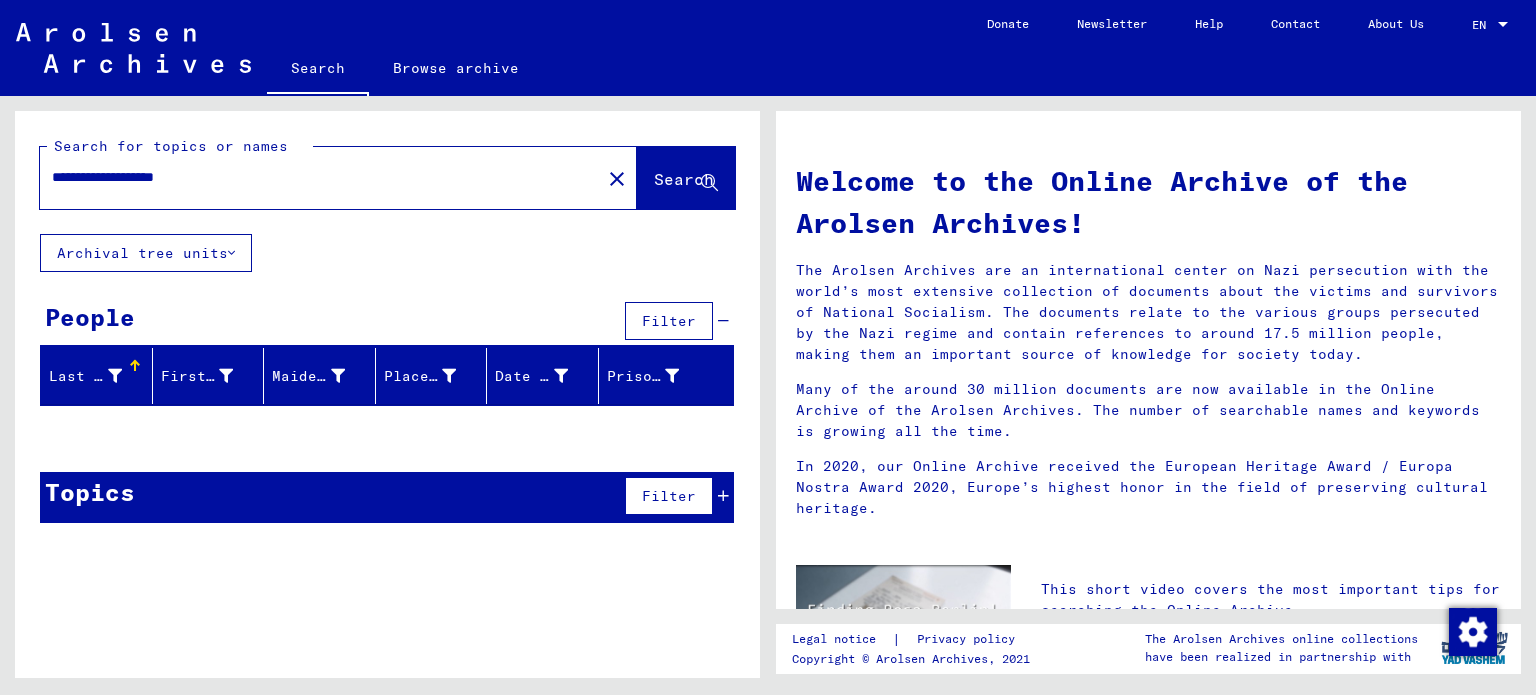 drag, startPoint x: 308, startPoint y: 172, endPoint x: 0, endPoint y: 158, distance: 308.31802 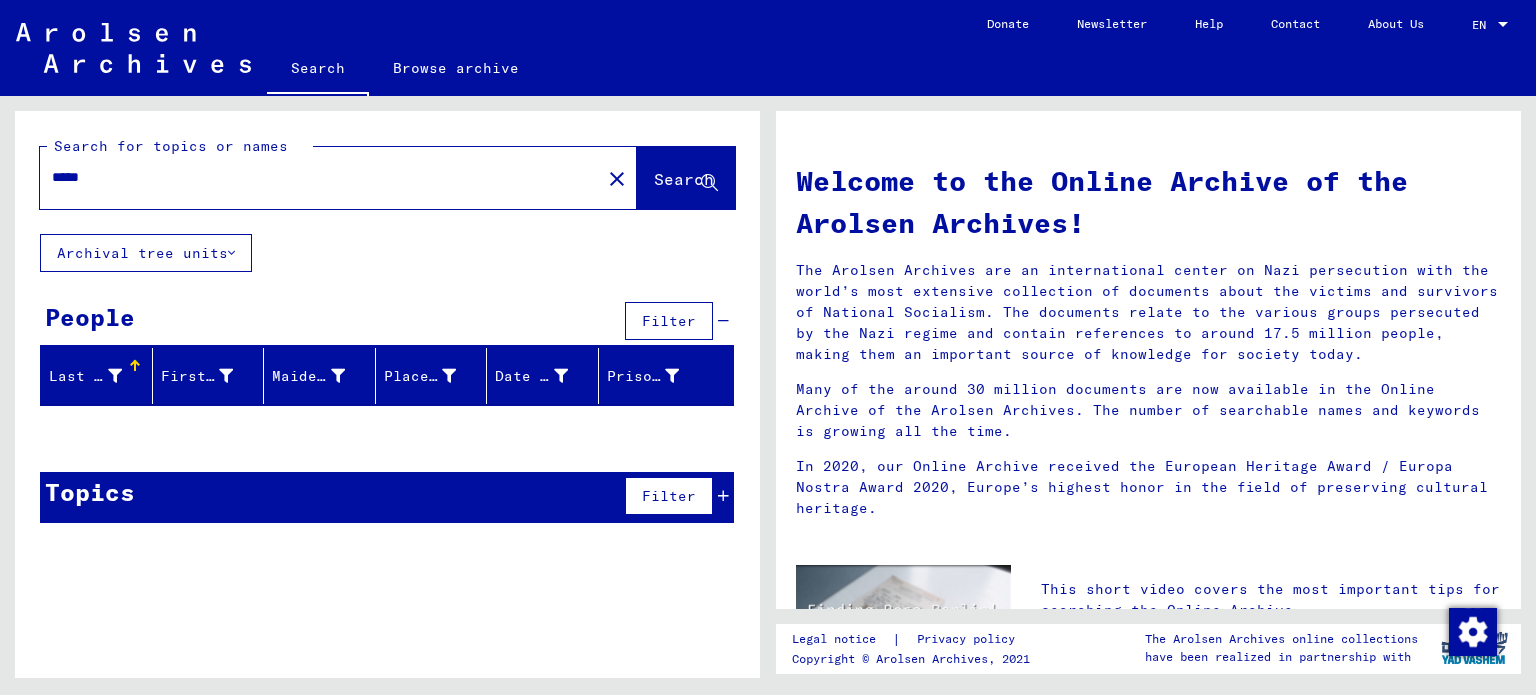 type on "*****" 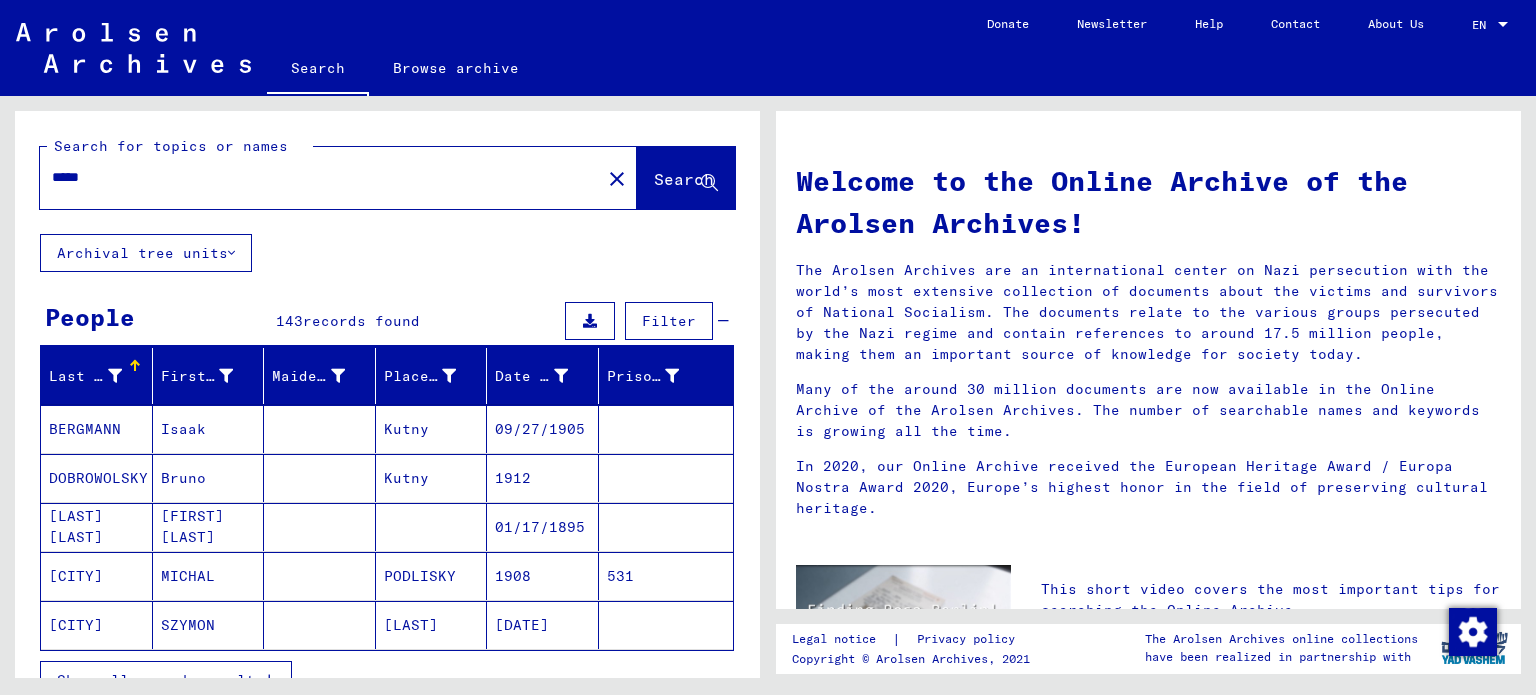 click on "[LAST] [LAST]" at bounding box center (97, 576) 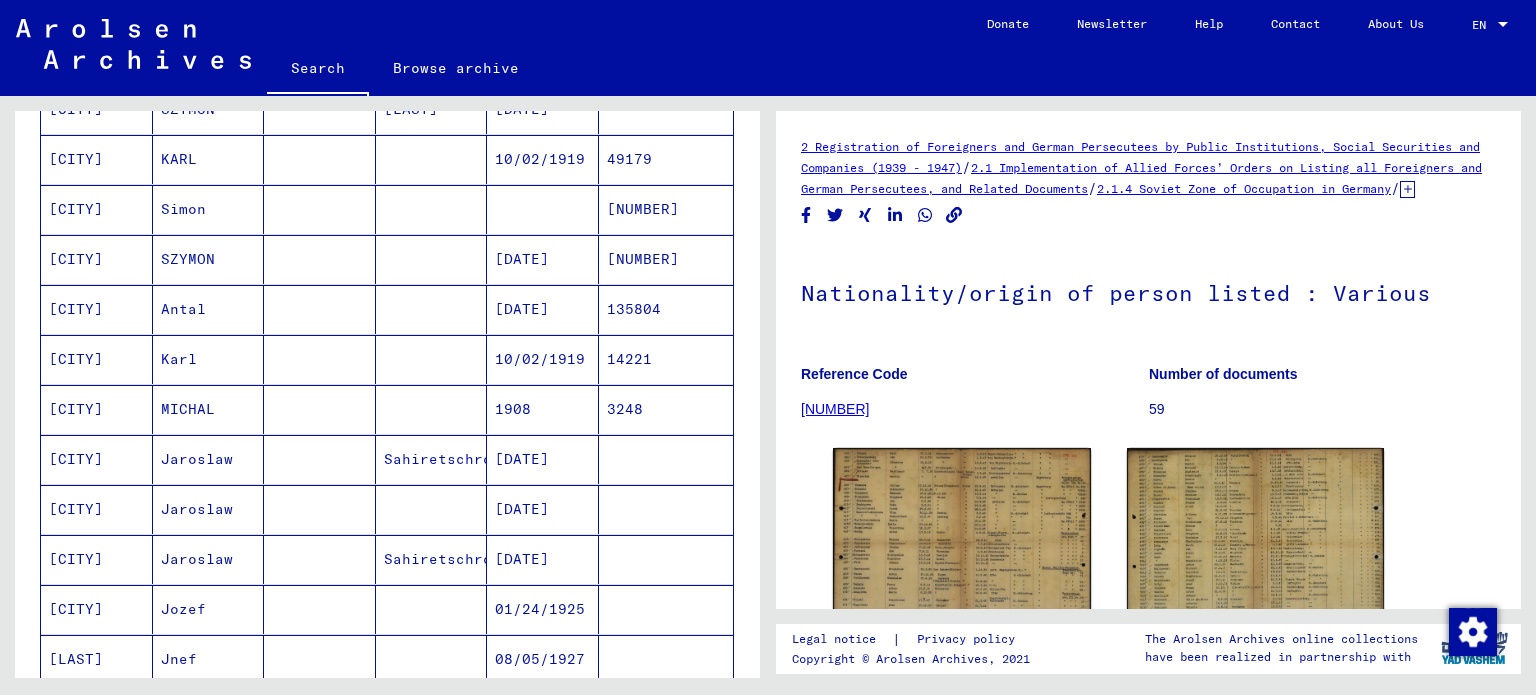 scroll, scrollTop: 400, scrollLeft: 0, axis: vertical 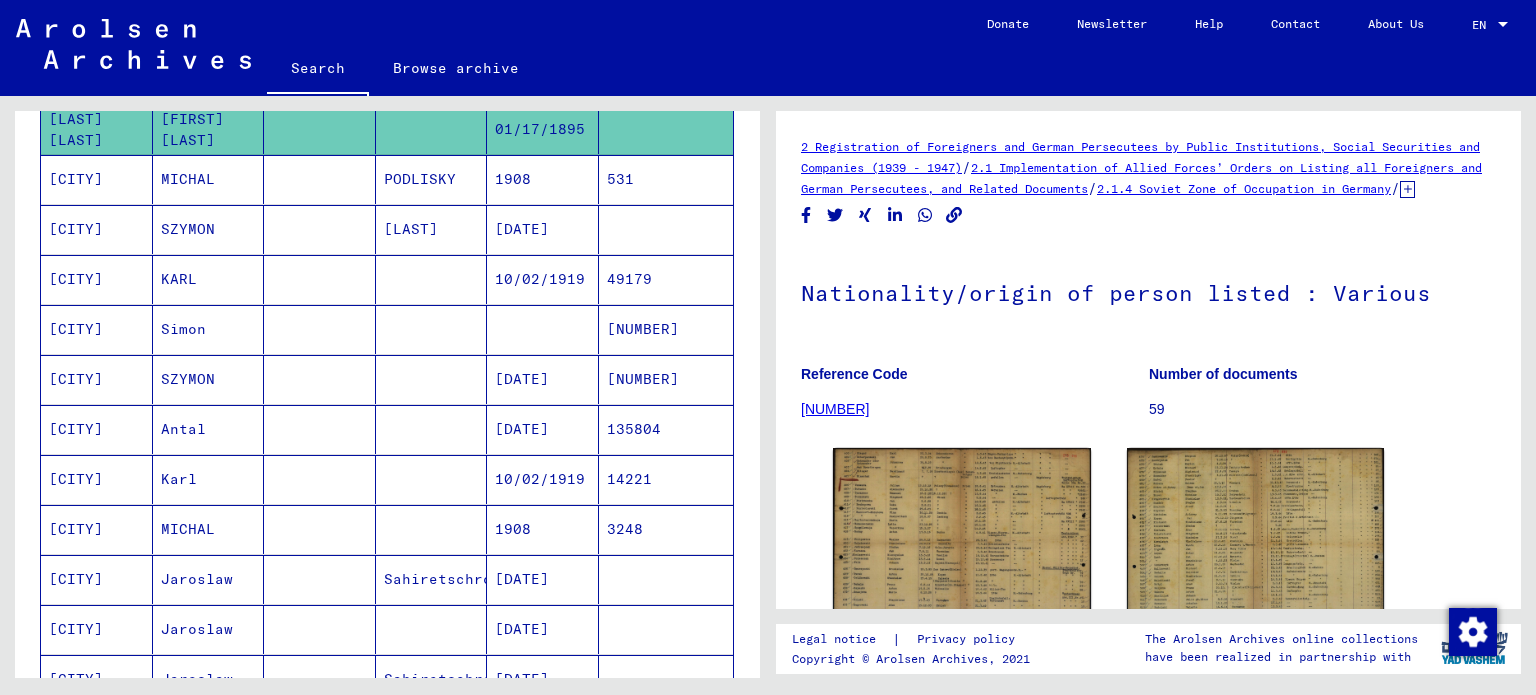 click on "[CITY]" at bounding box center [97, 329] 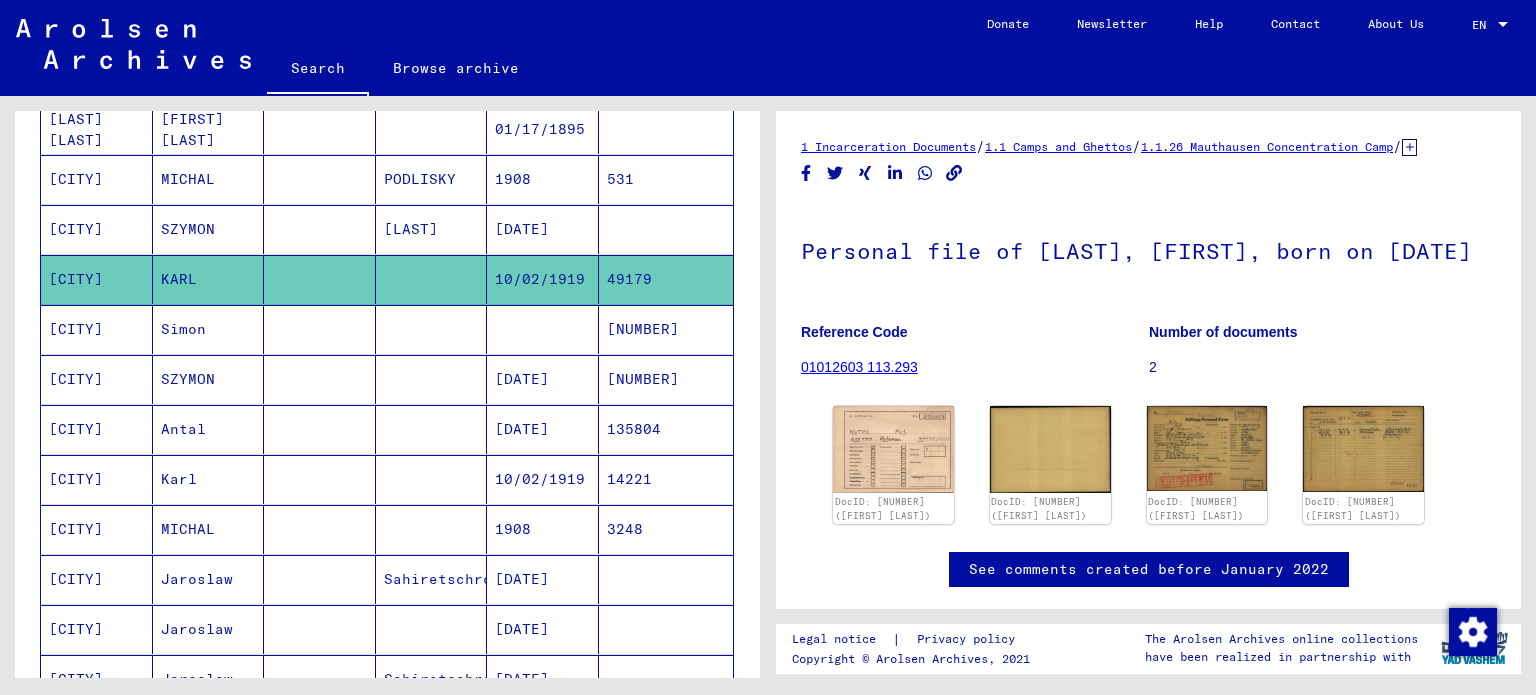 scroll, scrollTop: 0, scrollLeft: 0, axis: both 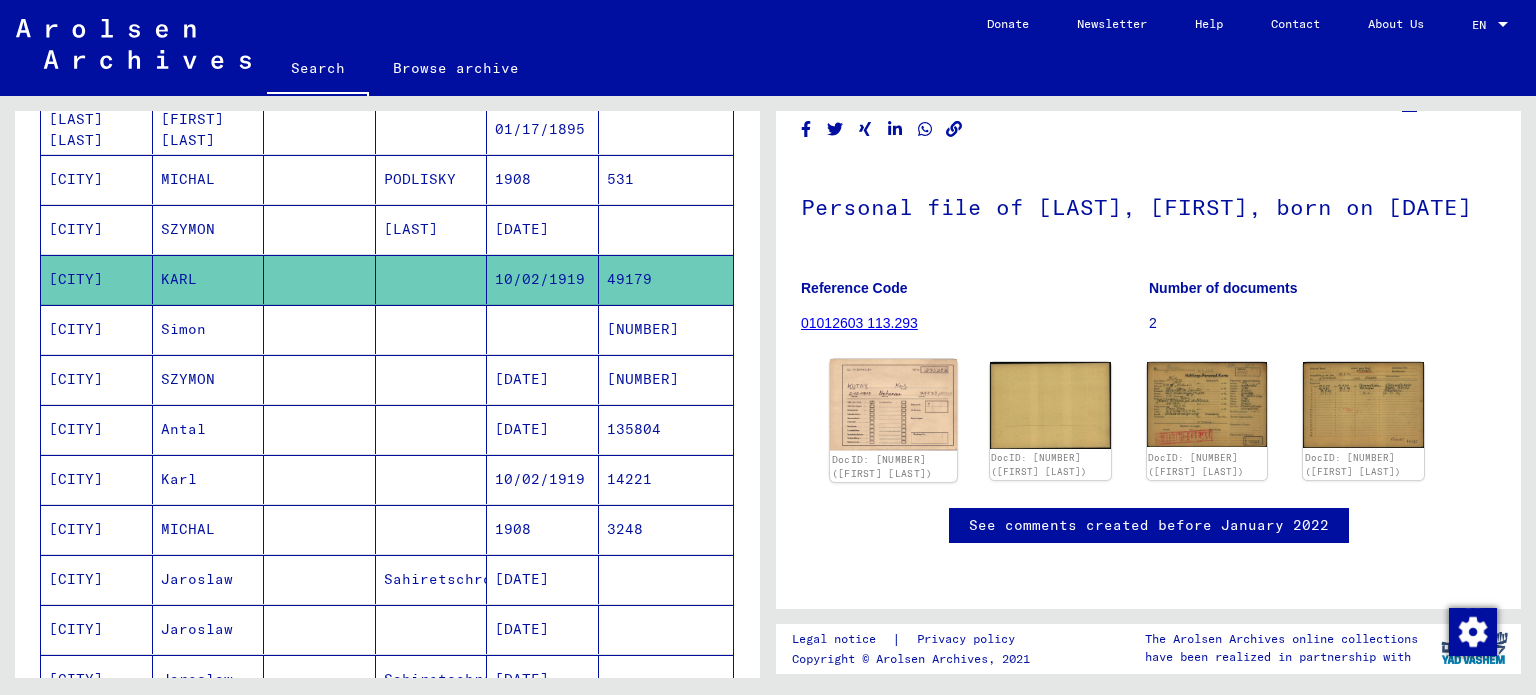 click 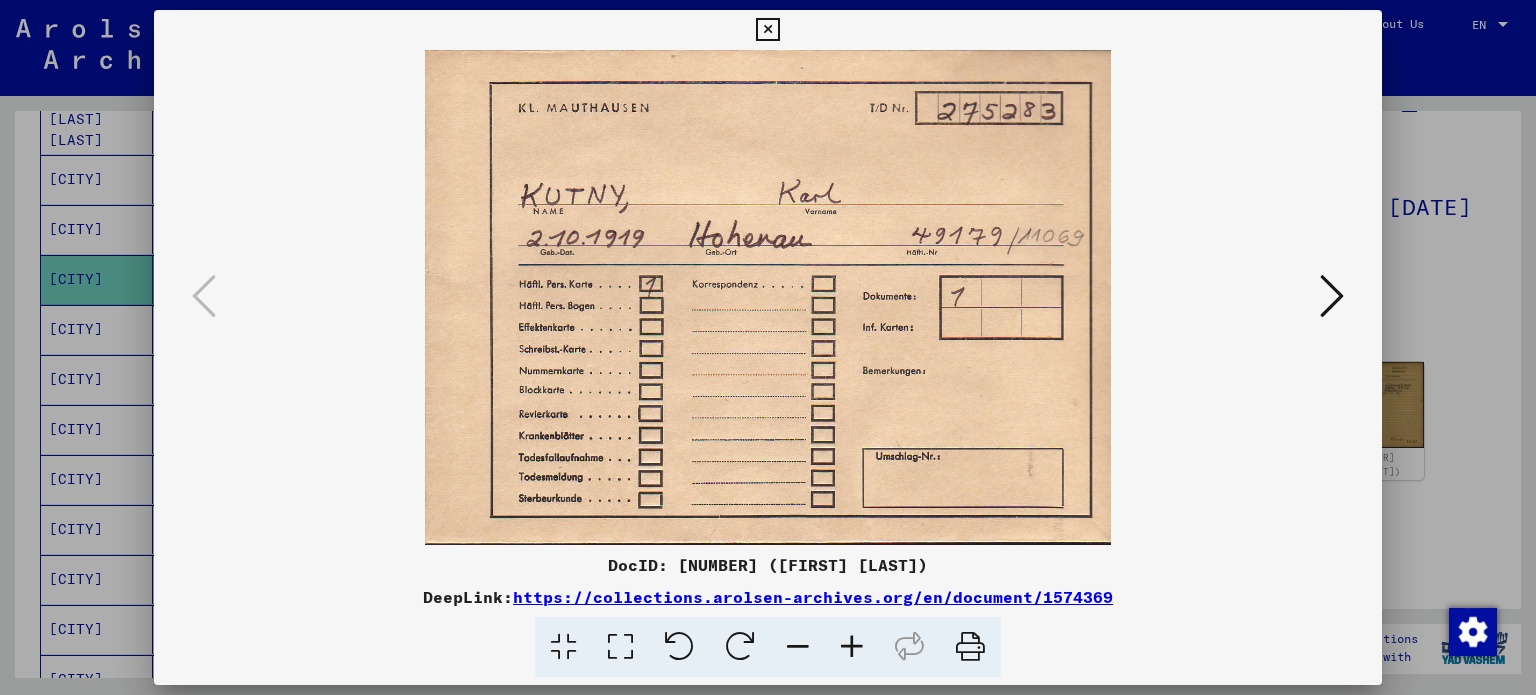 click at bounding box center [1332, 296] 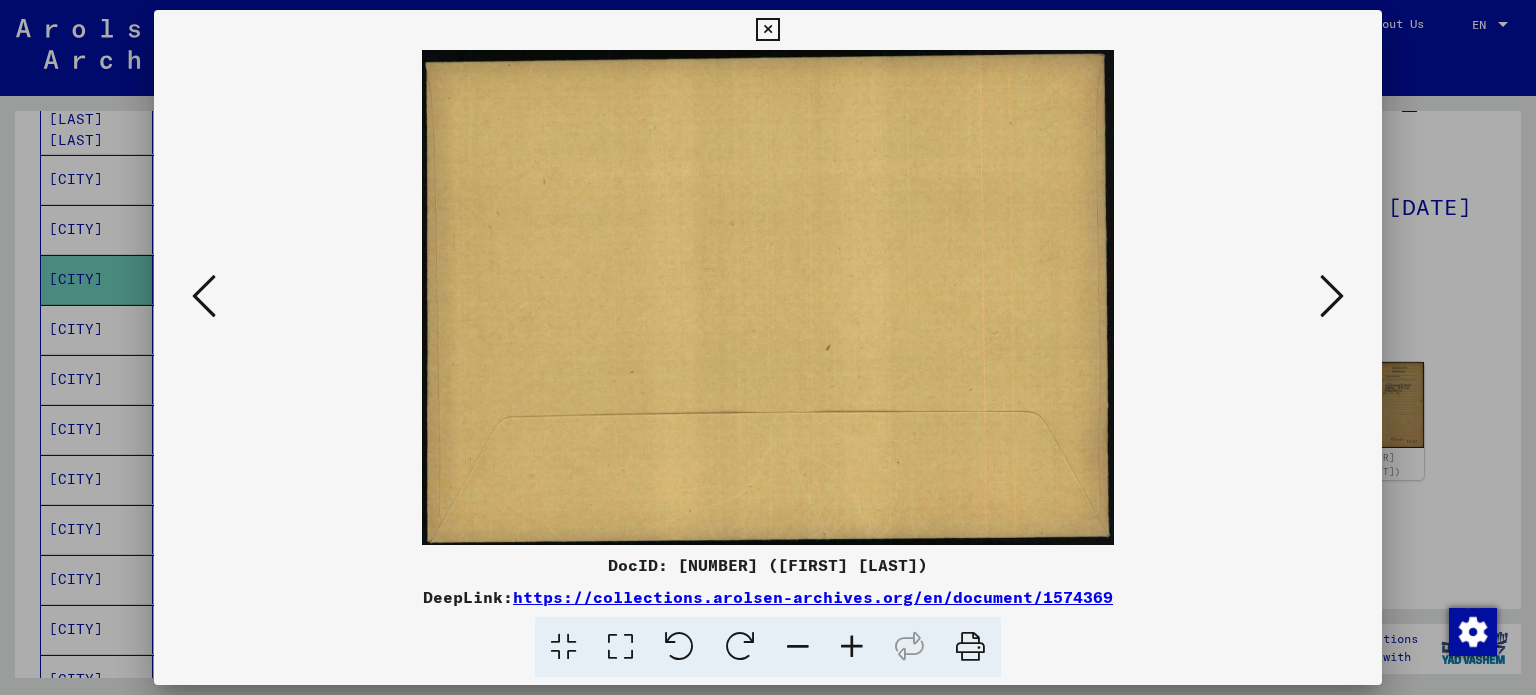 click at bounding box center [1332, 296] 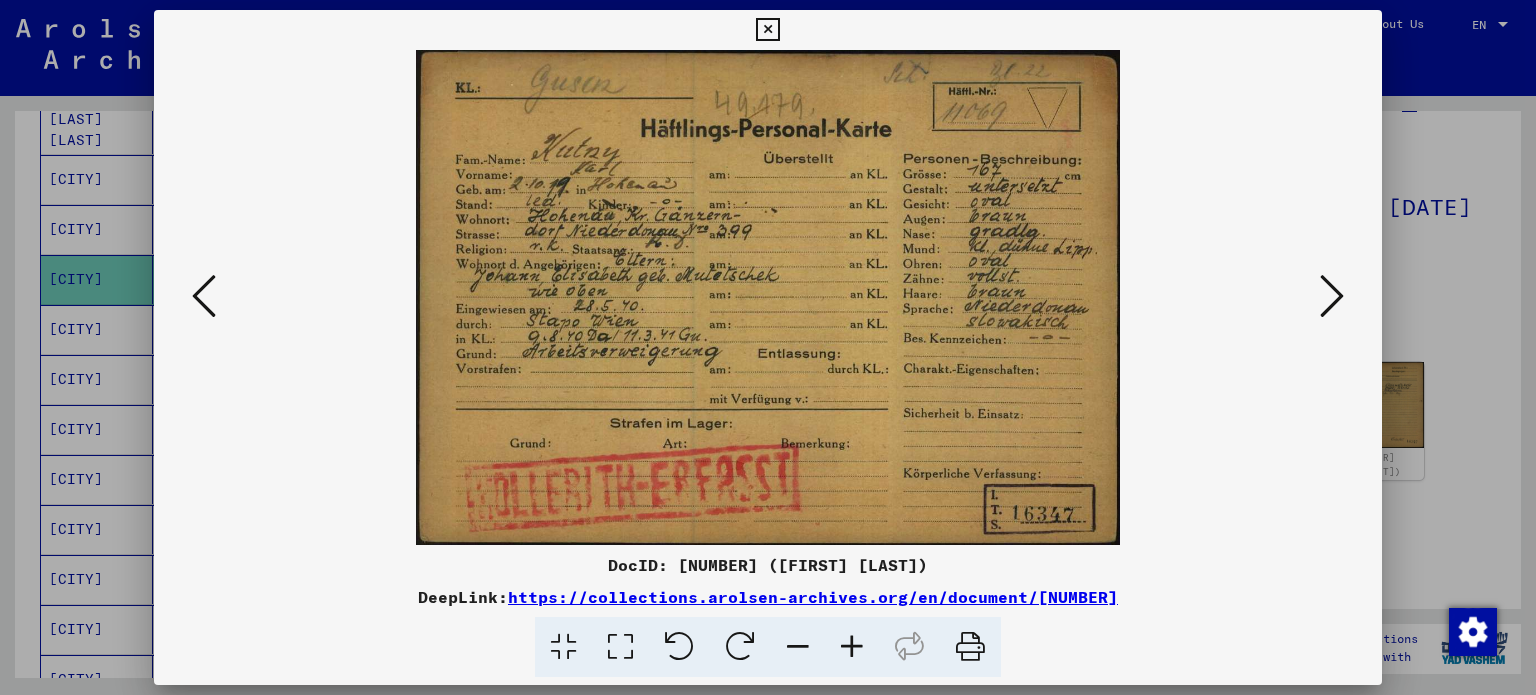 click at bounding box center (1332, 296) 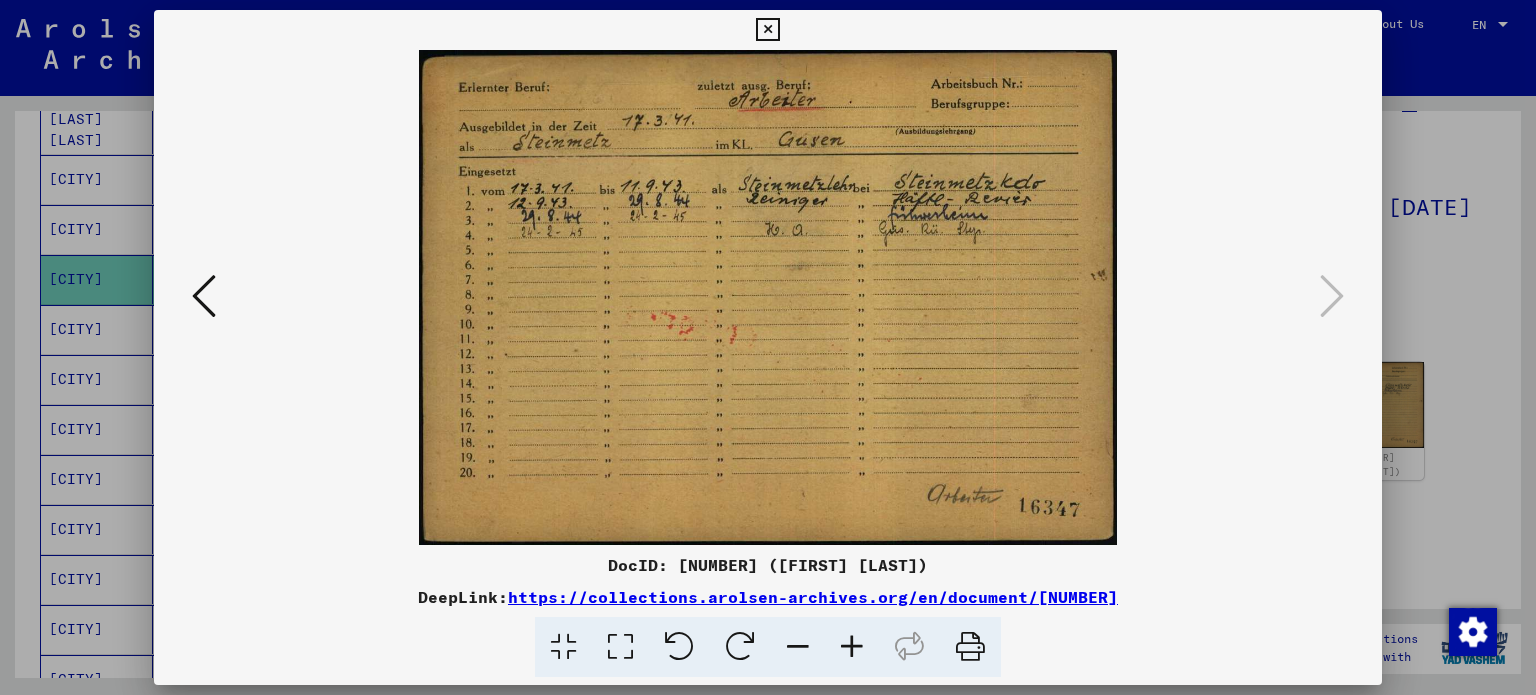 click at bounding box center (767, 30) 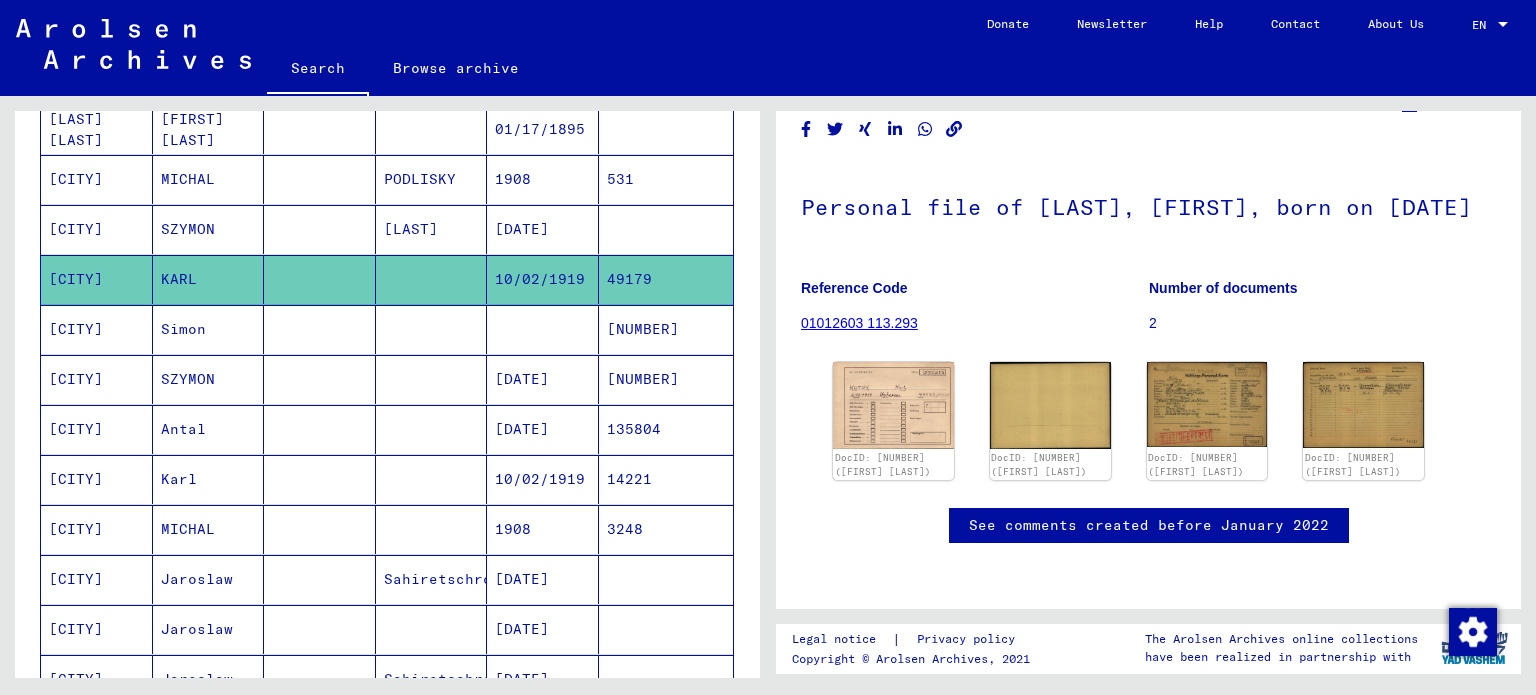 click on "[CITY]" at bounding box center [97, 429] 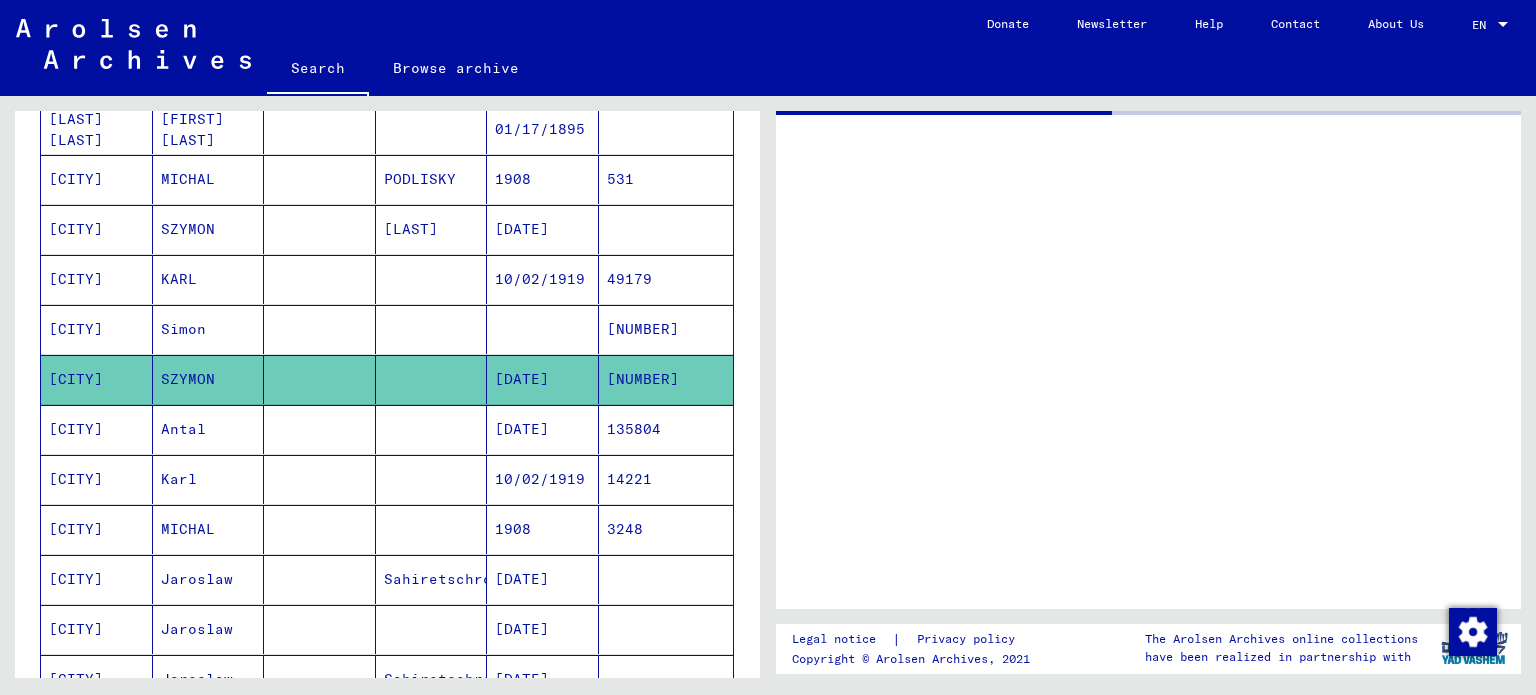 scroll, scrollTop: 0, scrollLeft: 0, axis: both 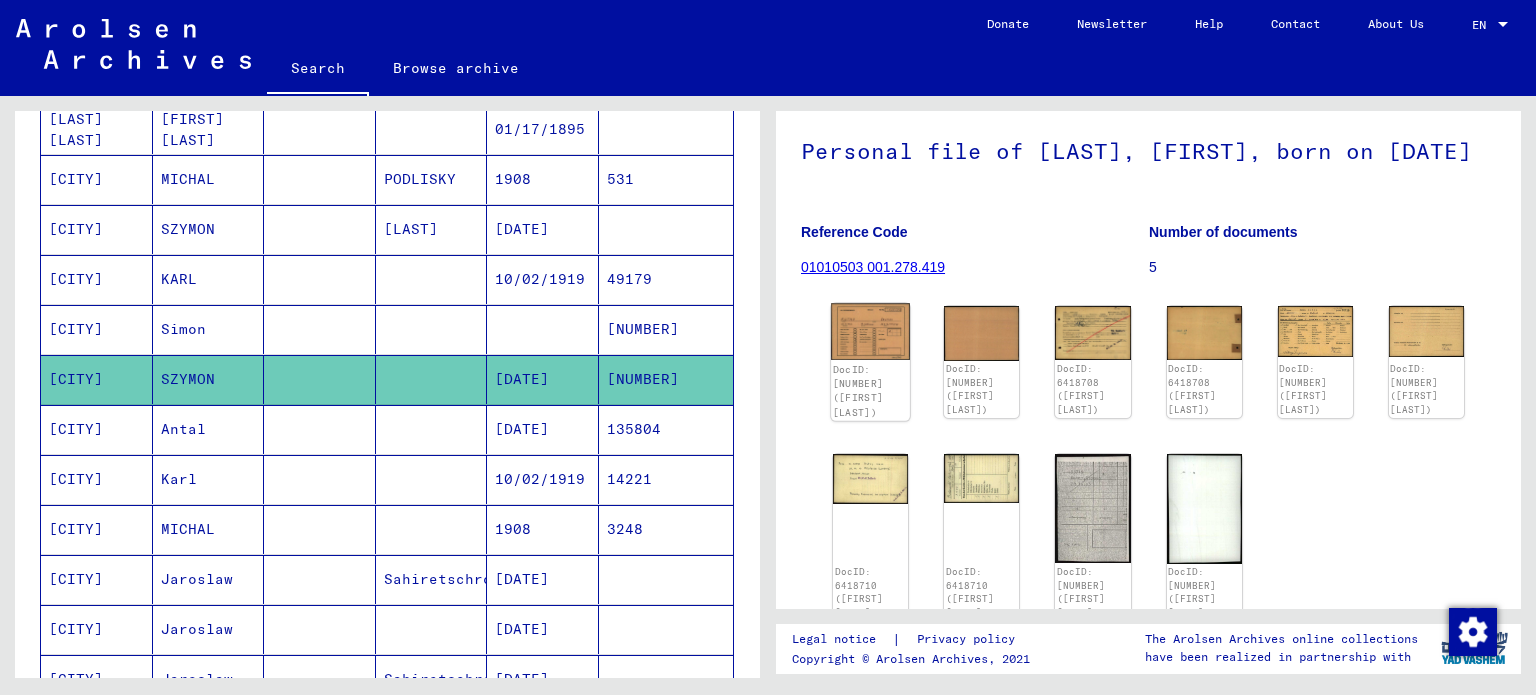 click 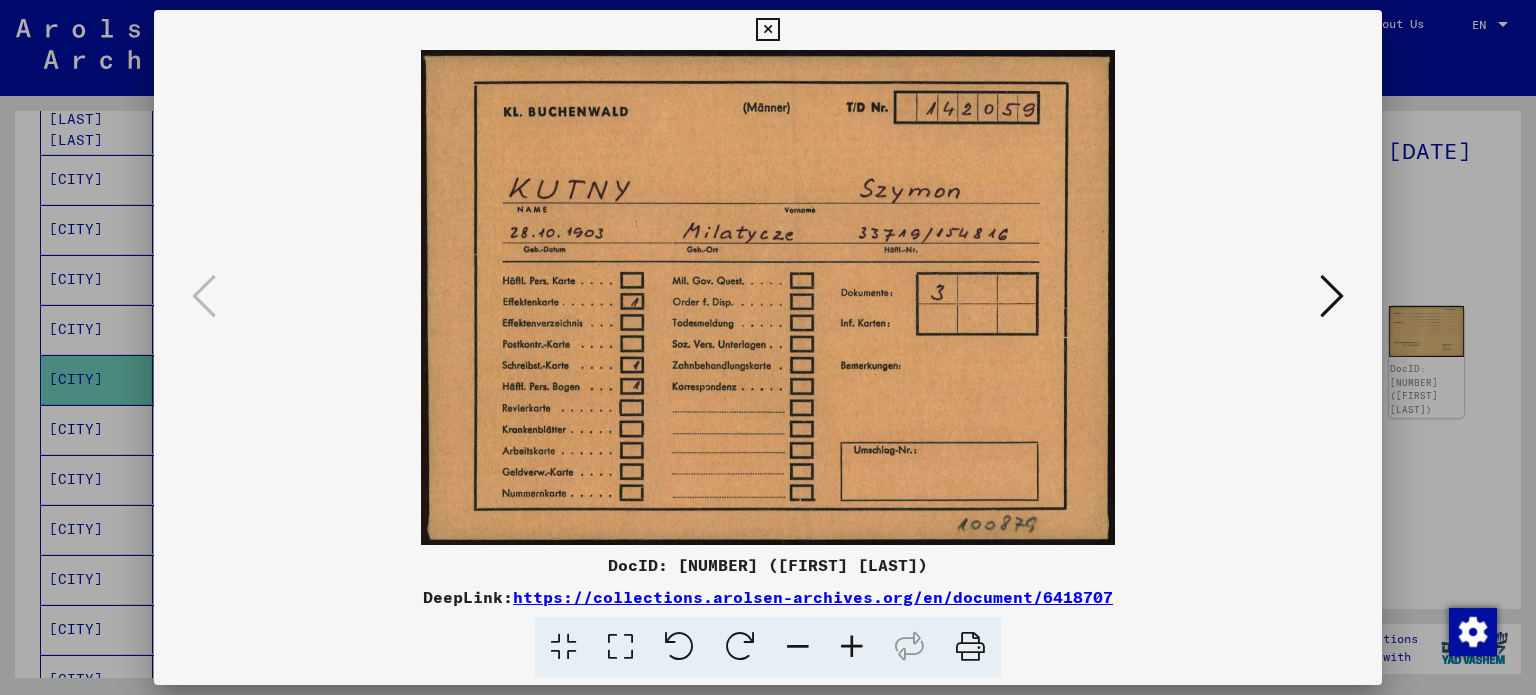 click at bounding box center [1332, 296] 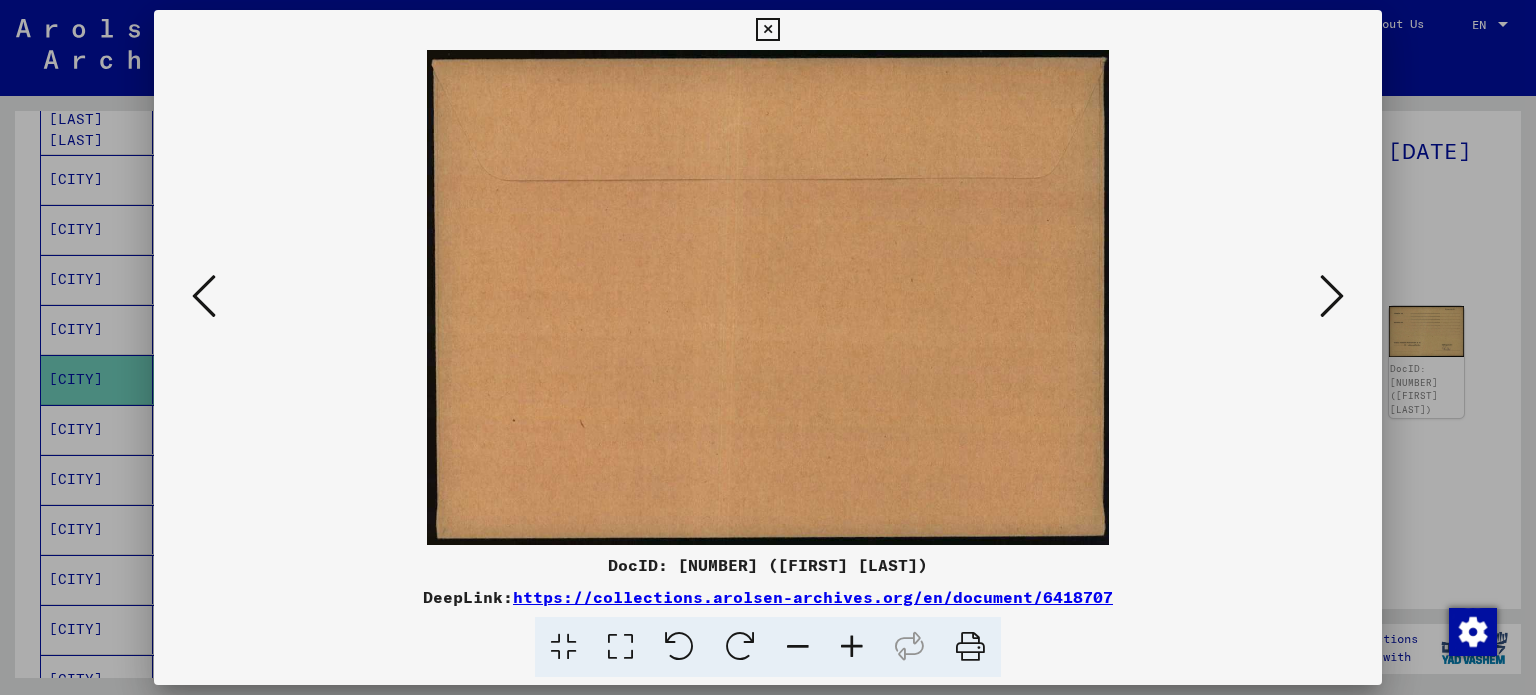 click at bounding box center [1332, 296] 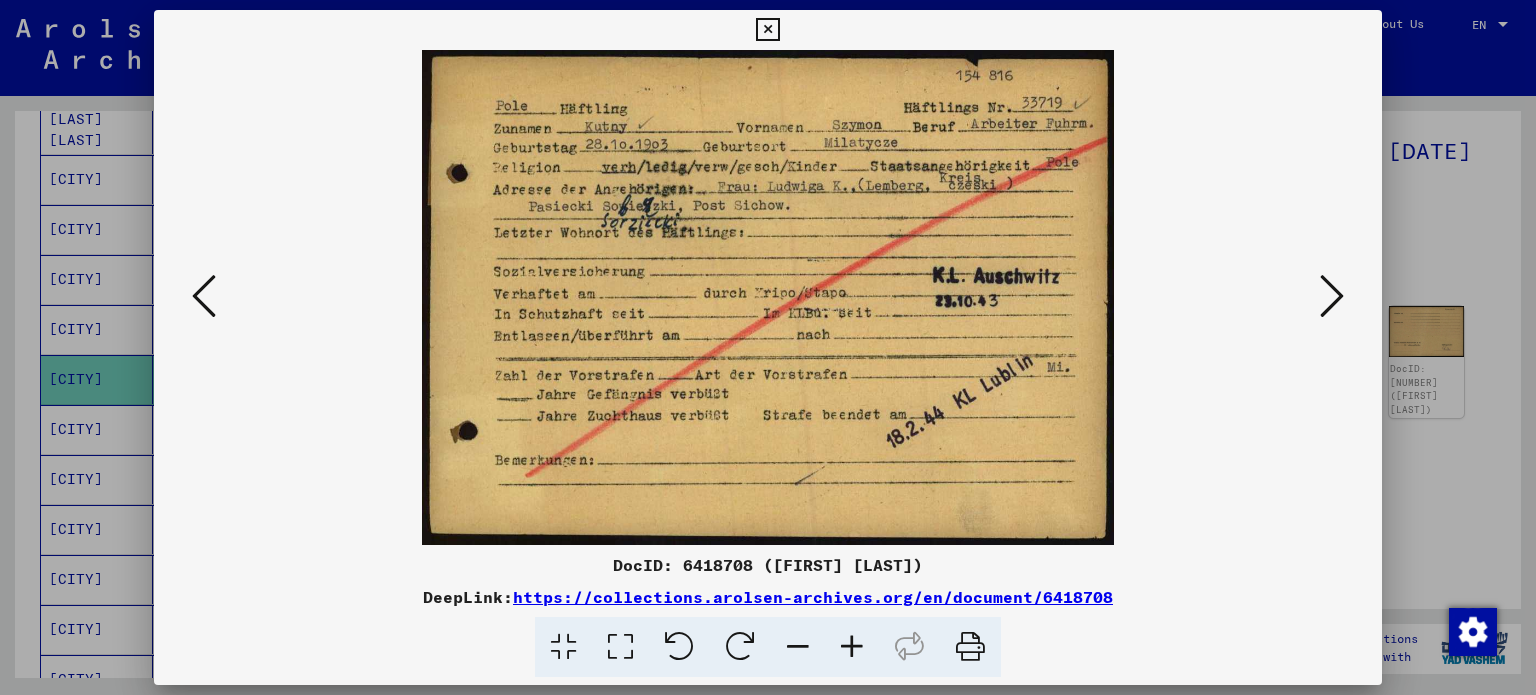 click at bounding box center (1332, 296) 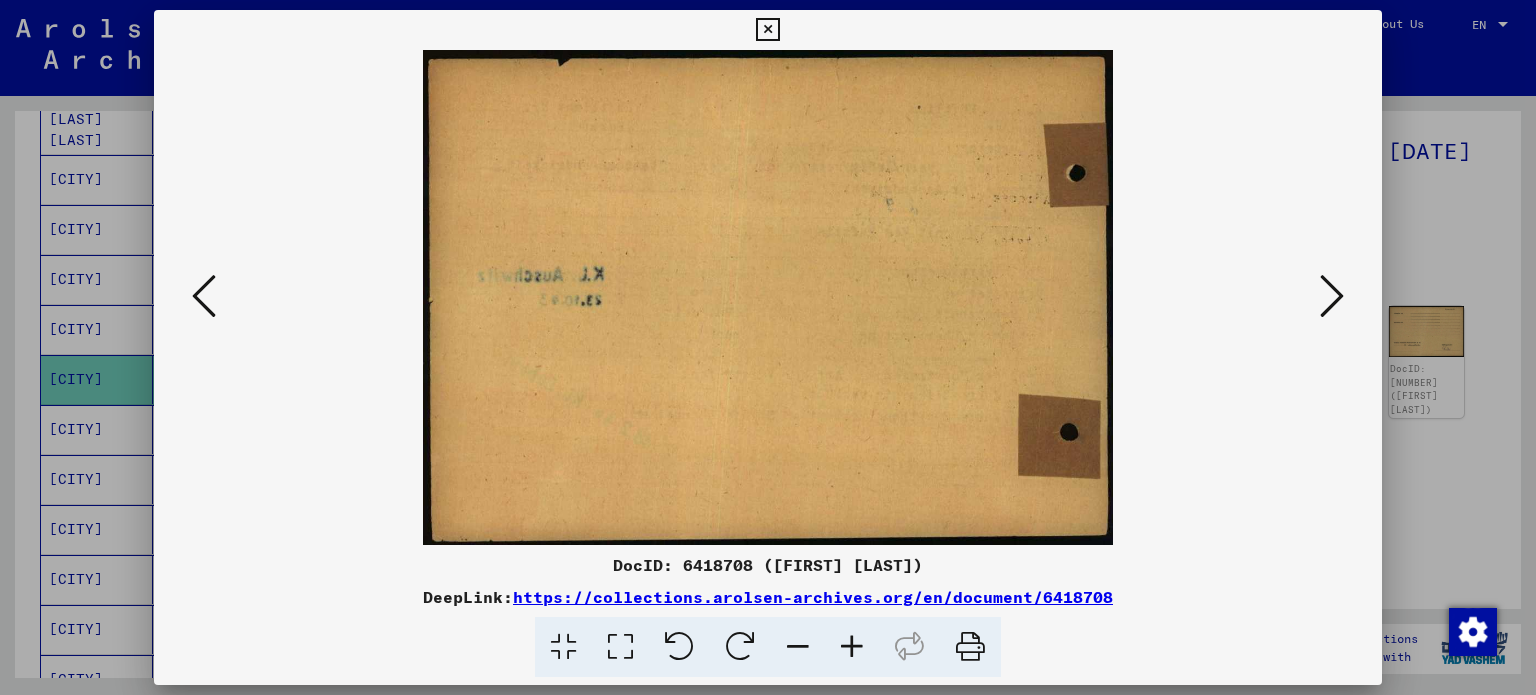 click at bounding box center [204, 296] 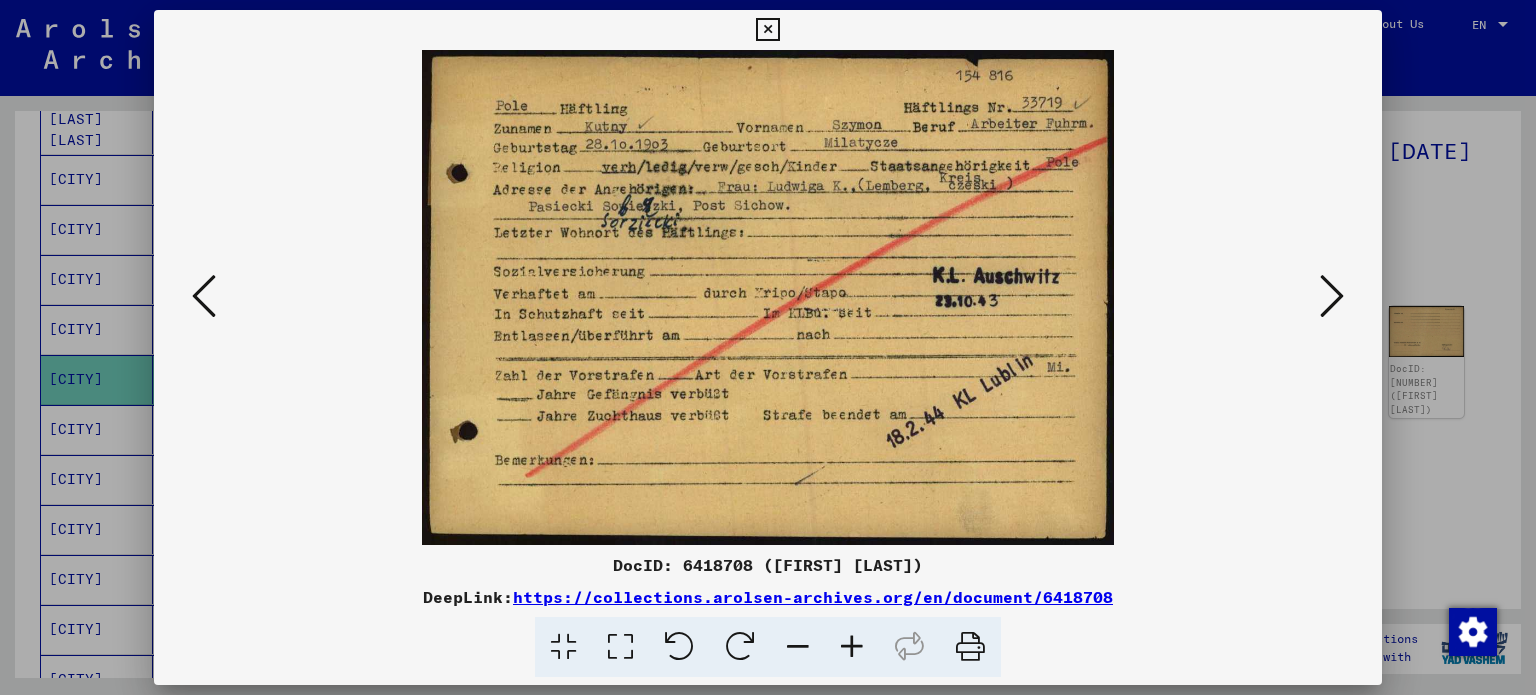 click at bounding box center (1332, 296) 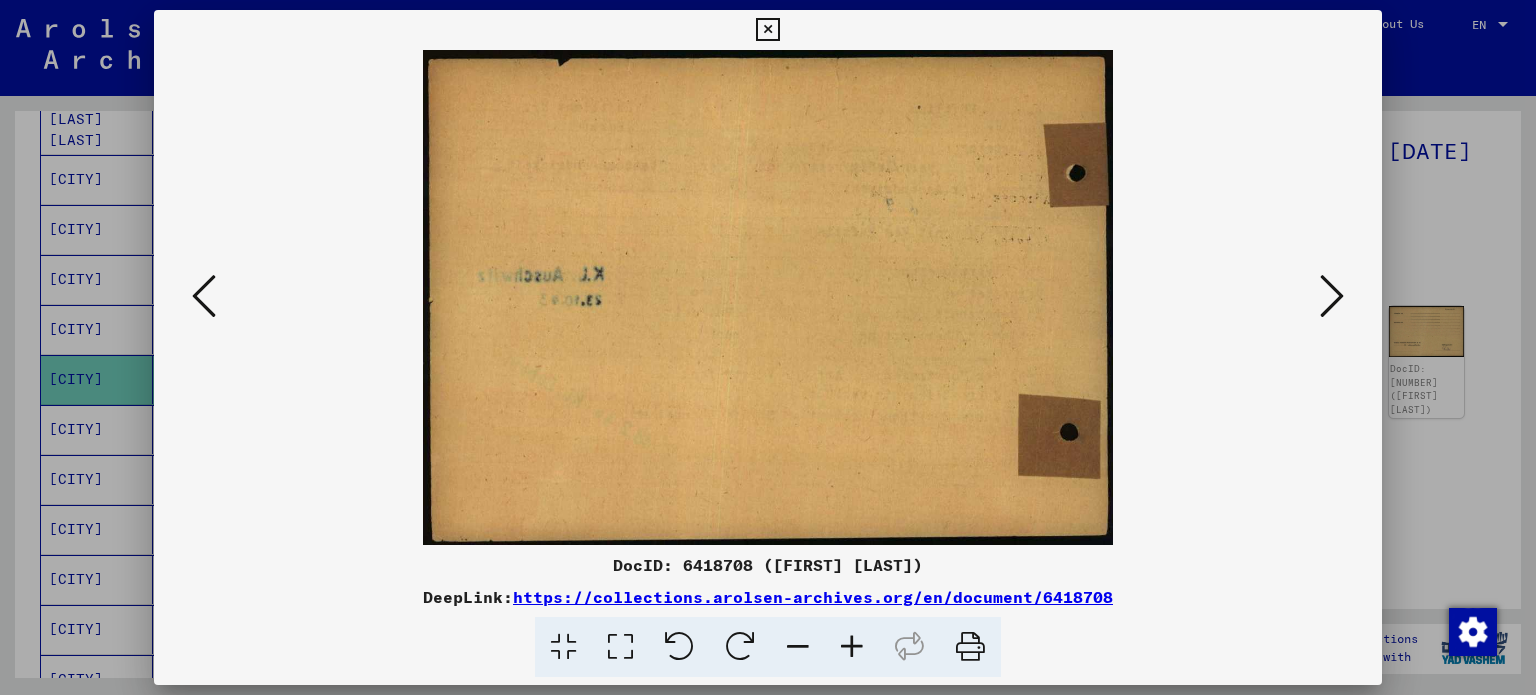 click at bounding box center (1332, 296) 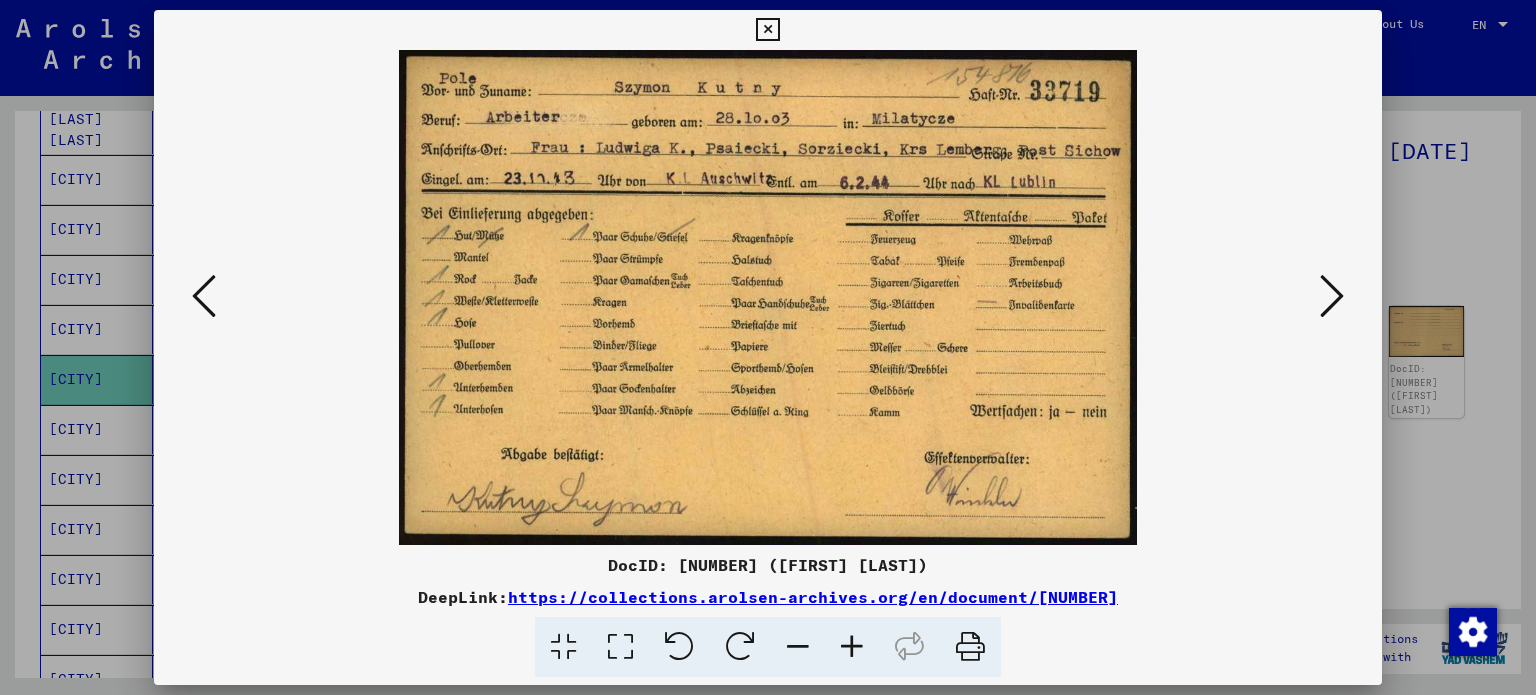 click at bounding box center [1332, 296] 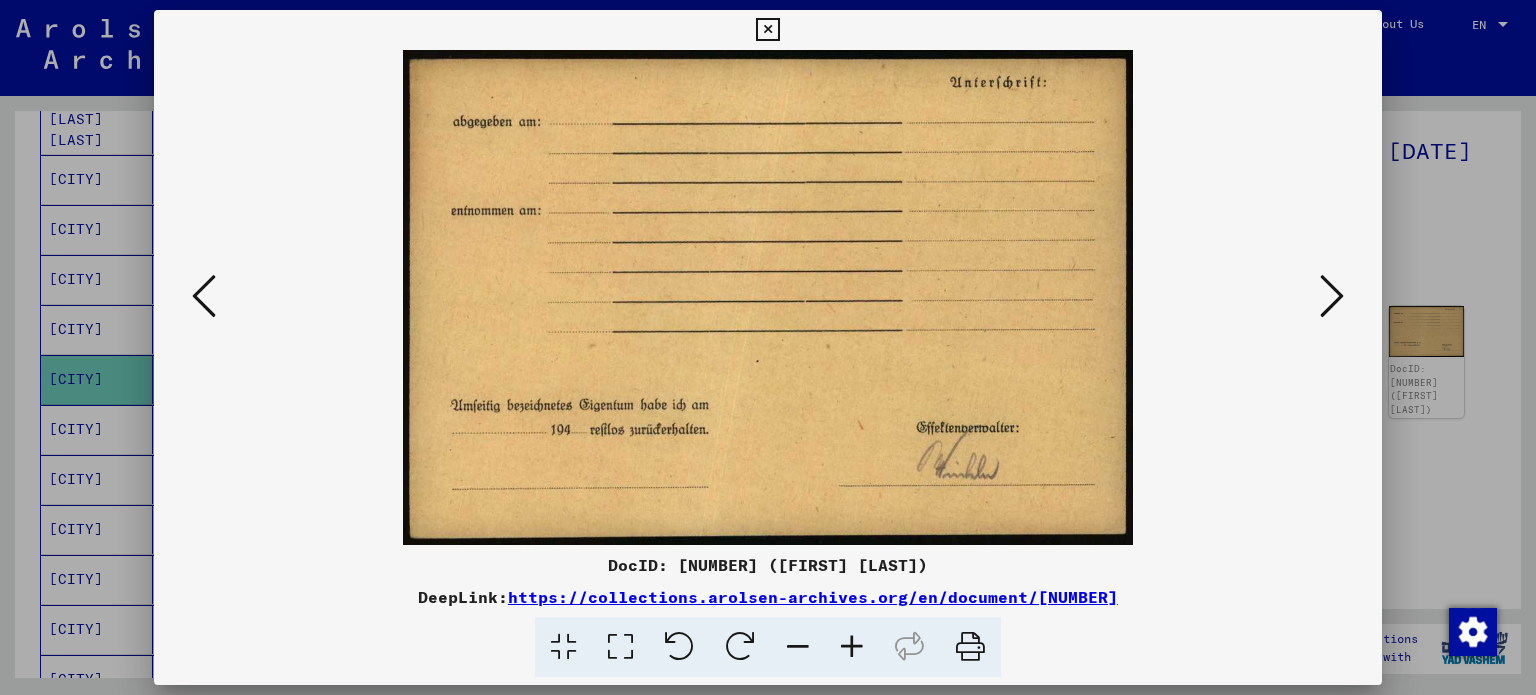 click at bounding box center (1332, 296) 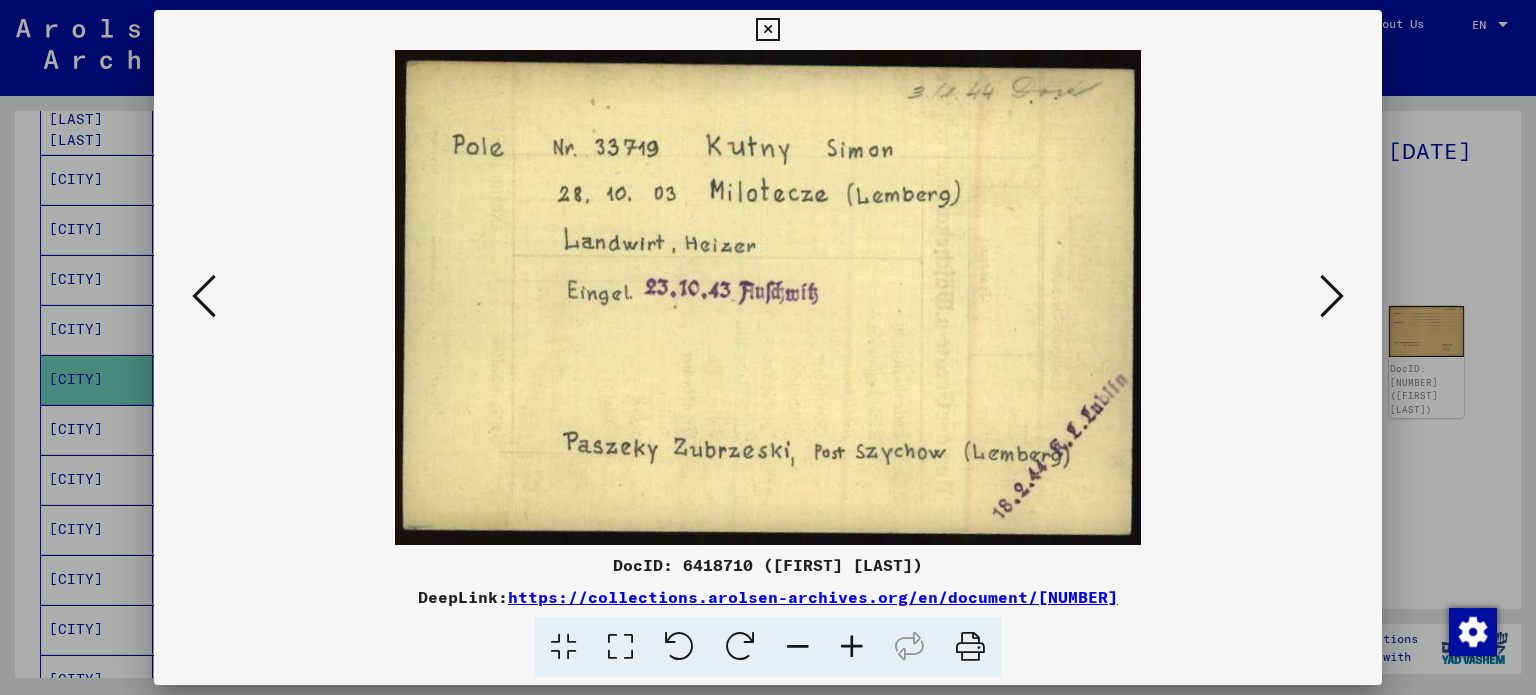 click at bounding box center (1332, 296) 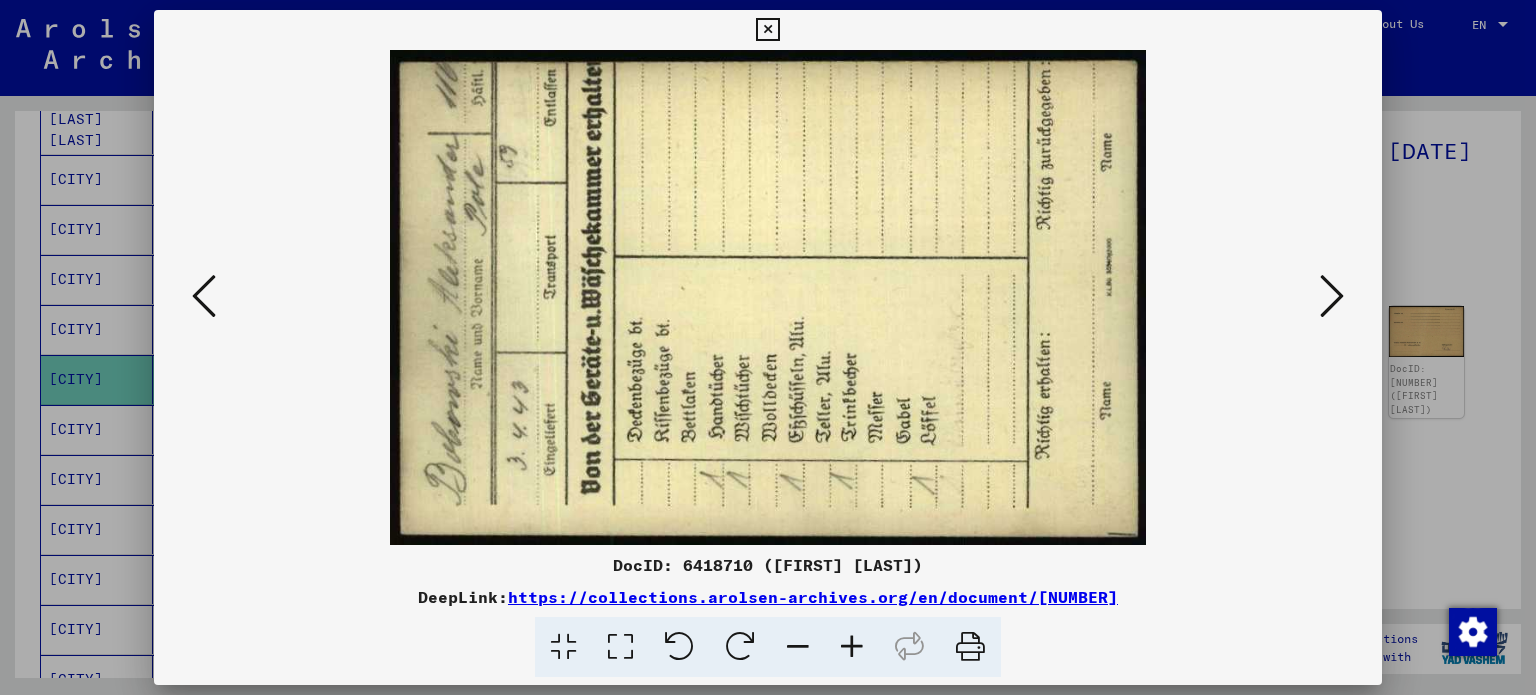 click at bounding box center (1332, 296) 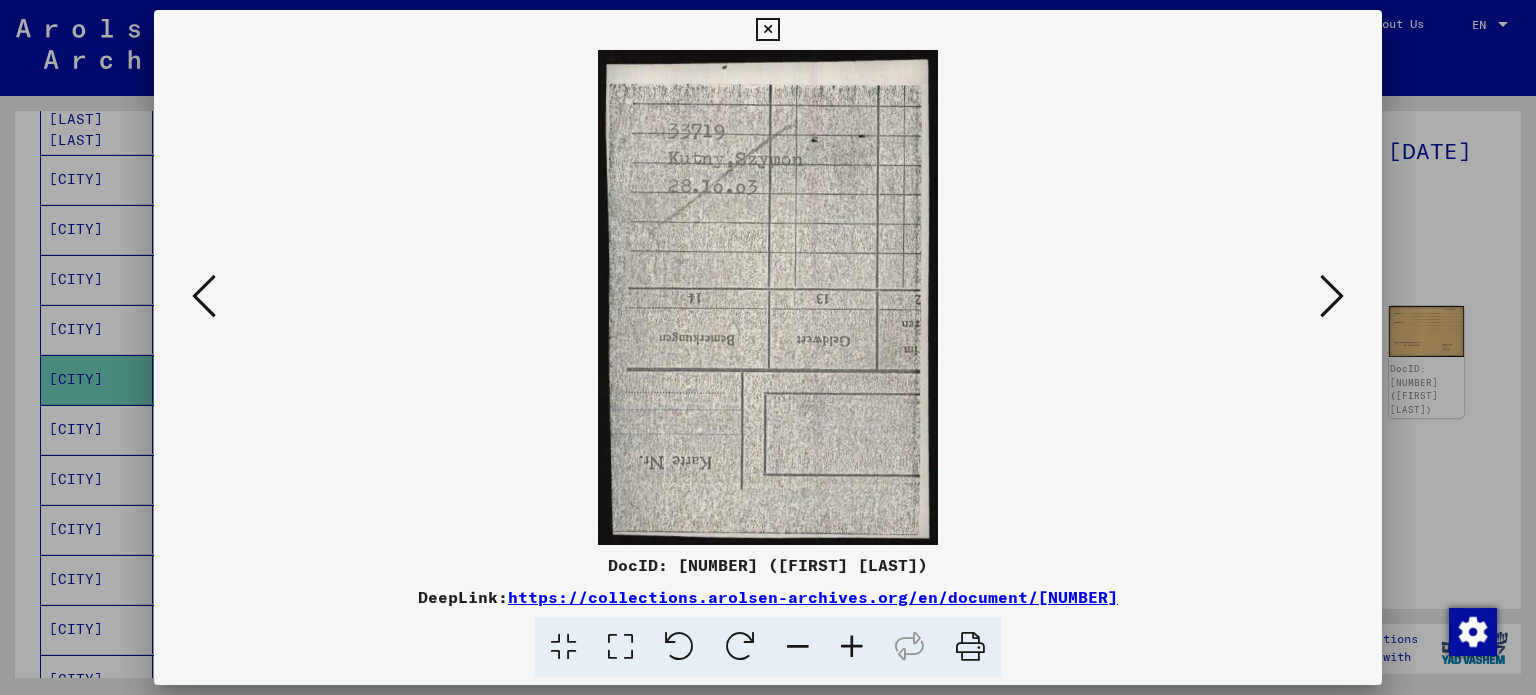 click at bounding box center (1332, 296) 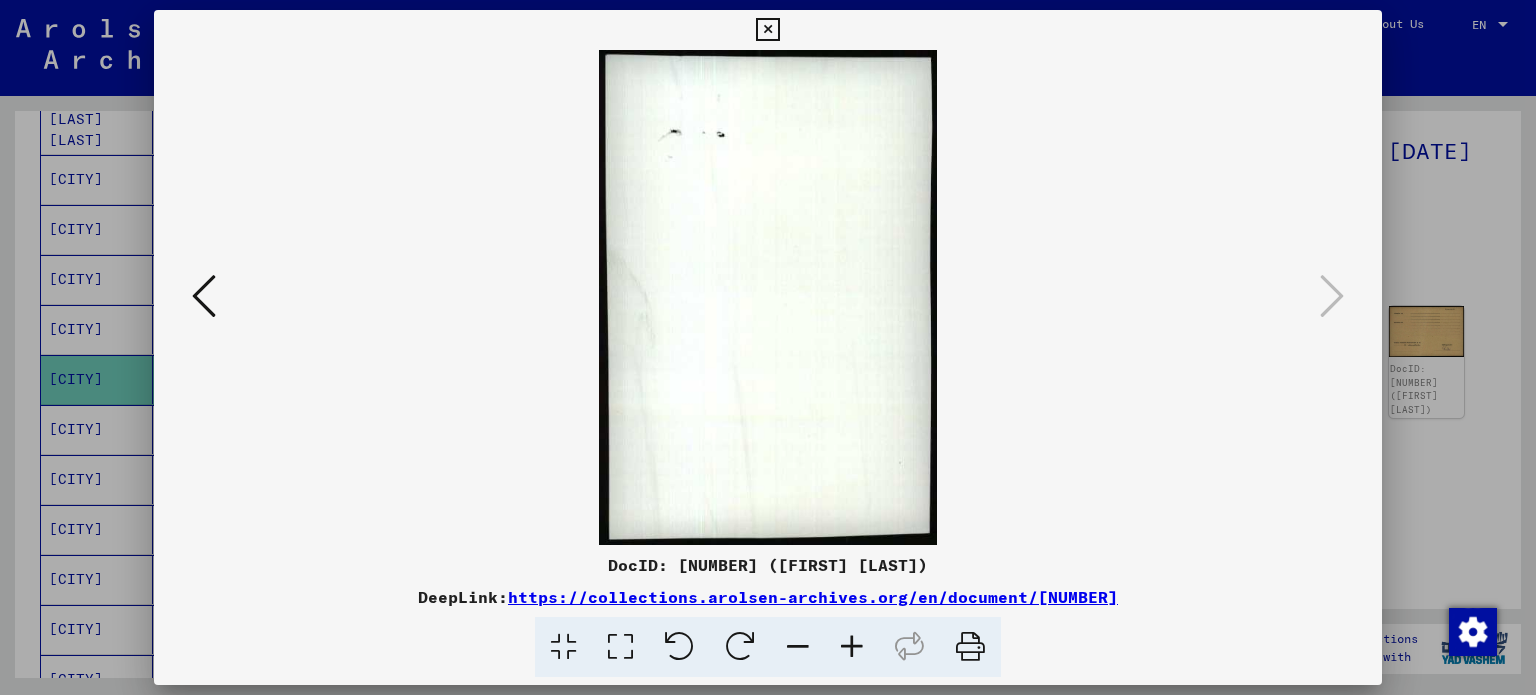 click at bounding box center [767, 30] 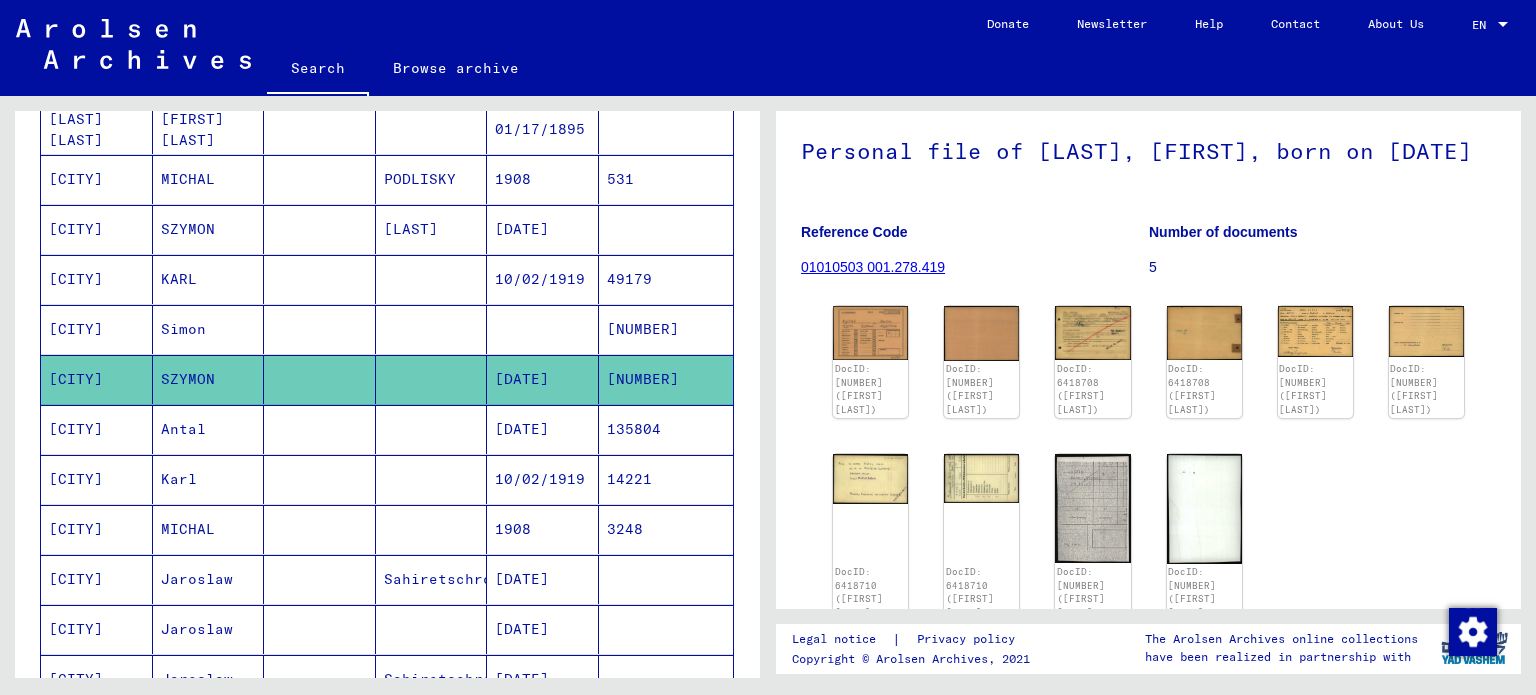 click on "[CITY]" at bounding box center (97, 529) 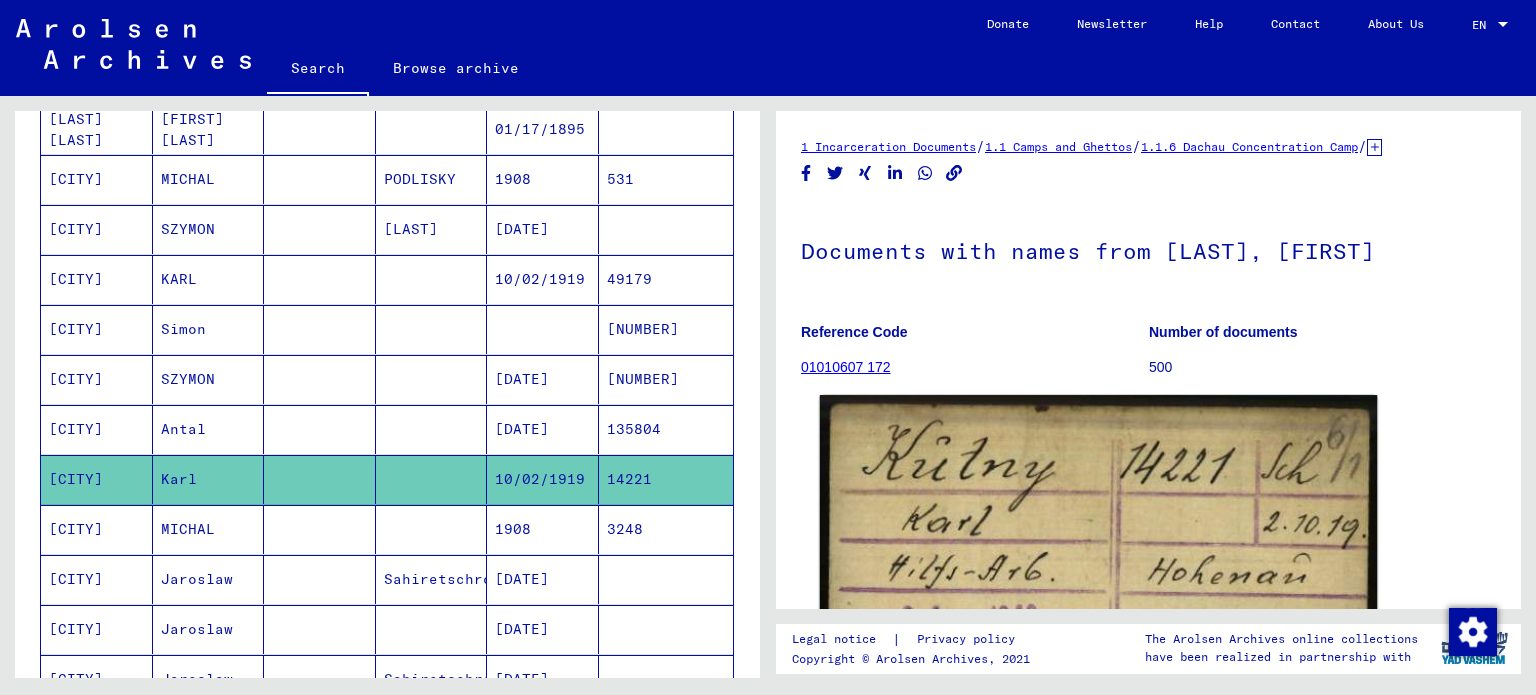 scroll, scrollTop: 0, scrollLeft: 0, axis: both 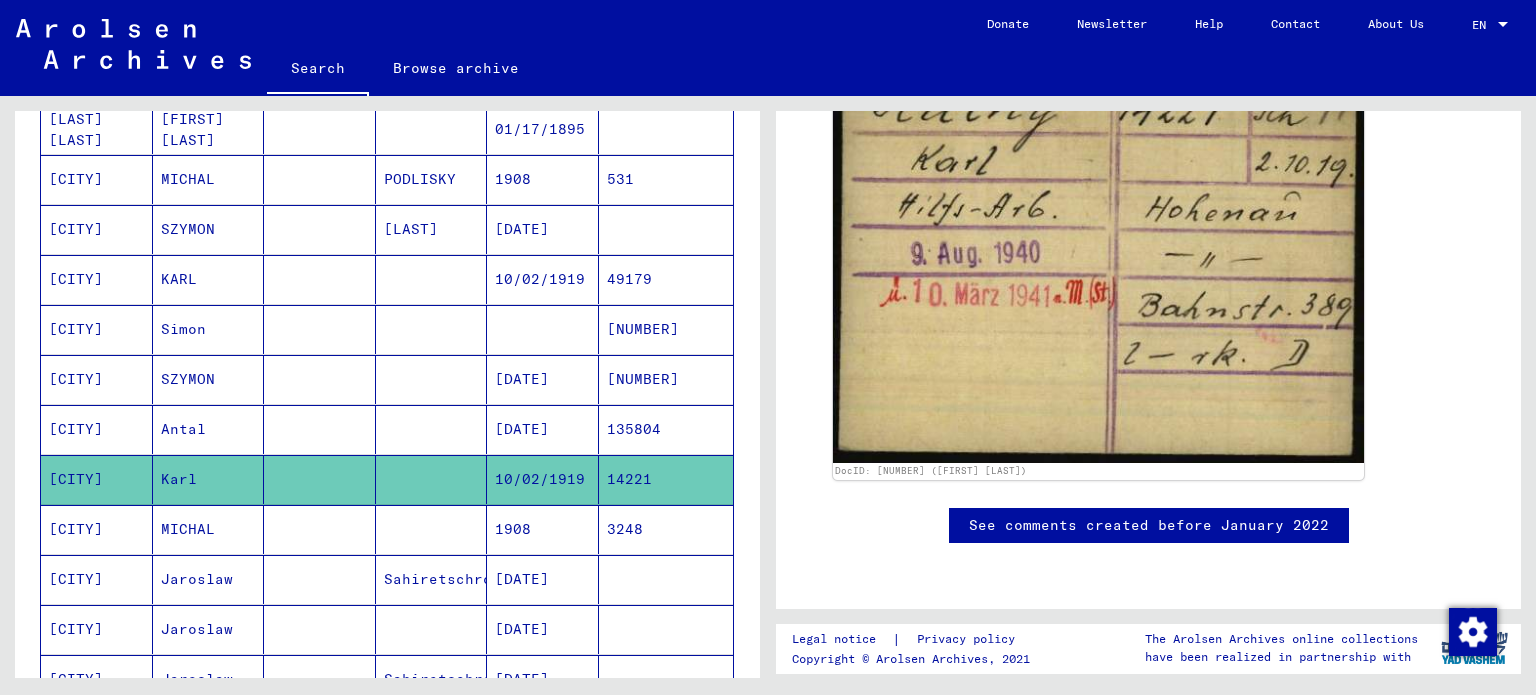 click on "[CITY]" at bounding box center (97, 579) 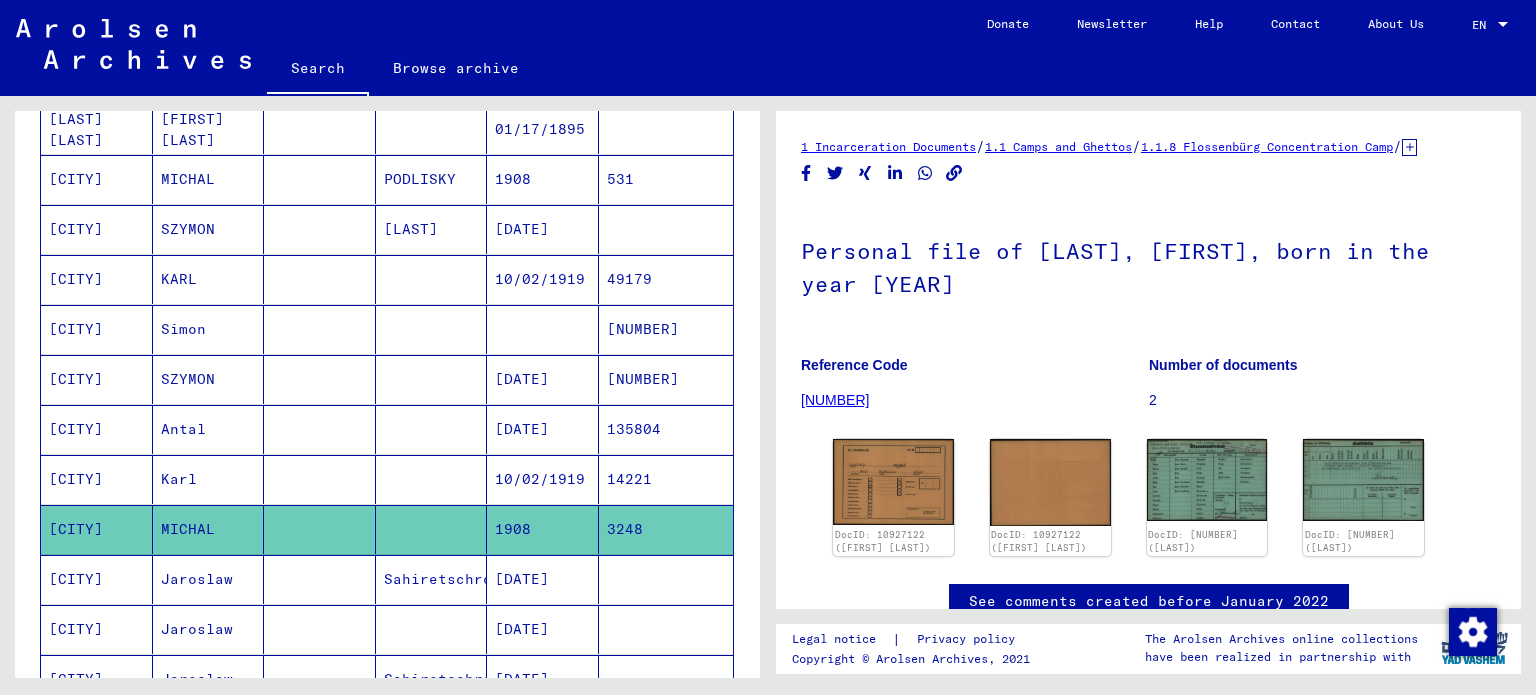 scroll, scrollTop: 0, scrollLeft: 0, axis: both 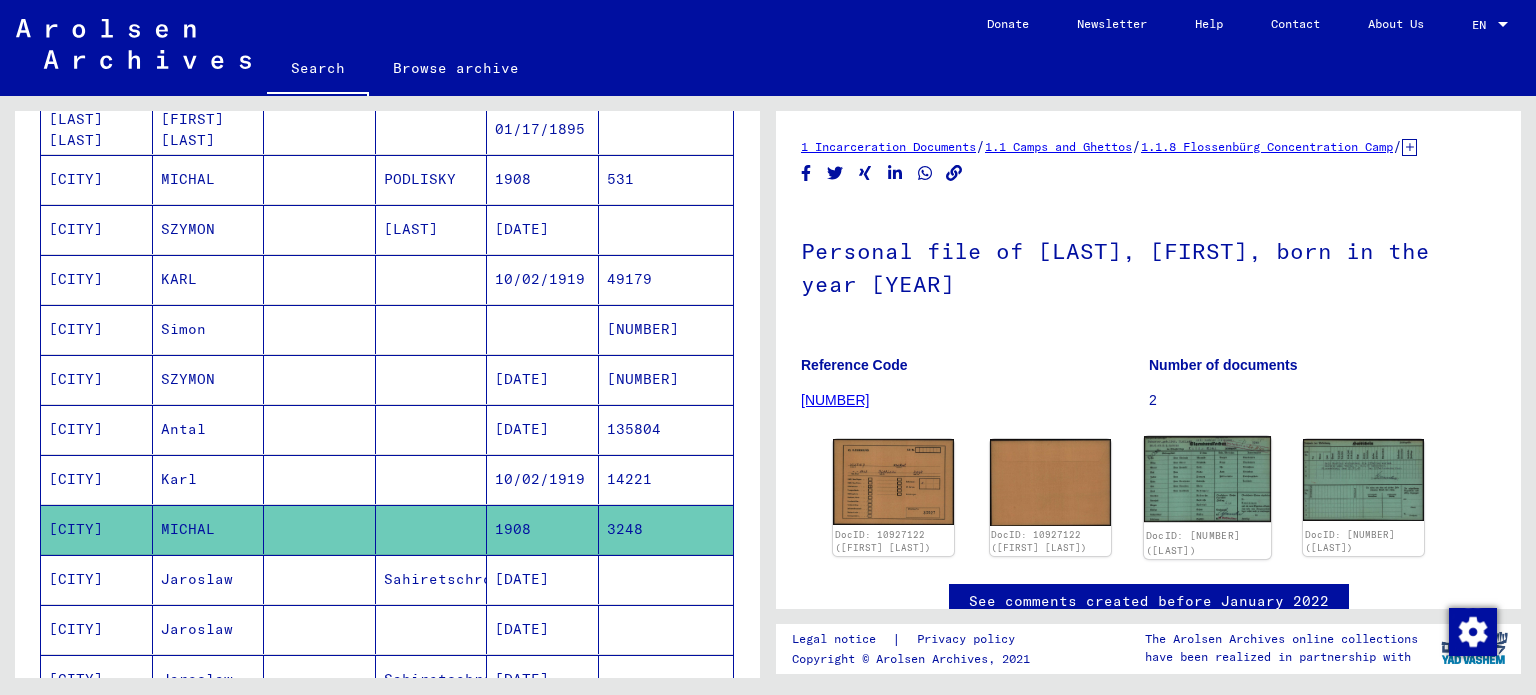 click 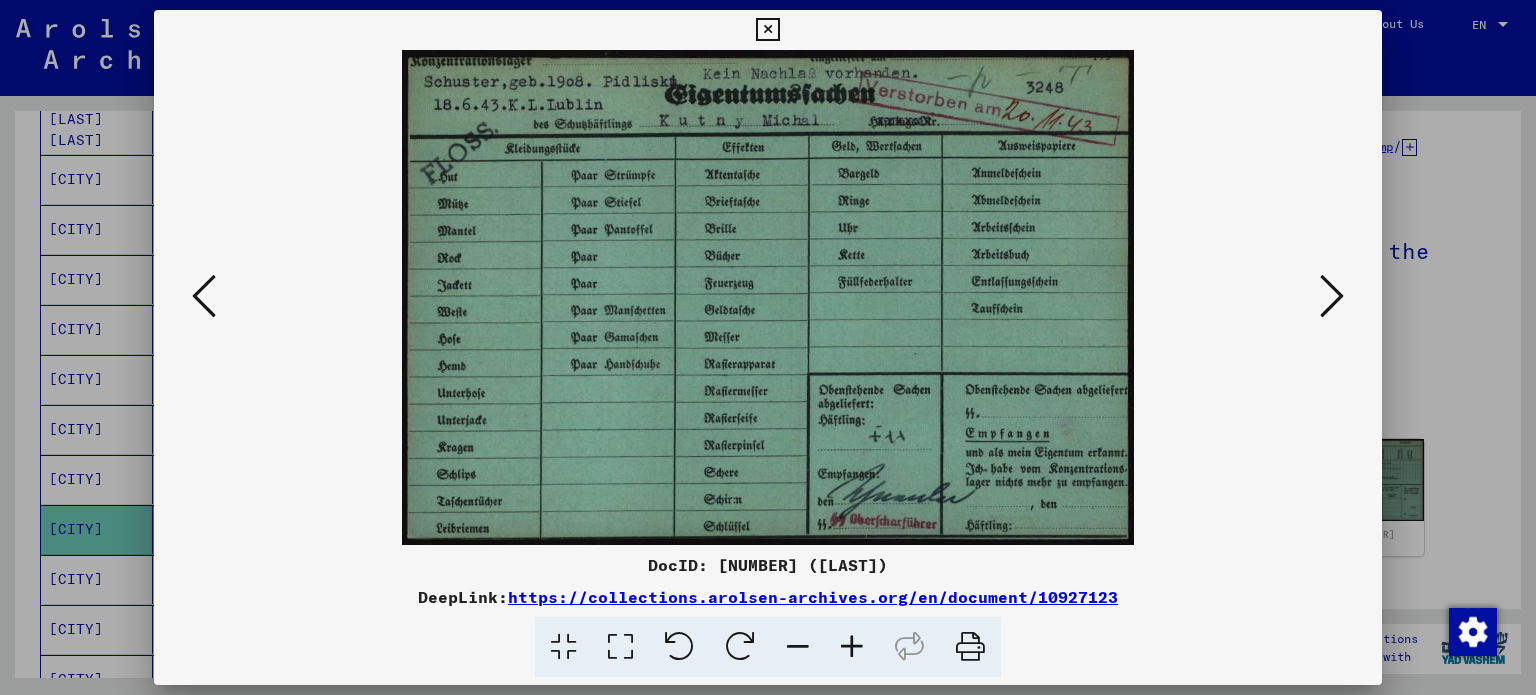 click at bounding box center [1332, 296] 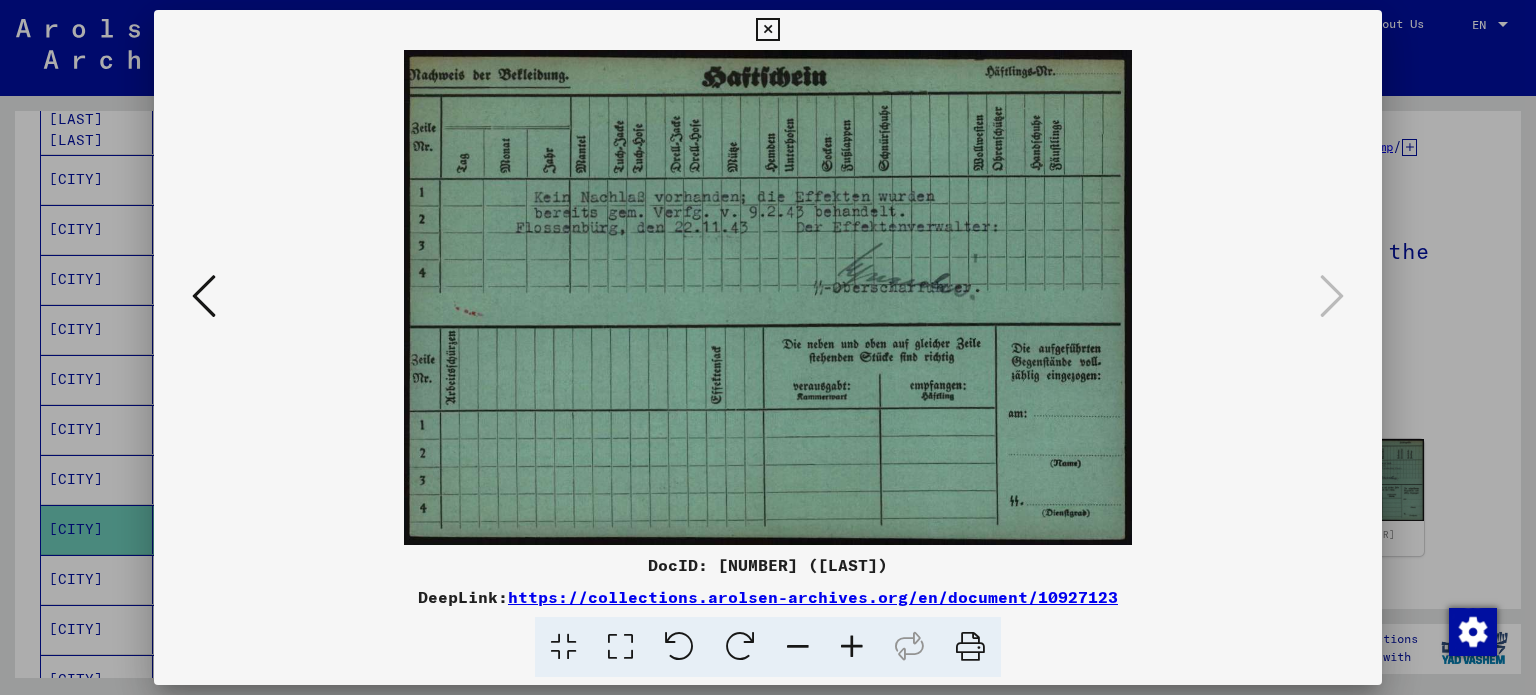 click at bounding box center [767, 30] 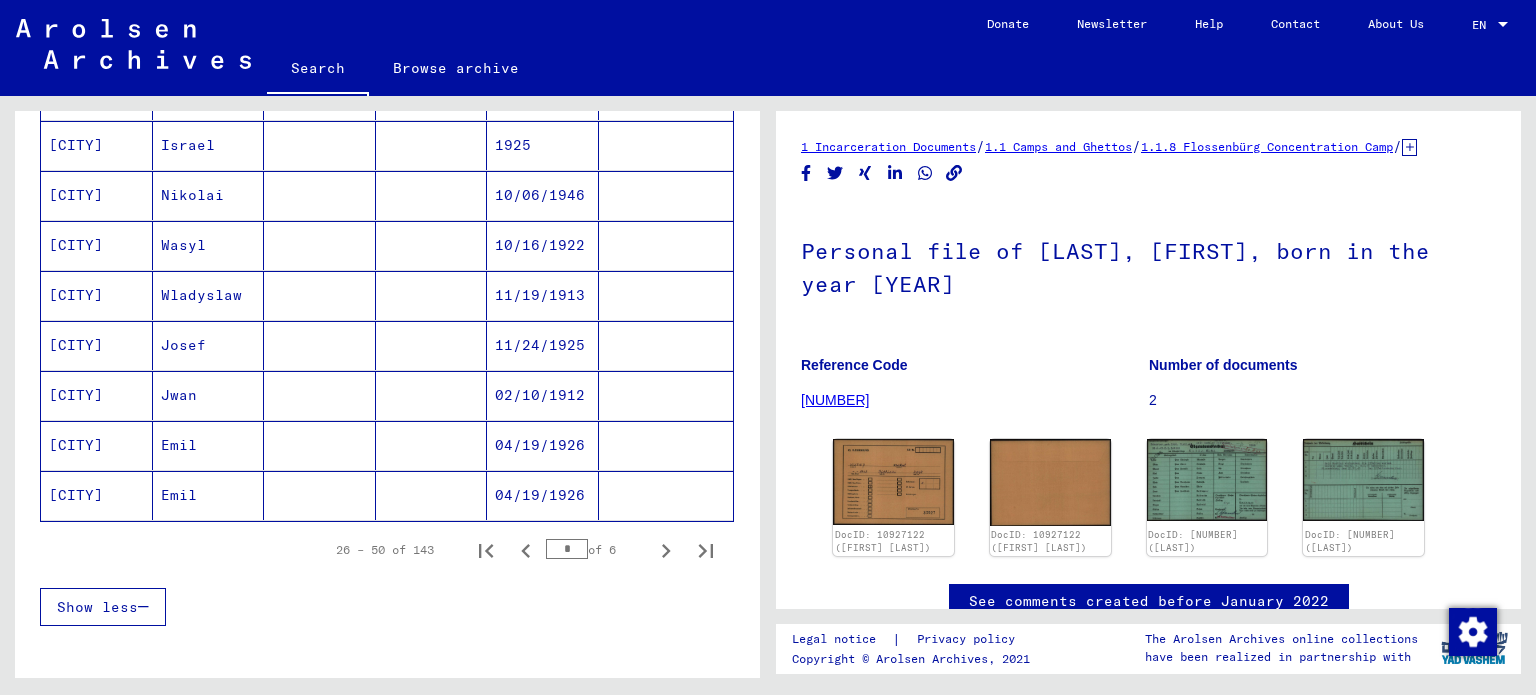 scroll, scrollTop: 1200, scrollLeft: 0, axis: vertical 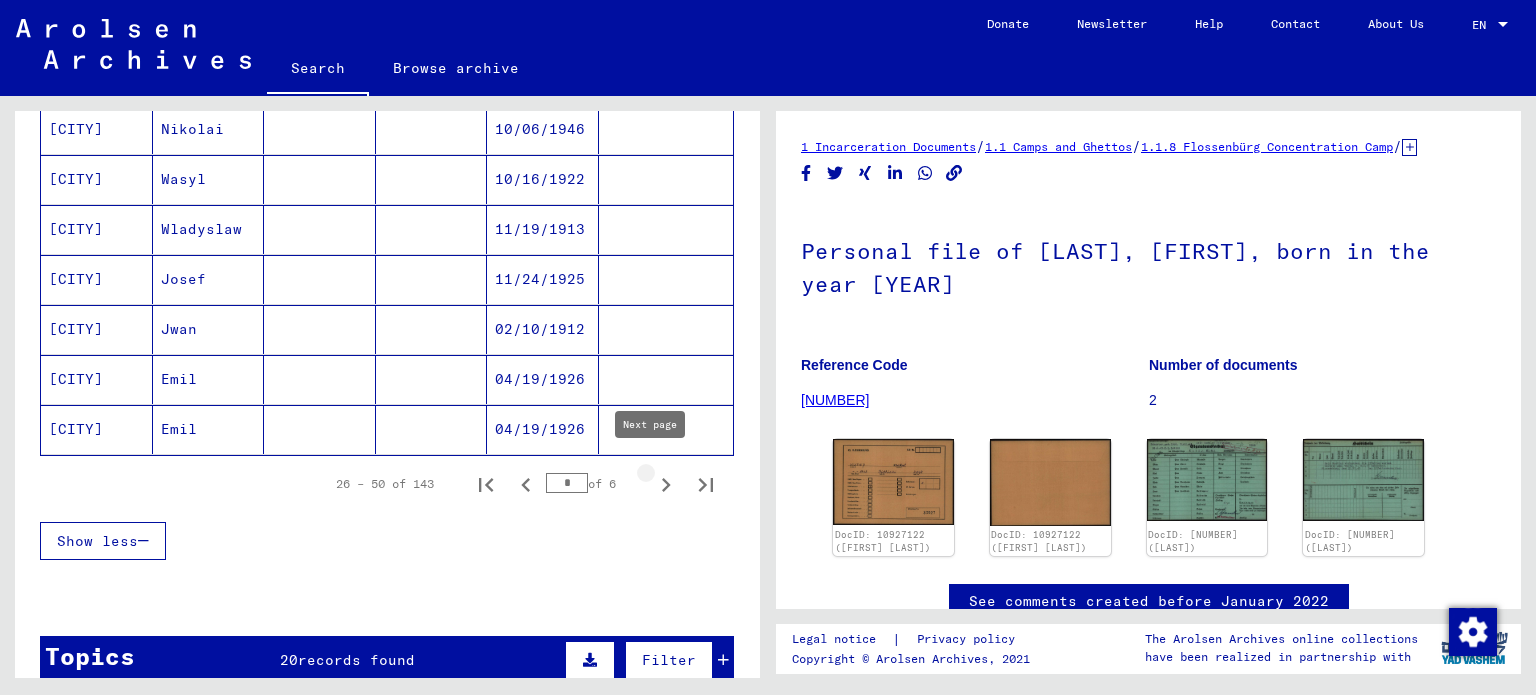 click 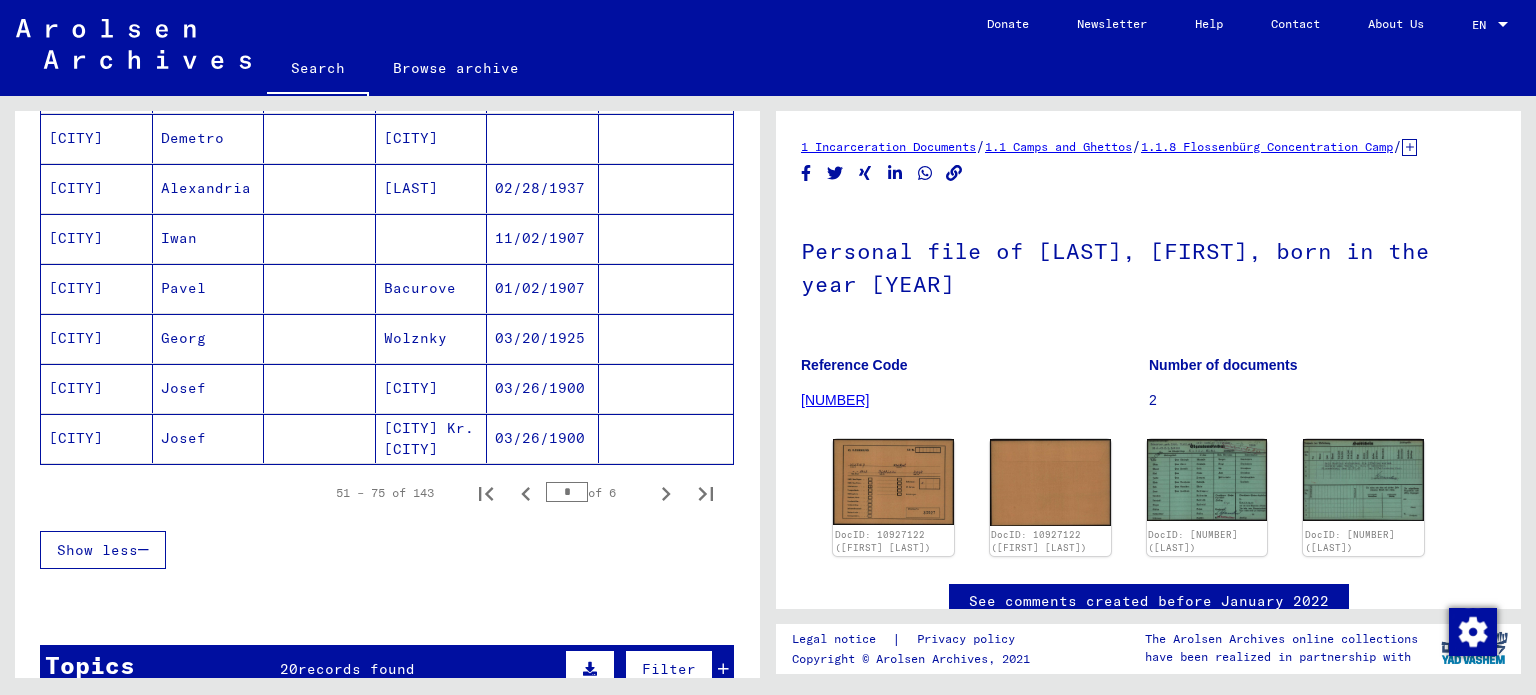 scroll, scrollTop: 1200, scrollLeft: 0, axis: vertical 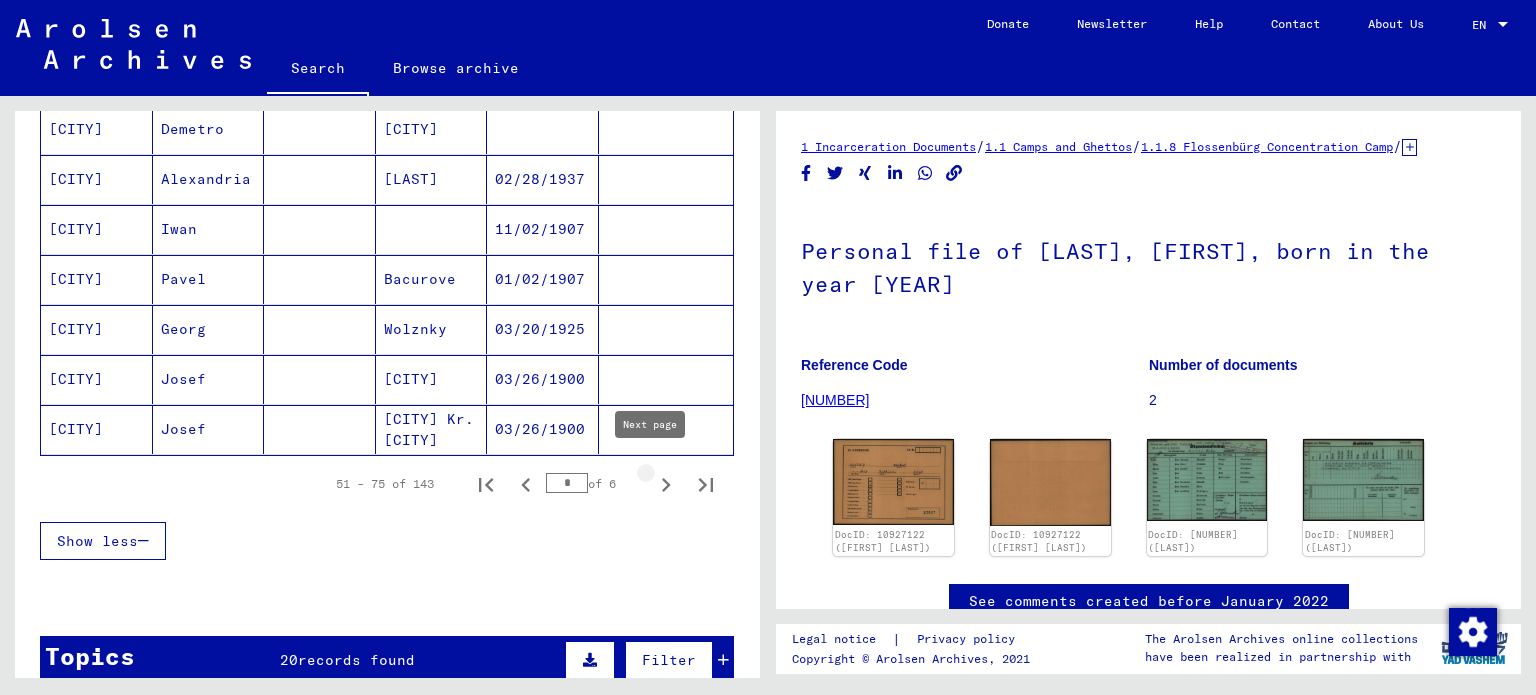 click 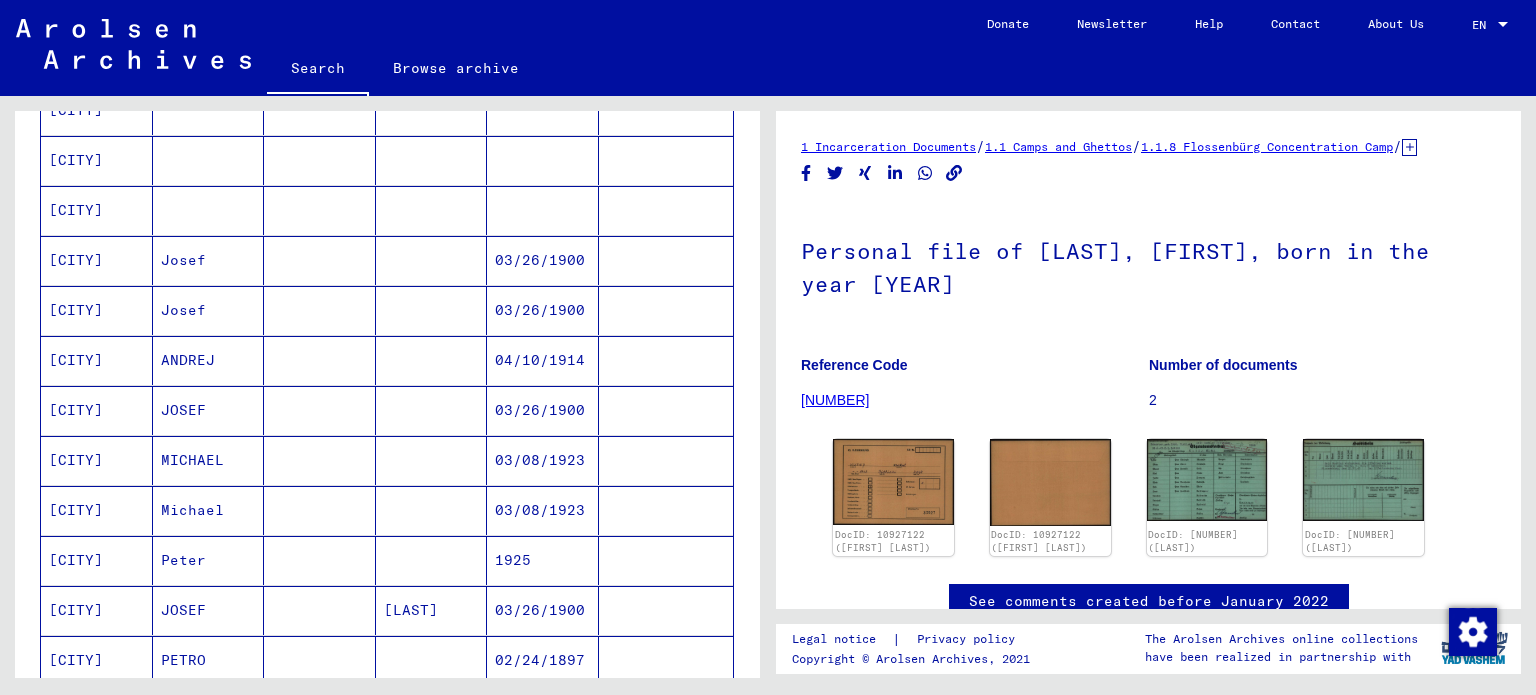 scroll, scrollTop: 1100, scrollLeft: 0, axis: vertical 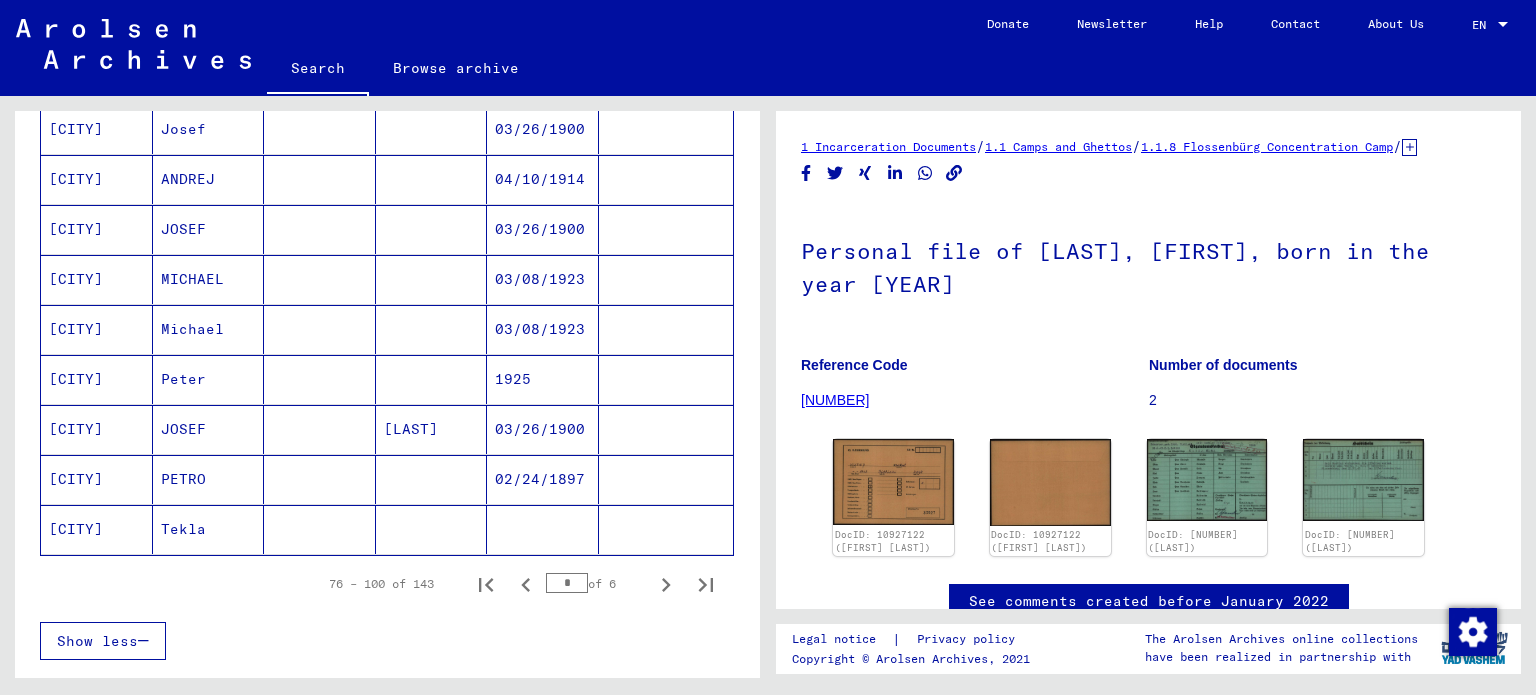click on "Tekla" 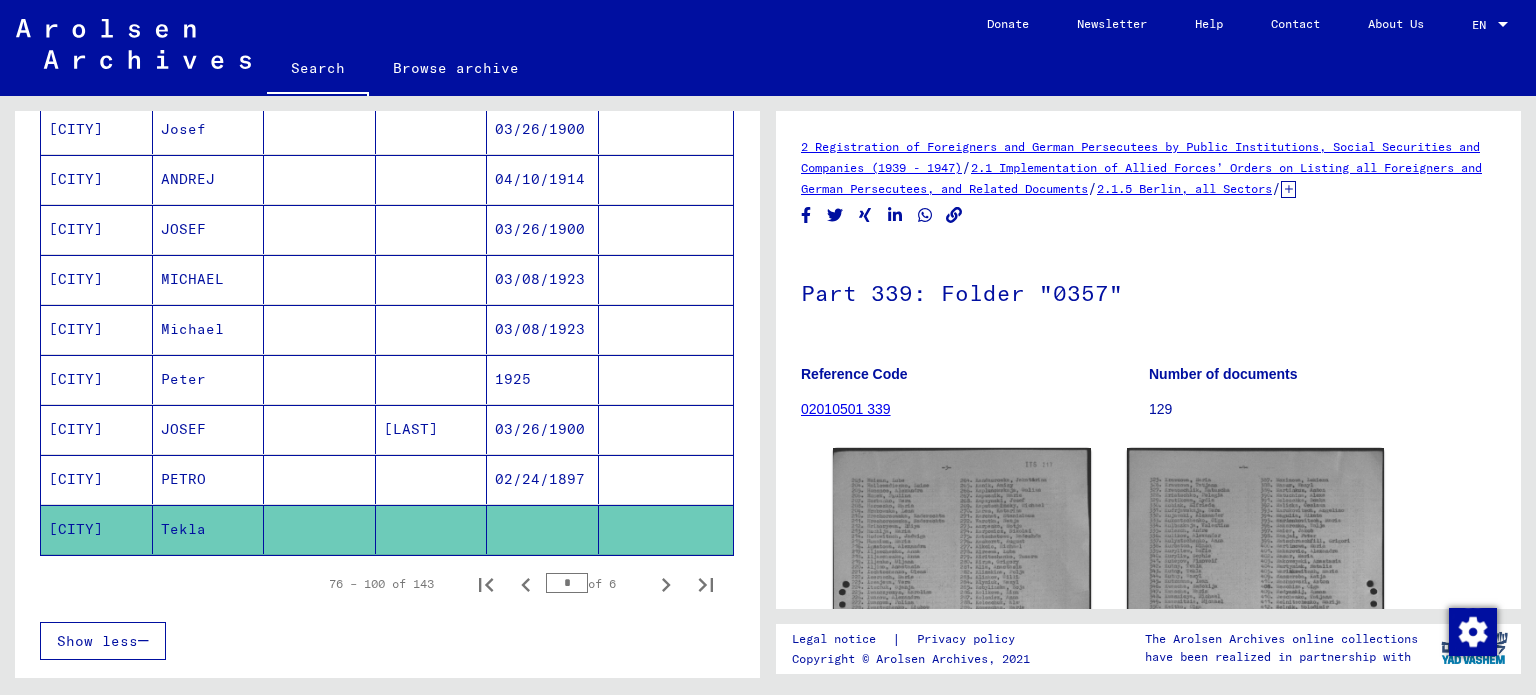 scroll, scrollTop: 0, scrollLeft: 0, axis: both 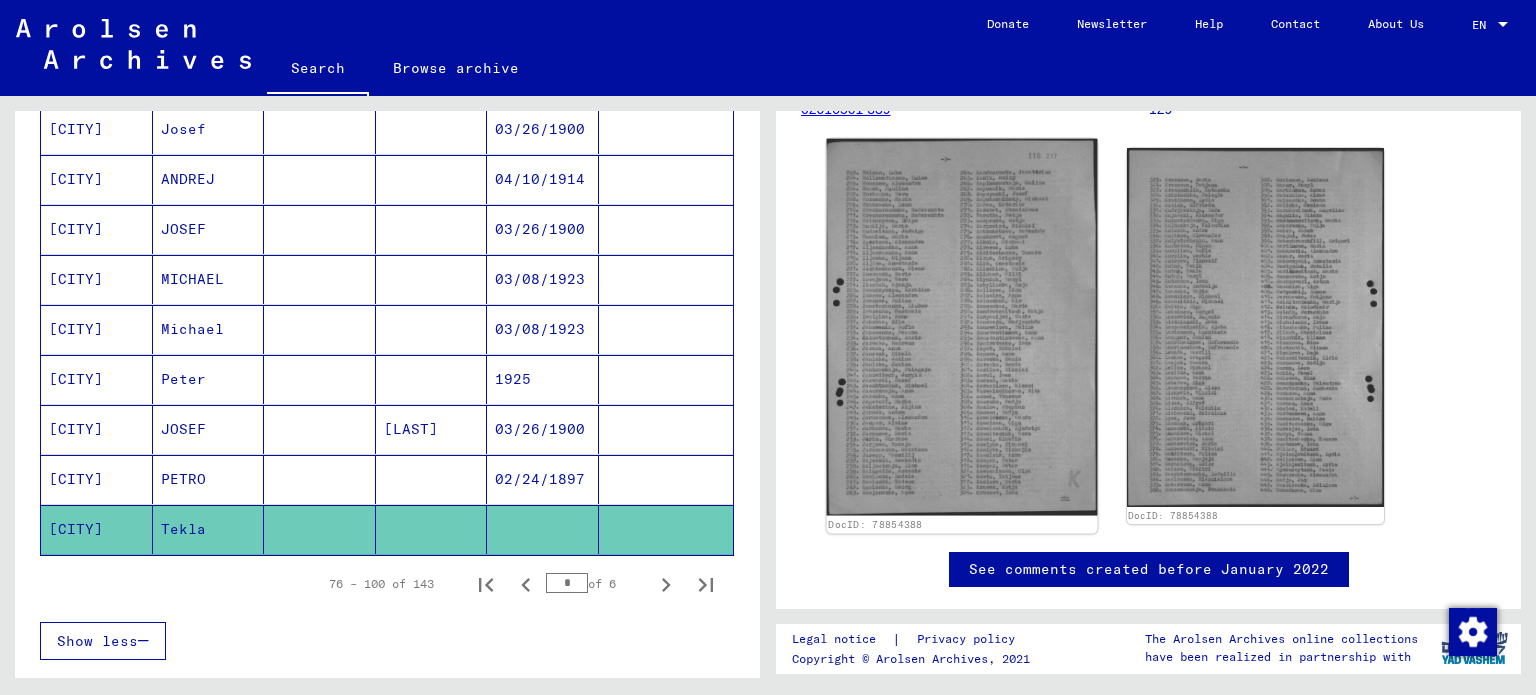 click 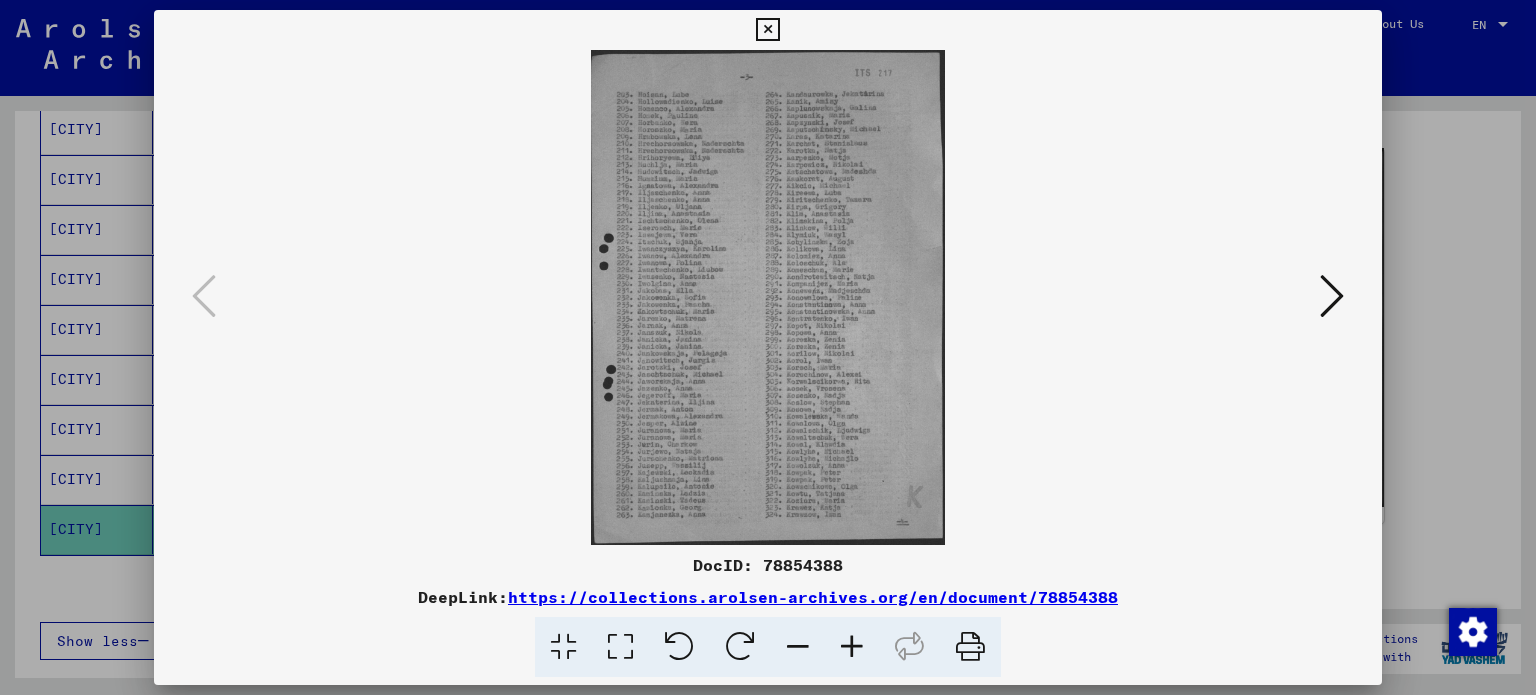 click at bounding box center (768, 297) 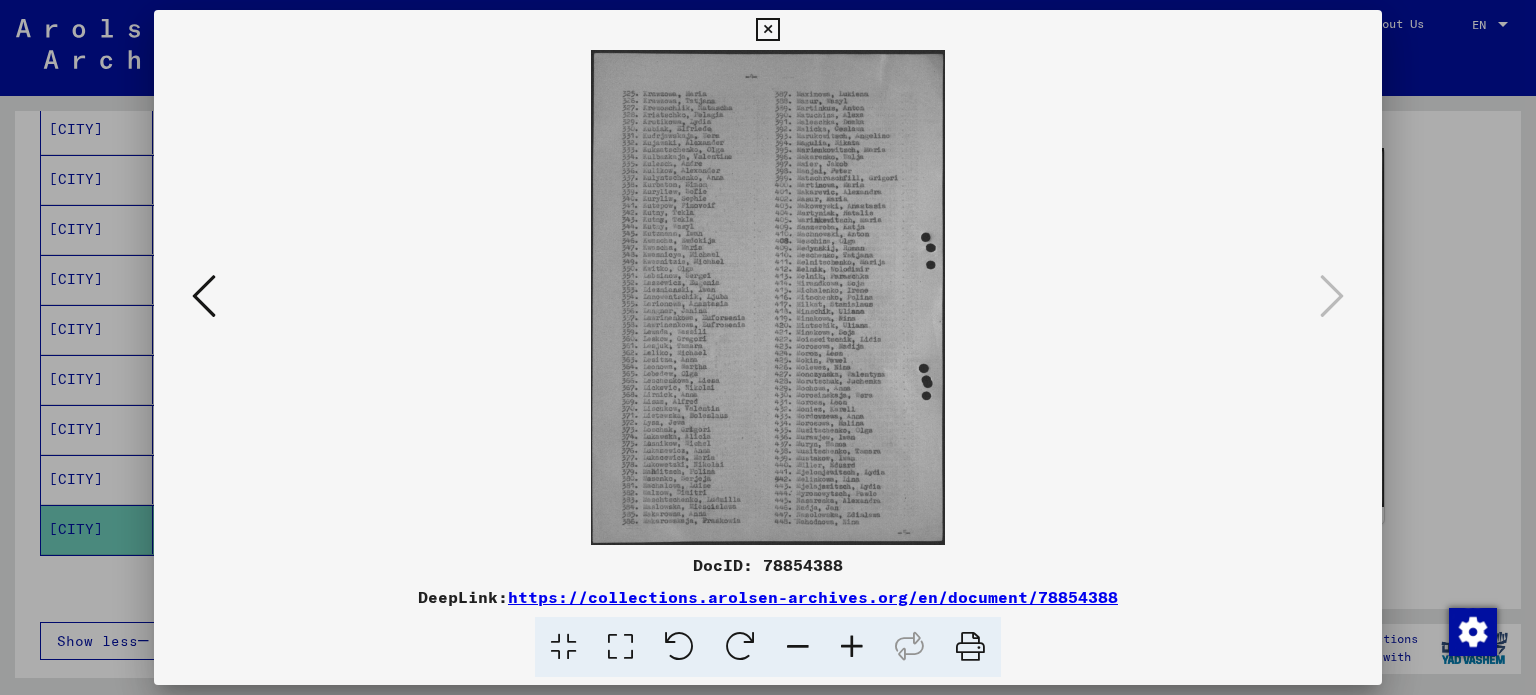 click at bounding box center [768, 347] 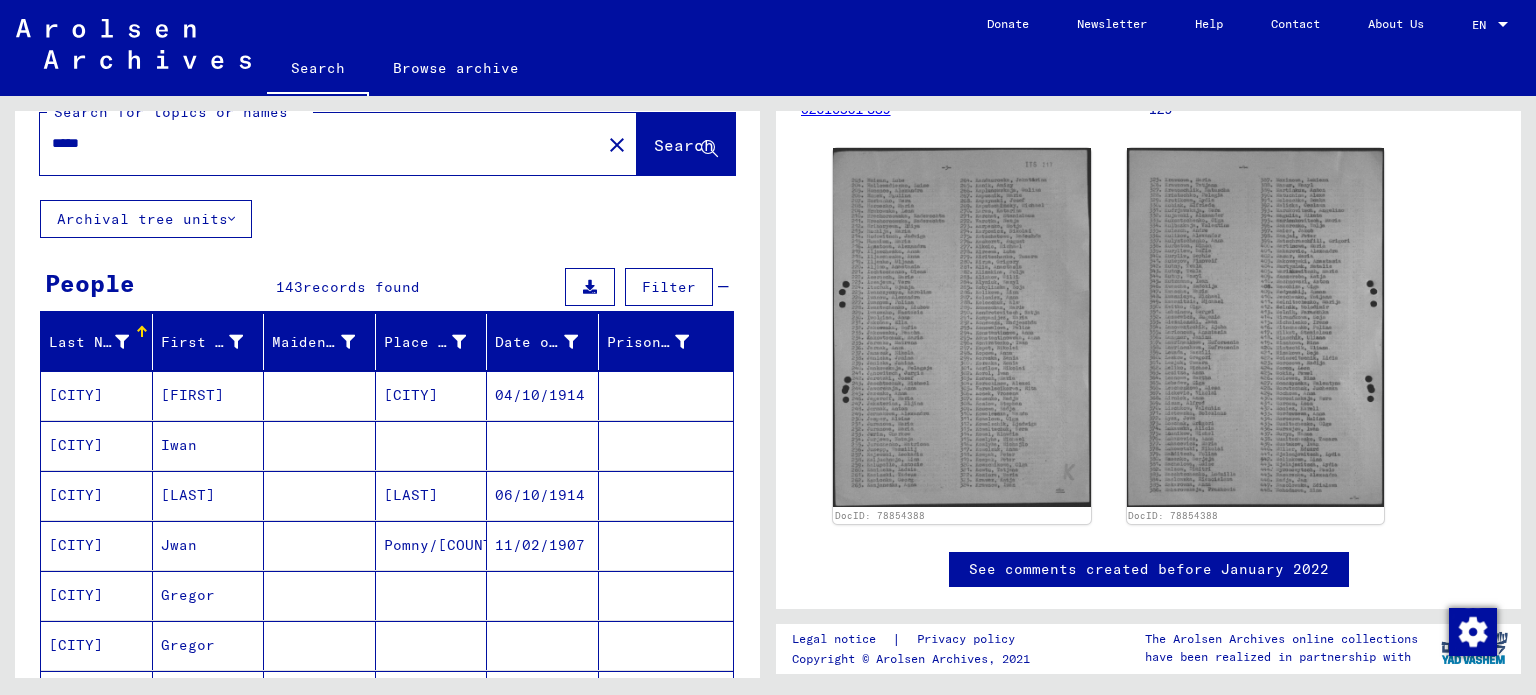 scroll, scrollTop: 0, scrollLeft: 0, axis: both 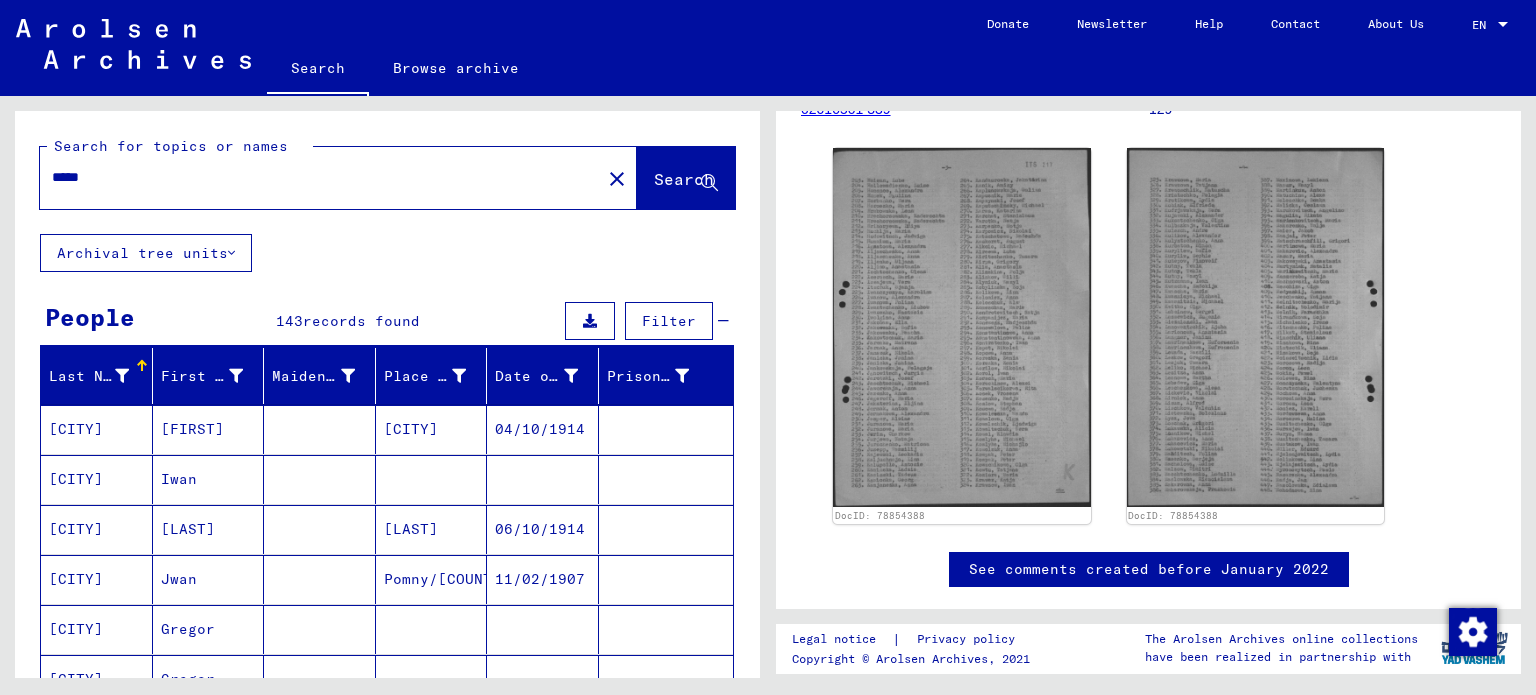 click on "*****" at bounding box center [320, 177] 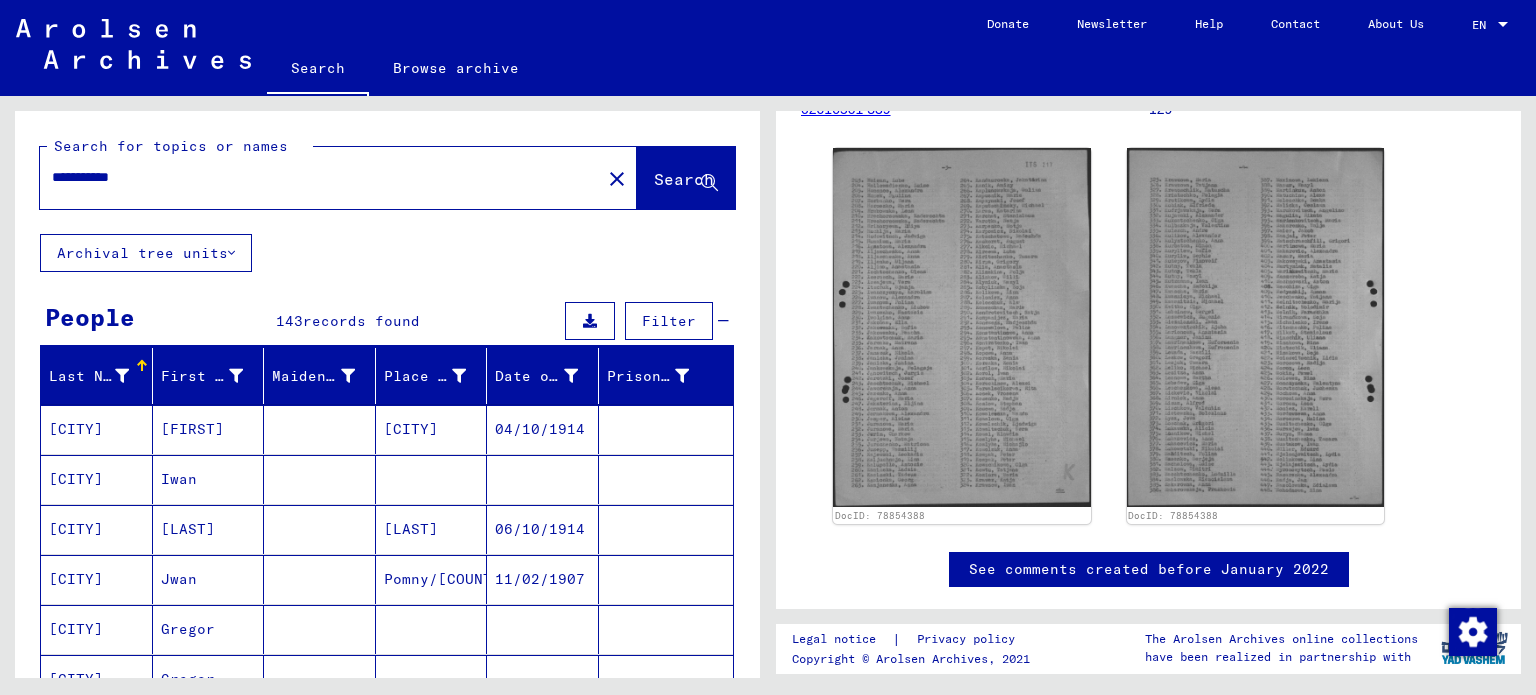 scroll, scrollTop: 0, scrollLeft: 0, axis: both 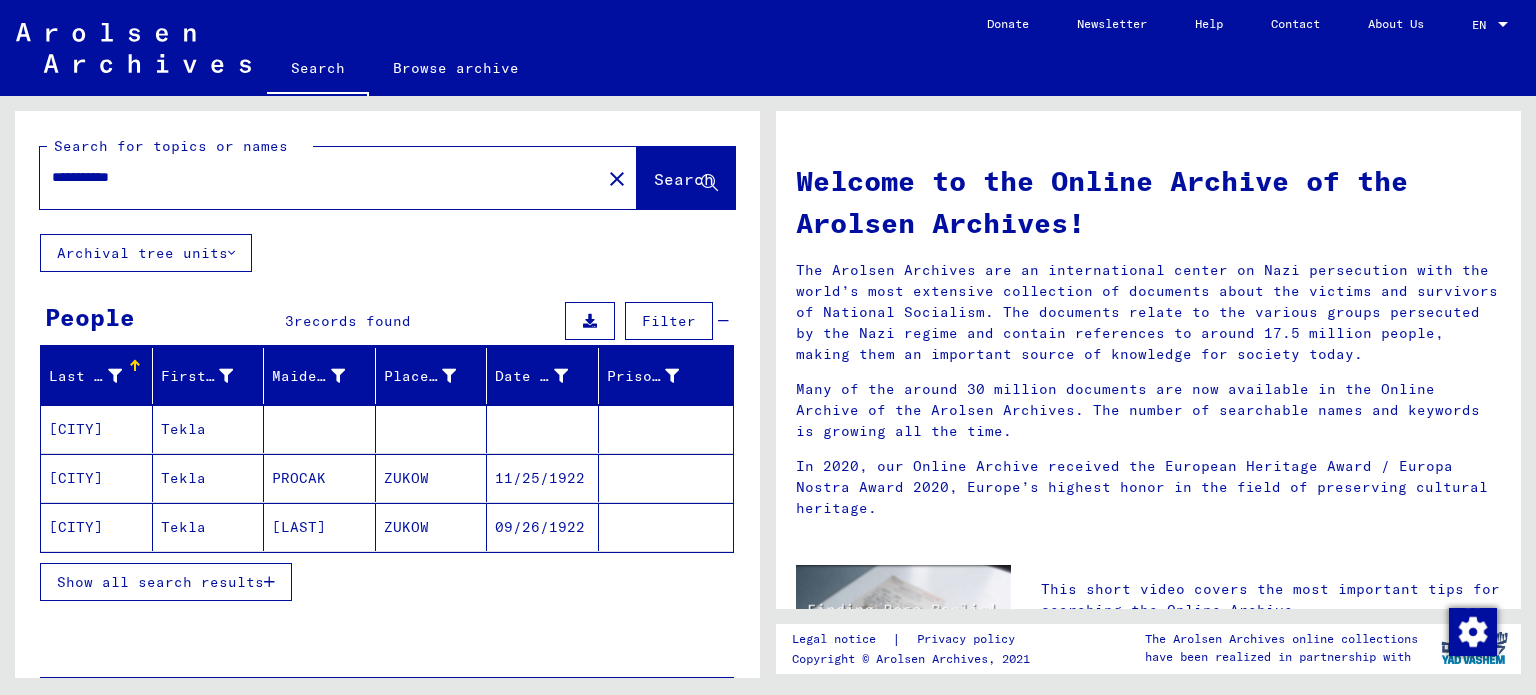 click on "[CITY]" at bounding box center [97, 478] 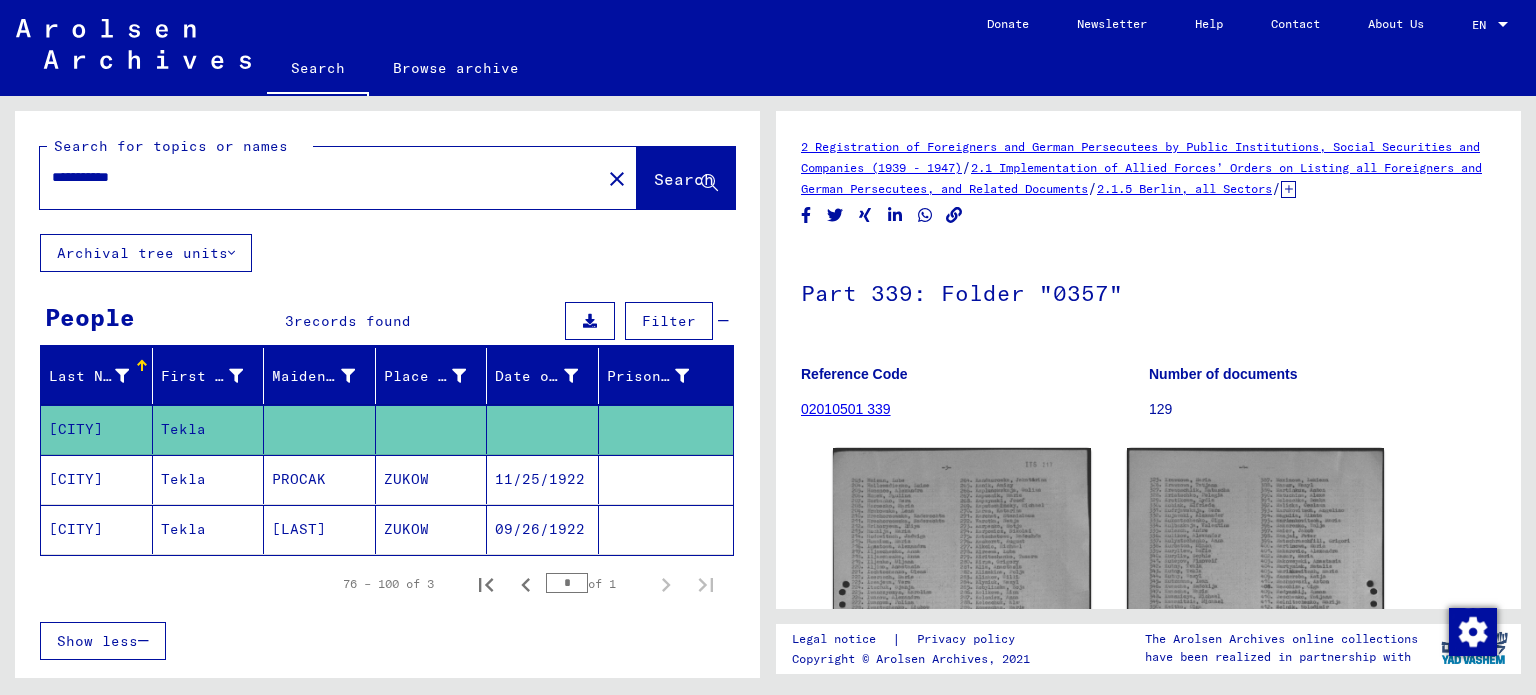 scroll, scrollTop: 0, scrollLeft: 0, axis: both 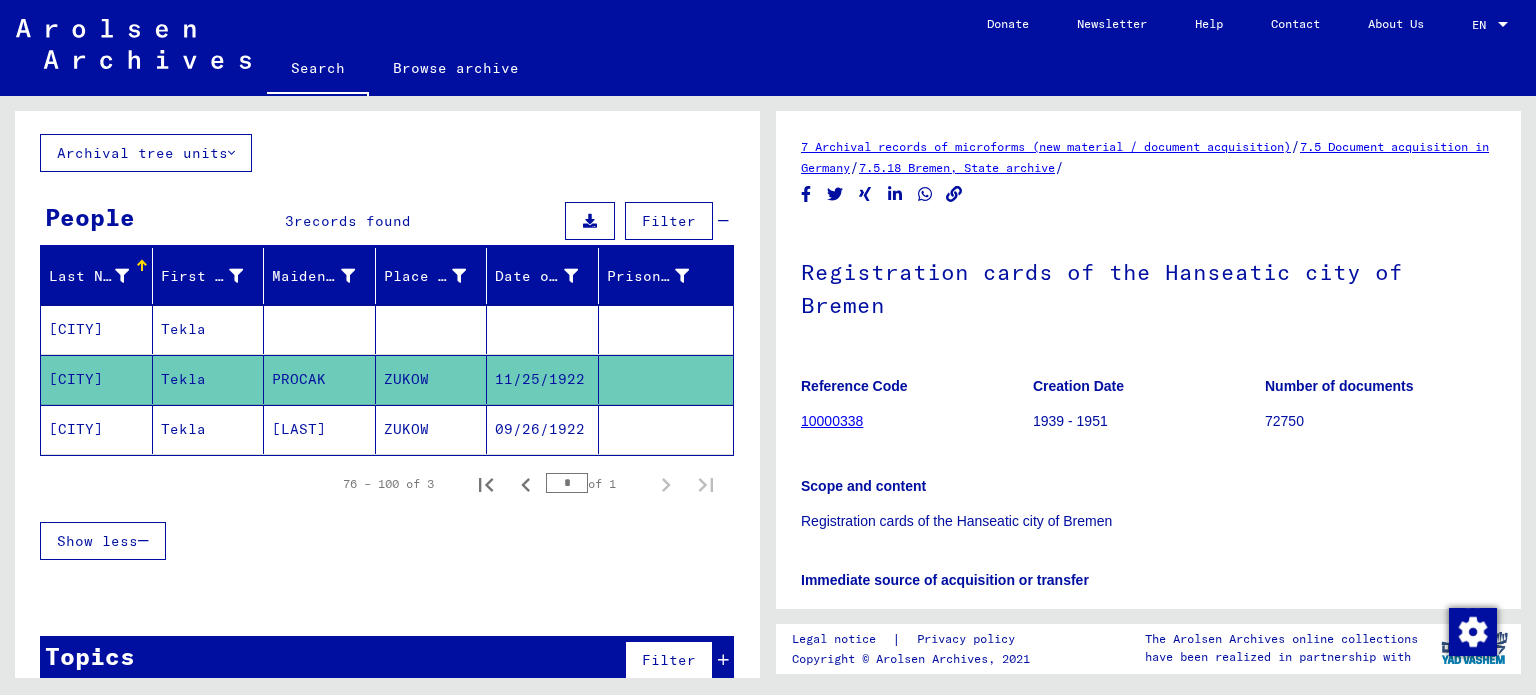 click on "[CITY]" 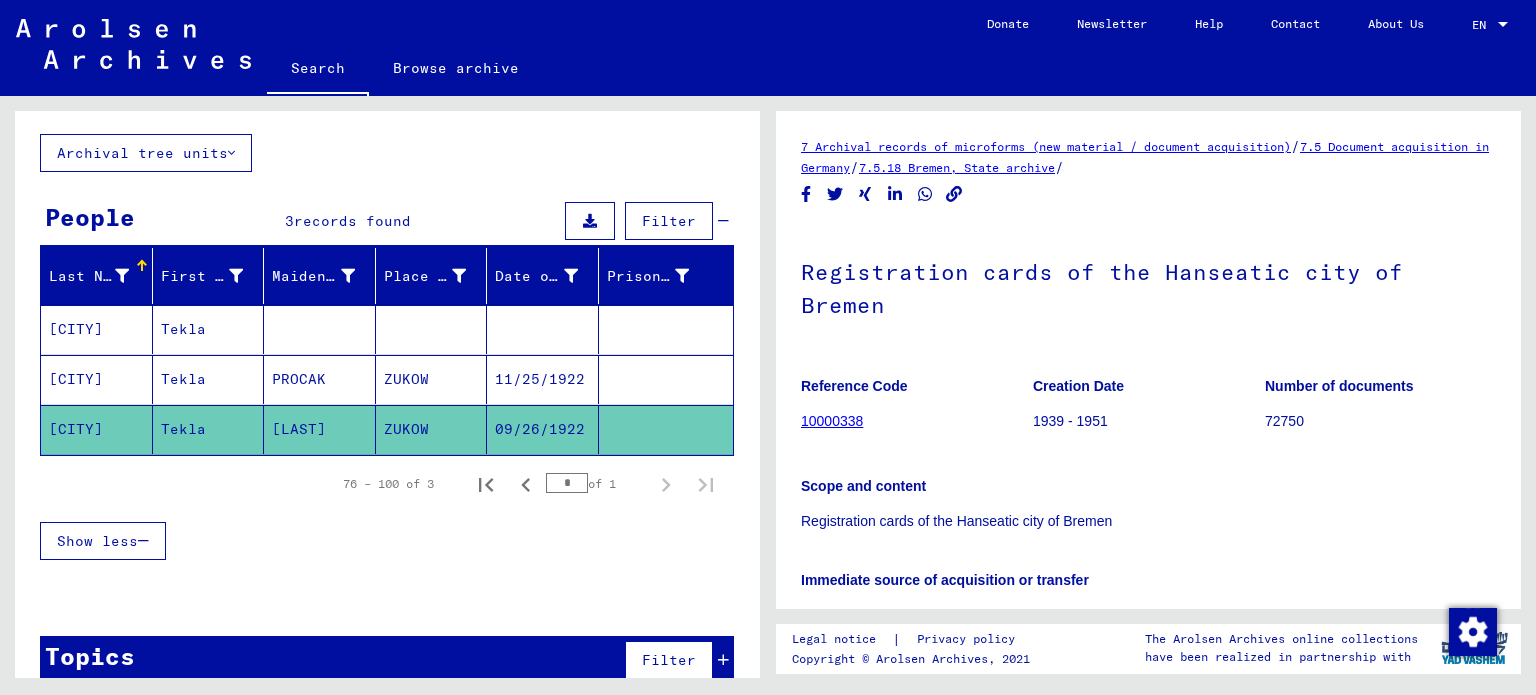 scroll, scrollTop: 0, scrollLeft: 0, axis: both 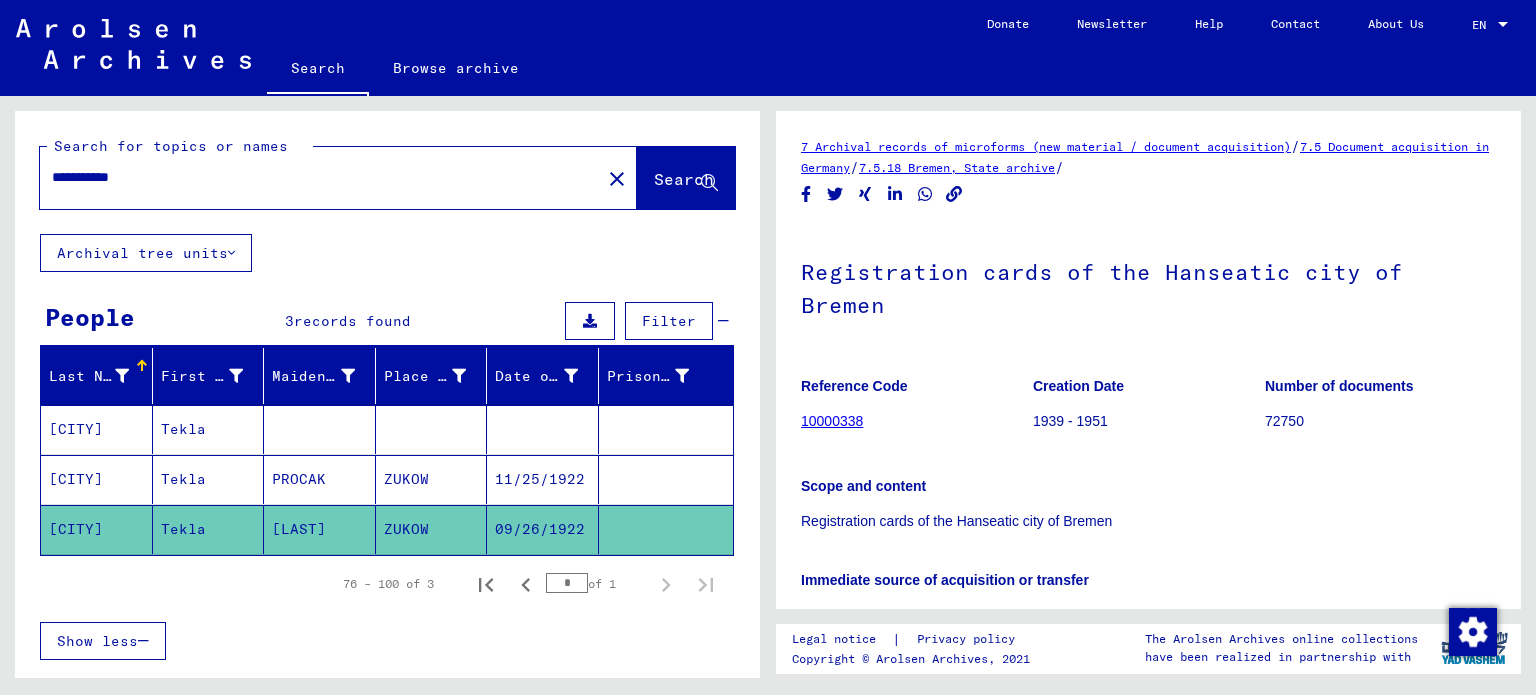 drag, startPoint x: 184, startPoint y: 179, endPoint x: 100, endPoint y: 175, distance: 84.095184 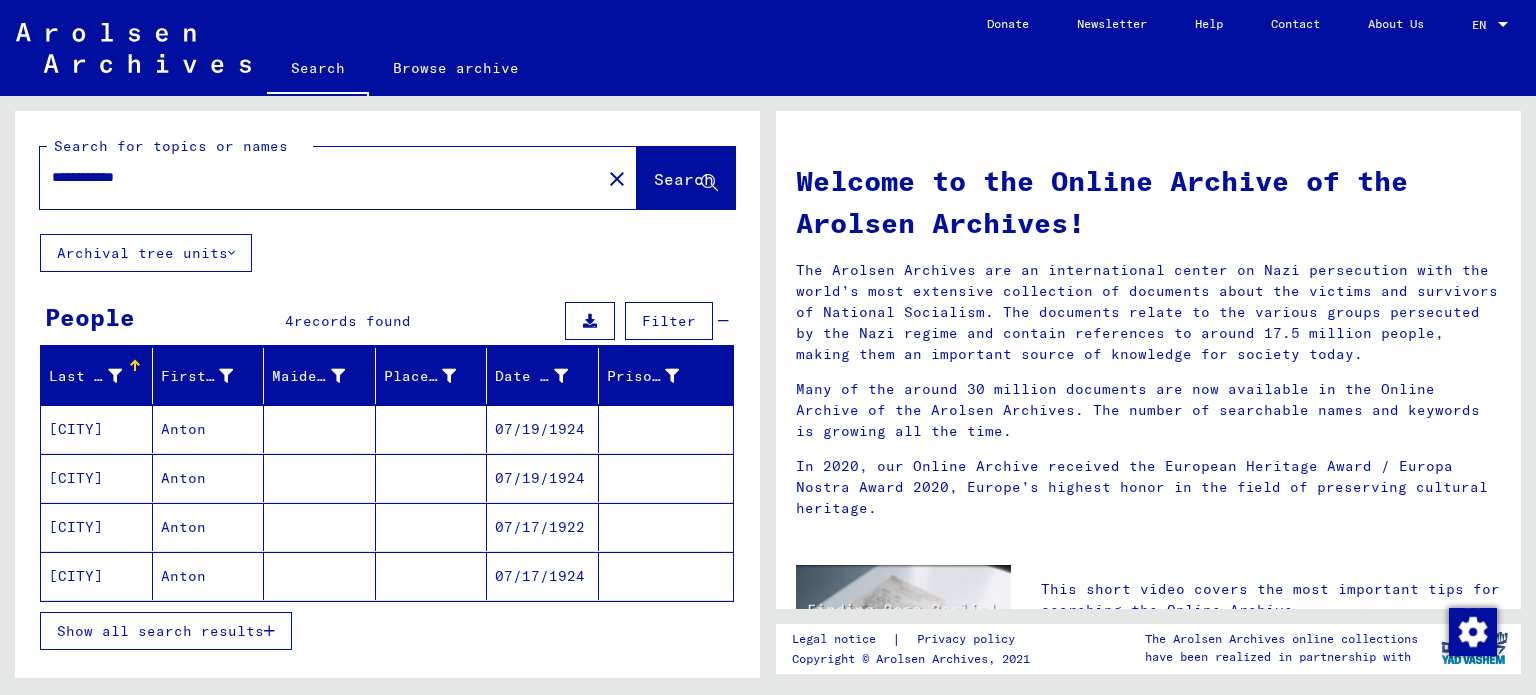 click on "[CITY]" at bounding box center (97, 478) 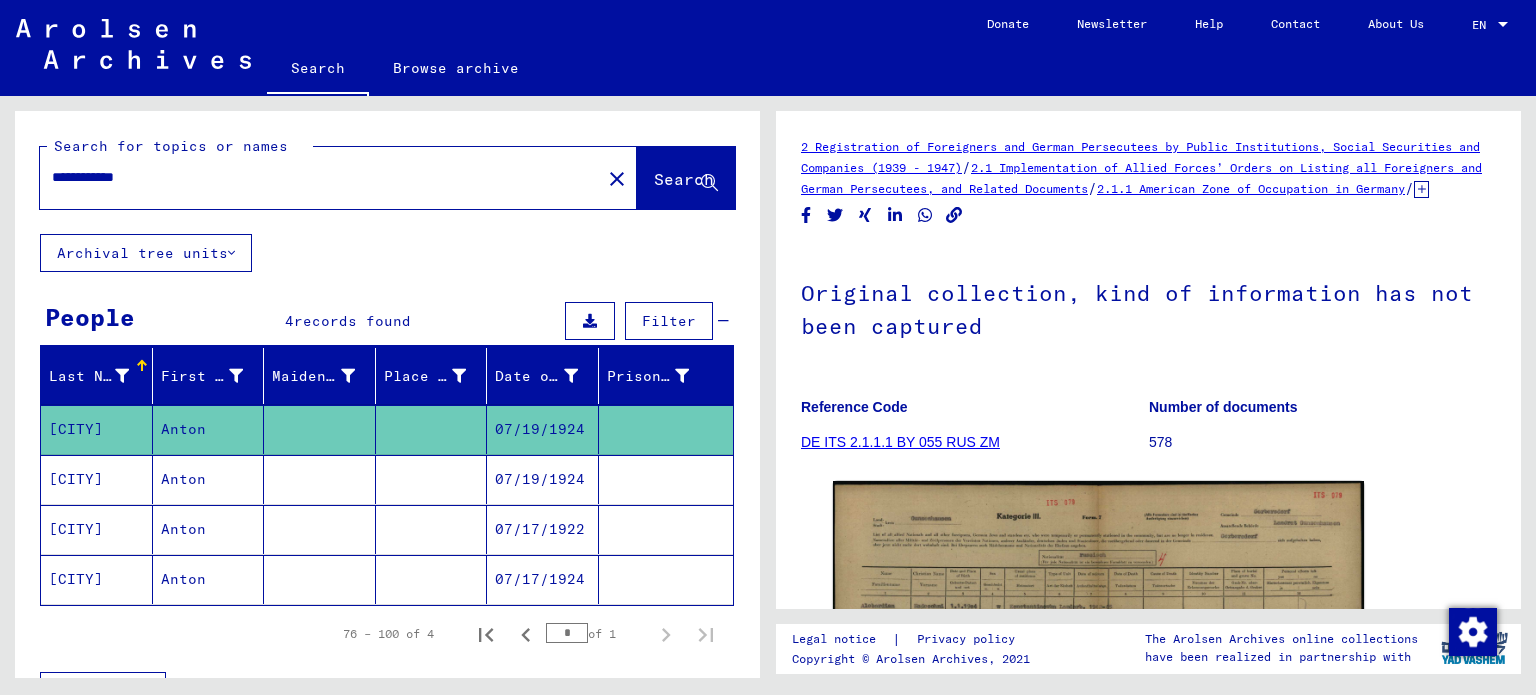 scroll, scrollTop: 0, scrollLeft: 0, axis: both 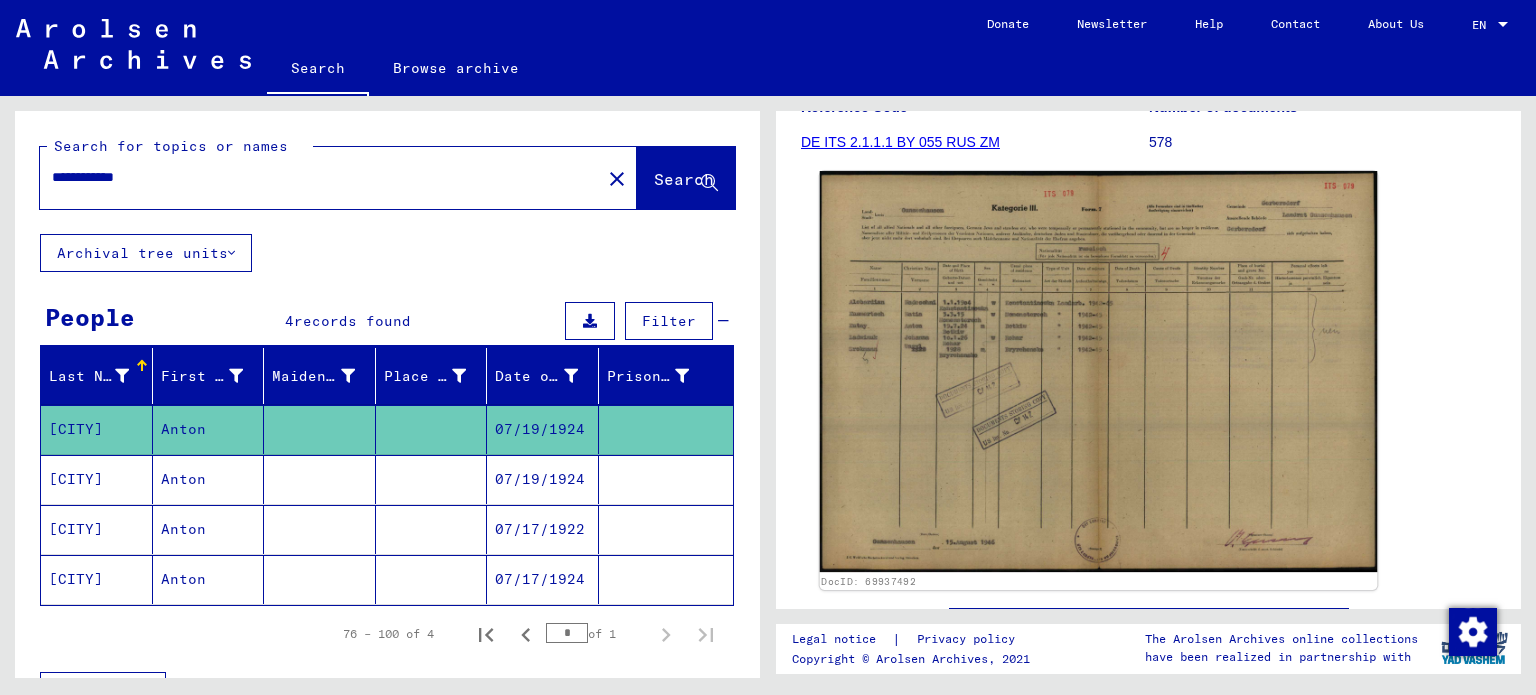 click 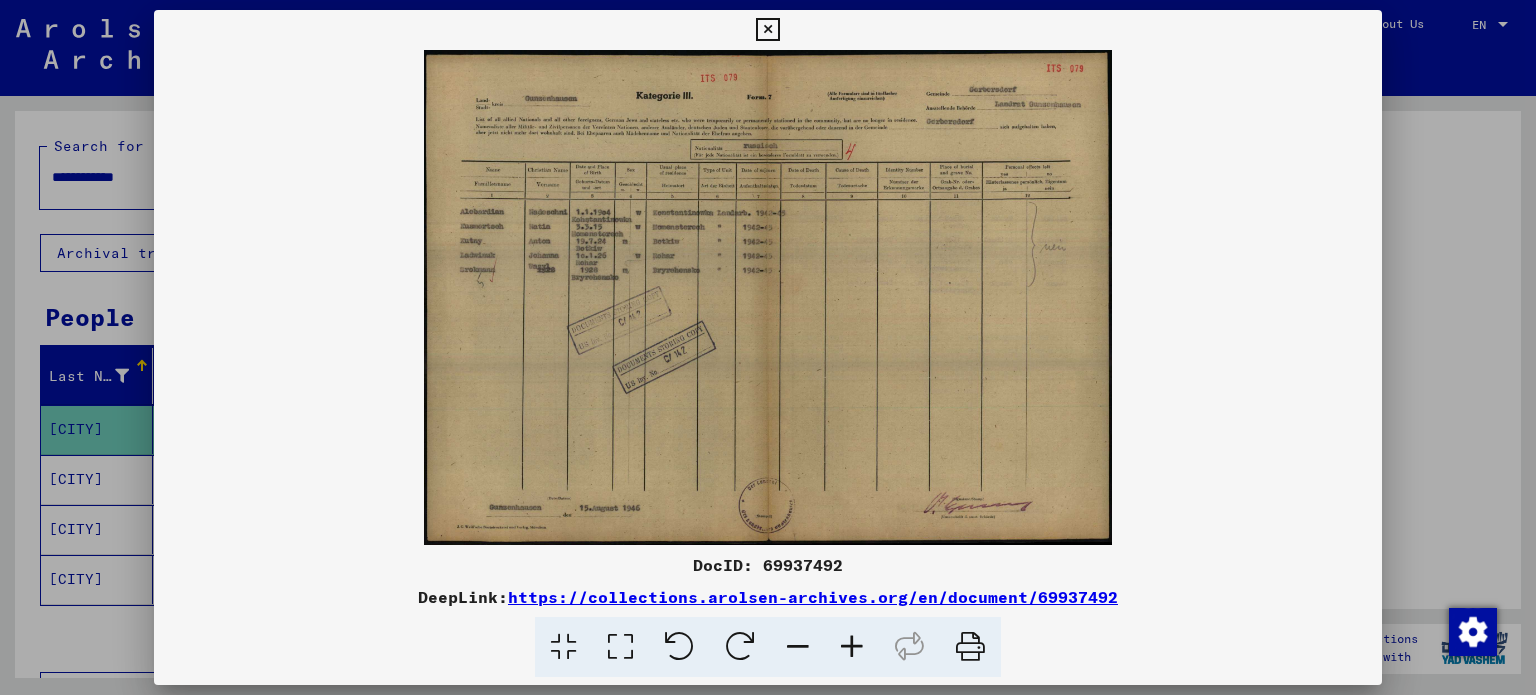 click at bounding box center [767, 30] 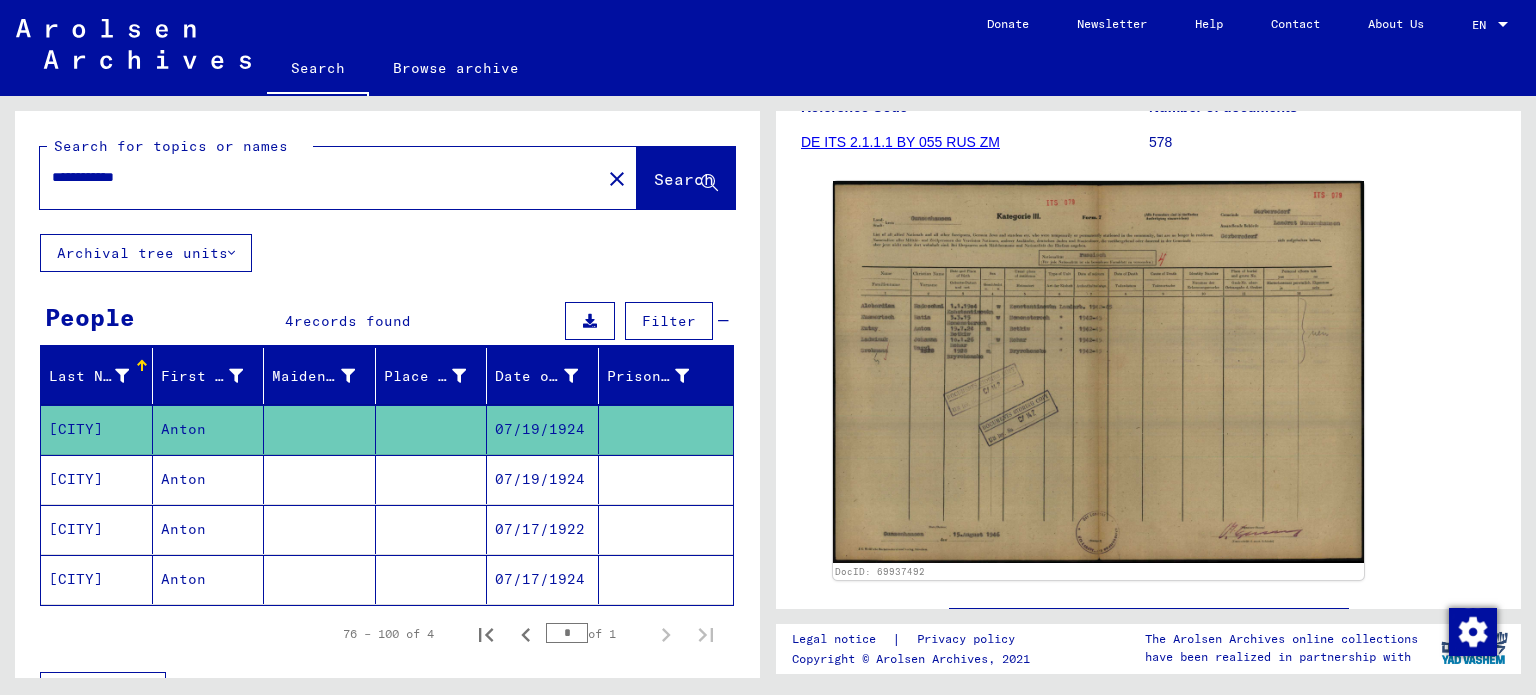 click on "[CITY]" at bounding box center [97, 529] 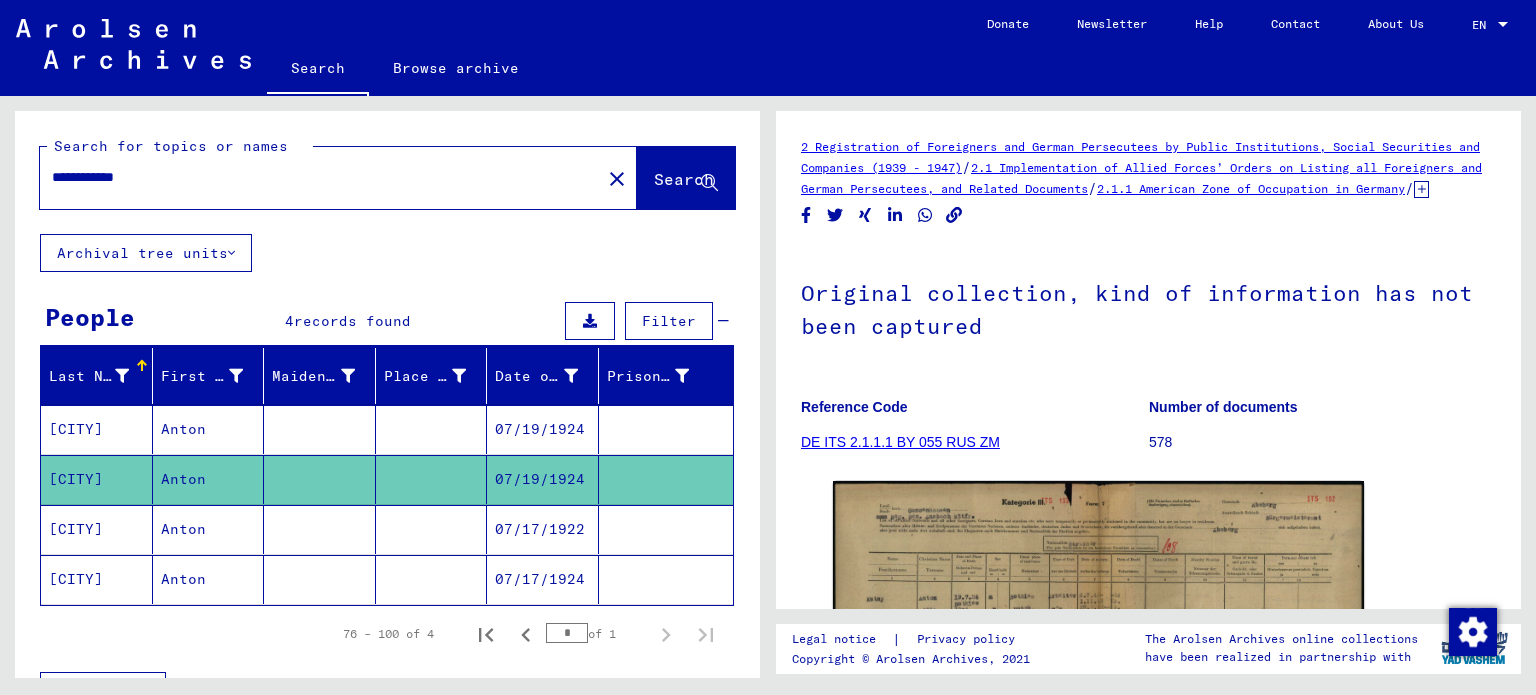 scroll, scrollTop: 0, scrollLeft: 0, axis: both 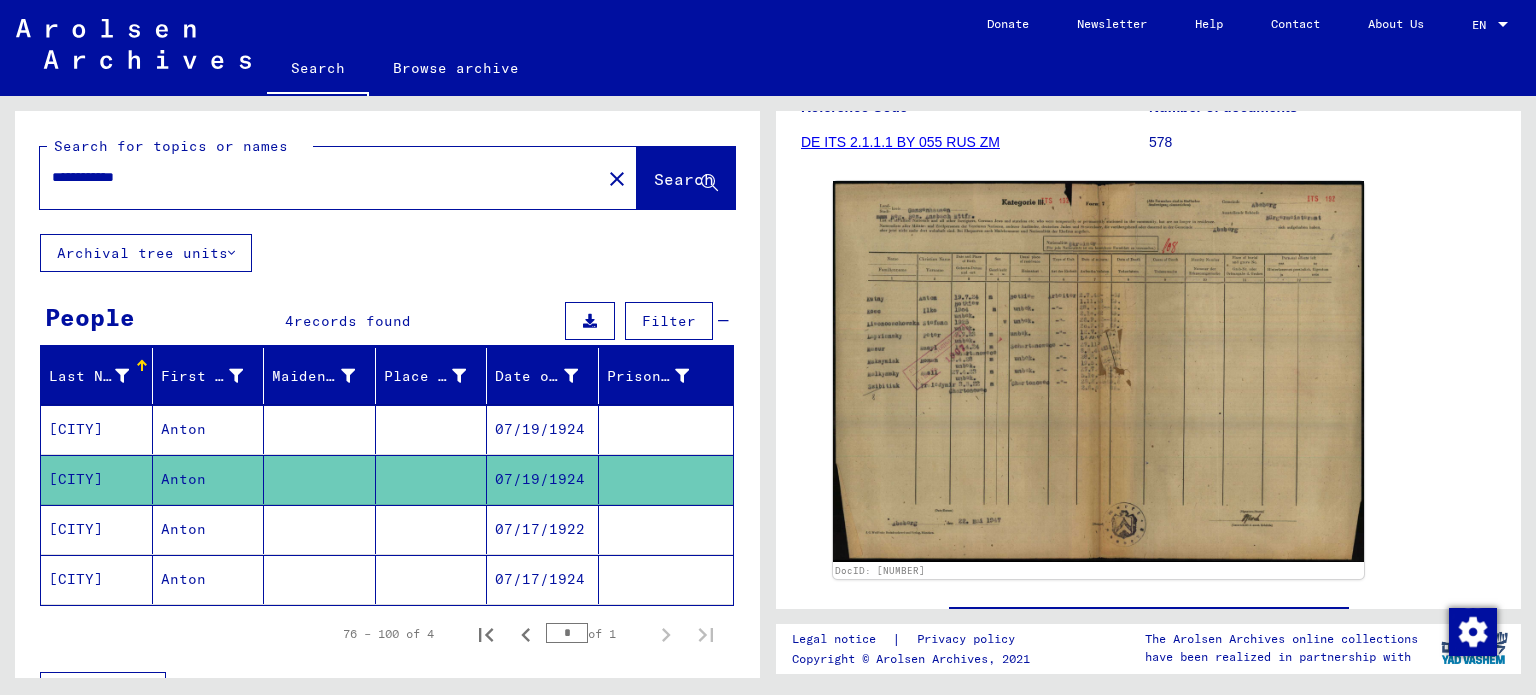 click on "[CITY]" at bounding box center [97, 579] 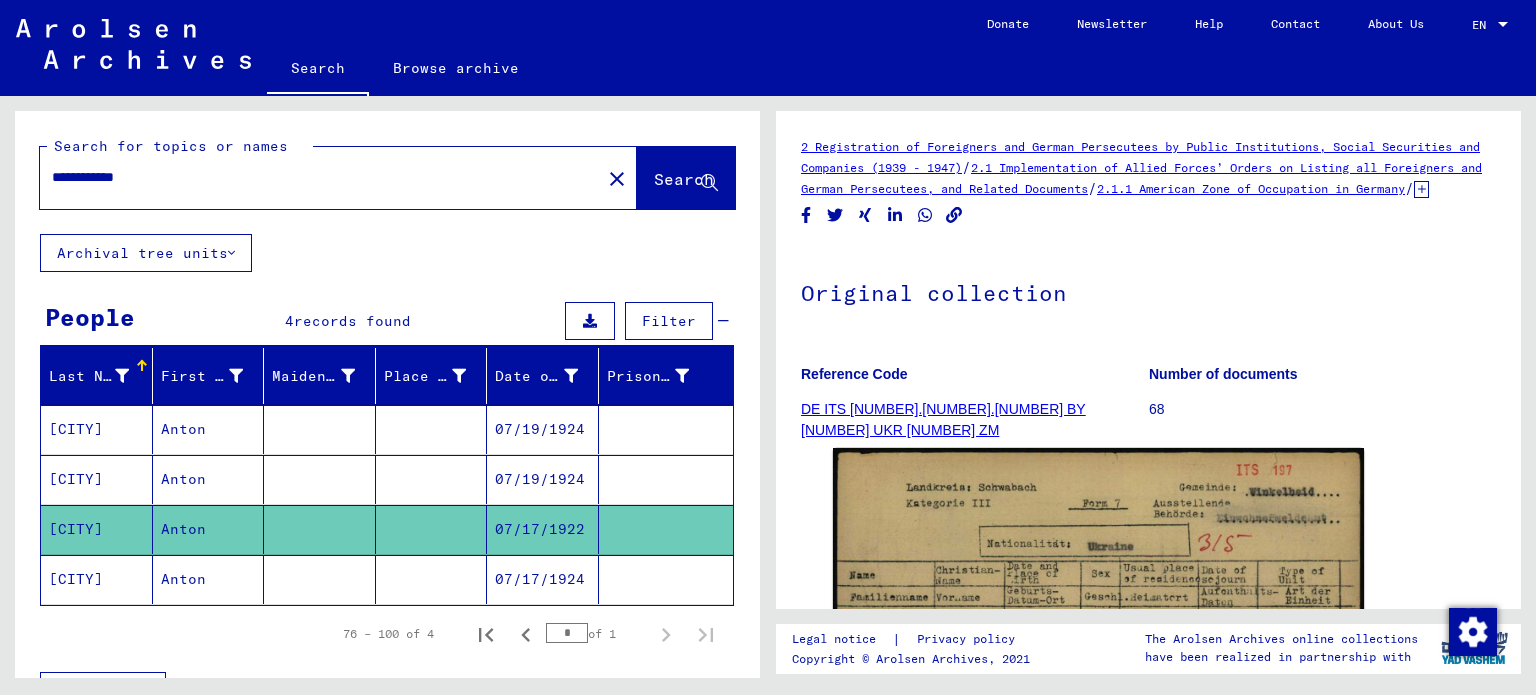 scroll, scrollTop: 0, scrollLeft: 0, axis: both 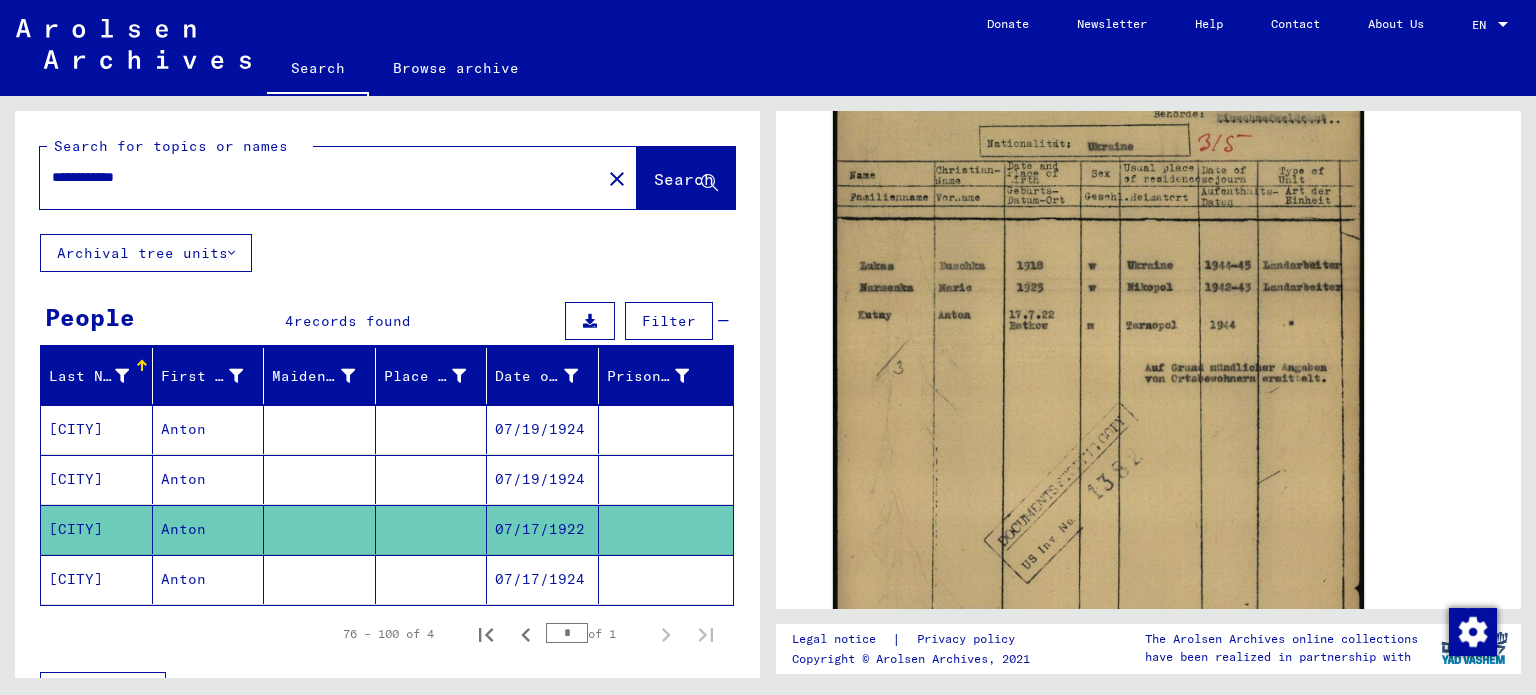 click 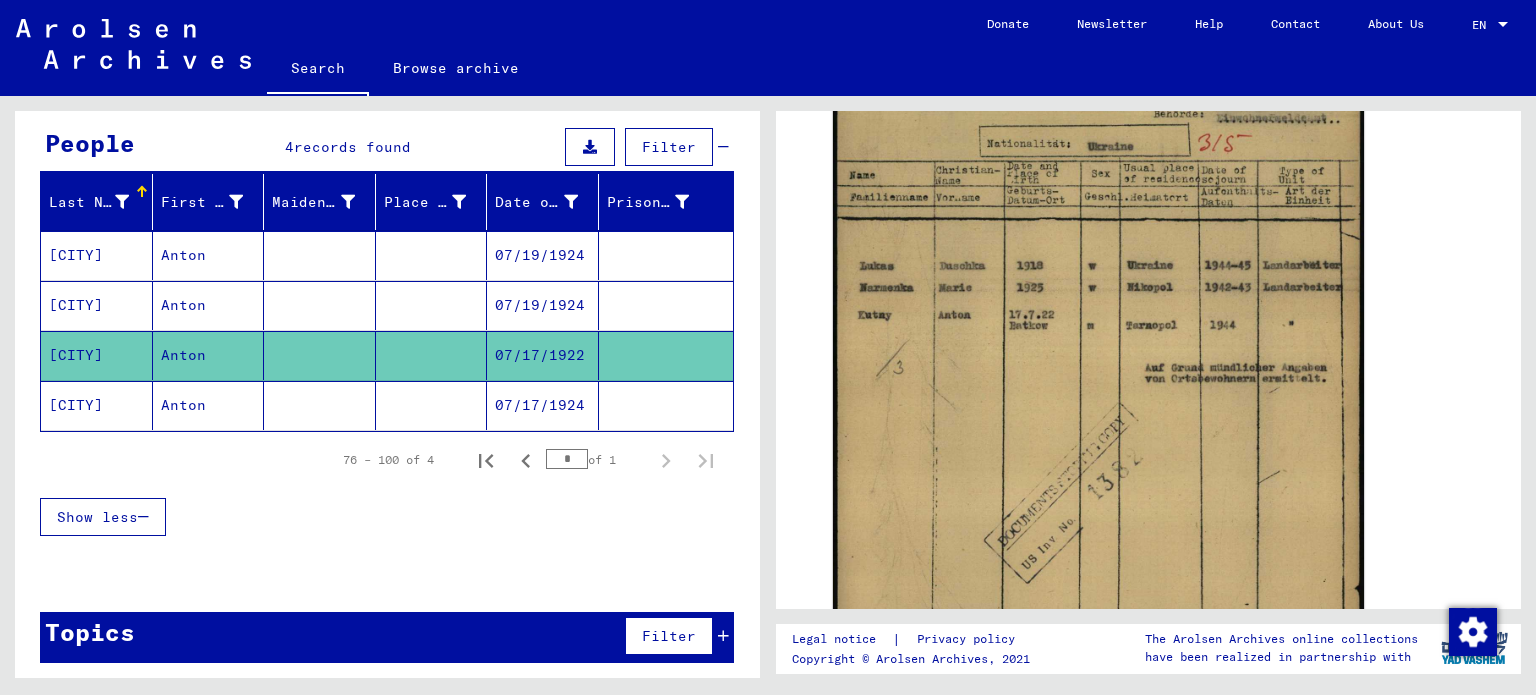 scroll, scrollTop: 0, scrollLeft: 0, axis: both 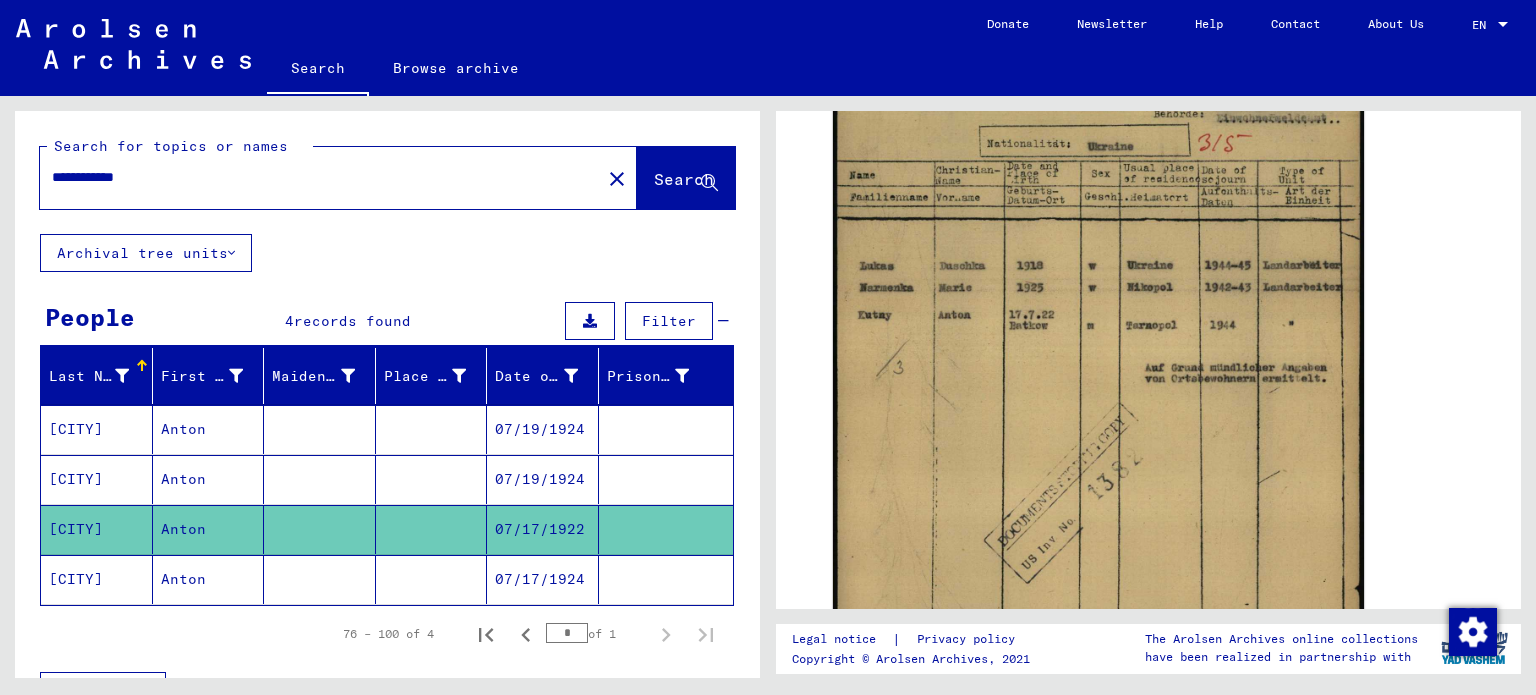 drag, startPoint x: 191, startPoint y: 175, endPoint x: 0, endPoint y: 153, distance: 192.26285 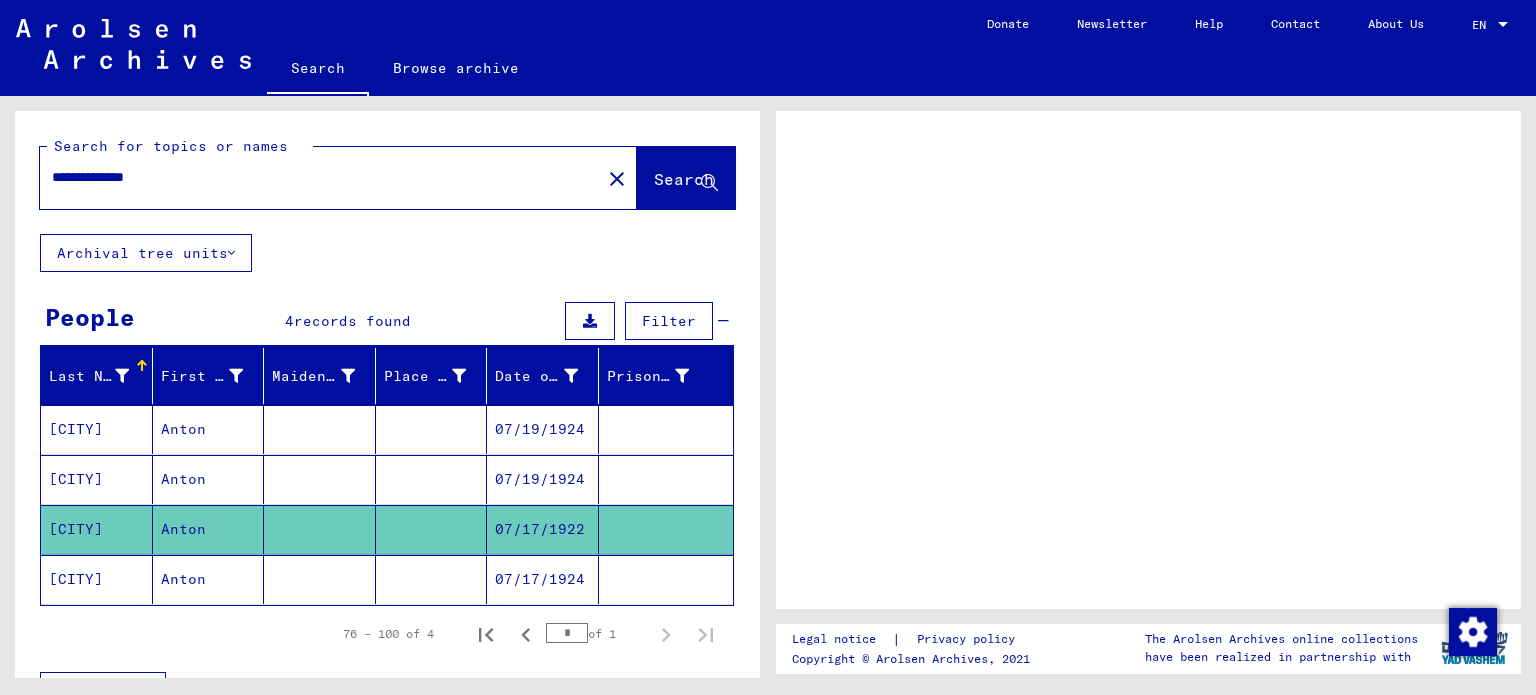 scroll, scrollTop: 0, scrollLeft: 0, axis: both 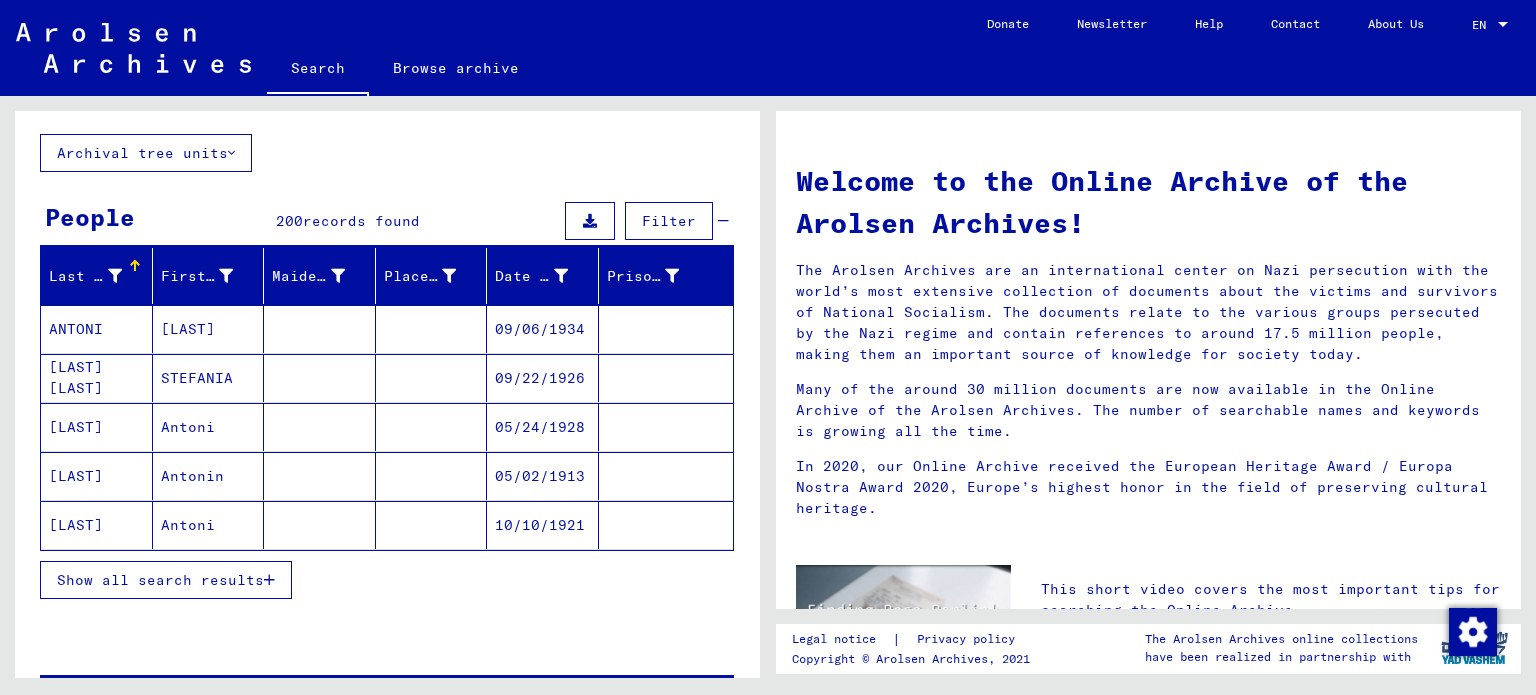 click on "ANTONI" at bounding box center (97, 378) 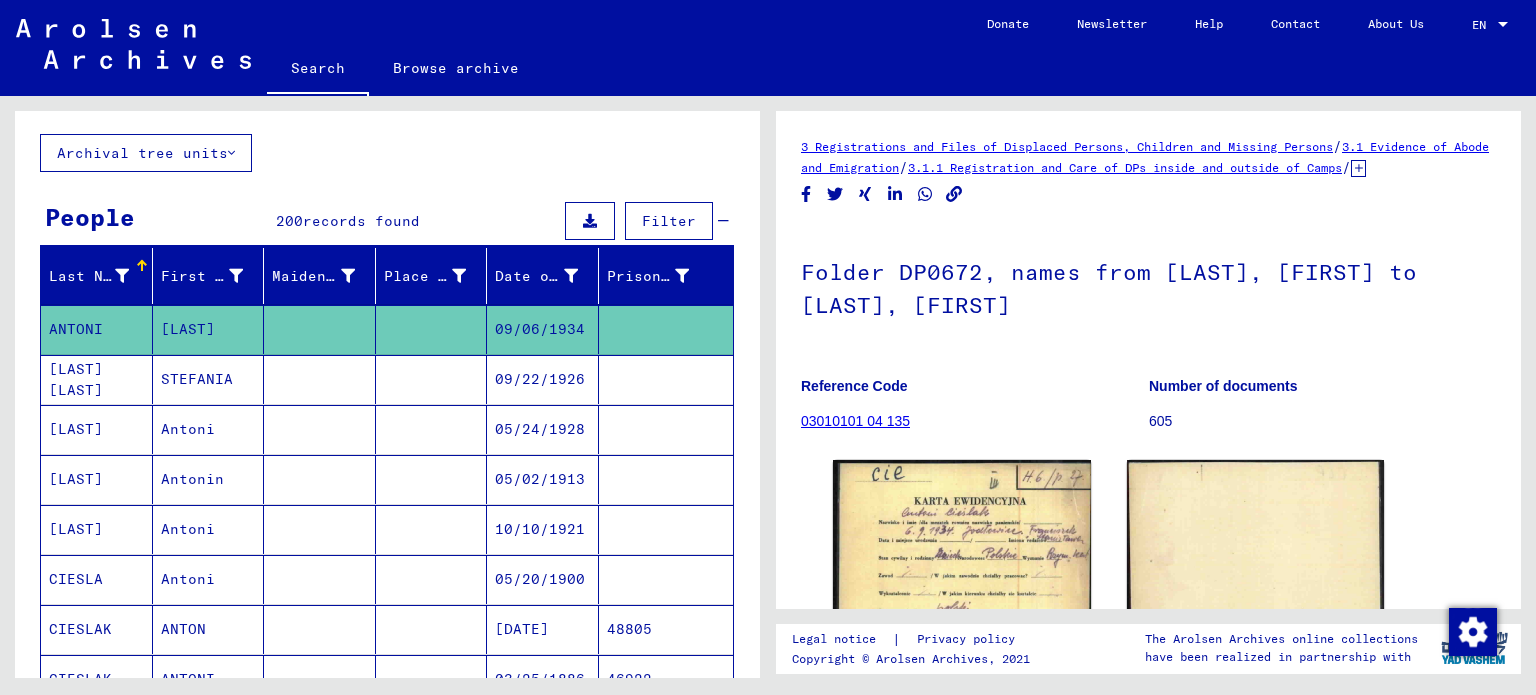 scroll, scrollTop: 0, scrollLeft: 0, axis: both 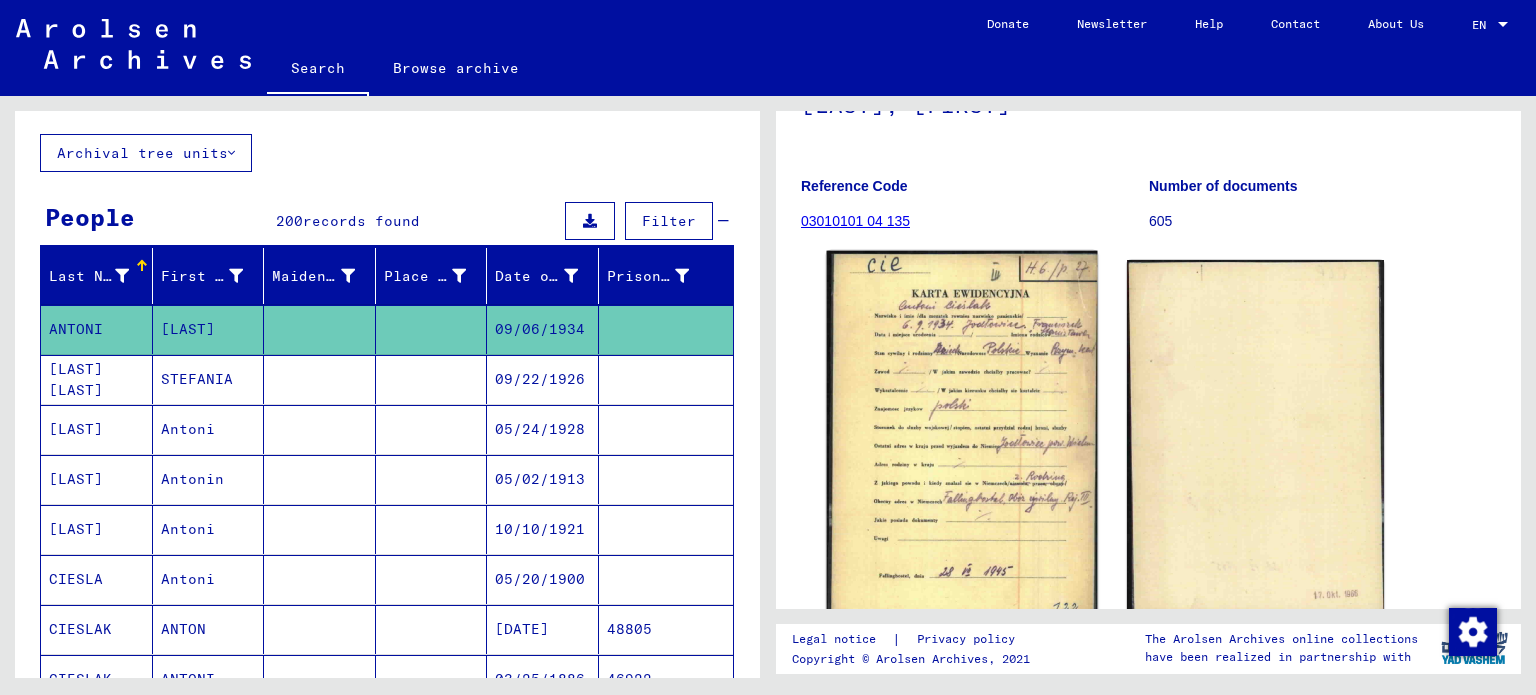 click 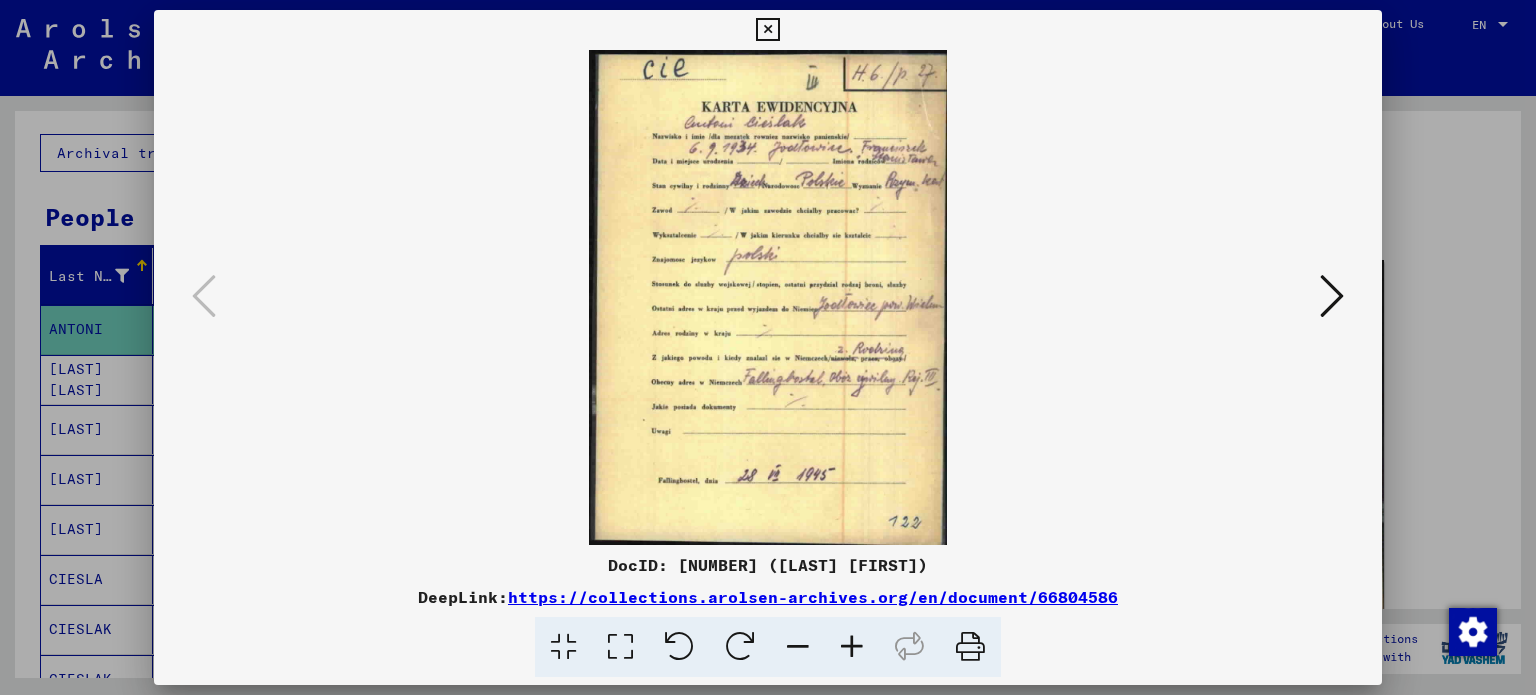 click at bounding box center (1332, 296) 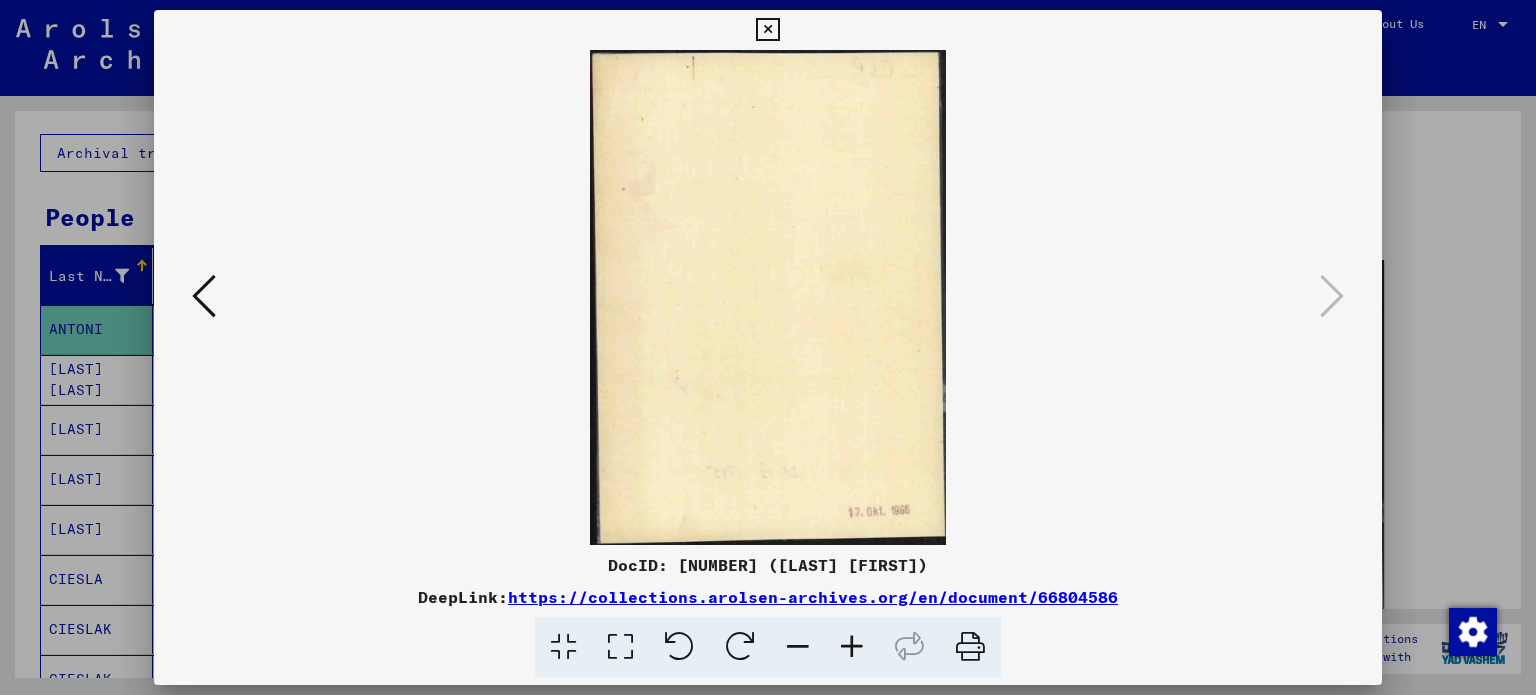 drag, startPoint x: 766, startPoint y: 27, endPoint x: 766, endPoint y: 72, distance: 45 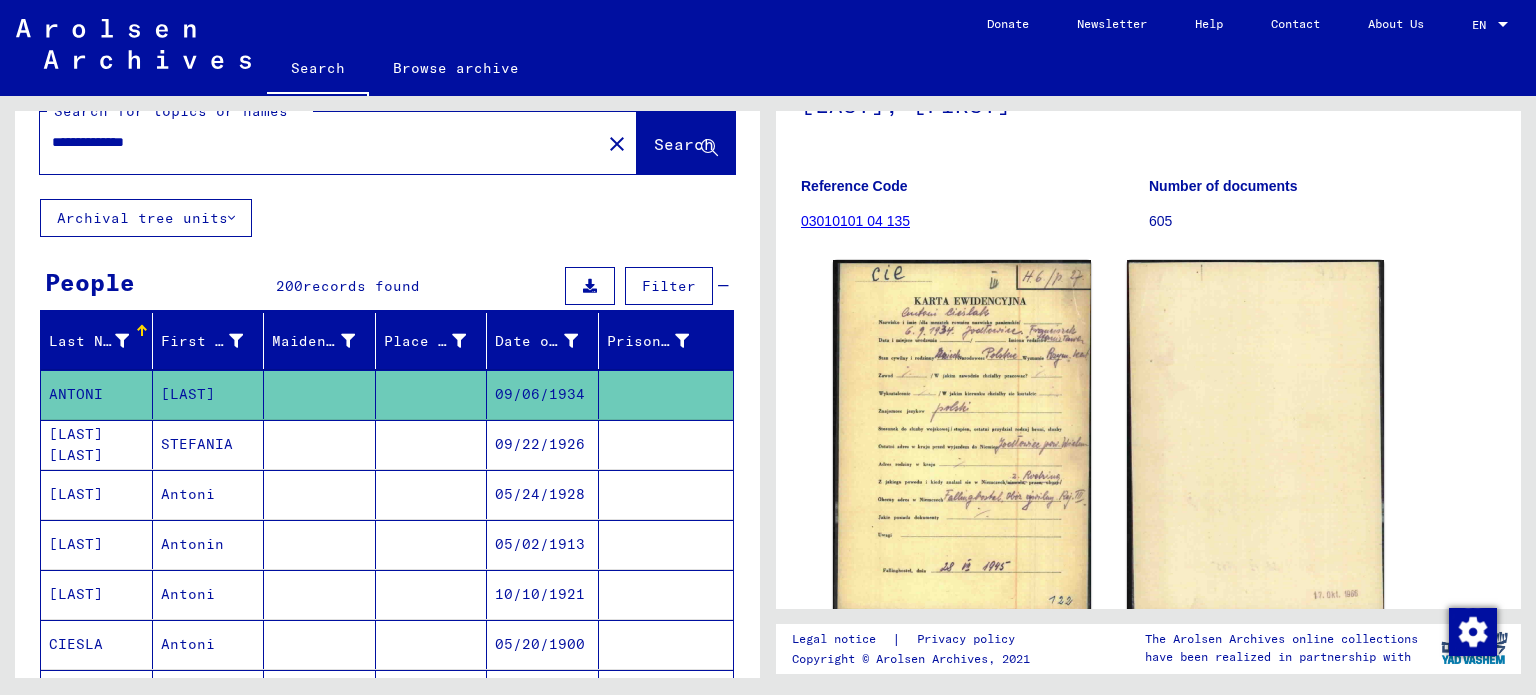 scroll, scrollTop: 0, scrollLeft: 0, axis: both 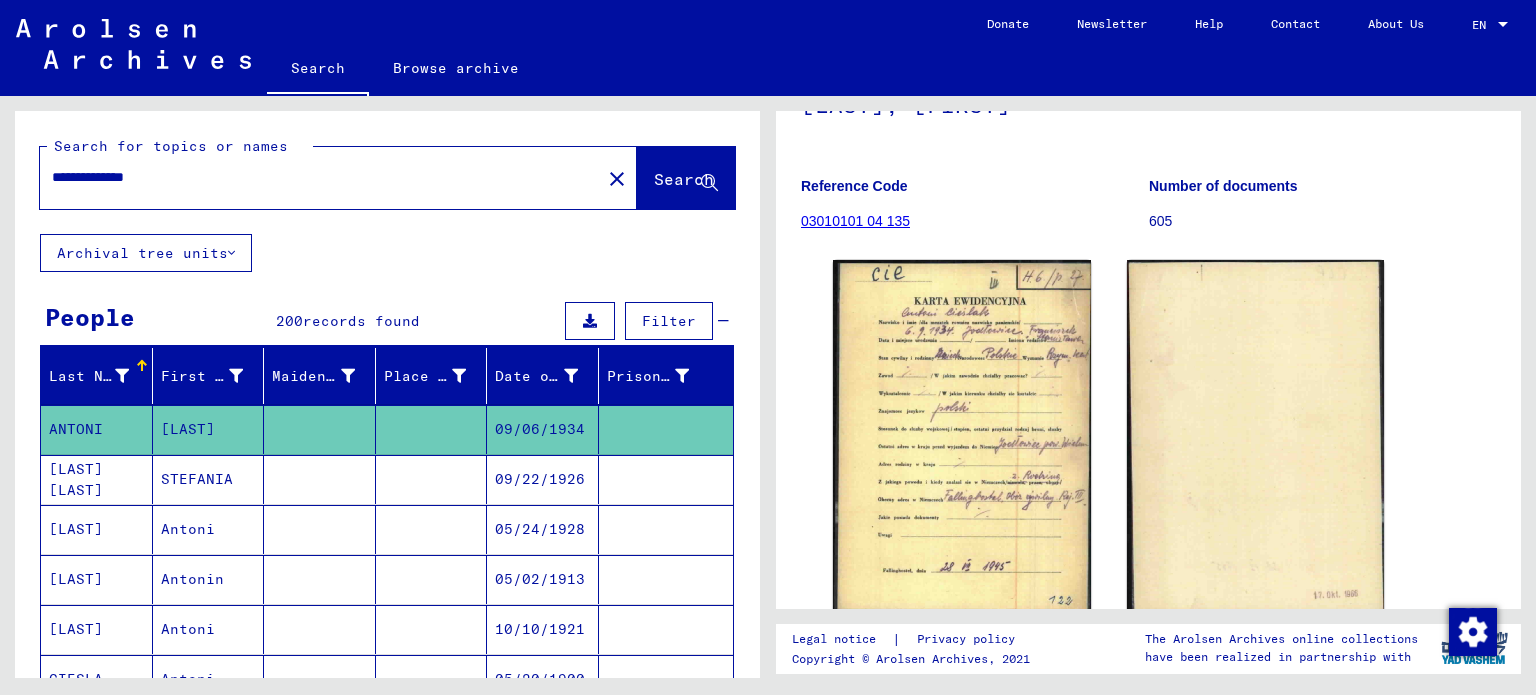 click on "**********" at bounding box center (320, 177) 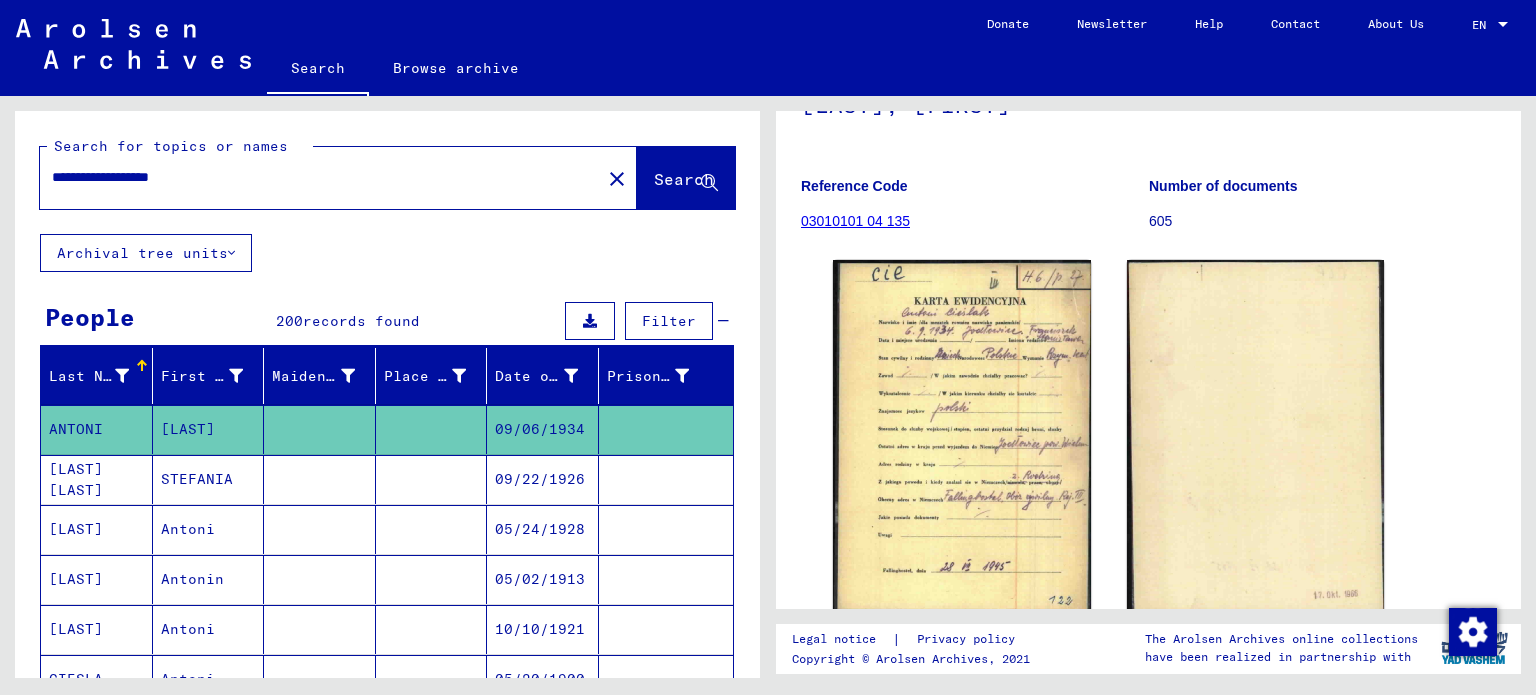 scroll, scrollTop: 0, scrollLeft: 0, axis: both 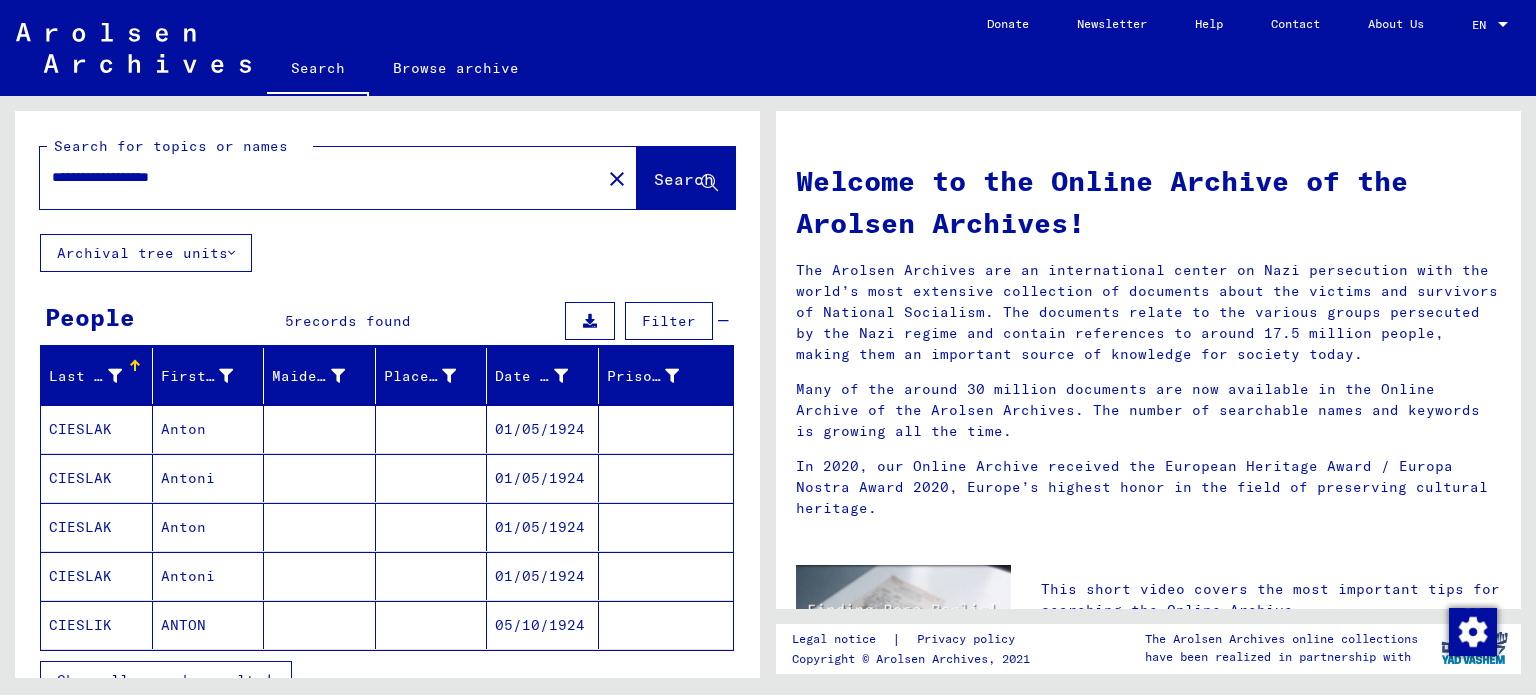 click on "CIESLAK" at bounding box center (97, 478) 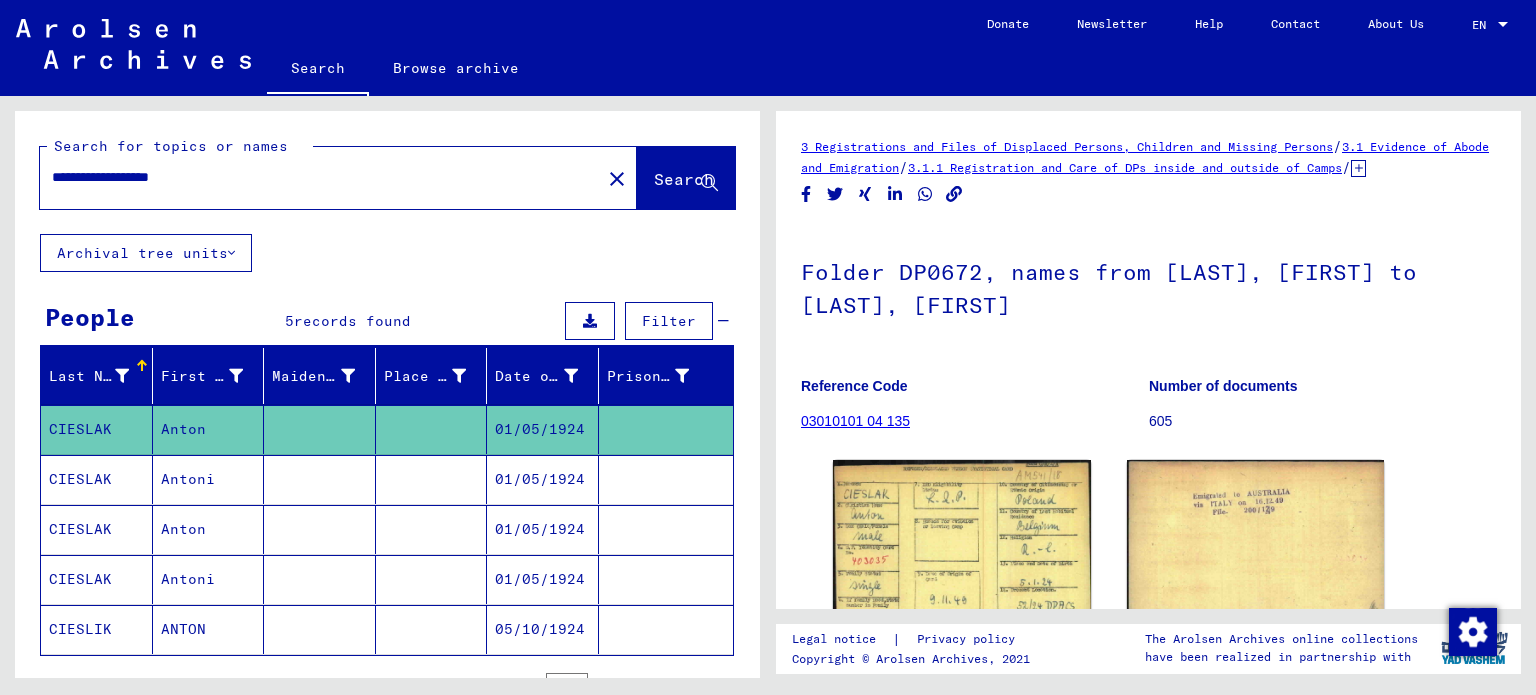 scroll, scrollTop: 0, scrollLeft: 0, axis: both 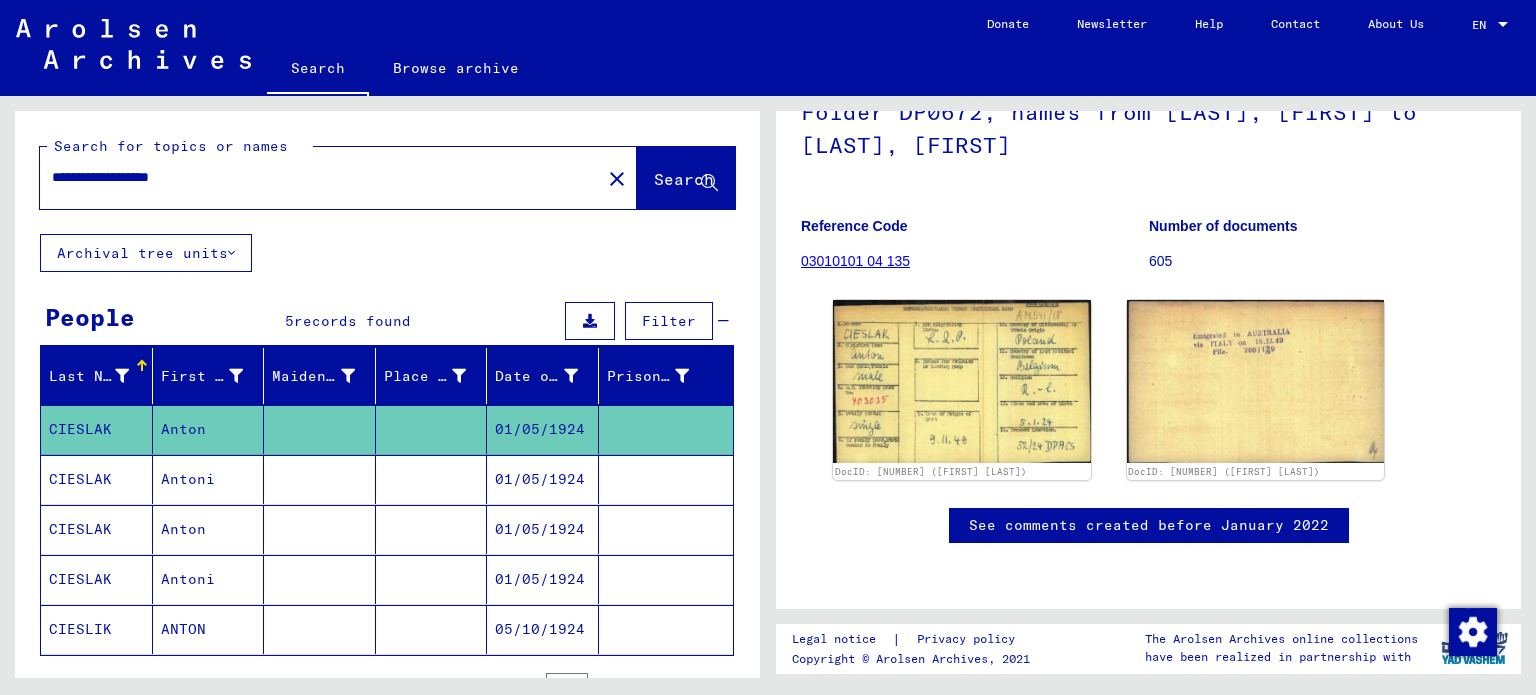 click on "CIESLAK" at bounding box center (97, 529) 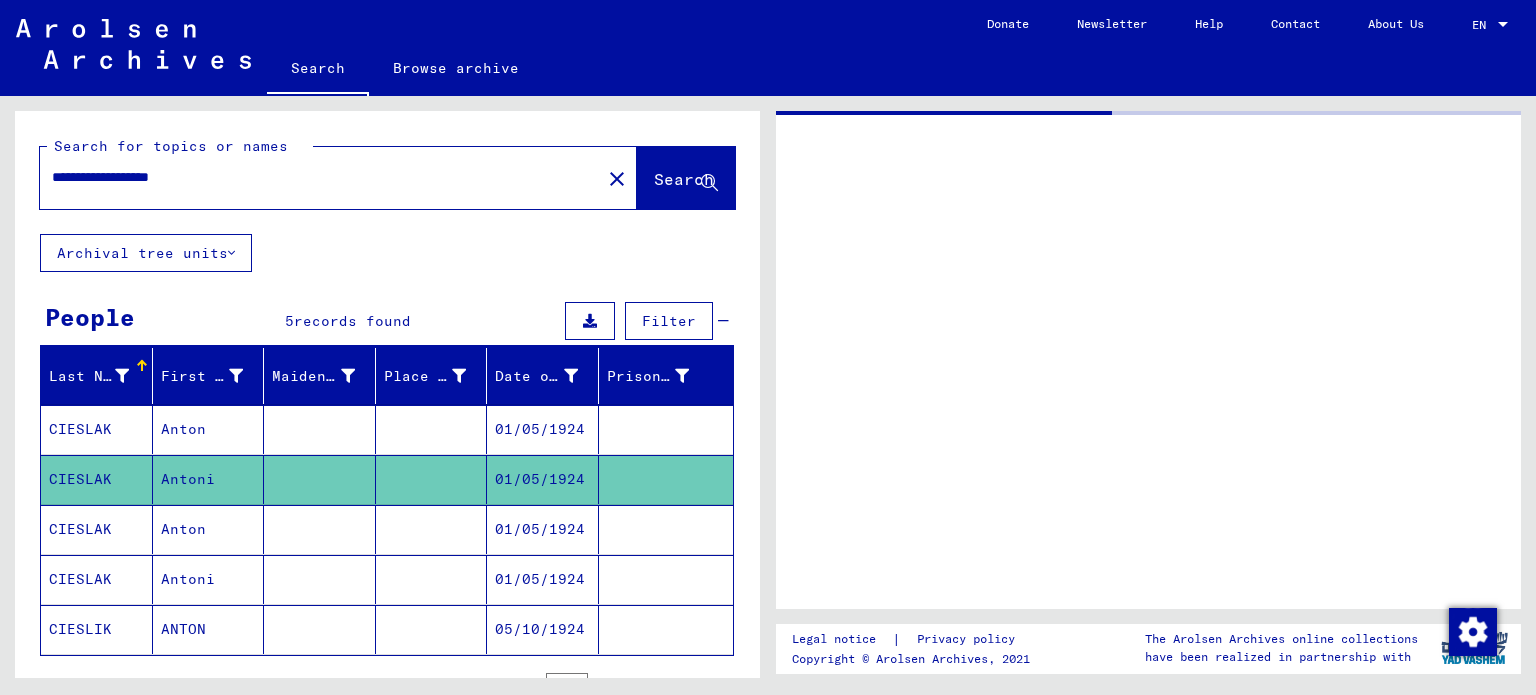 scroll, scrollTop: 0, scrollLeft: 0, axis: both 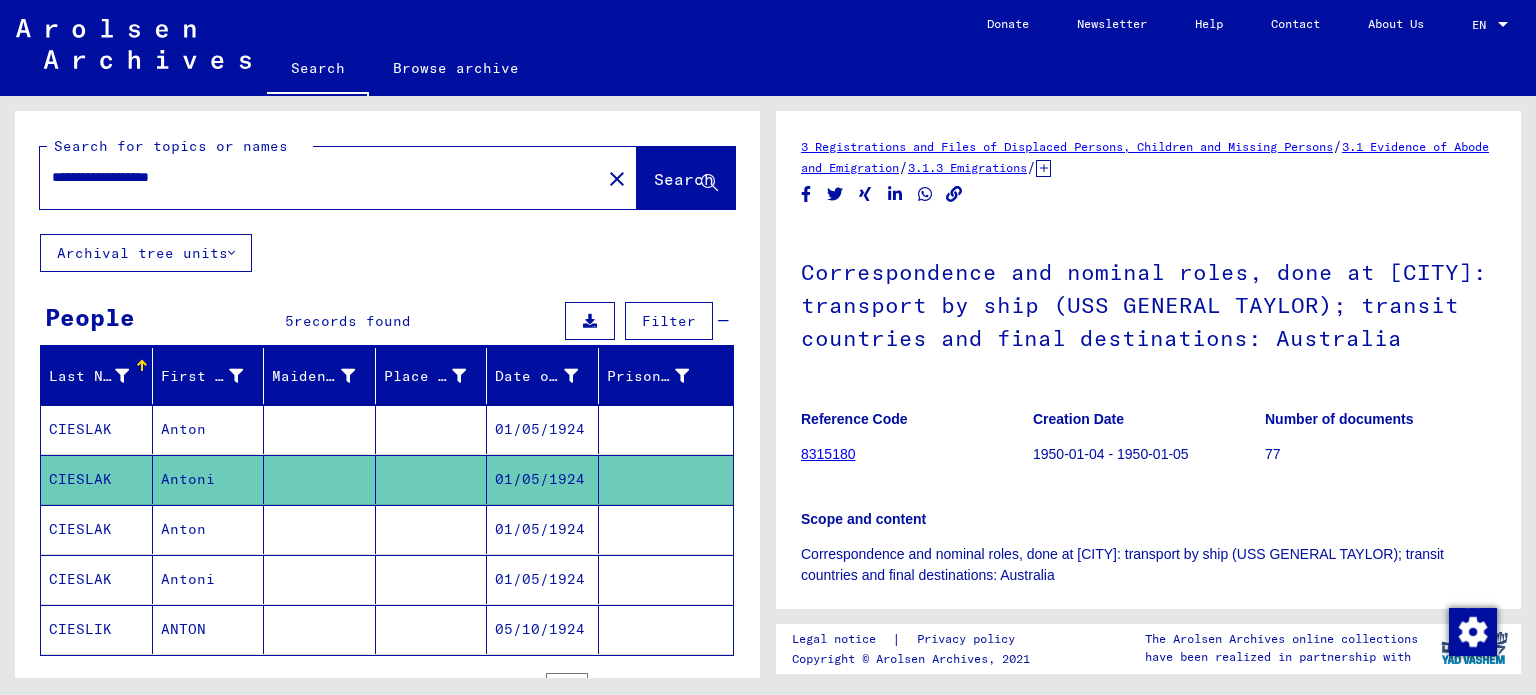 click on "CIESLAK" at bounding box center [97, 579] 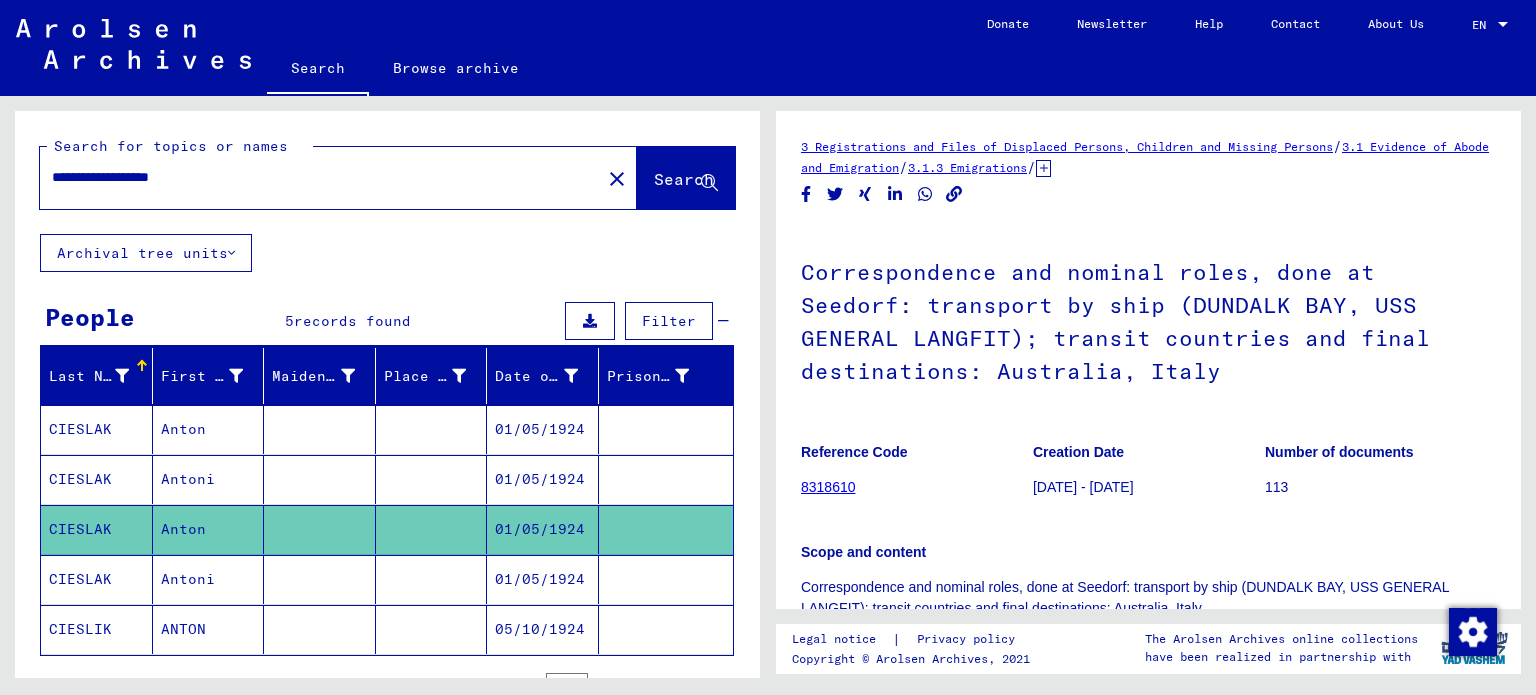 scroll, scrollTop: 0, scrollLeft: 0, axis: both 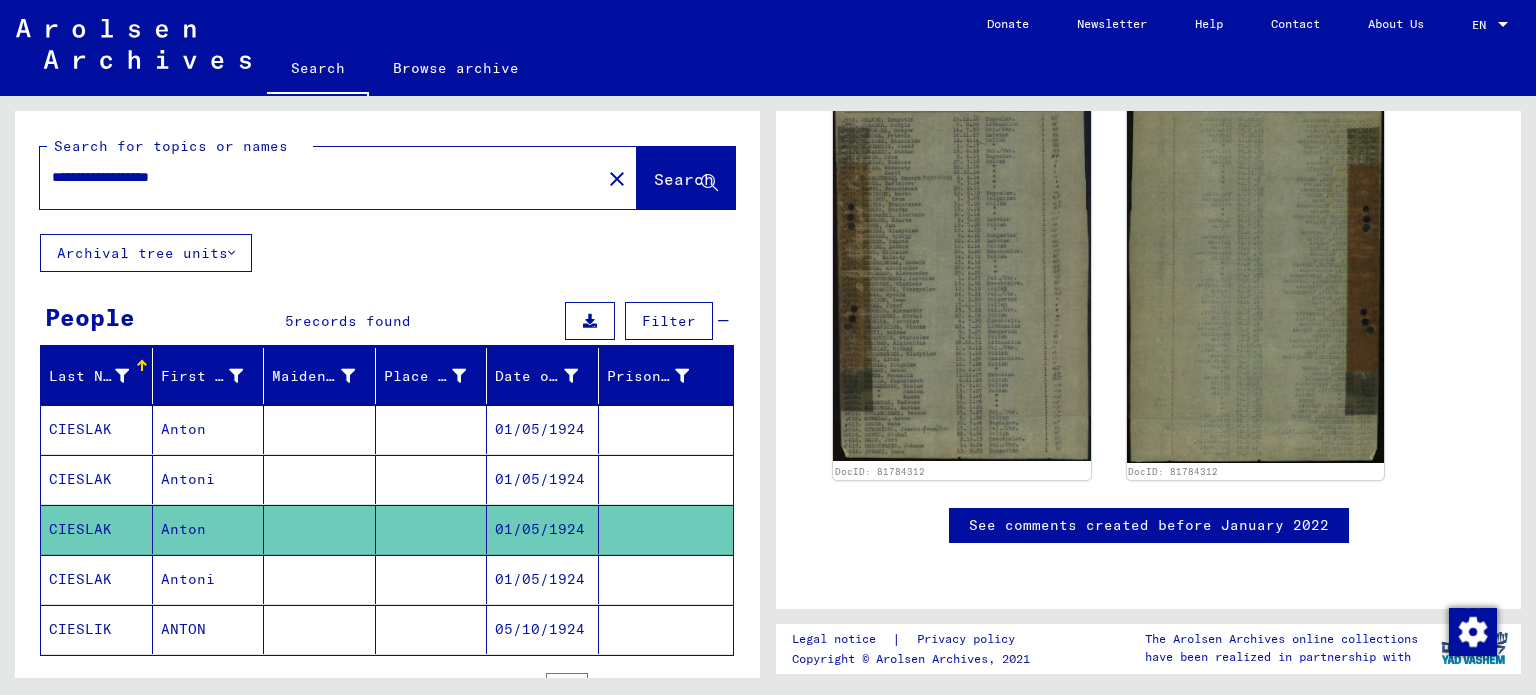 click 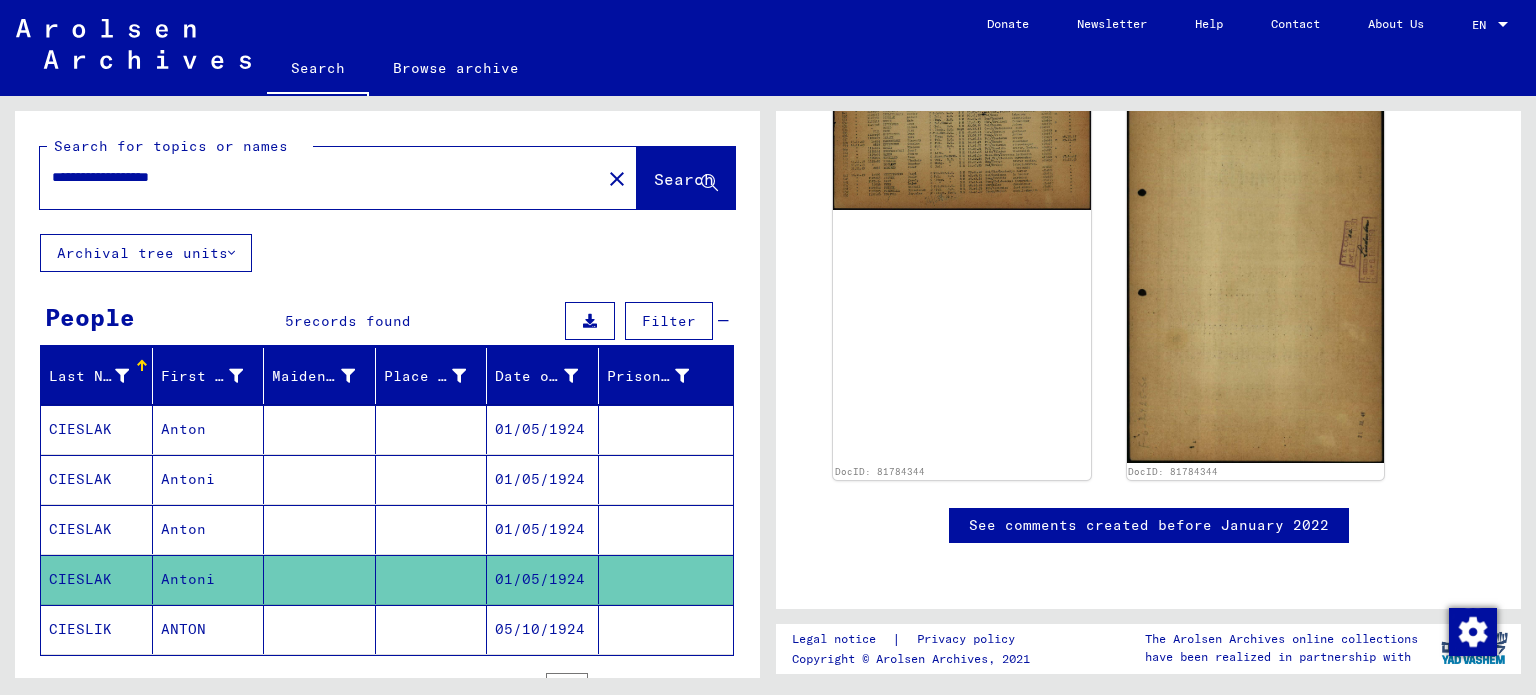 scroll, scrollTop: 706, scrollLeft: 0, axis: vertical 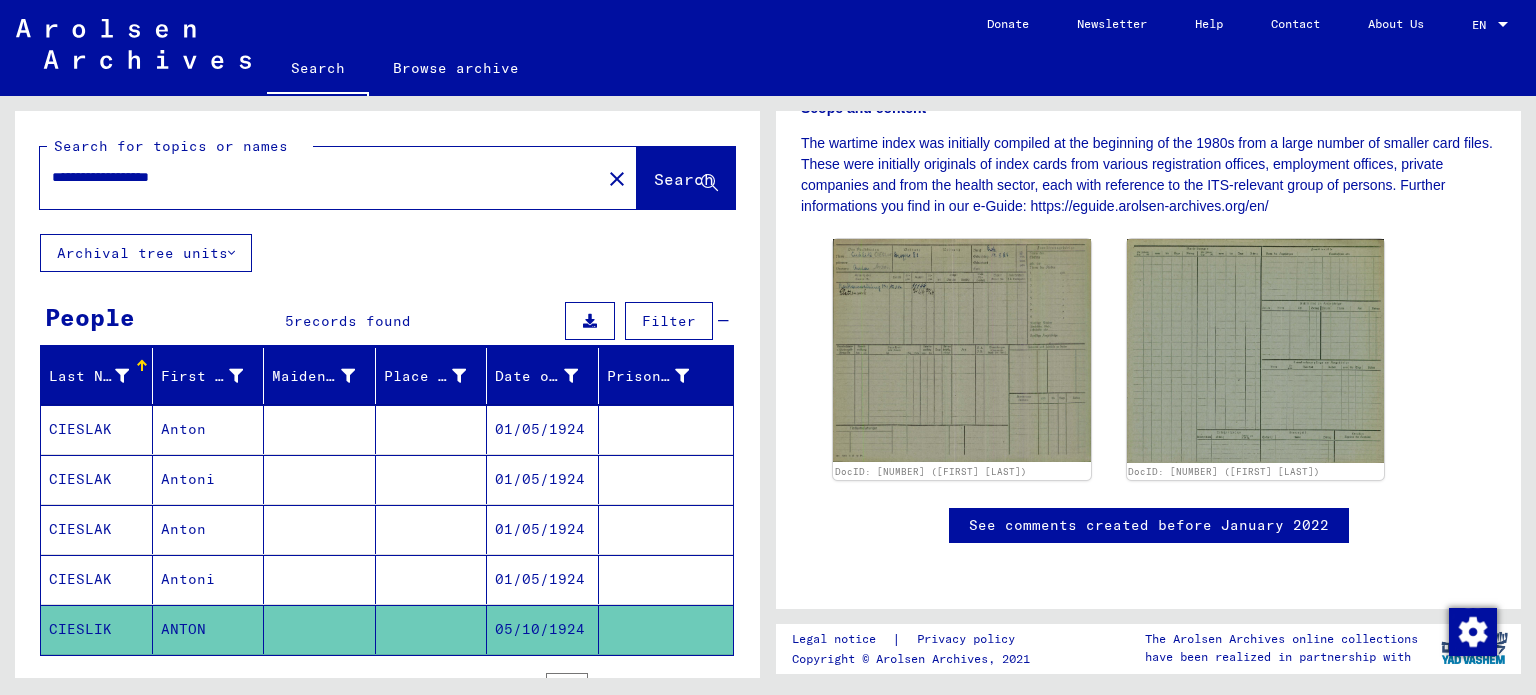 drag, startPoint x: 240, startPoint y: 171, endPoint x: 125, endPoint y: 169, distance: 115.01739 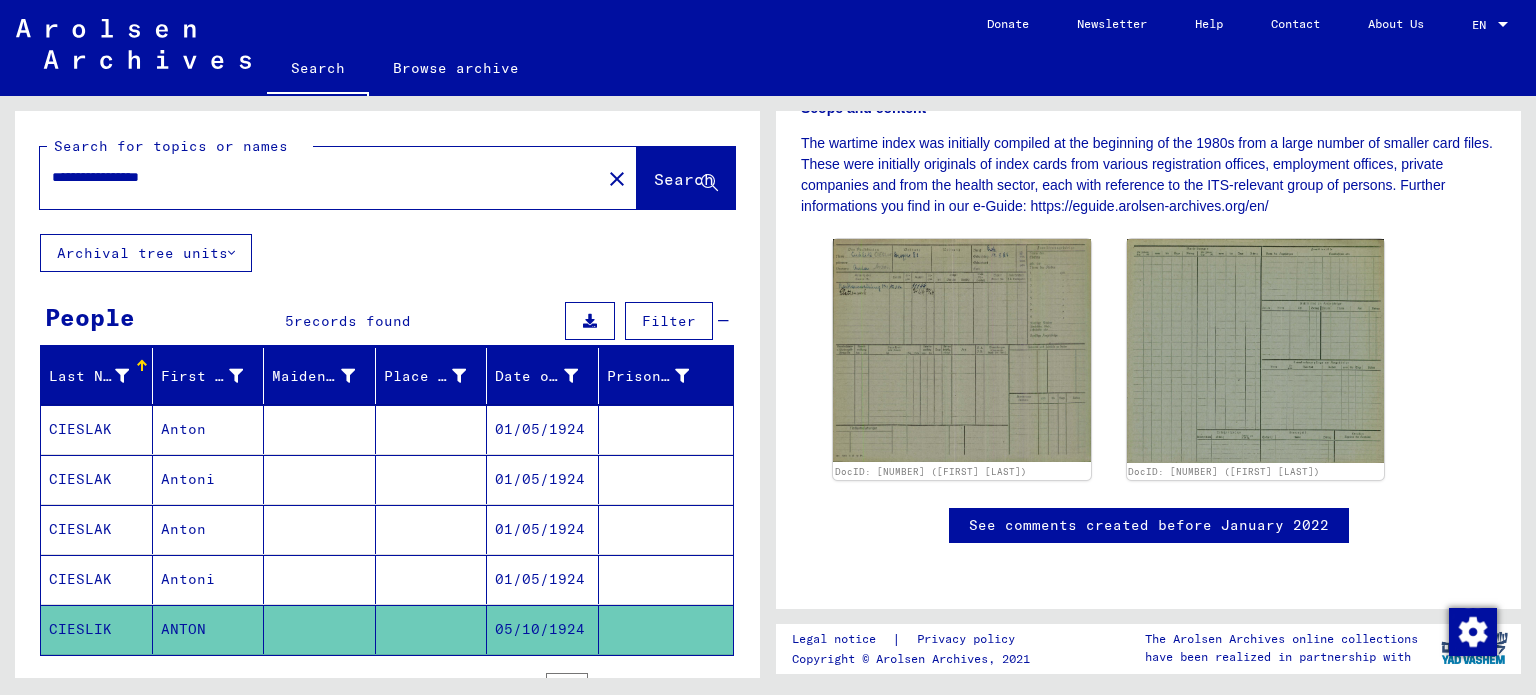 scroll, scrollTop: 0, scrollLeft: 0, axis: both 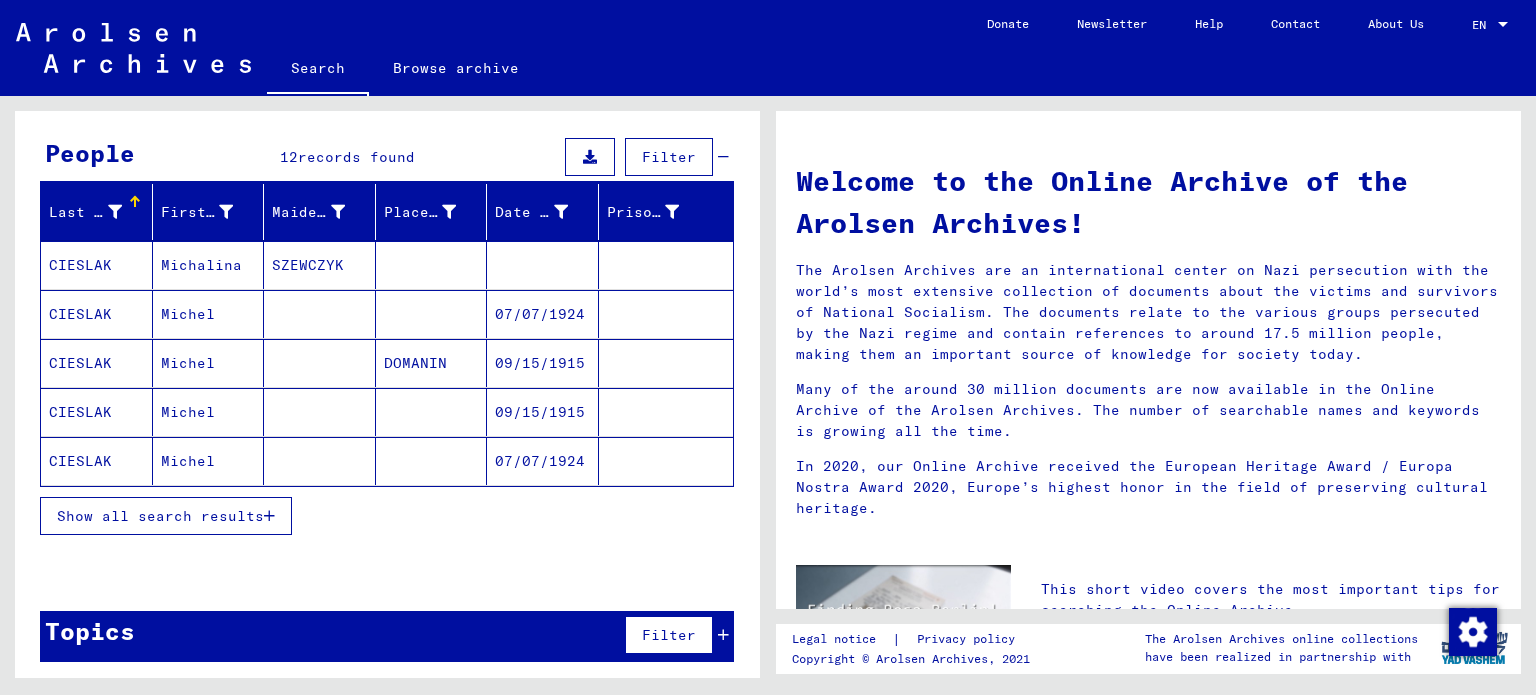 click on "CIESLAK" at bounding box center (97, 314) 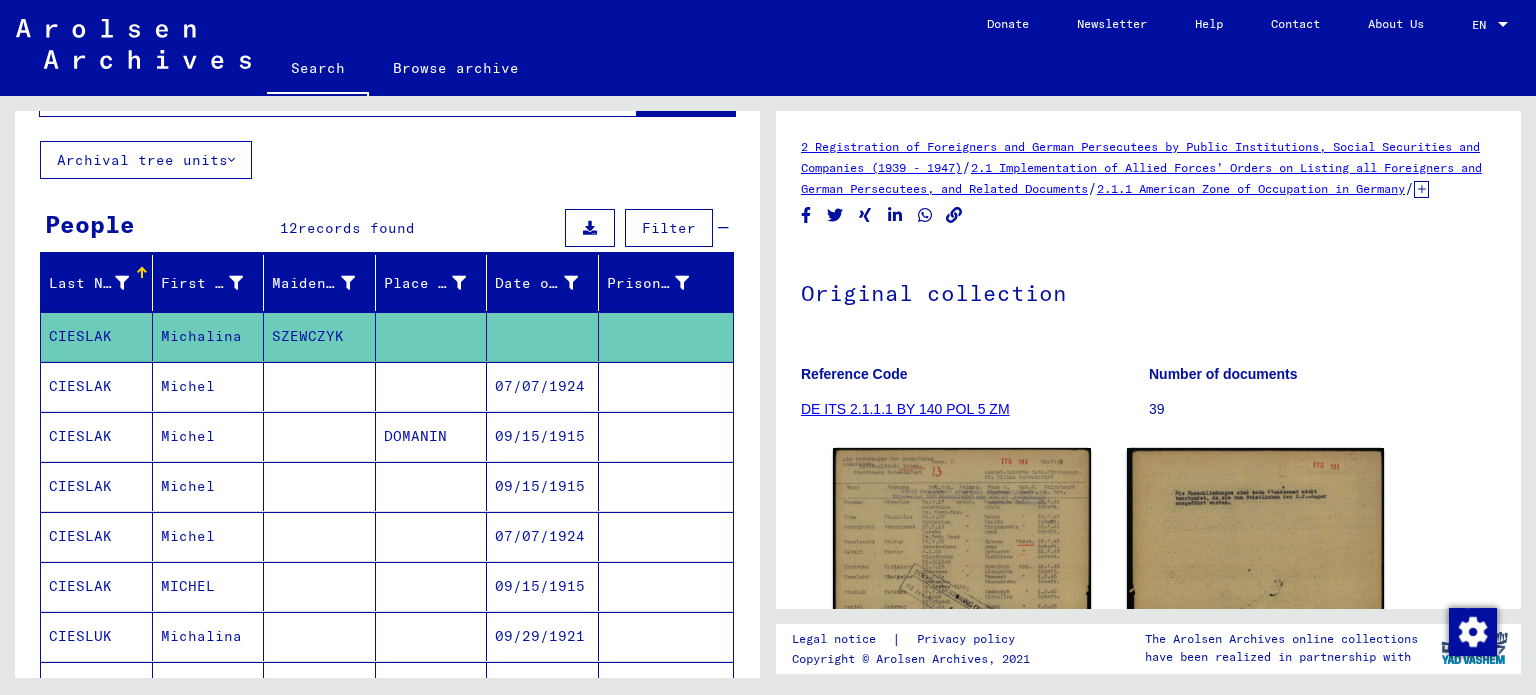 scroll, scrollTop: 0, scrollLeft: 0, axis: both 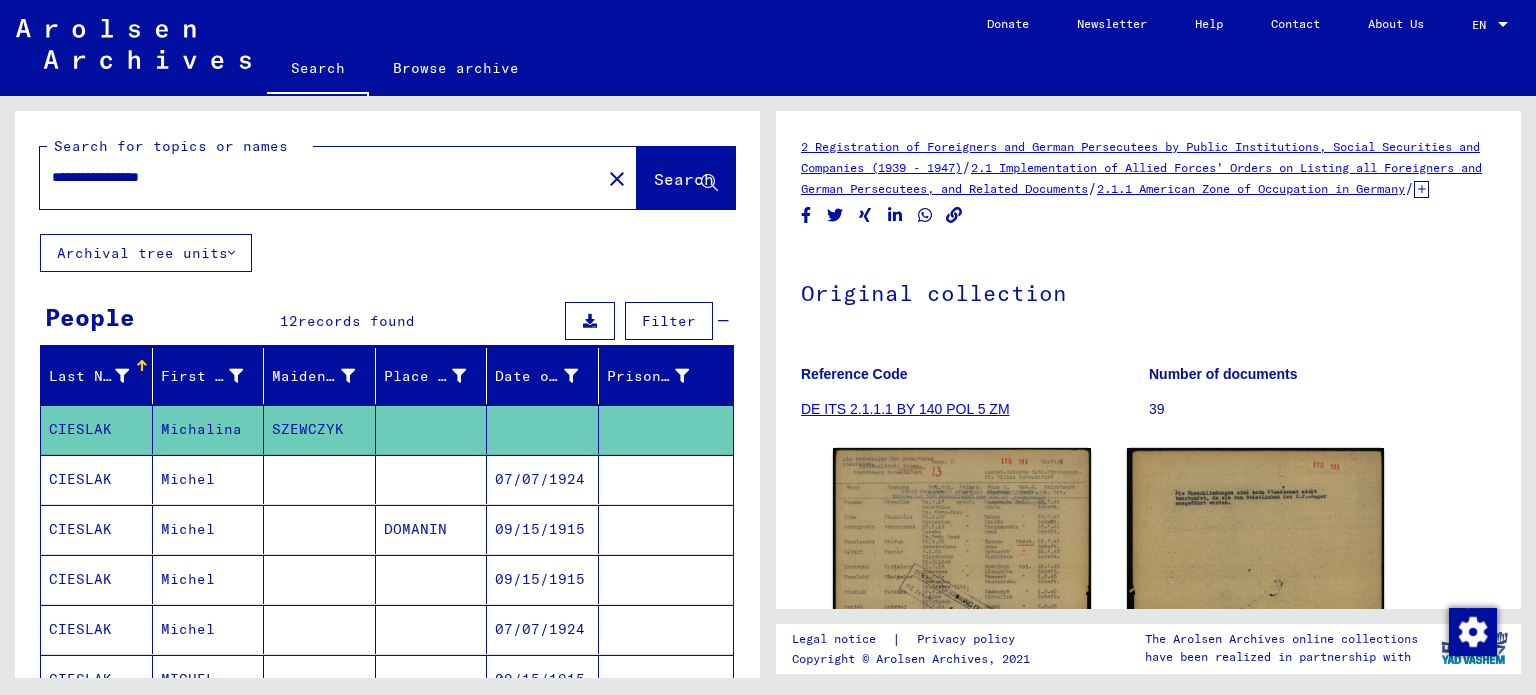 click on "**********" at bounding box center [320, 177] 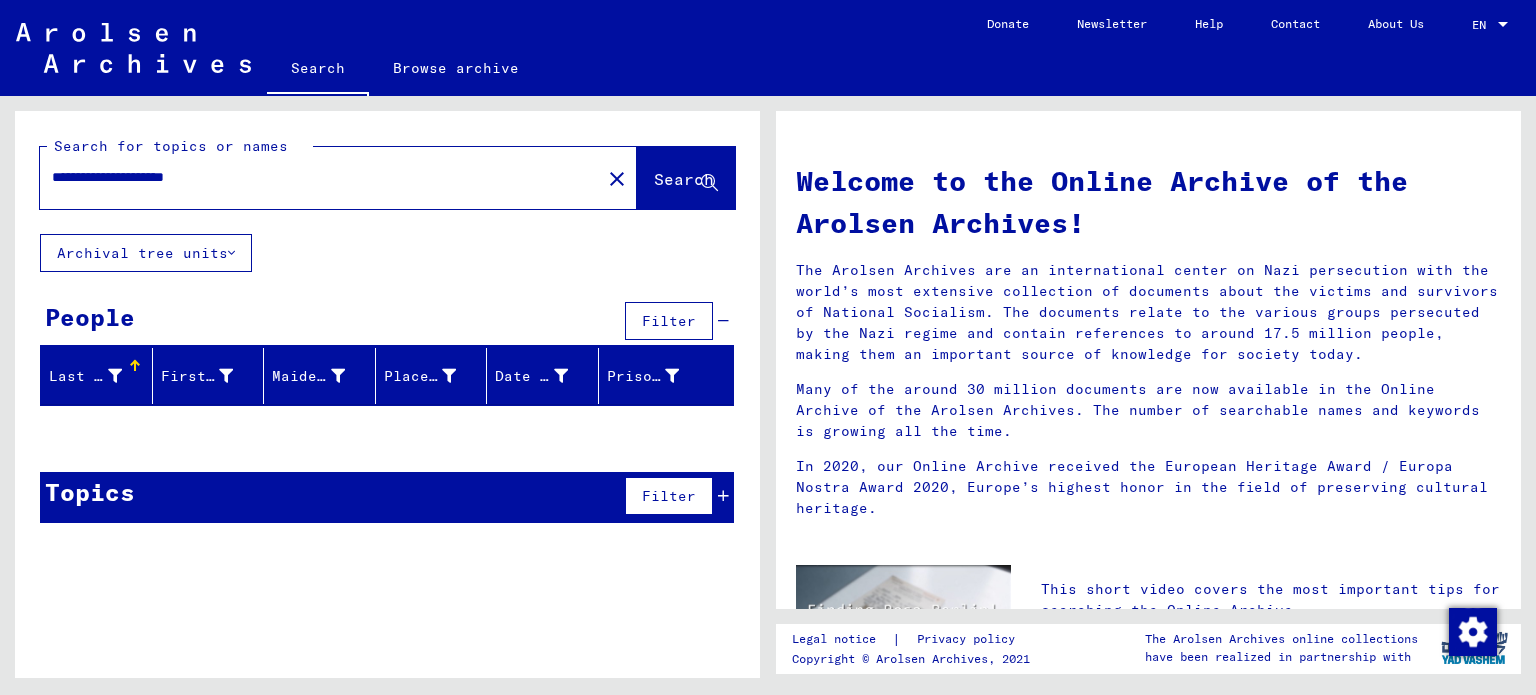drag, startPoint x: 308, startPoint y: 183, endPoint x: 0, endPoint y: 175, distance: 308.10388 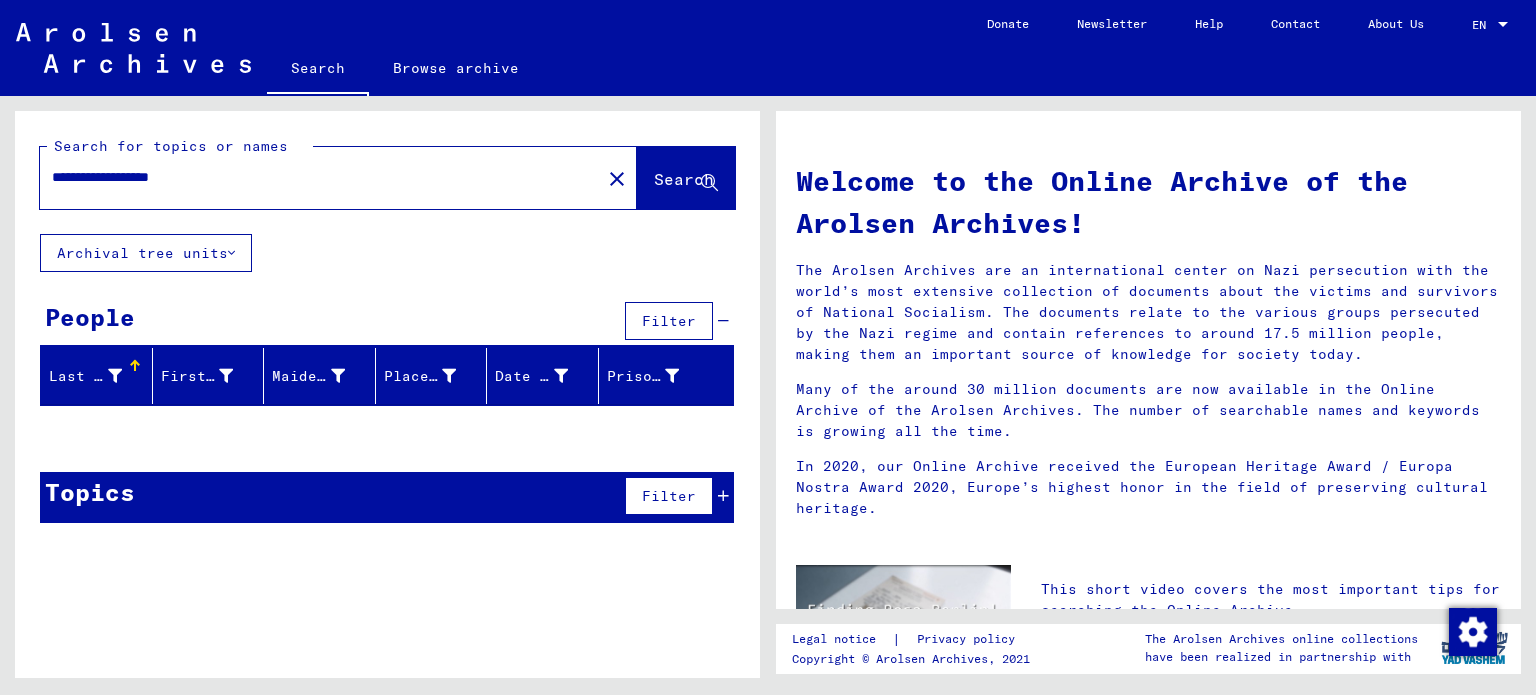 click on "**********" at bounding box center [314, 177] 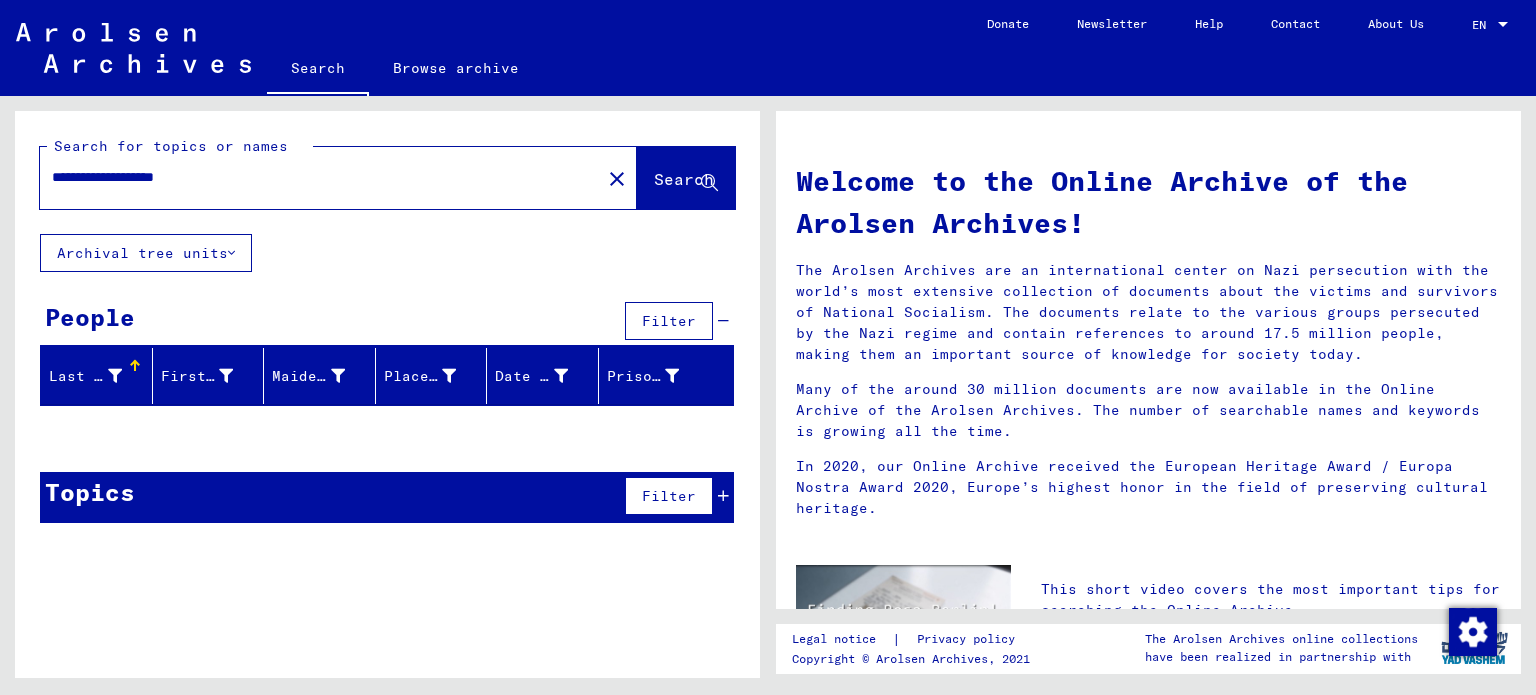 drag, startPoint x: 239, startPoint y: 176, endPoint x: 176, endPoint y: 173, distance: 63.07139 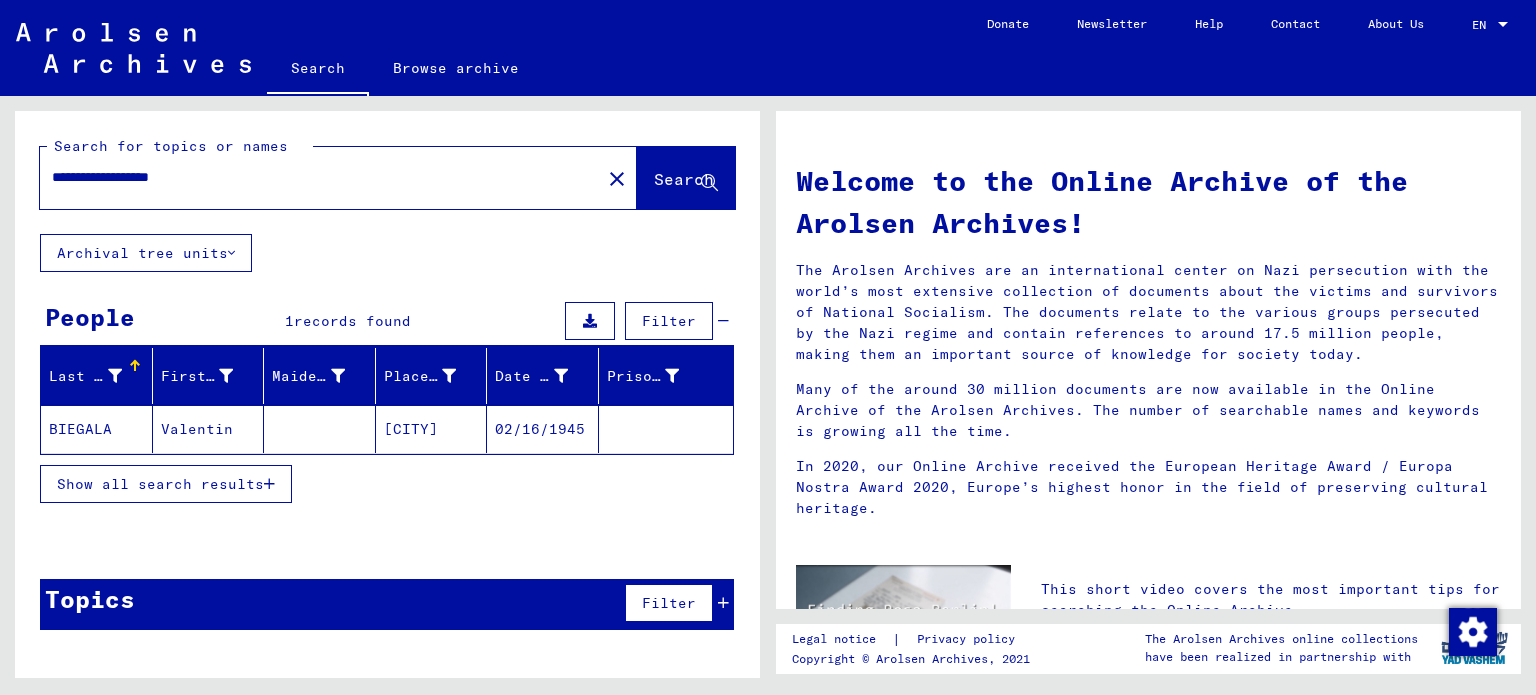 click on "BIEGALA" 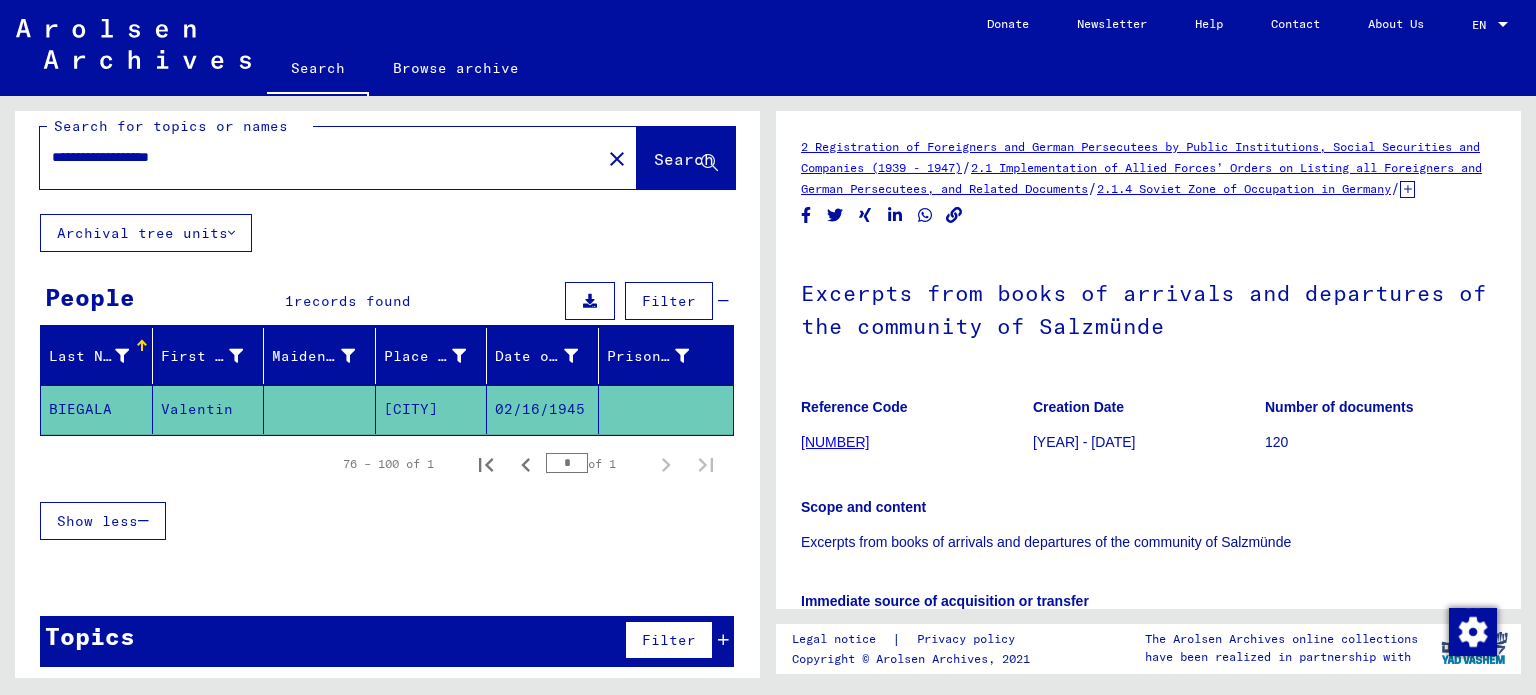 scroll, scrollTop: 25, scrollLeft: 0, axis: vertical 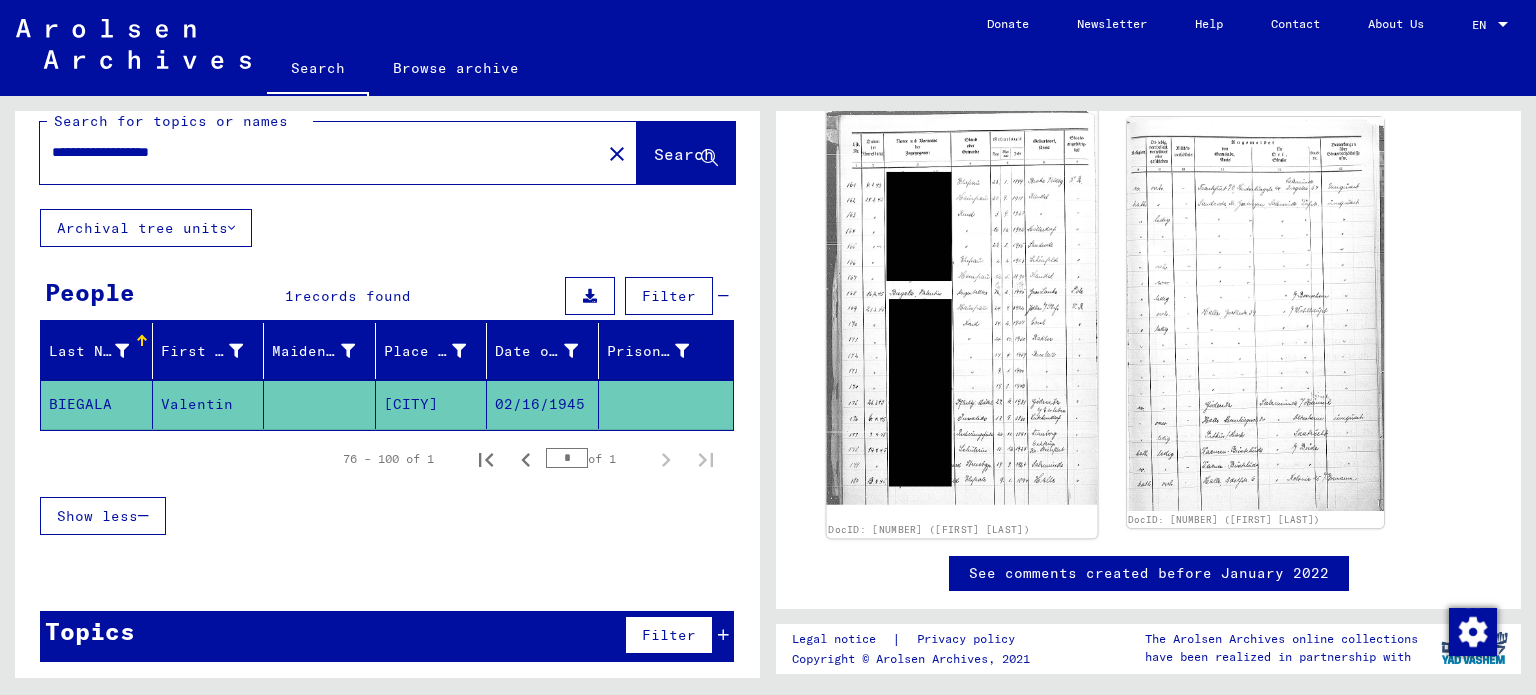 click 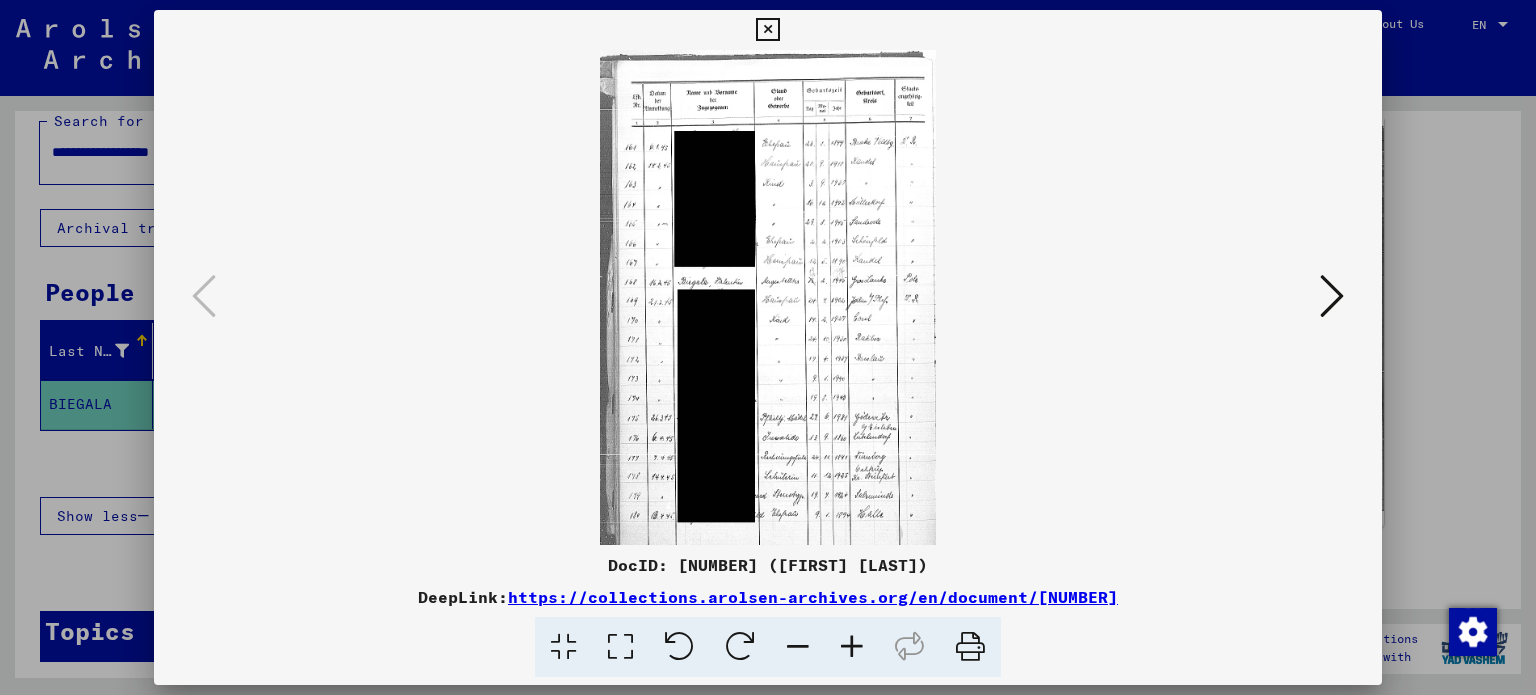 click at bounding box center [852, 647] 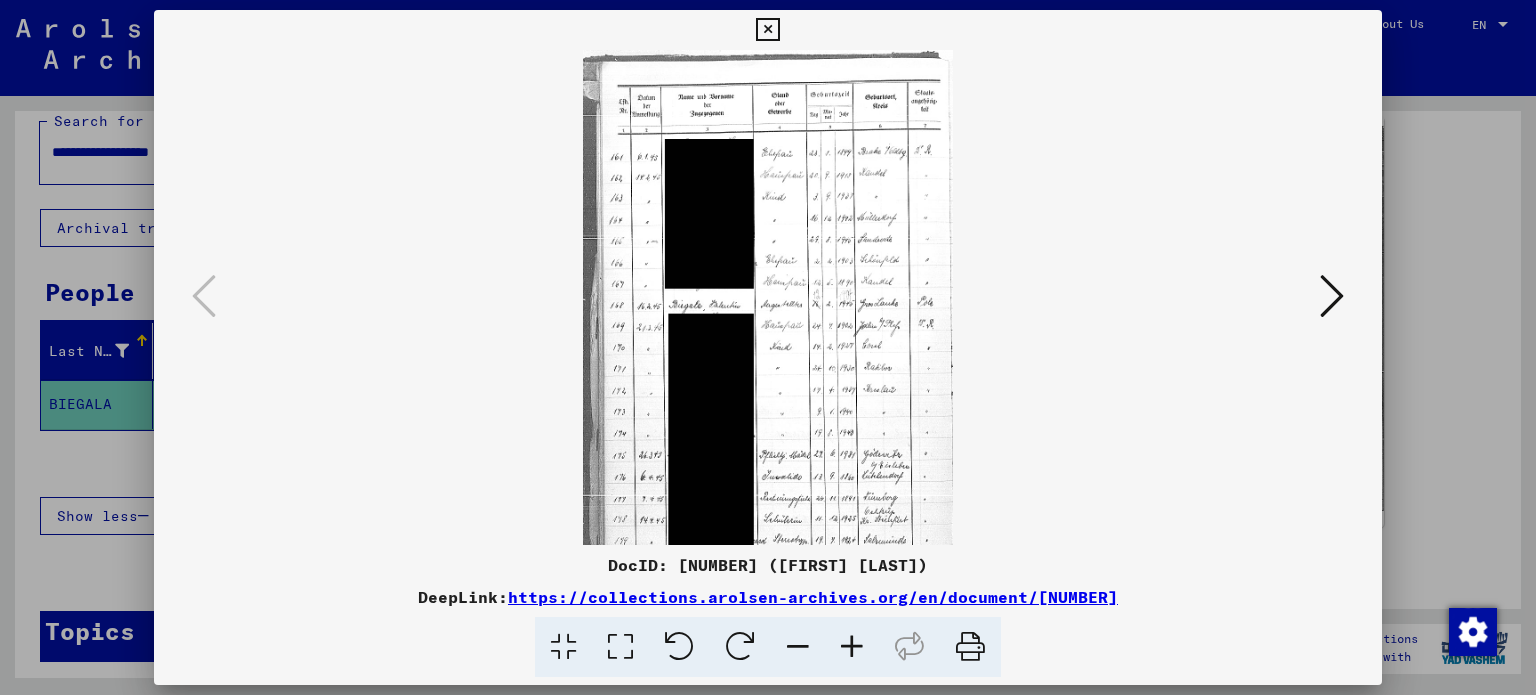 click at bounding box center [852, 647] 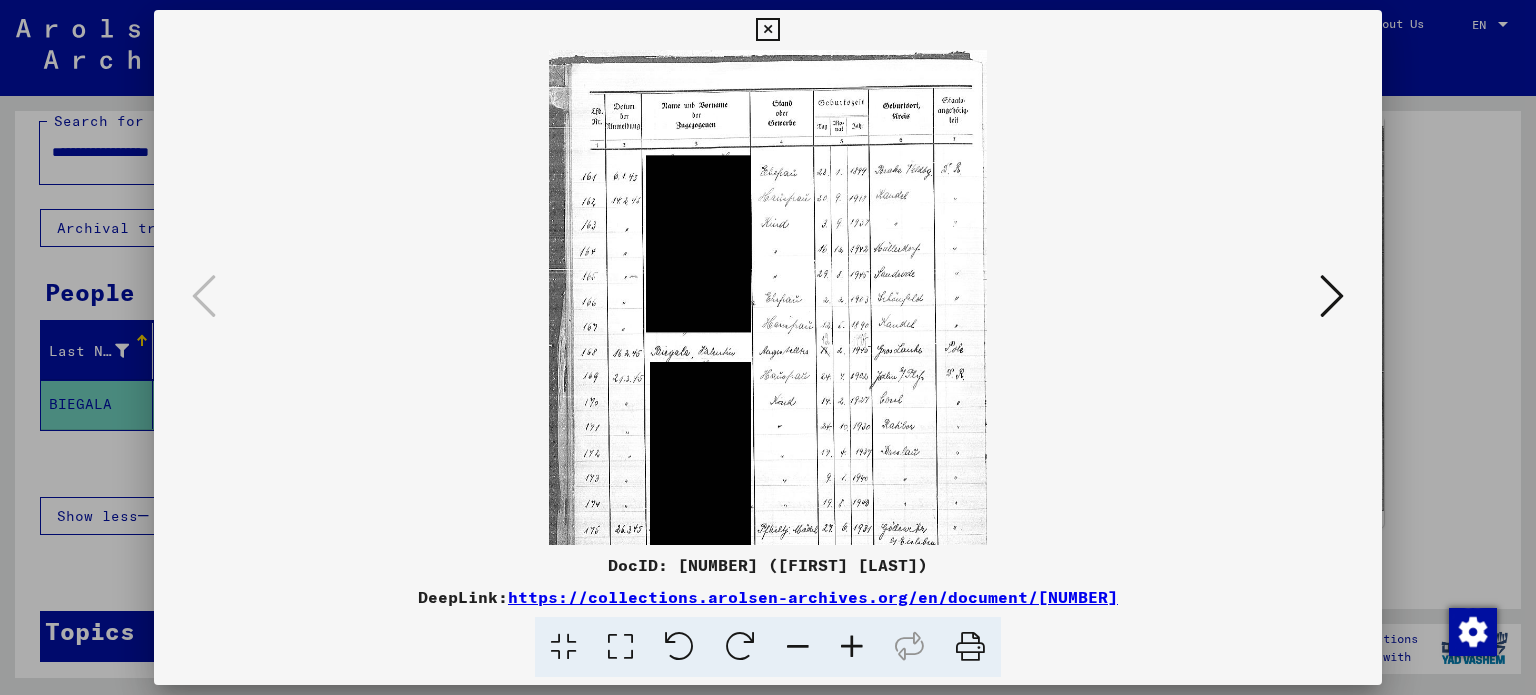click at bounding box center (852, 647) 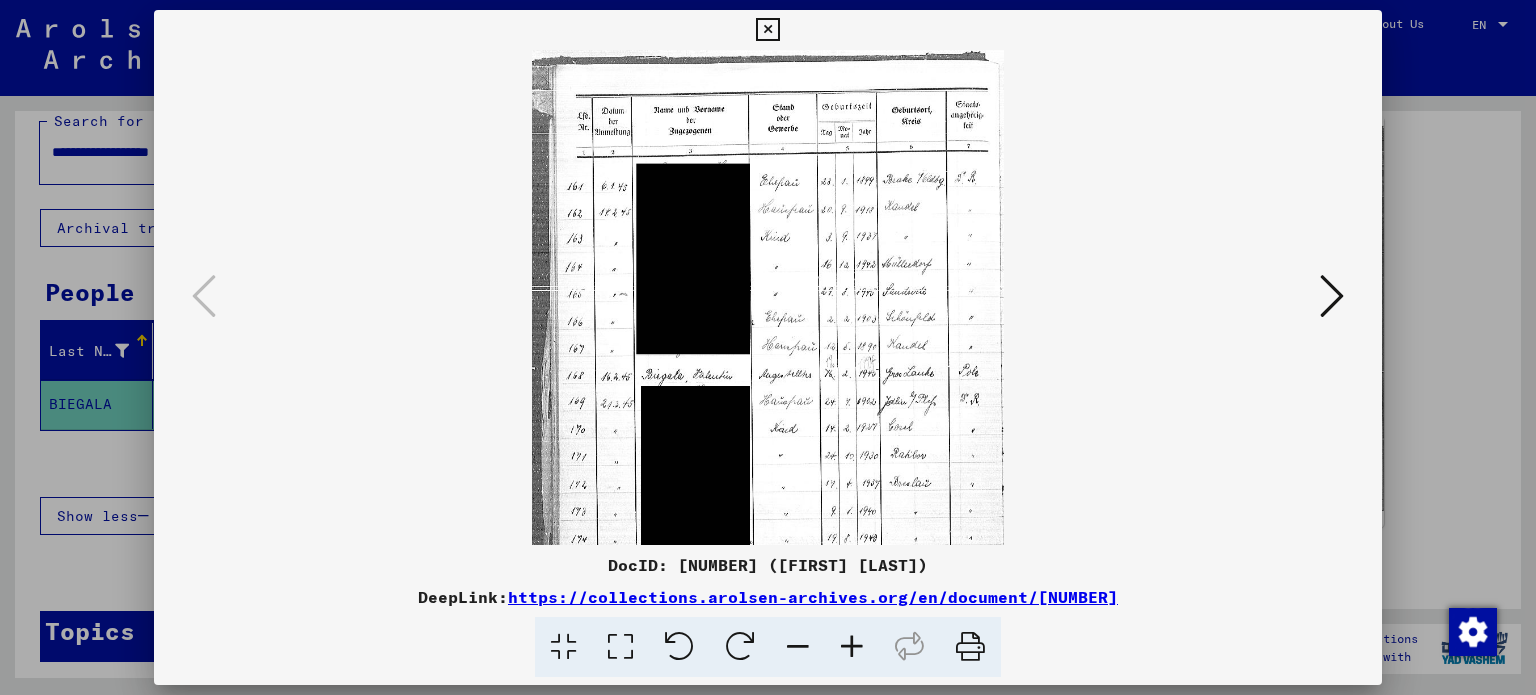click at bounding box center [852, 647] 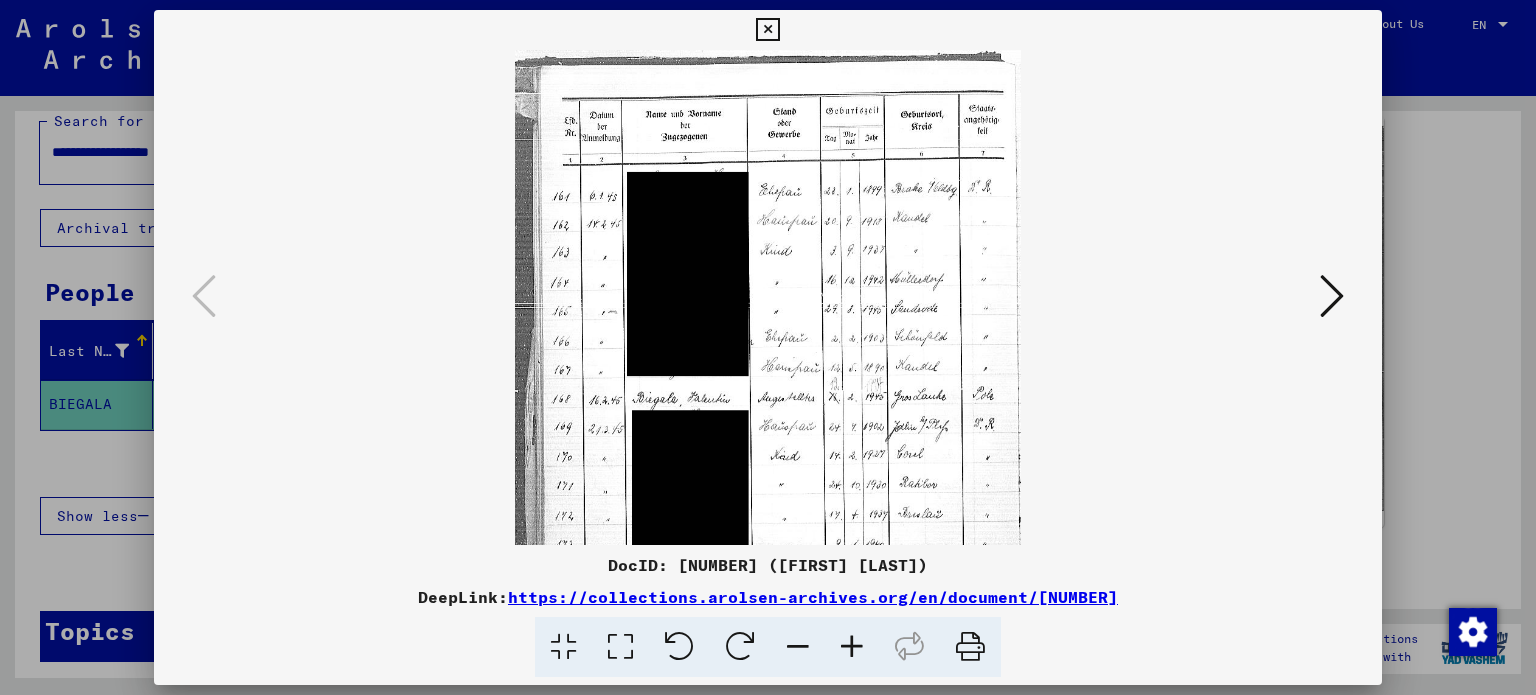 click at bounding box center (852, 647) 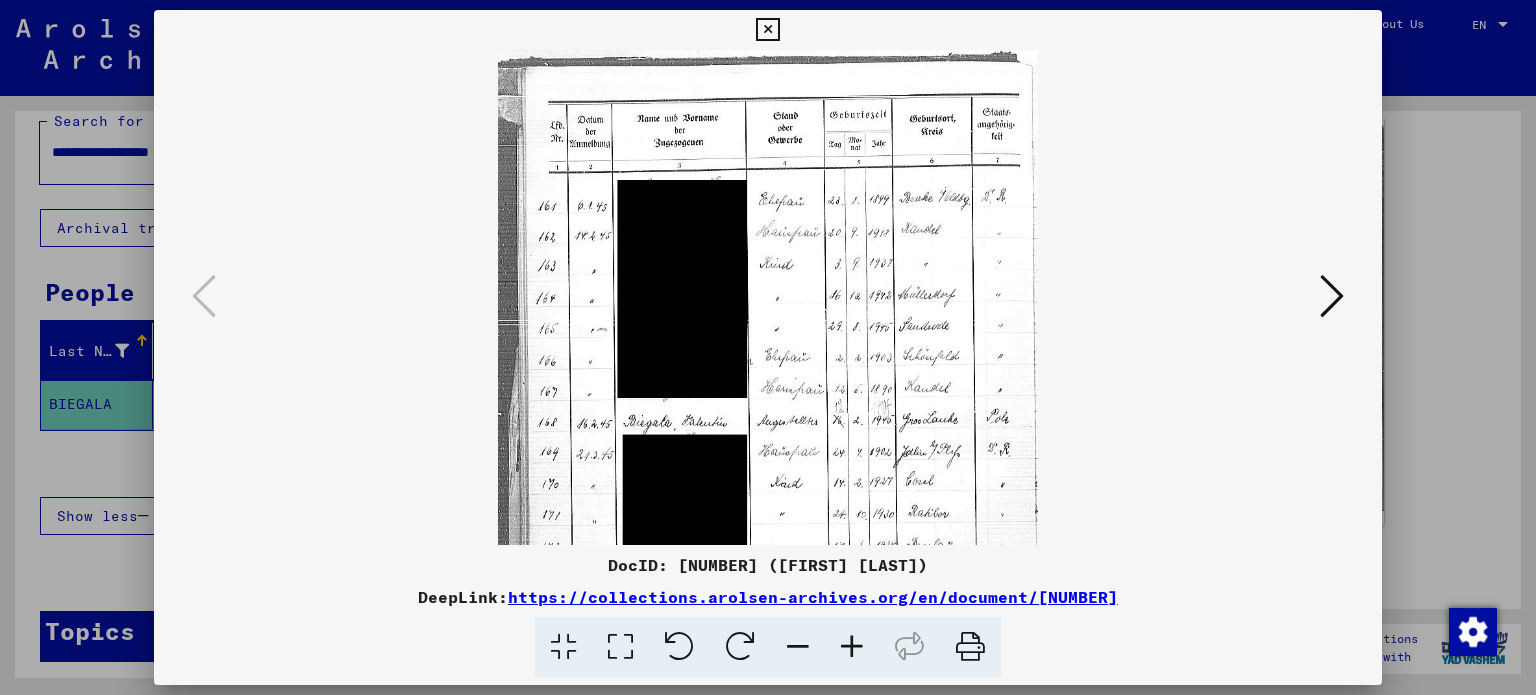click at bounding box center [852, 647] 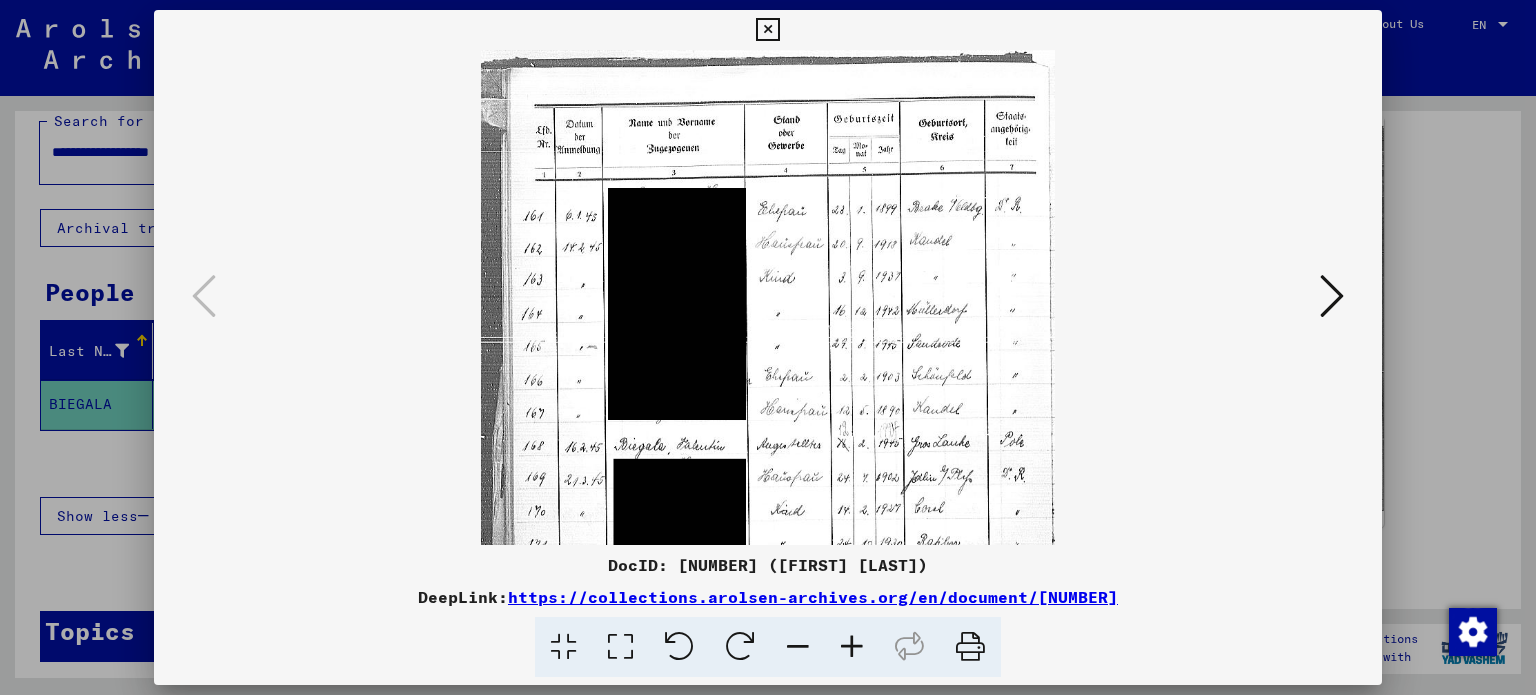 click at bounding box center (1332, 296) 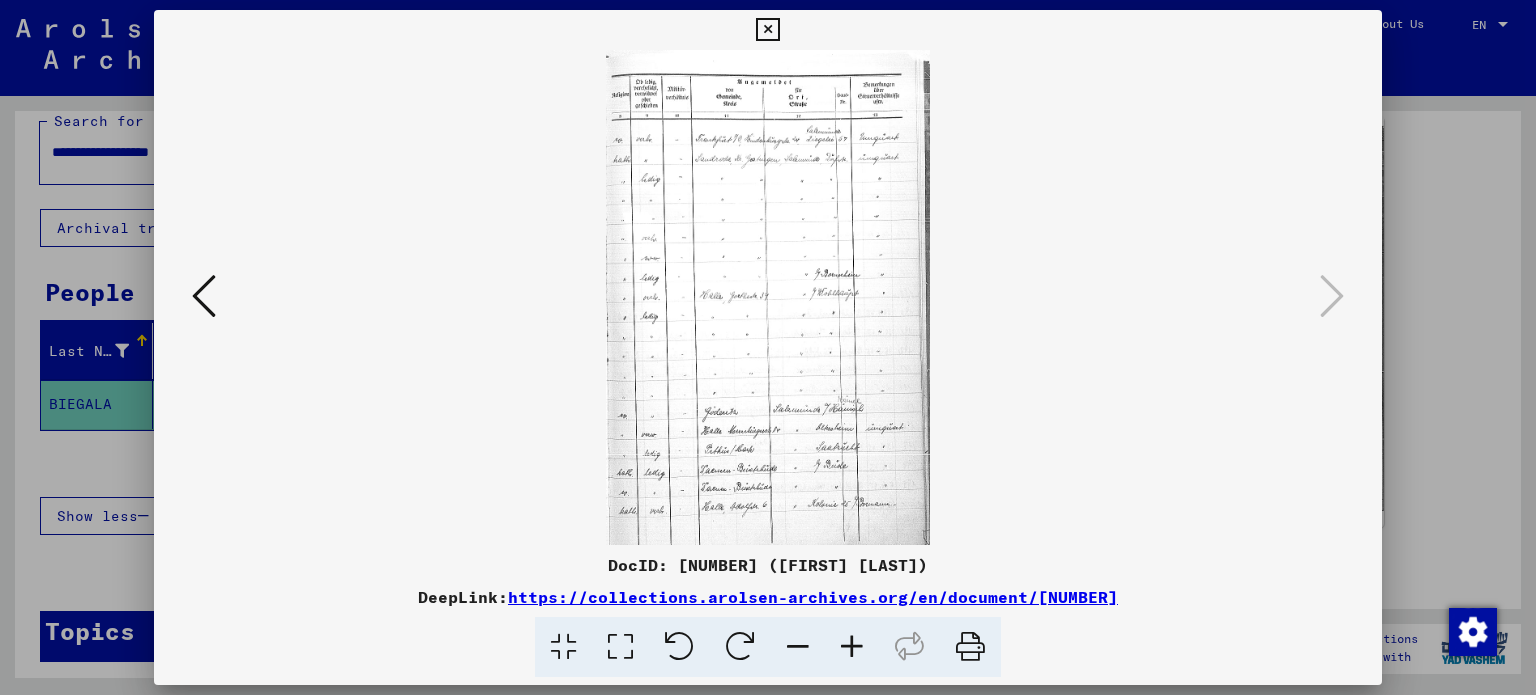 click at bounding box center [204, 296] 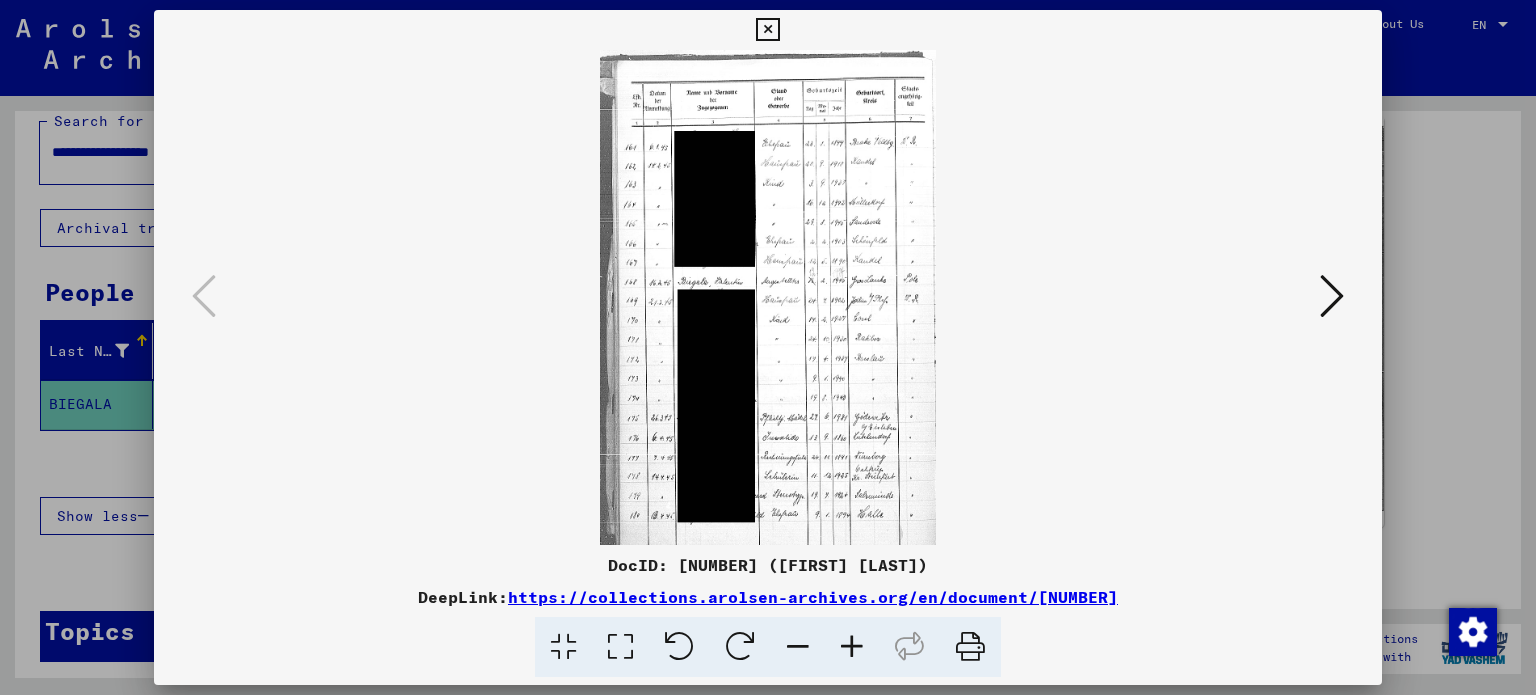 click at bounding box center (1332, 297) 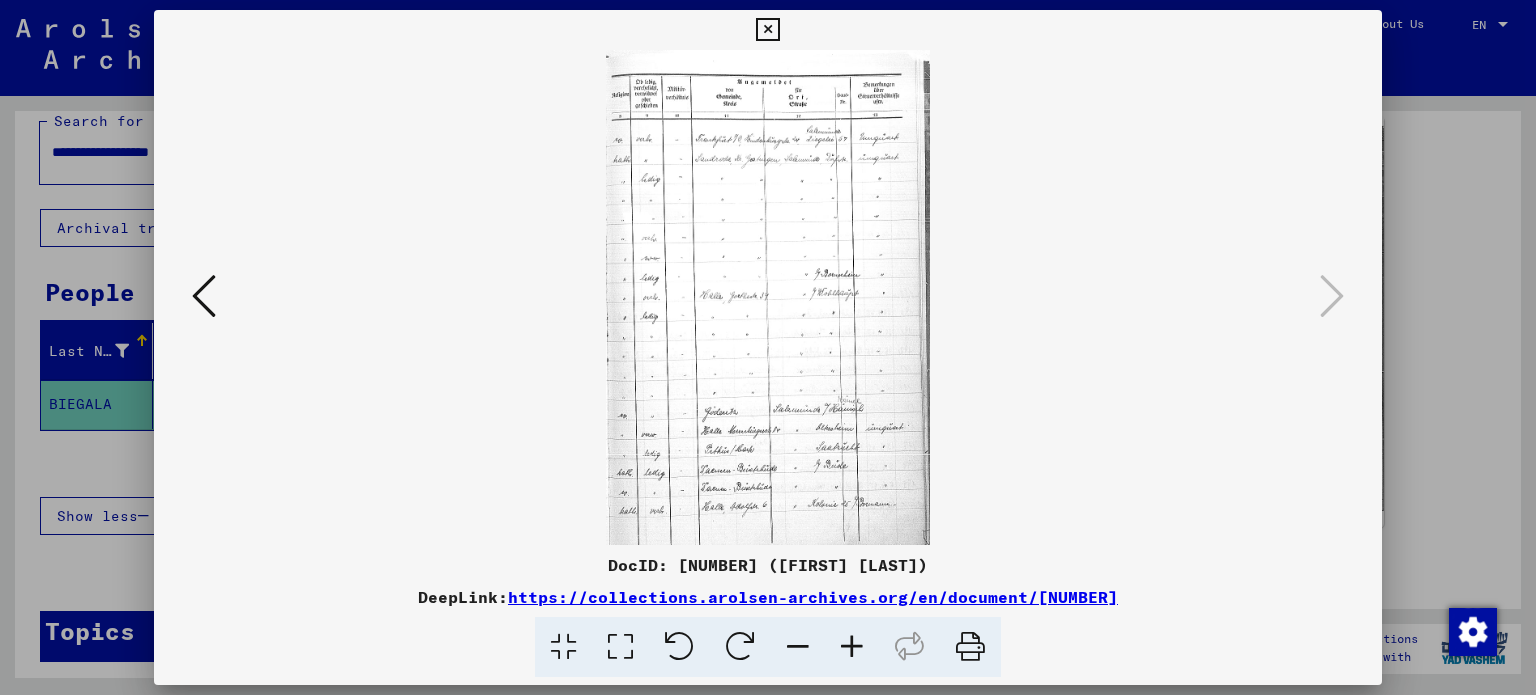 click at bounding box center (852, 647) 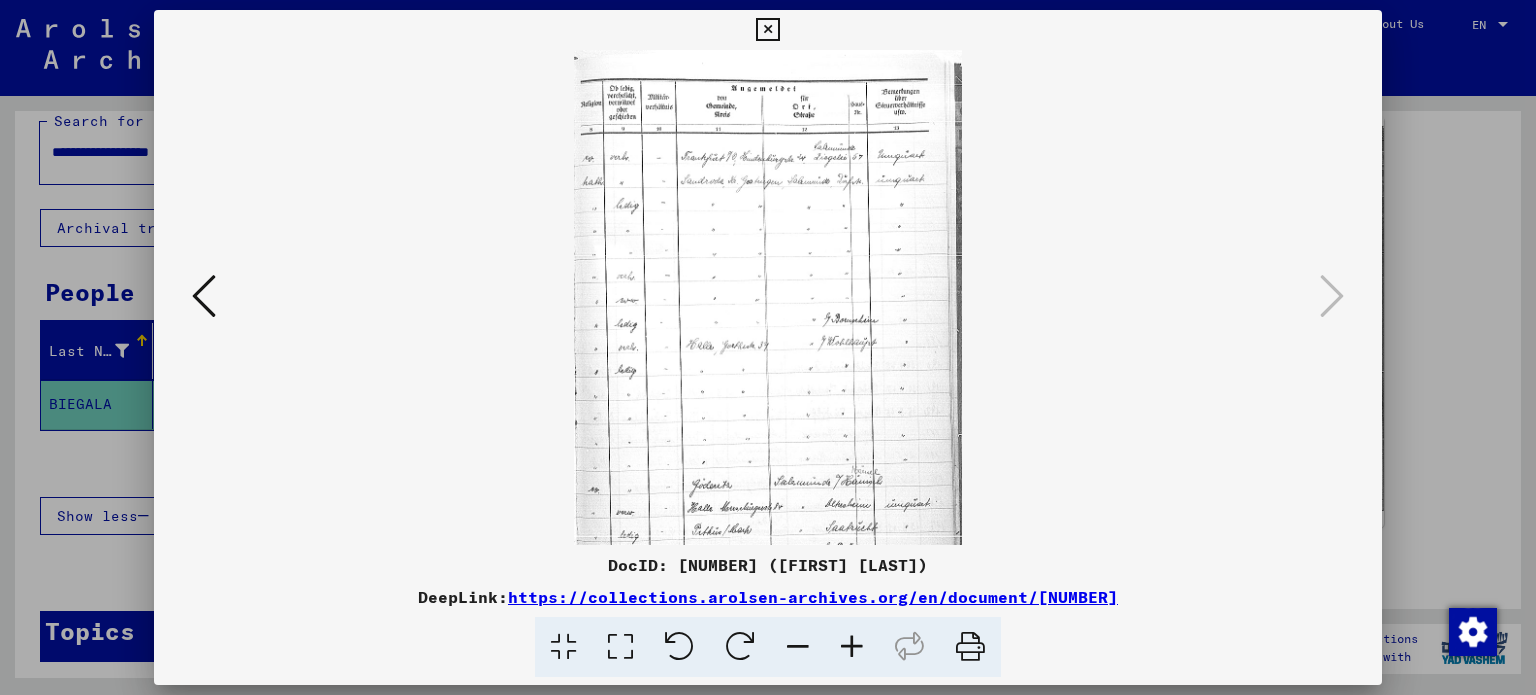 click at bounding box center (852, 647) 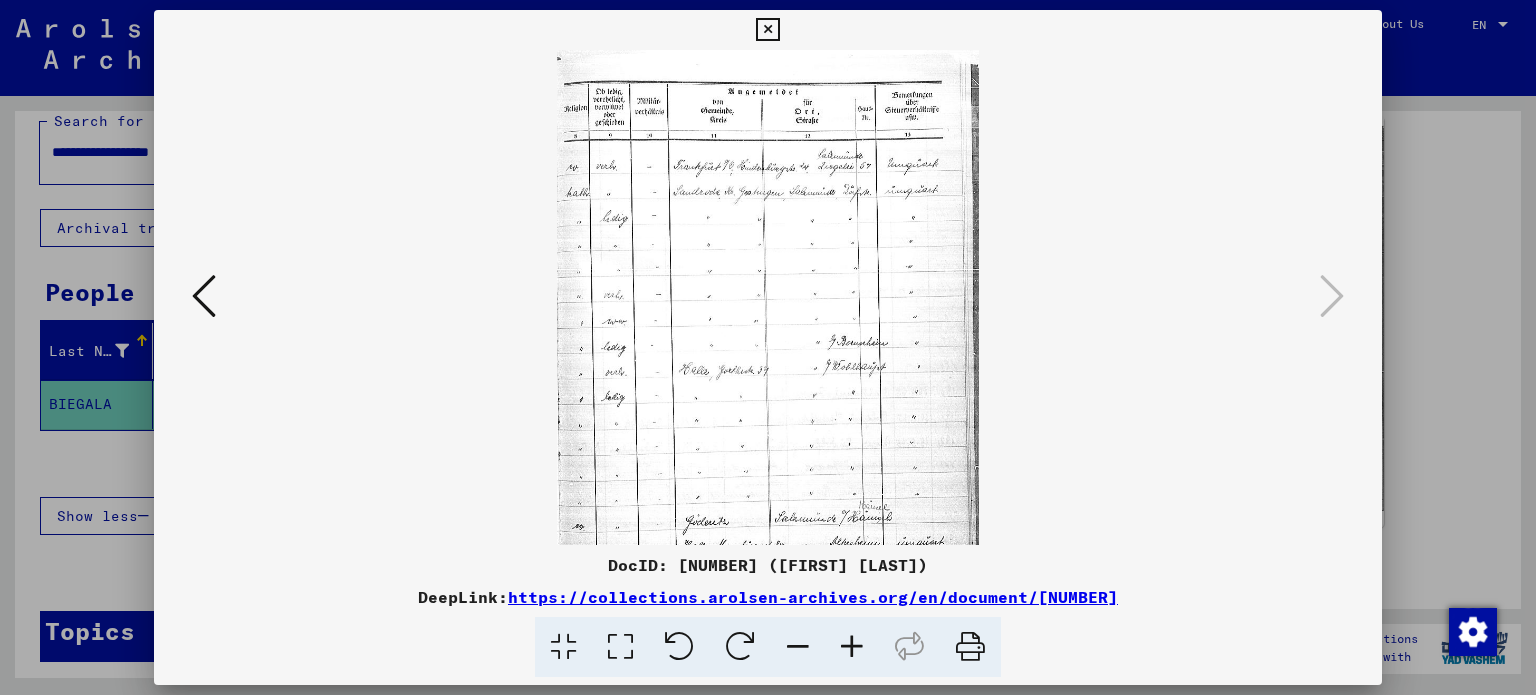 click at bounding box center (852, 647) 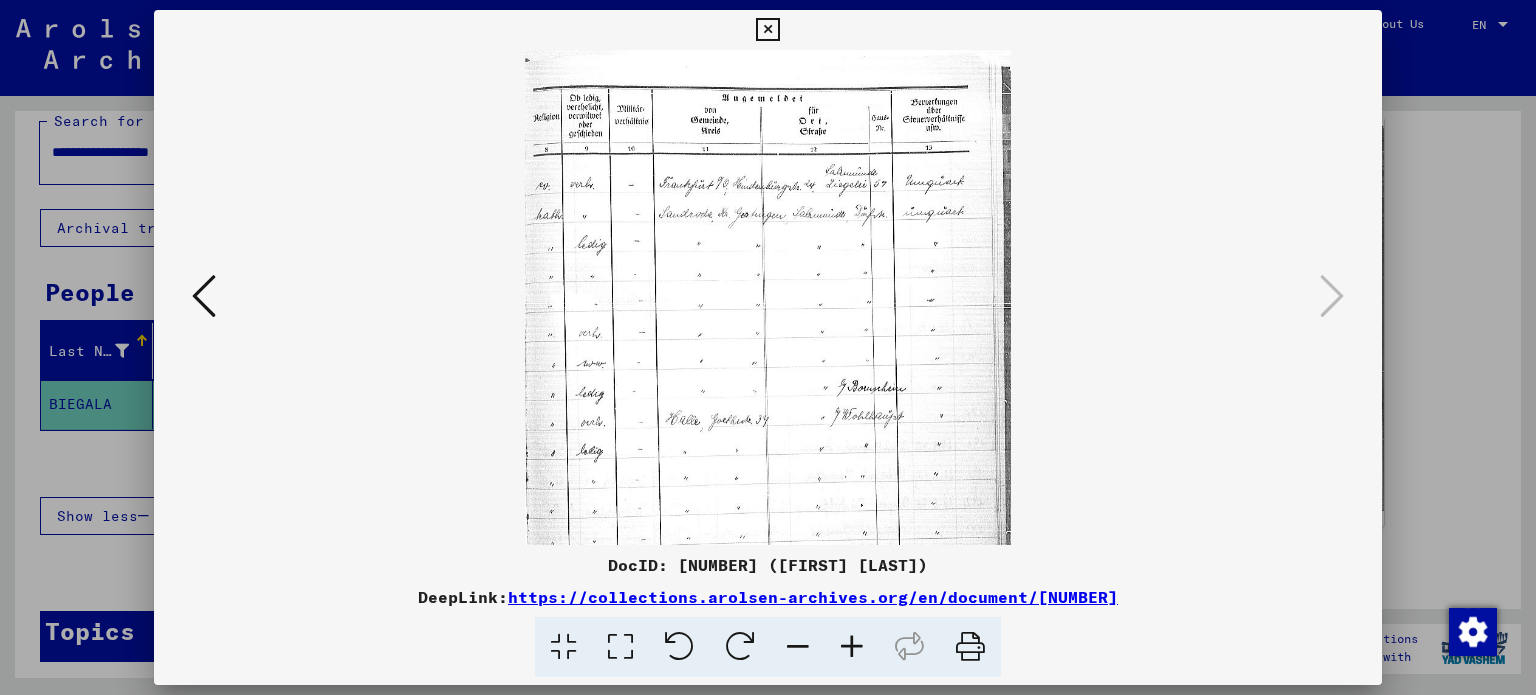 click at bounding box center (852, 647) 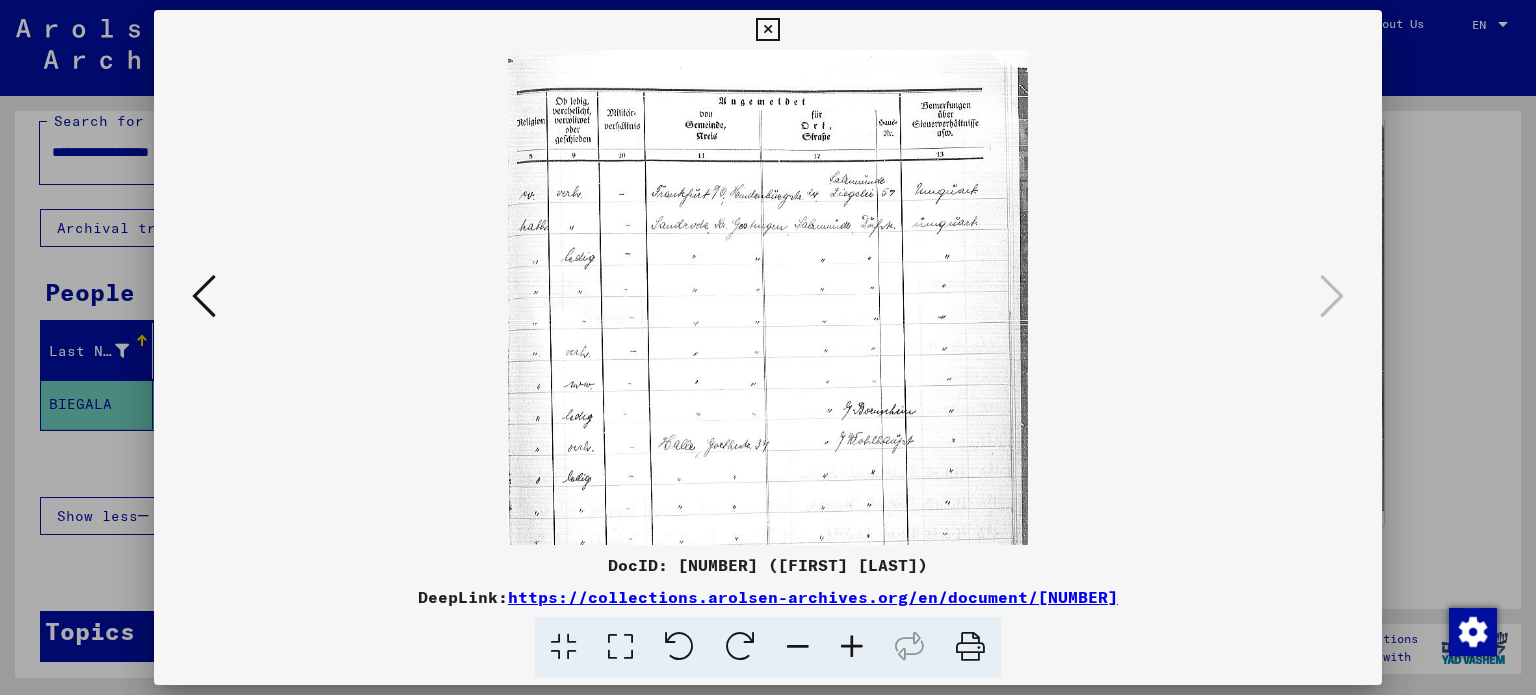 click at bounding box center (852, 647) 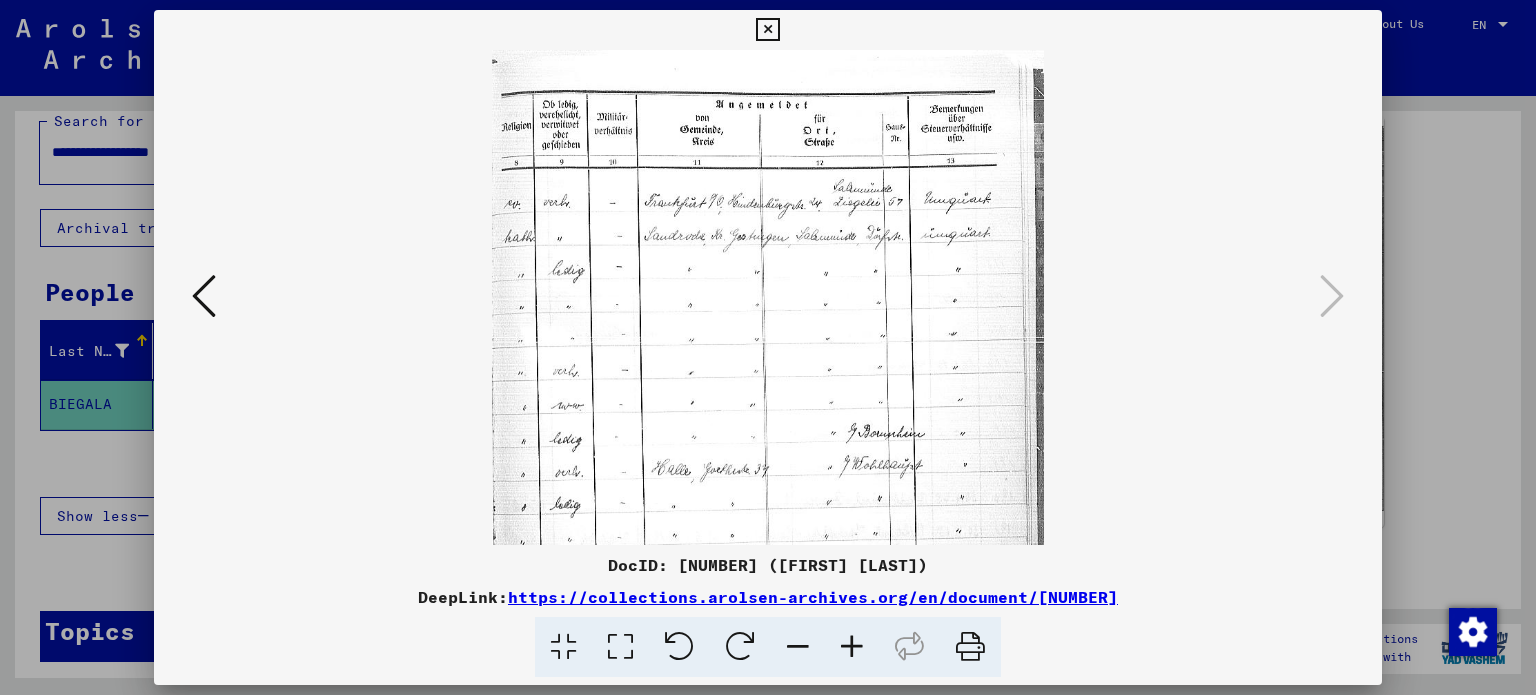 click at bounding box center (852, 647) 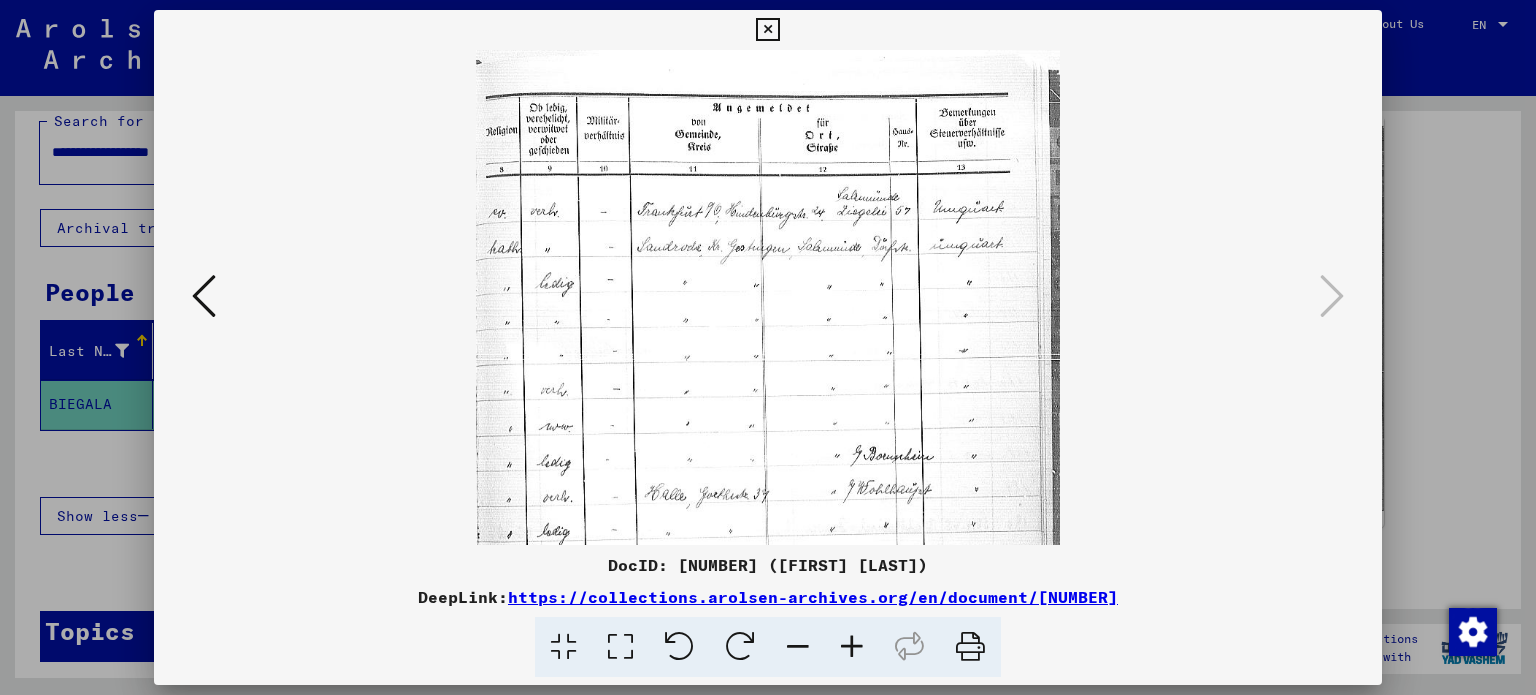 click at bounding box center [852, 647] 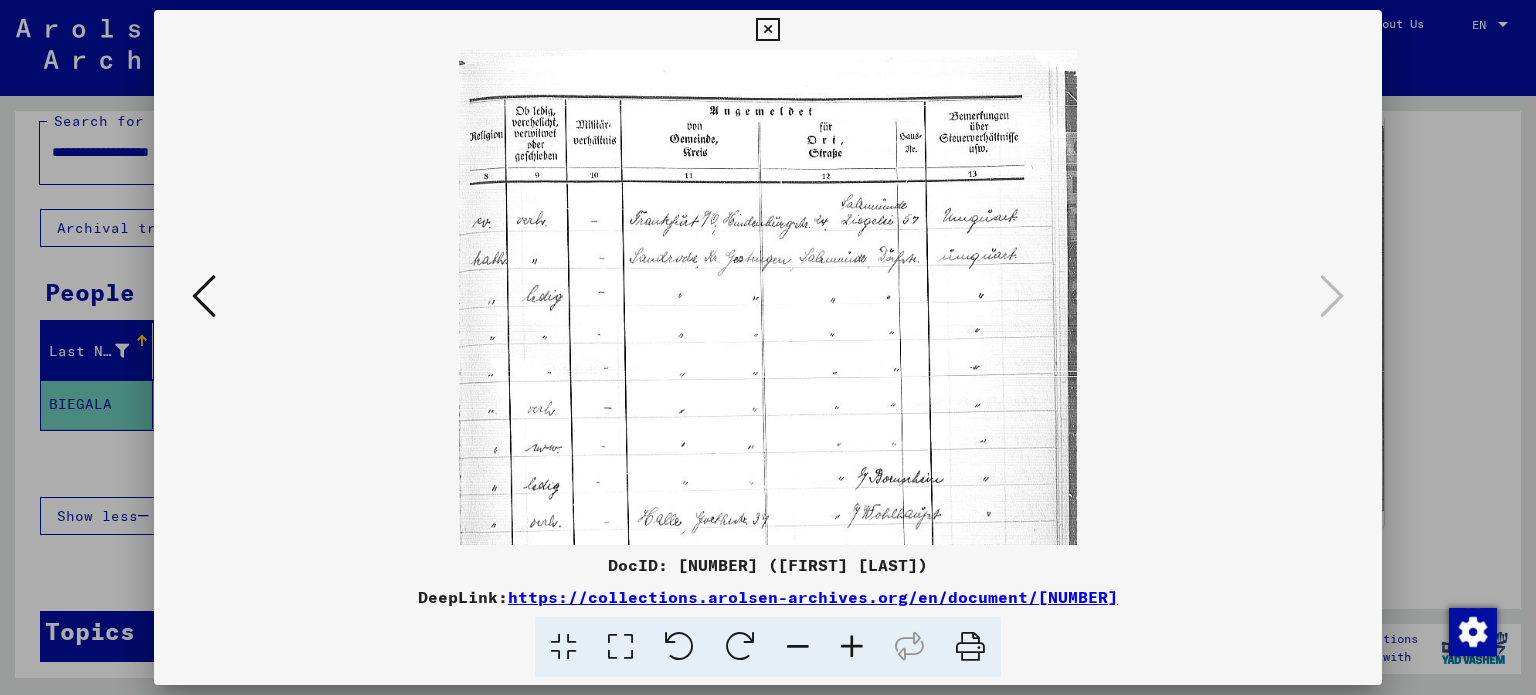 click at bounding box center (767, 30) 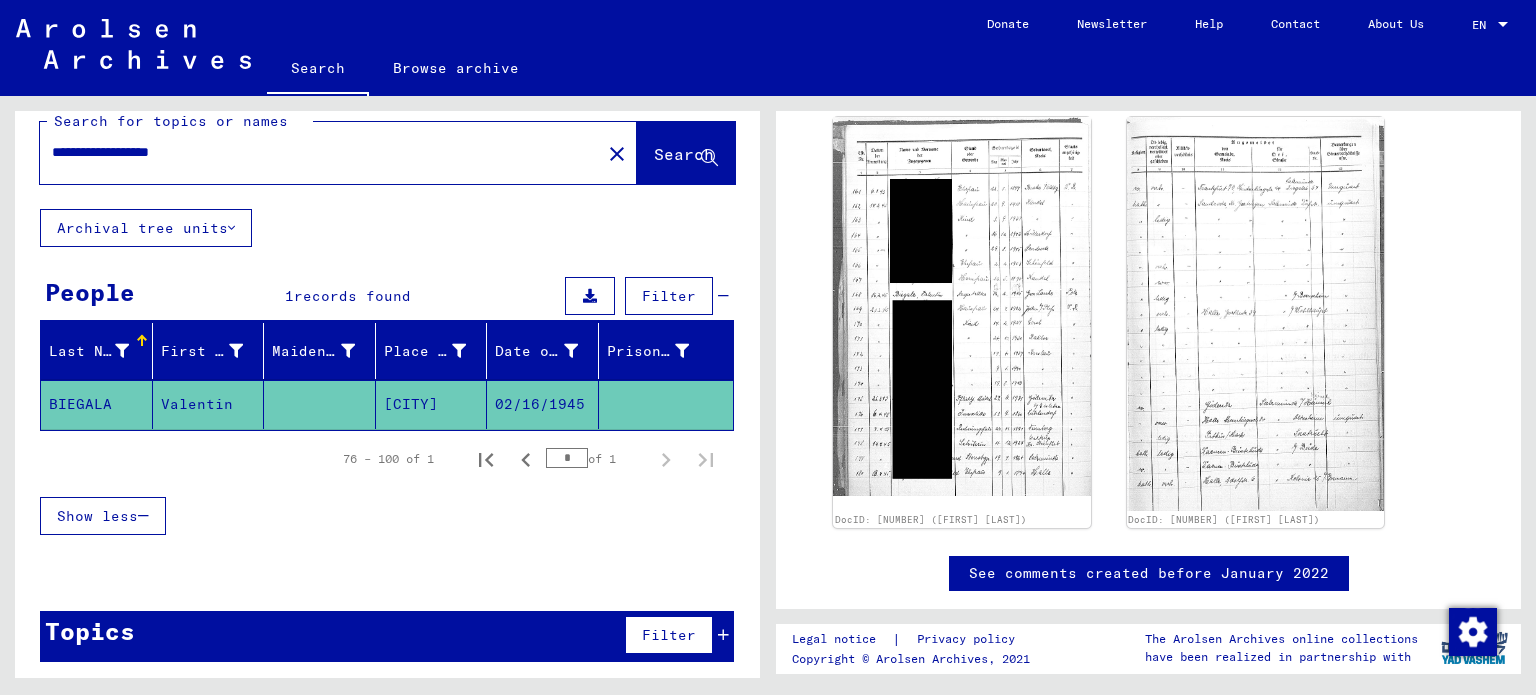 click on "**********" at bounding box center (320, 152) 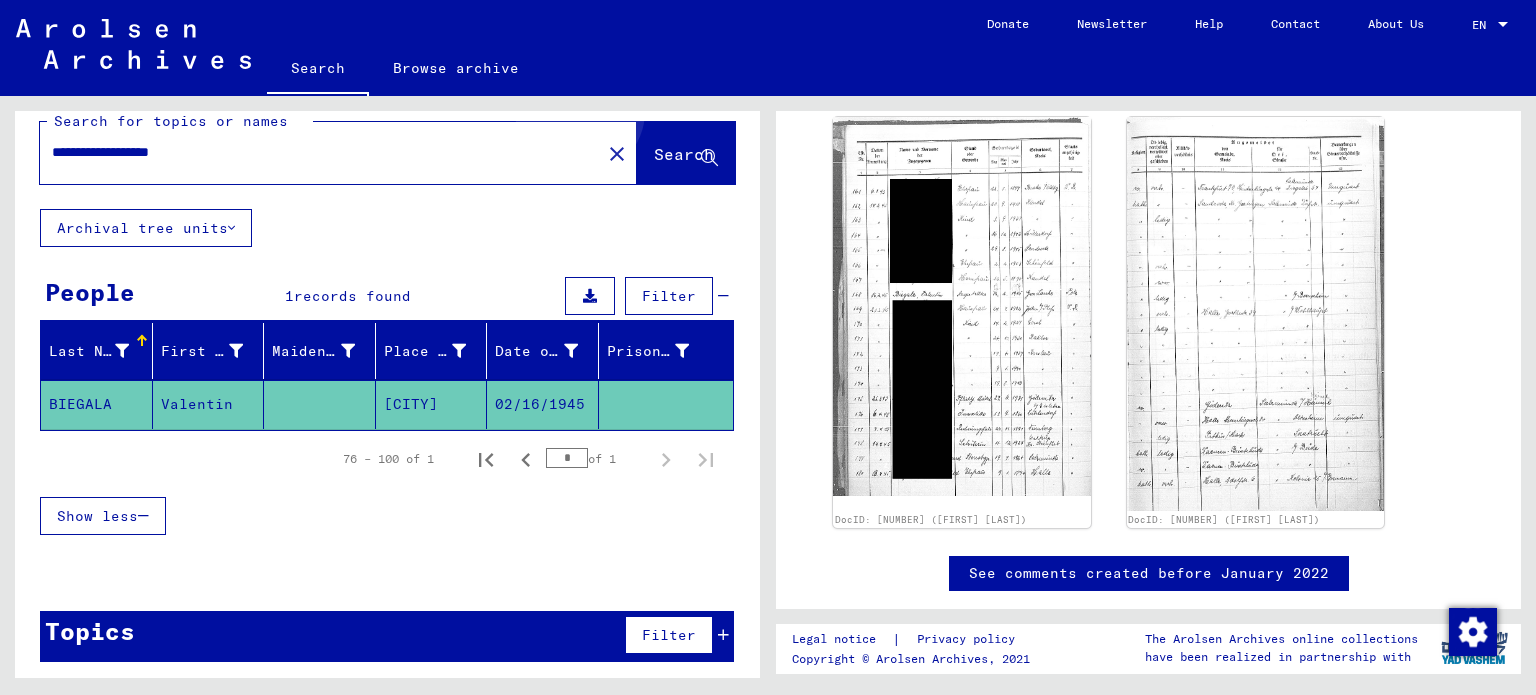 click on "Search" 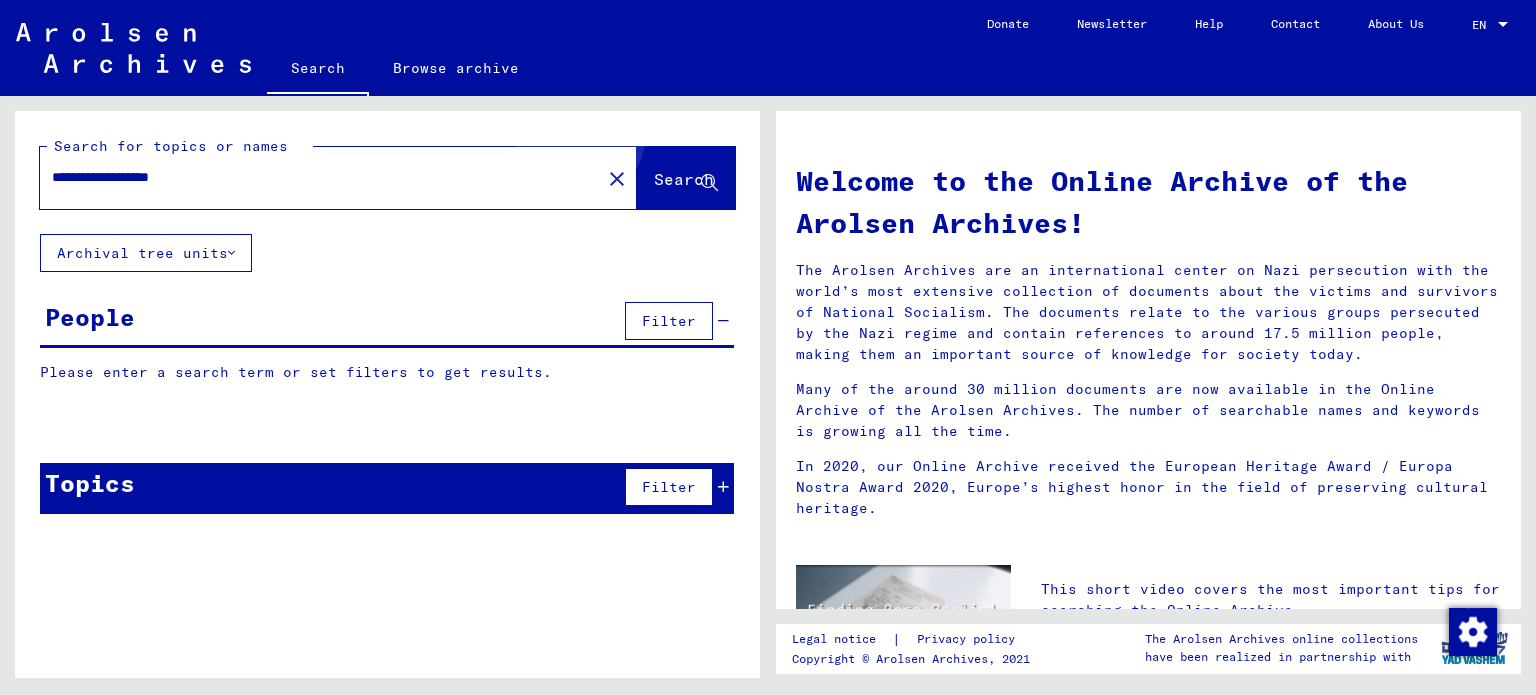 scroll, scrollTop: 0, scrollLeft: 0, axis: both 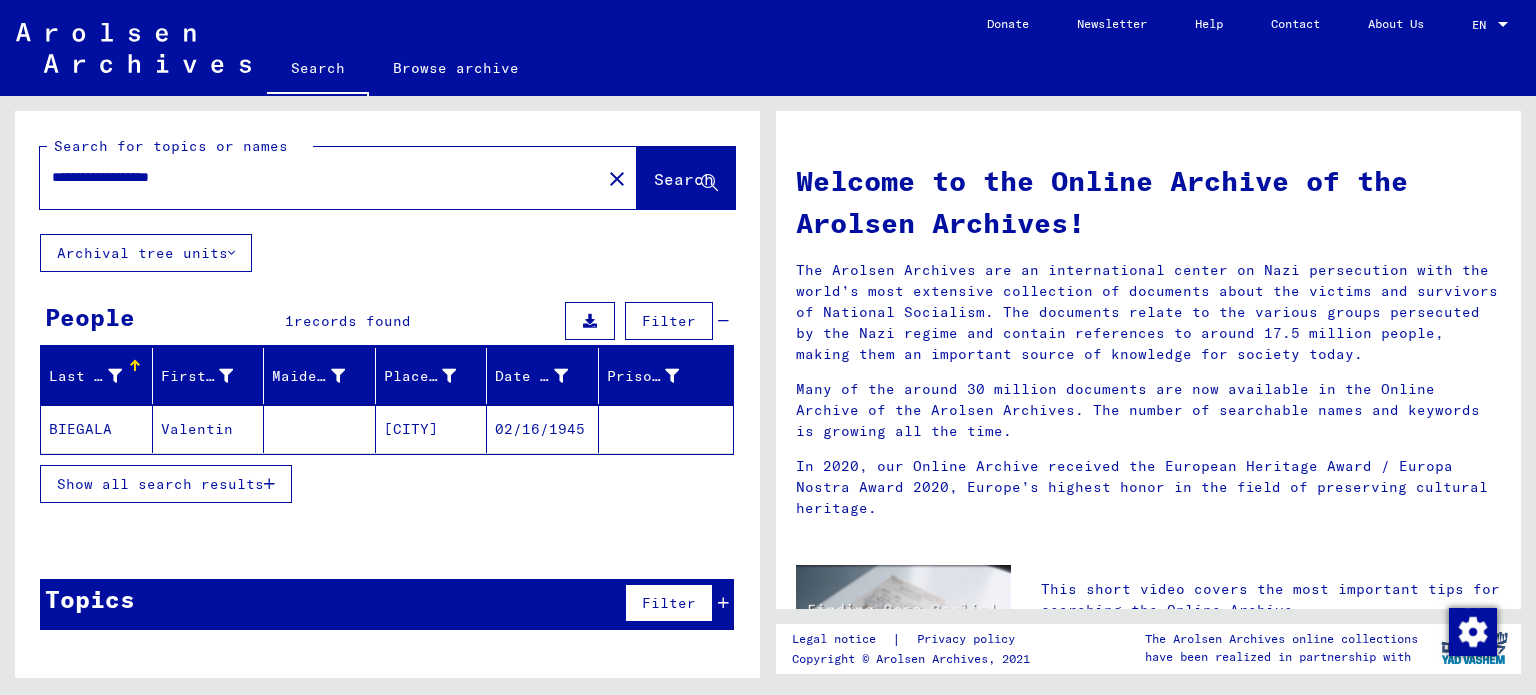 drag, startPoint x: 472, startPoint y: 427, endPoint x: 366, endPoint y: 415, distance: 106.677086 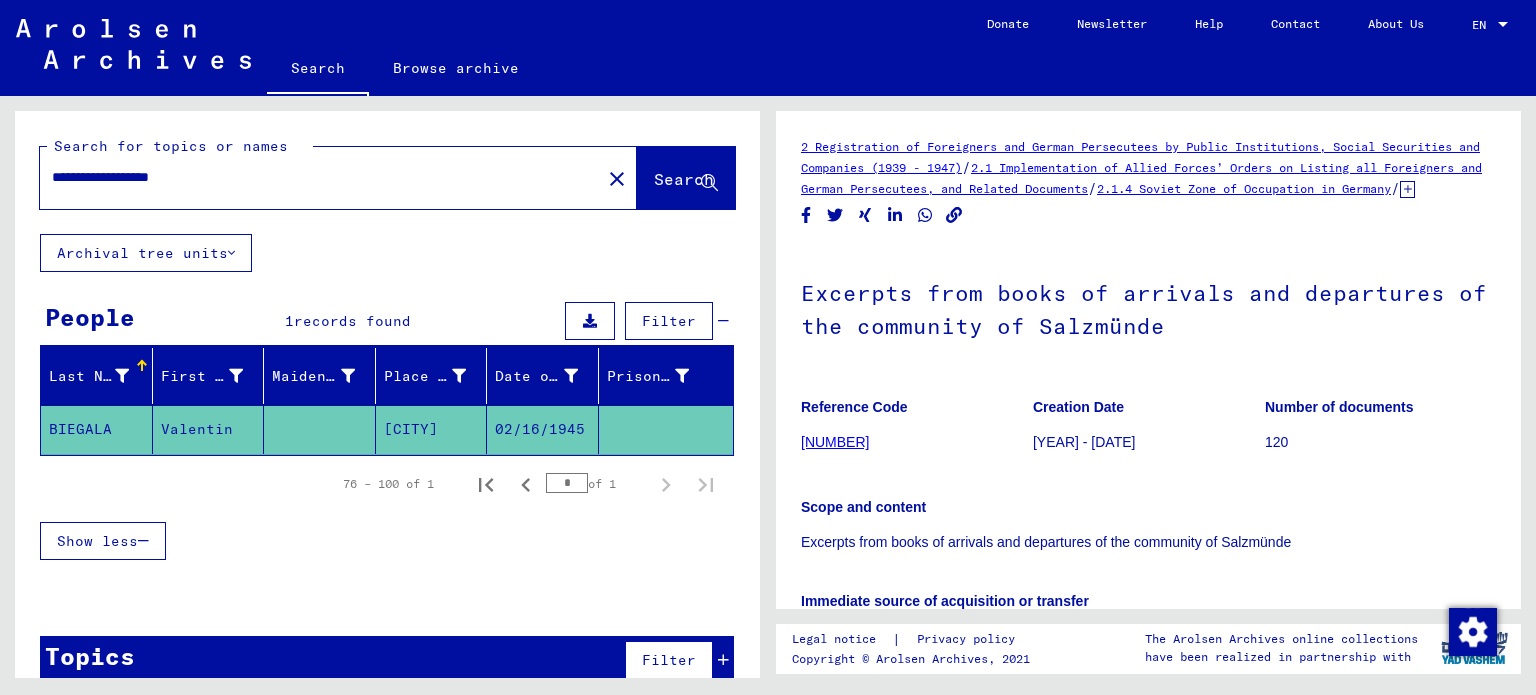 drag, startPoint x: 245, startPoint y: 179, endPoint x: 124, endPoint y: 179, distance: 121 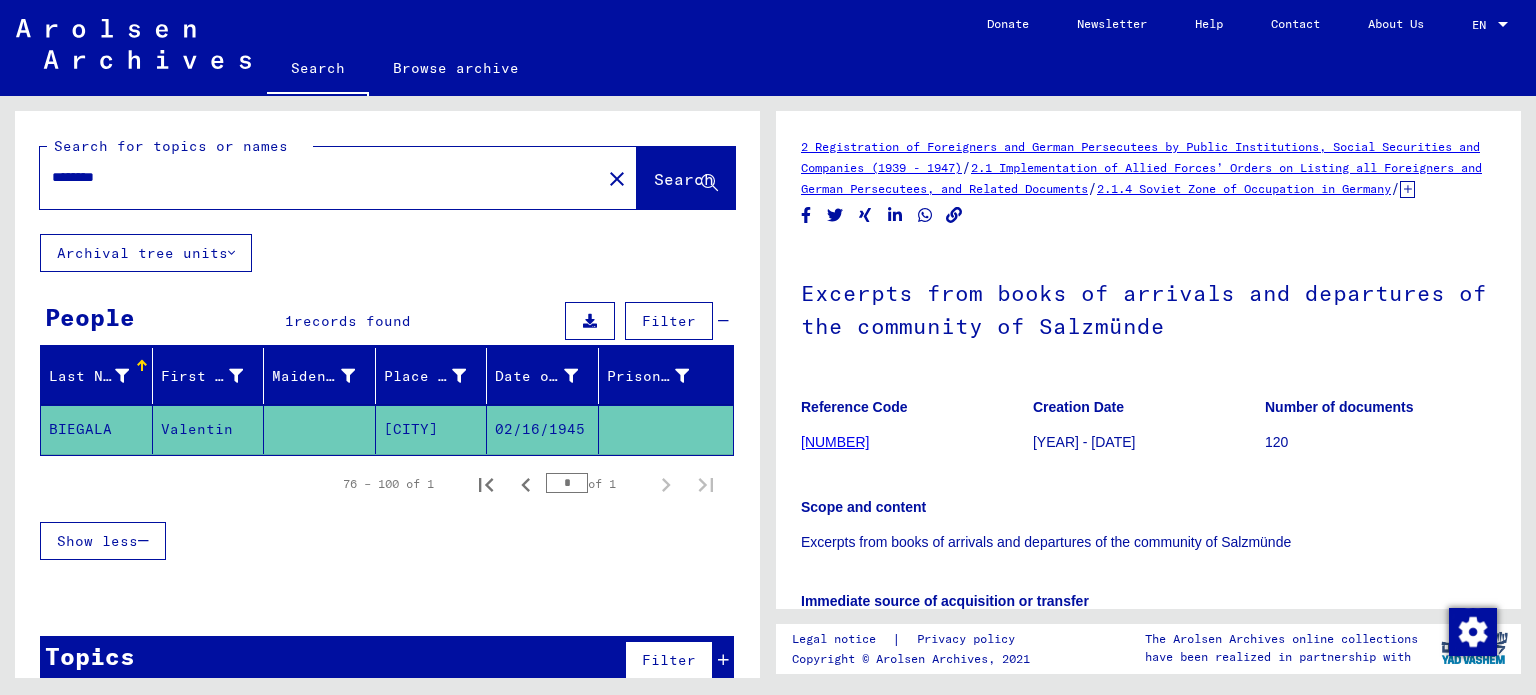 paste on "**********" 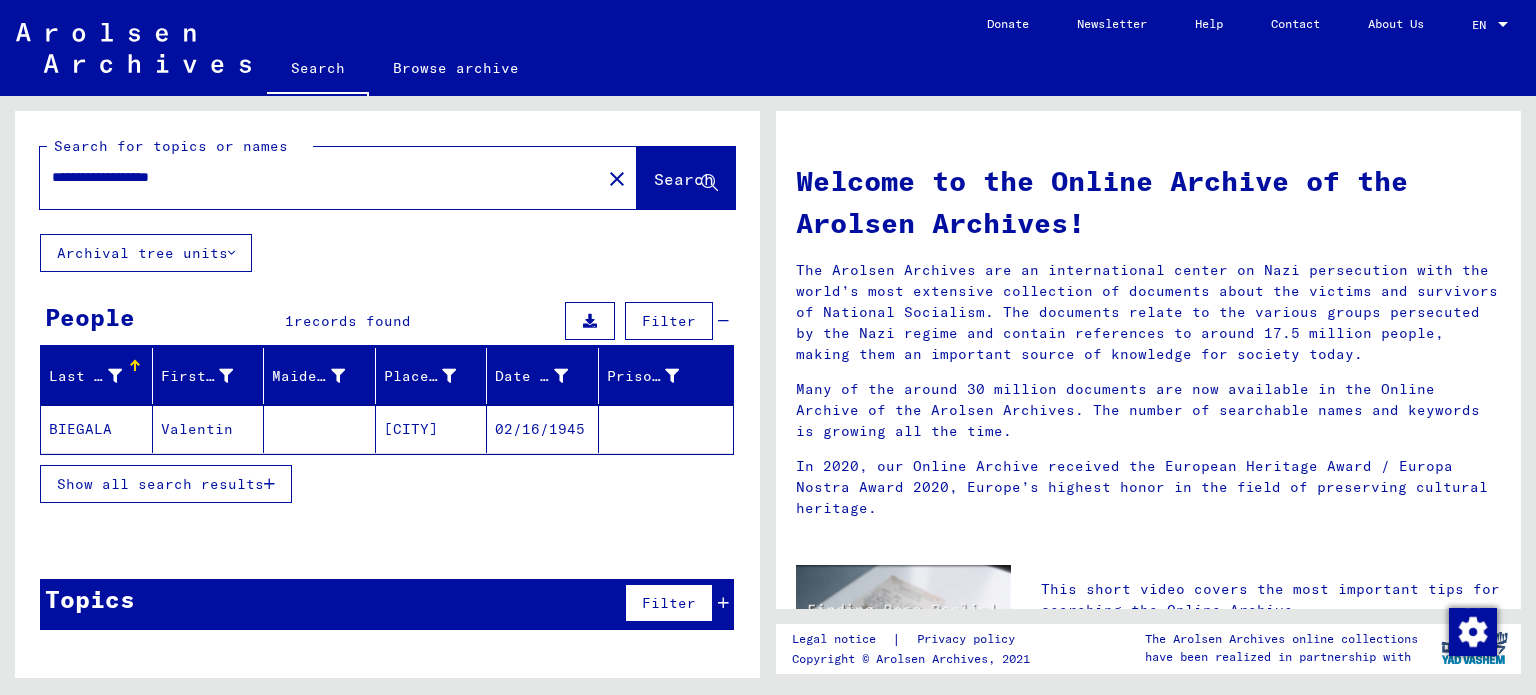 drag, startPoint x: 131, startPoint y: 178, endPoint x: 0, endPoint y: 177, distance: 131.00381 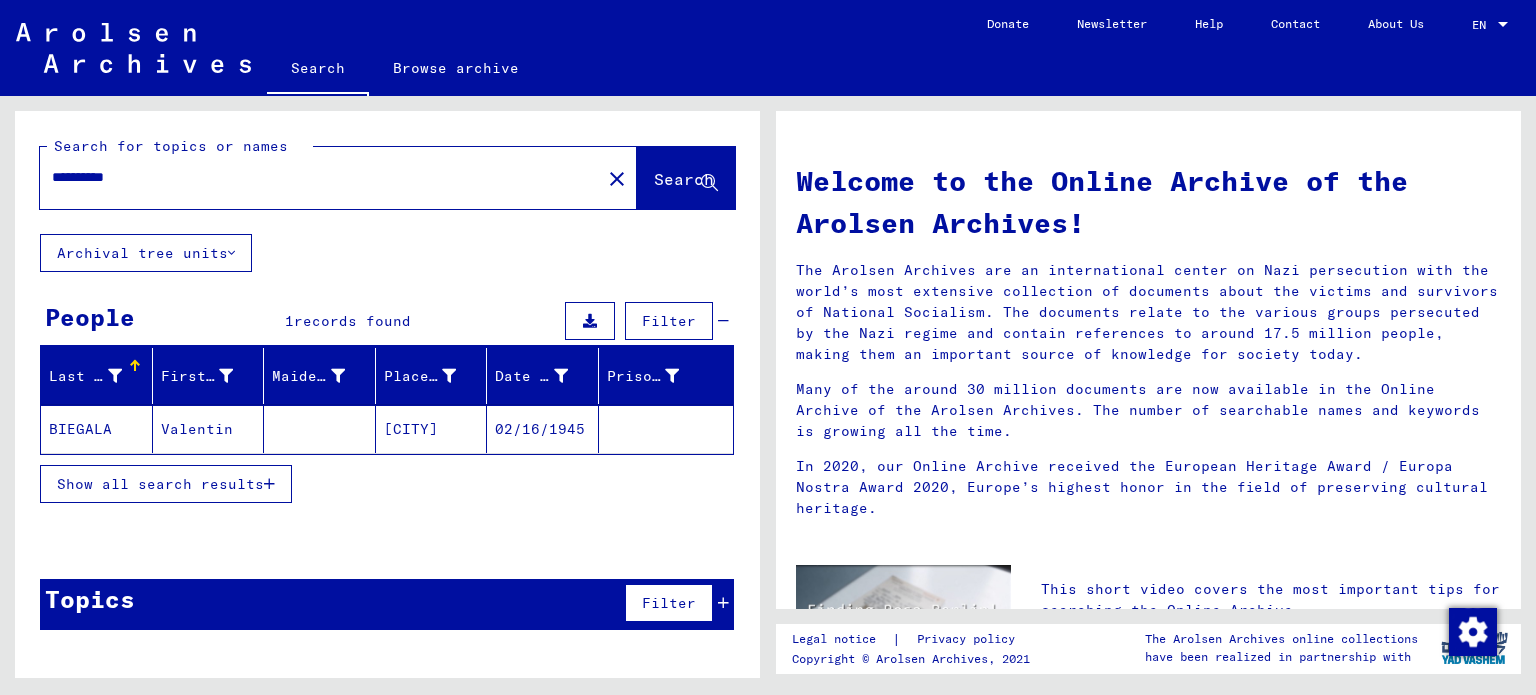 click on "**********" at bounding box center [314, 177] 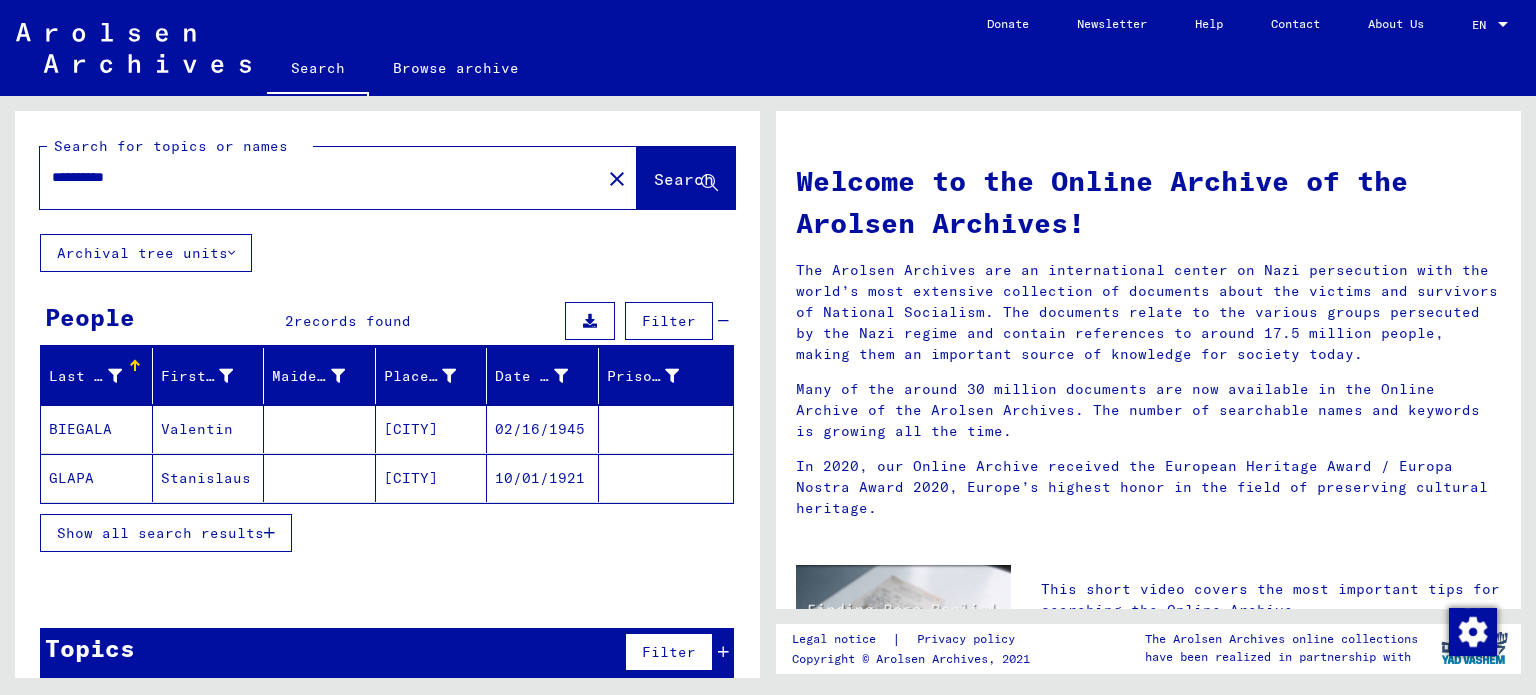 click on "GLAPA" 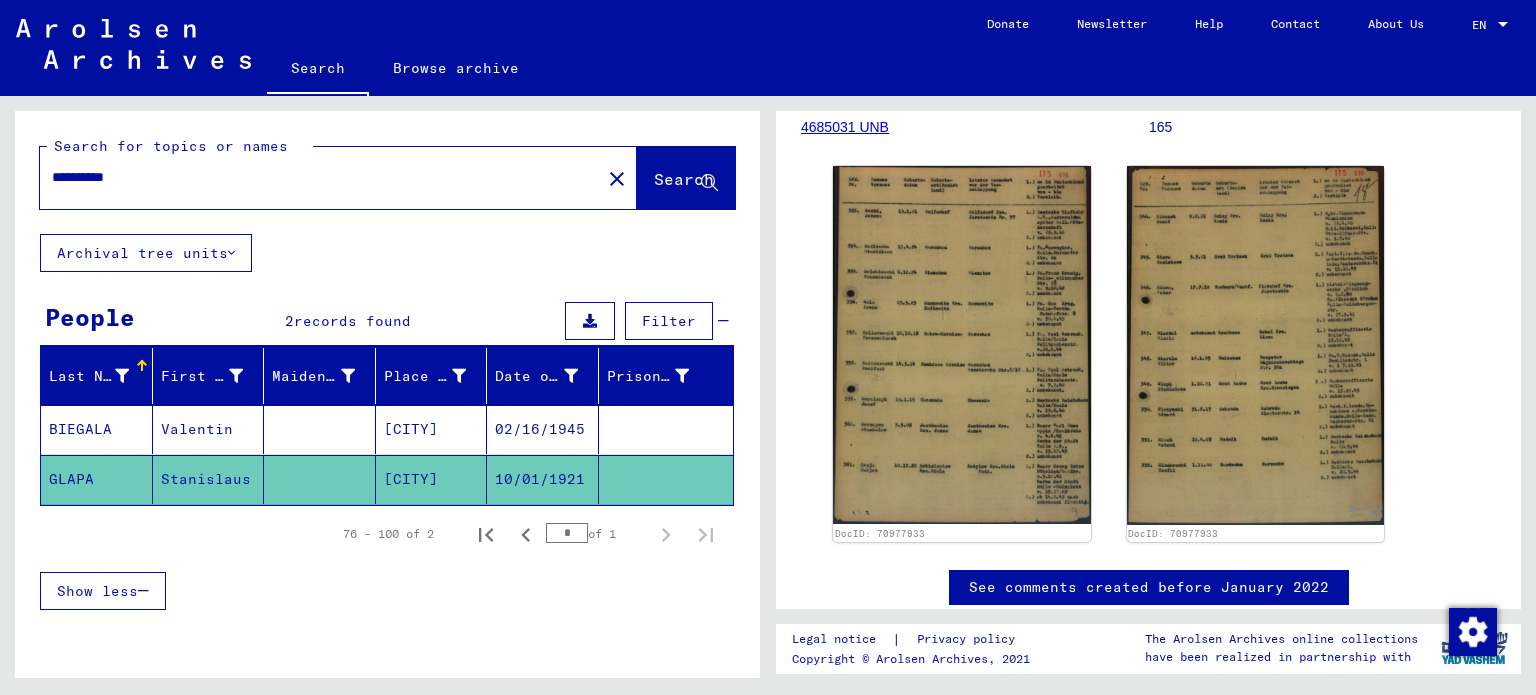 scroll, scrollTop: 300, scrollLeft: 0, axis: vertical 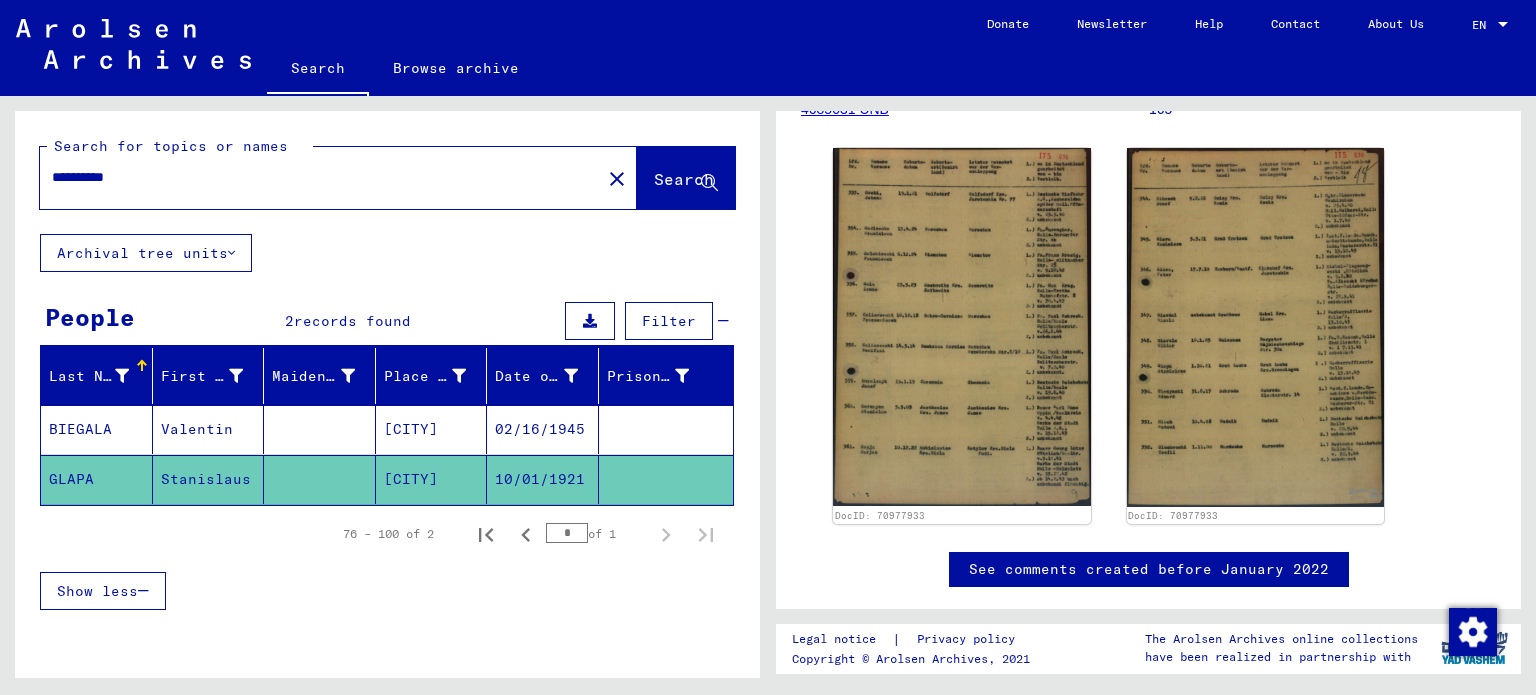 drag, startPoint x: 18, startPoint y: 179, endPoint x: 0, endPoint y: 174, distance: 18.681541 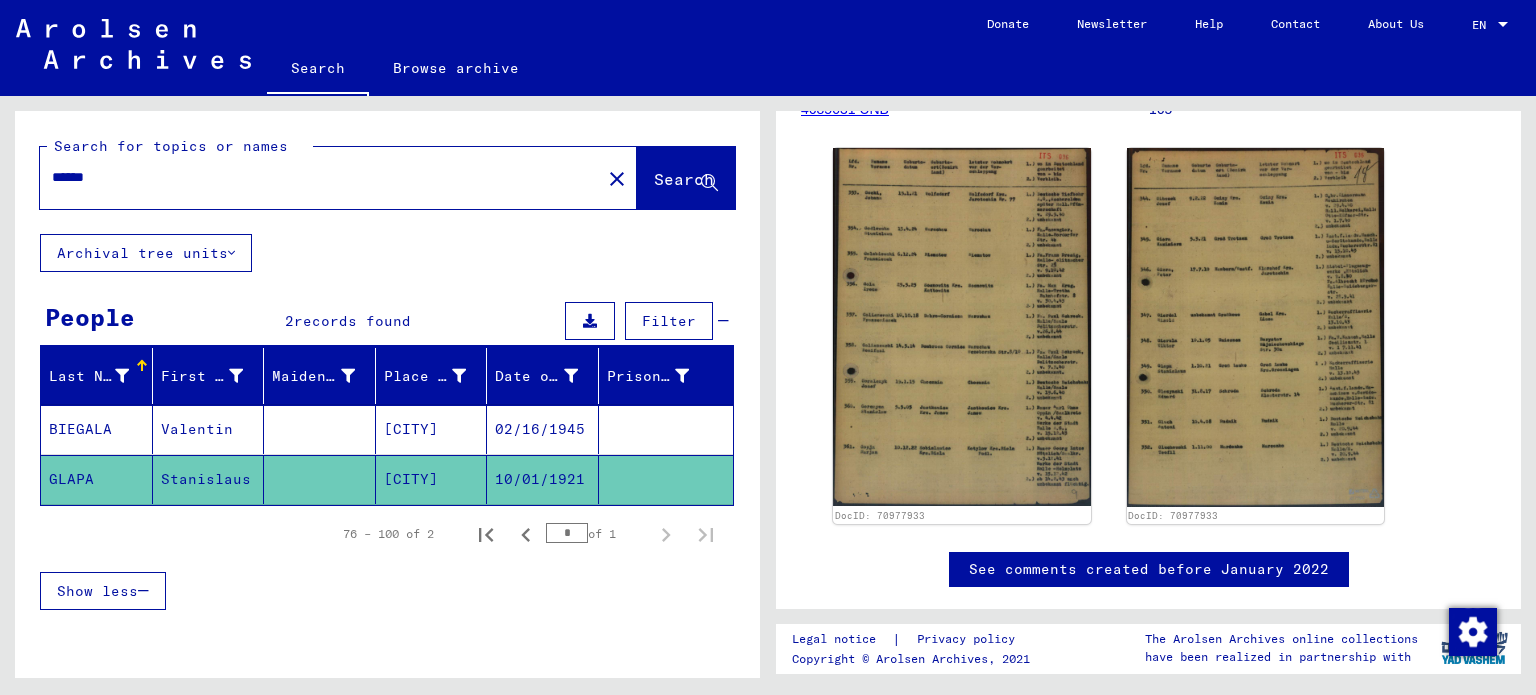 type on "******" 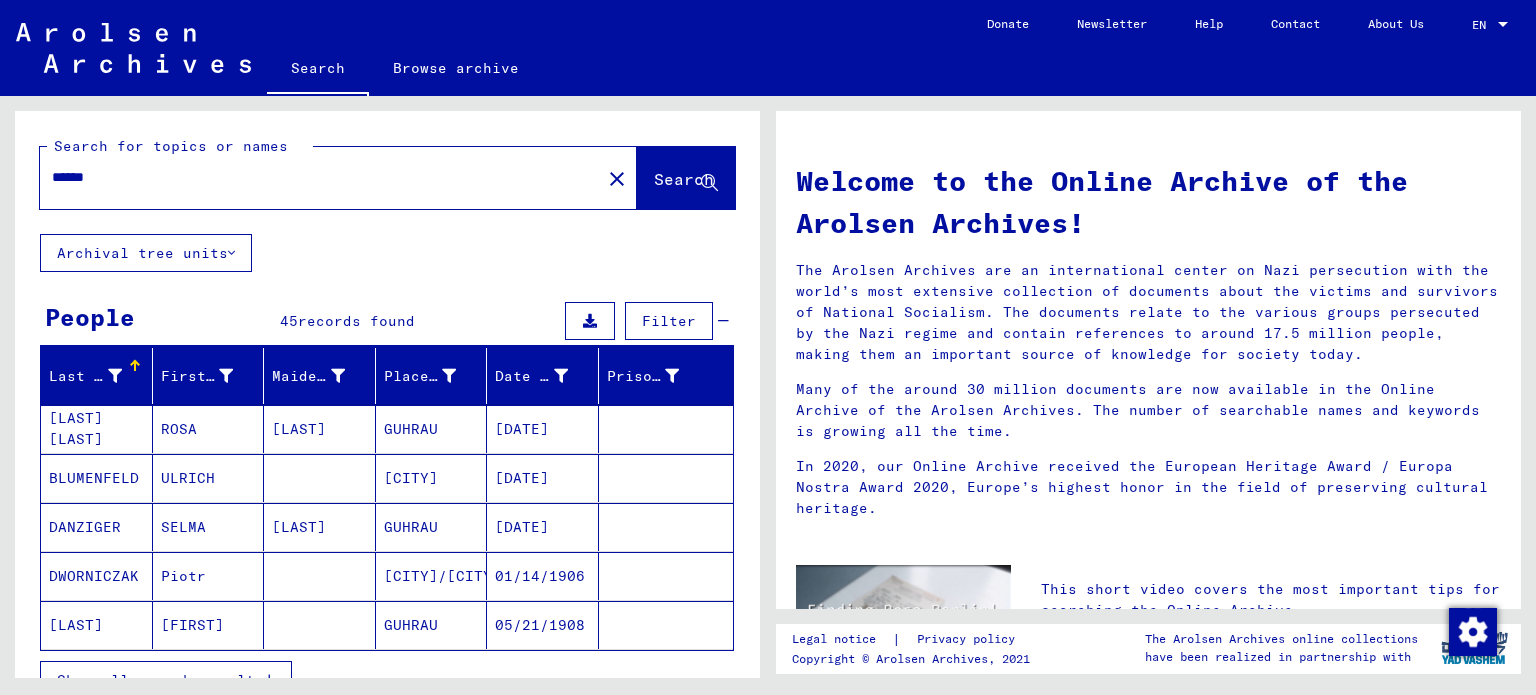 click on "BLUMENFELD" at bounding box center (97, 527) 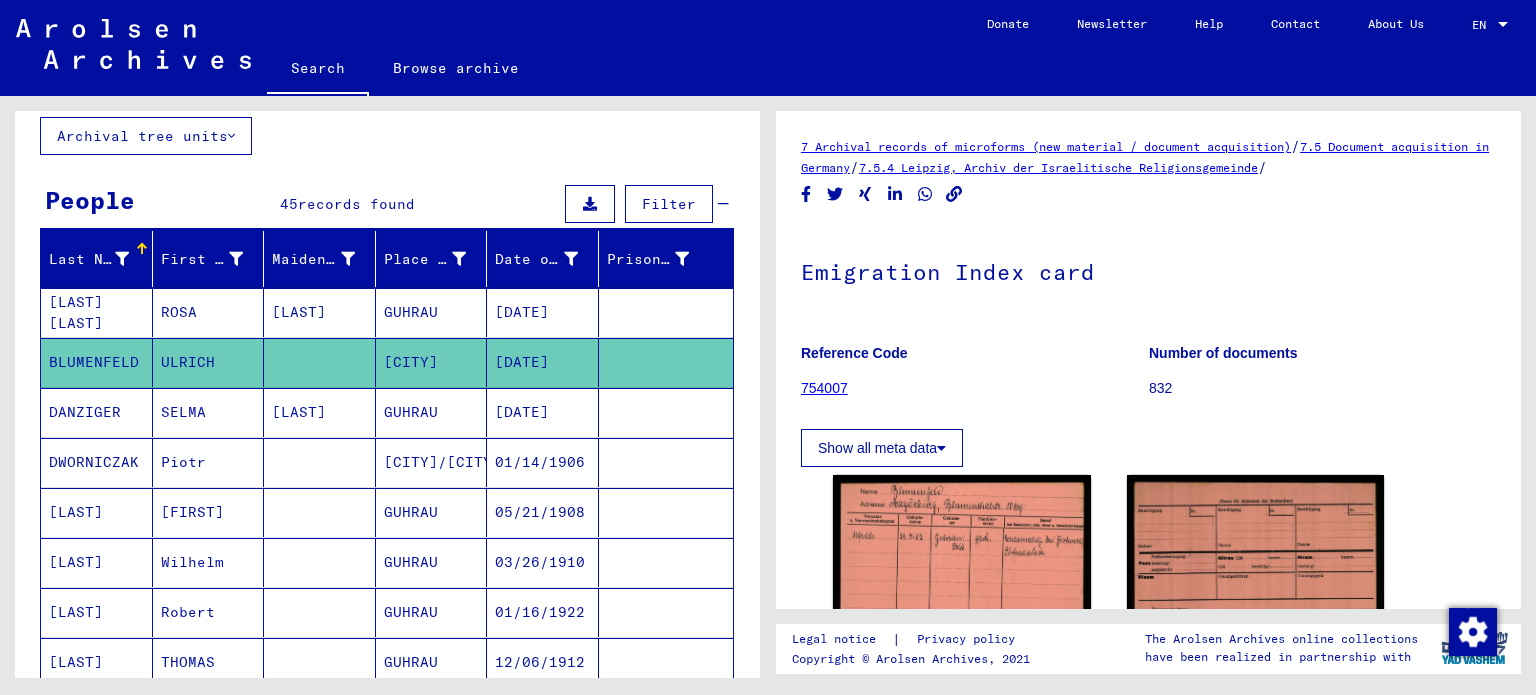 scroll, scrollTop: 100, scrollLeft: 0, axis: vertical 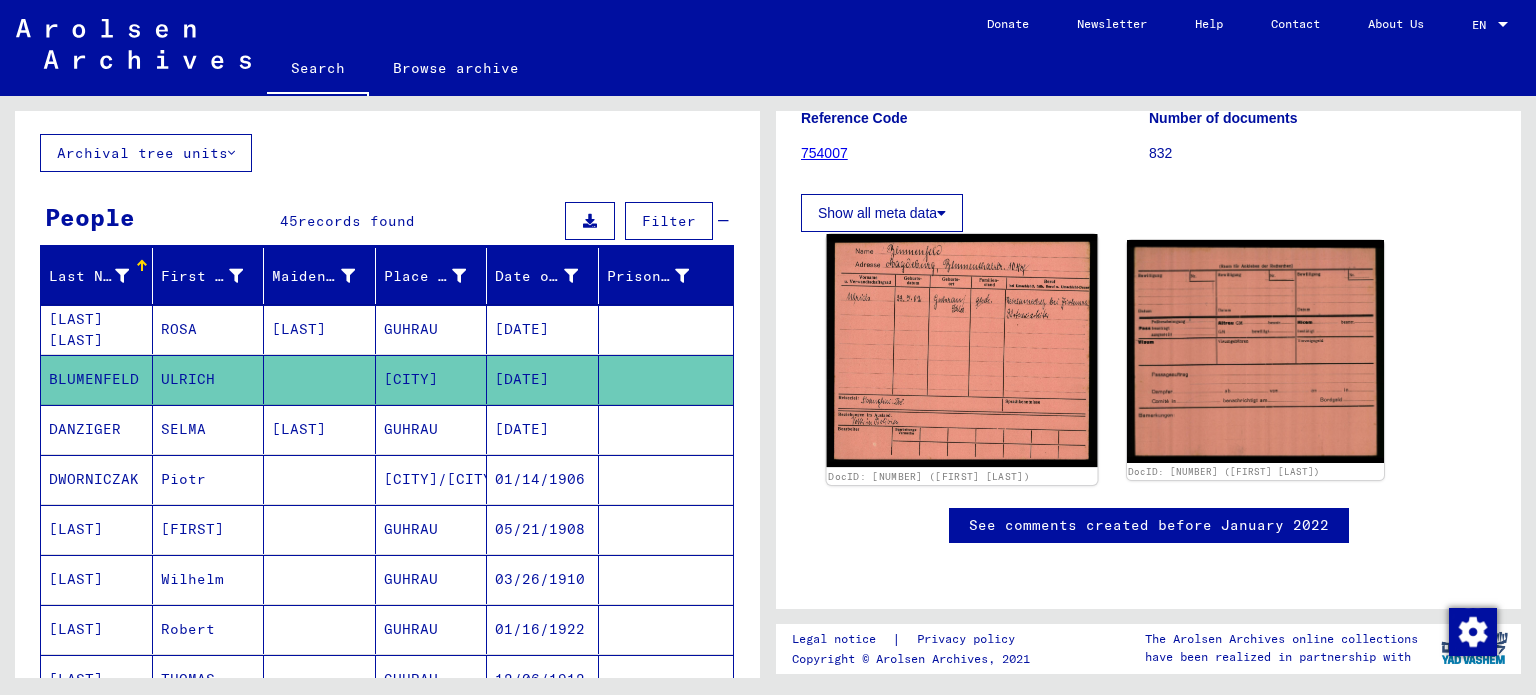 click 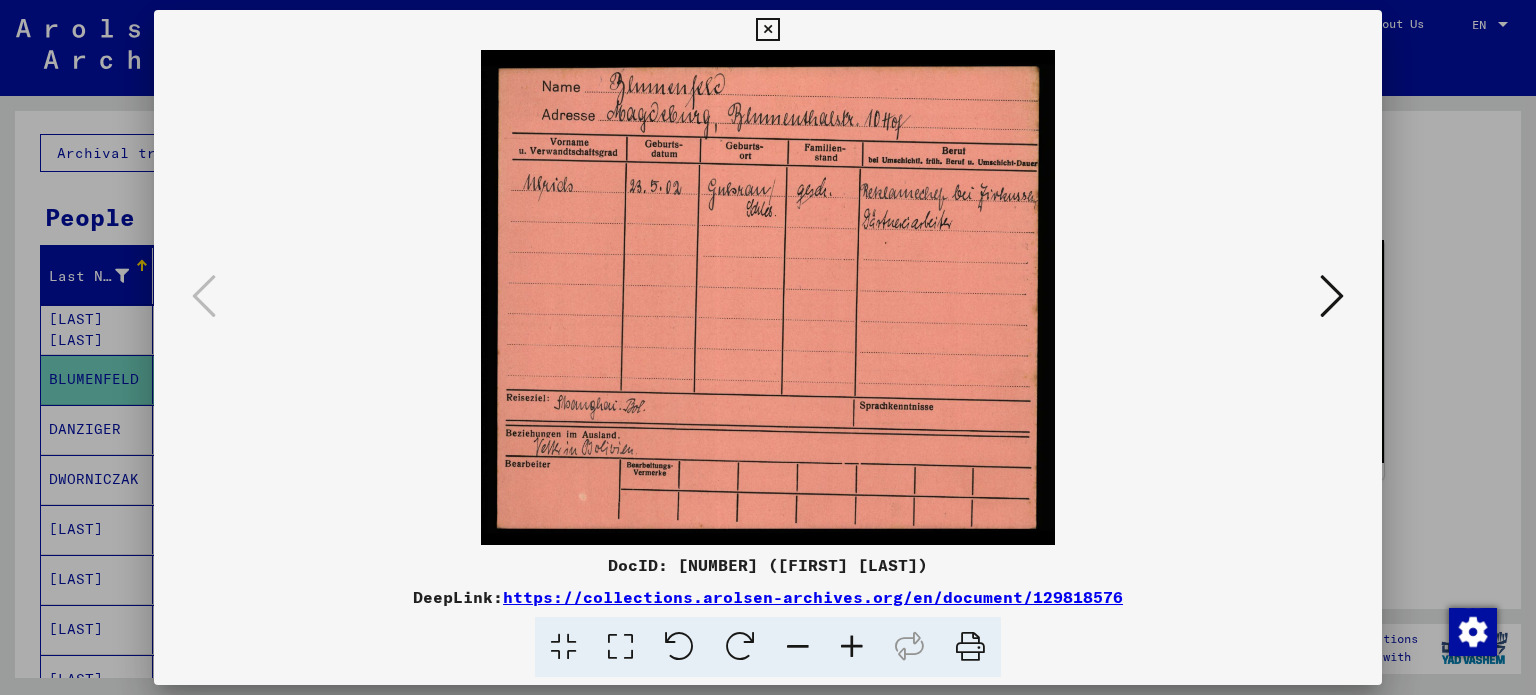 click at bounding box center (1332, 296) 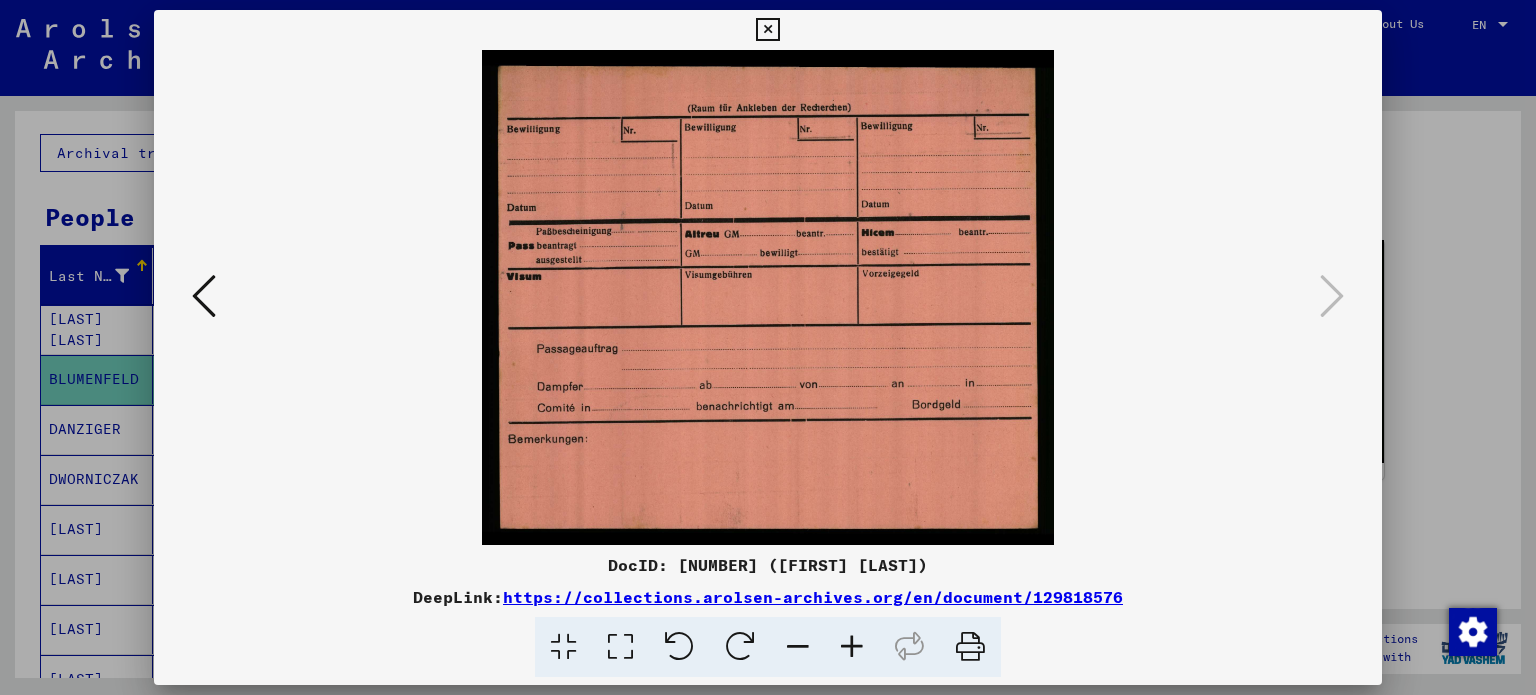 click at bounding box center (767, 30) 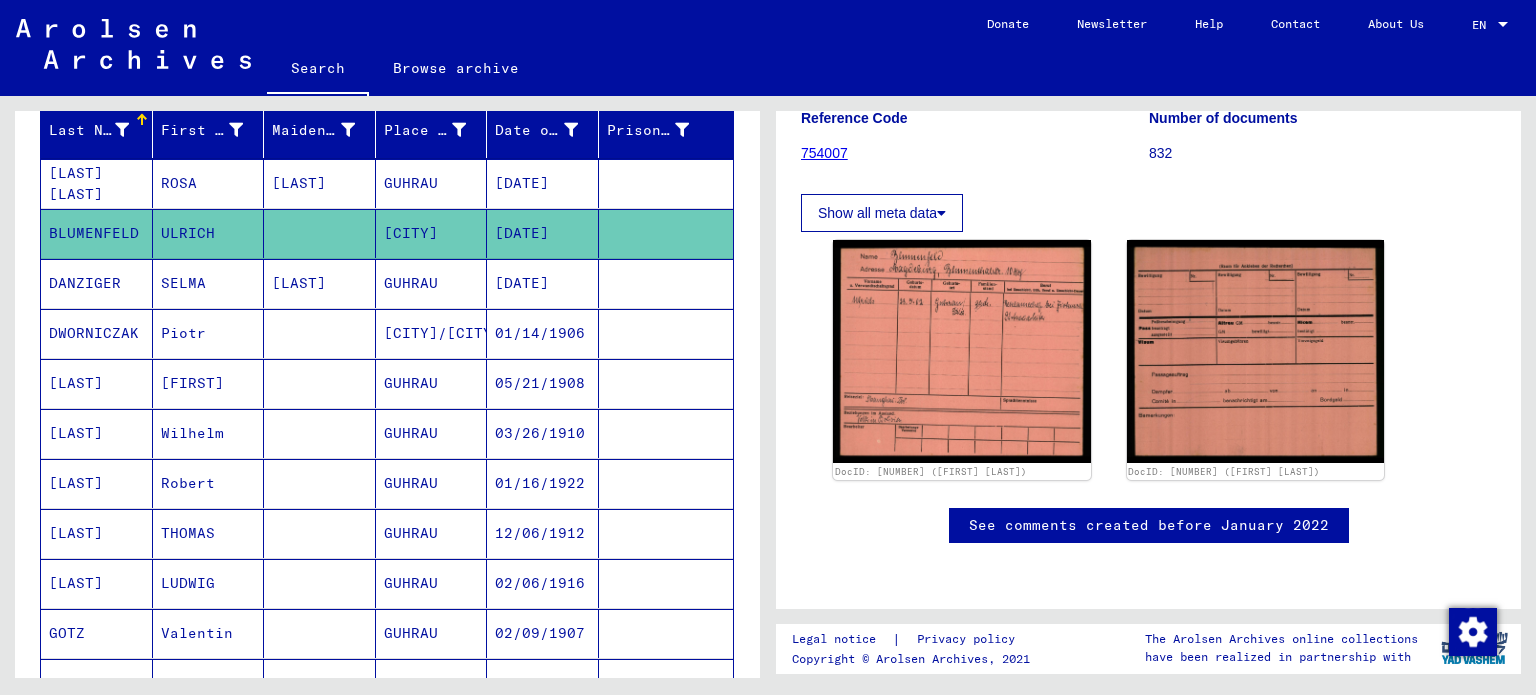 scroll, scrollTop: 0, scrollLeft: 0, axis: both 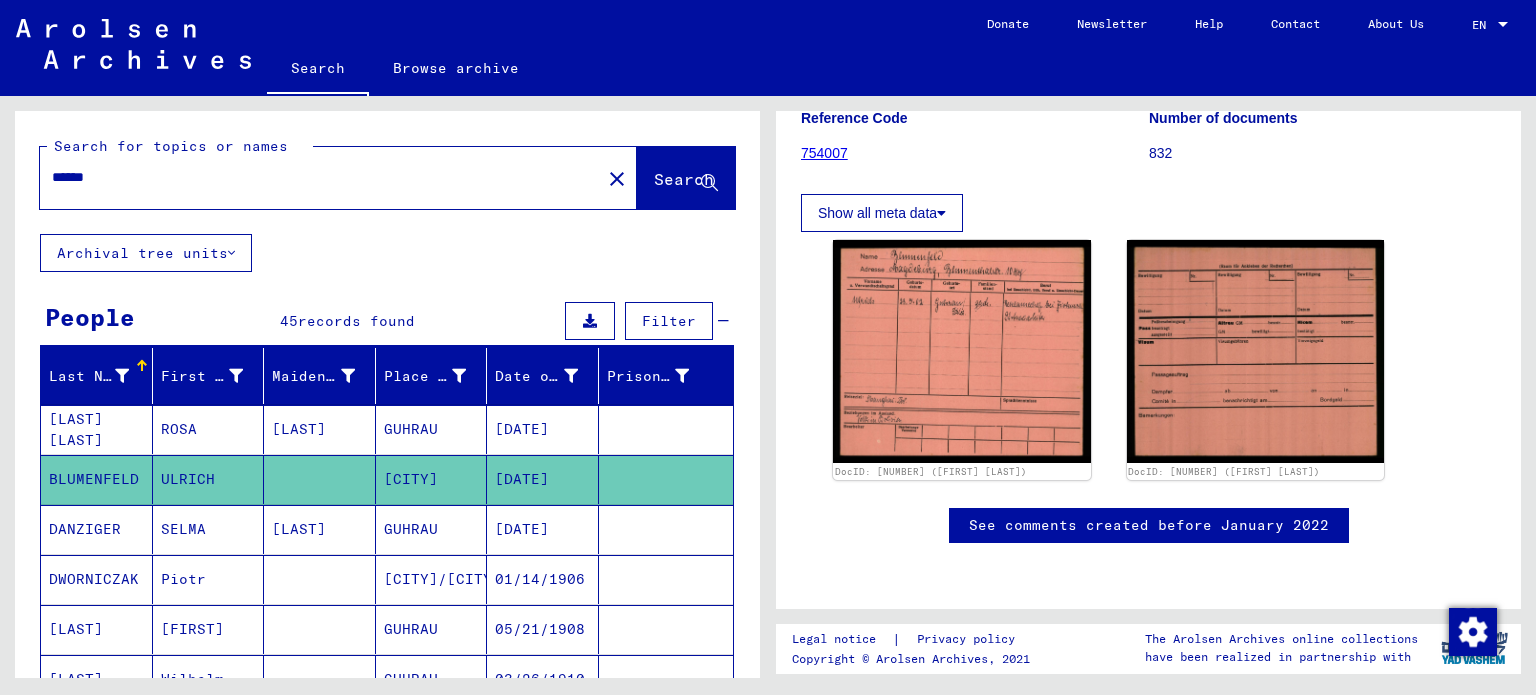 drag, startPoint x: 136, startPoint y: 478, endPoint x: 32, endPoint y: 478, distance: 104 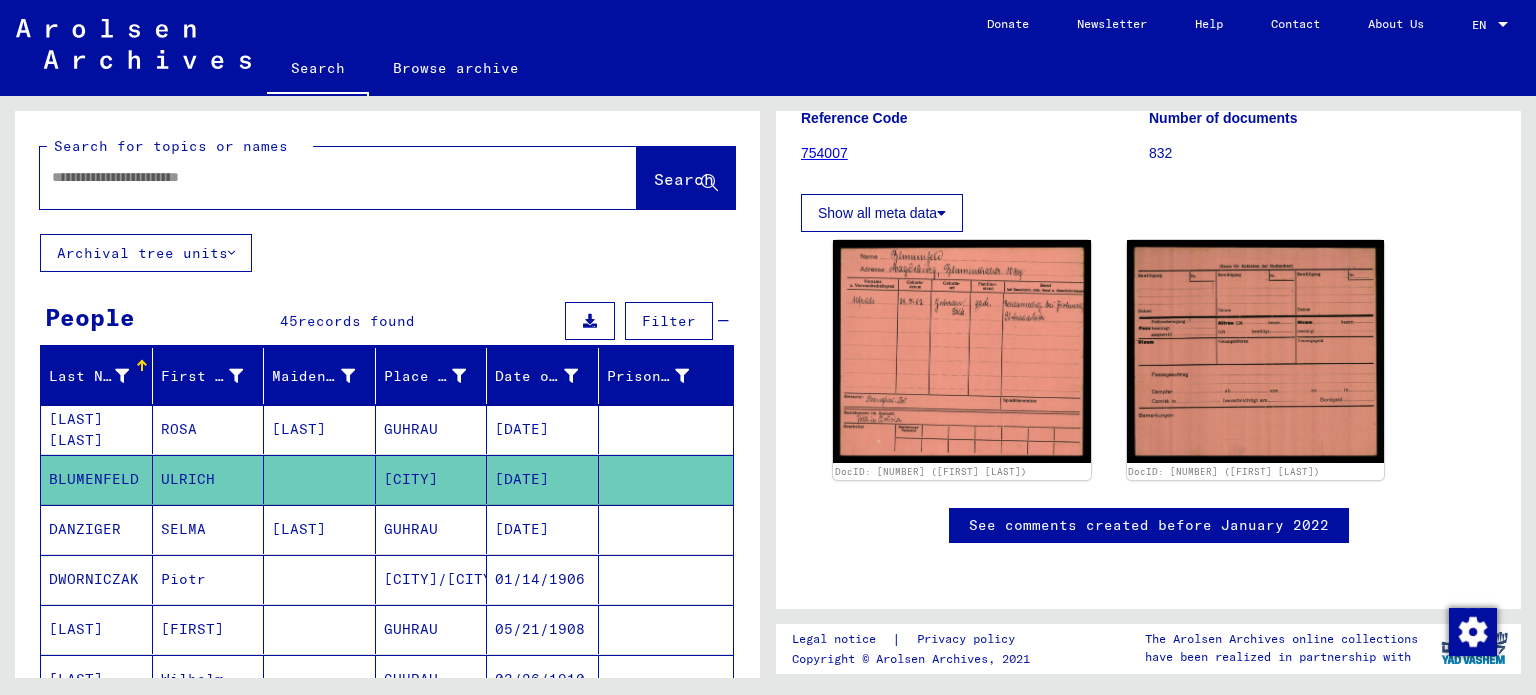 paste on "**********" 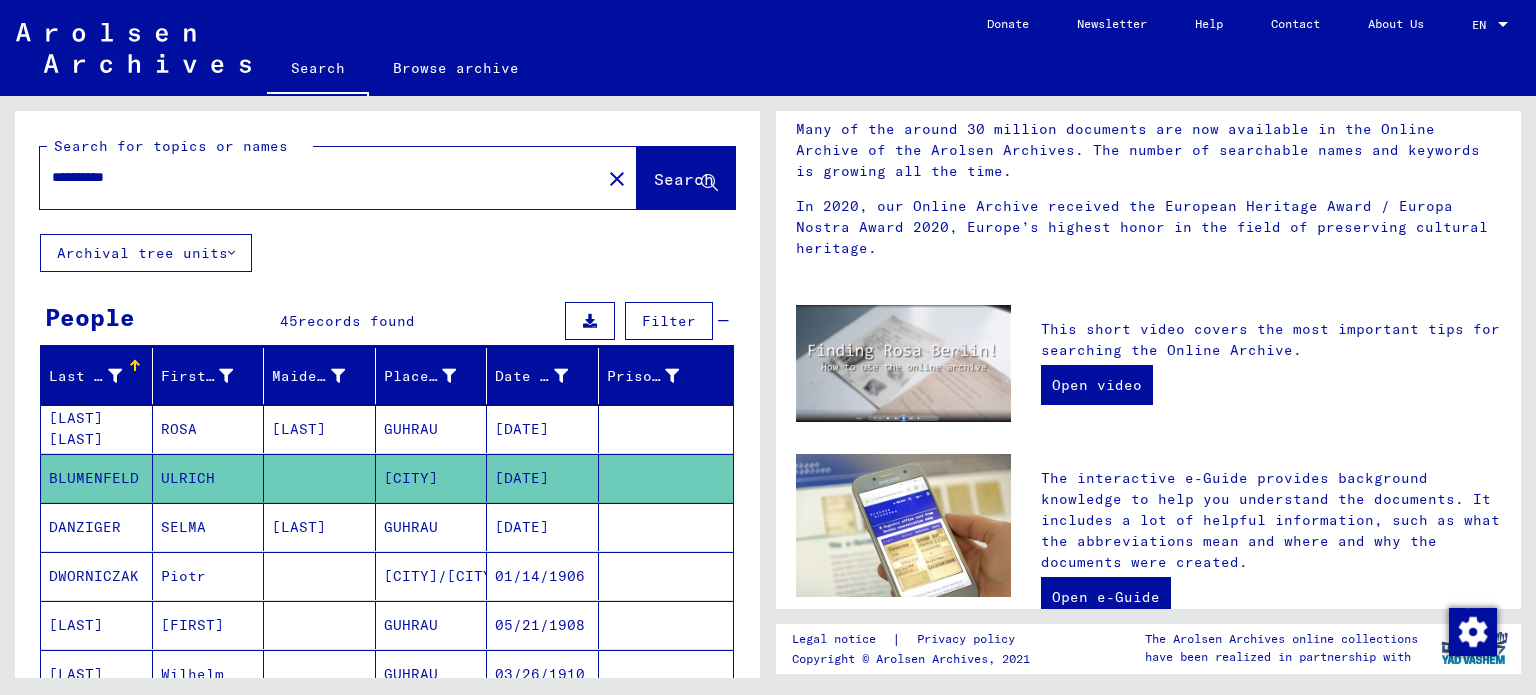 scroll, scrollTop: 0, scrollLeft: 0, axis: both 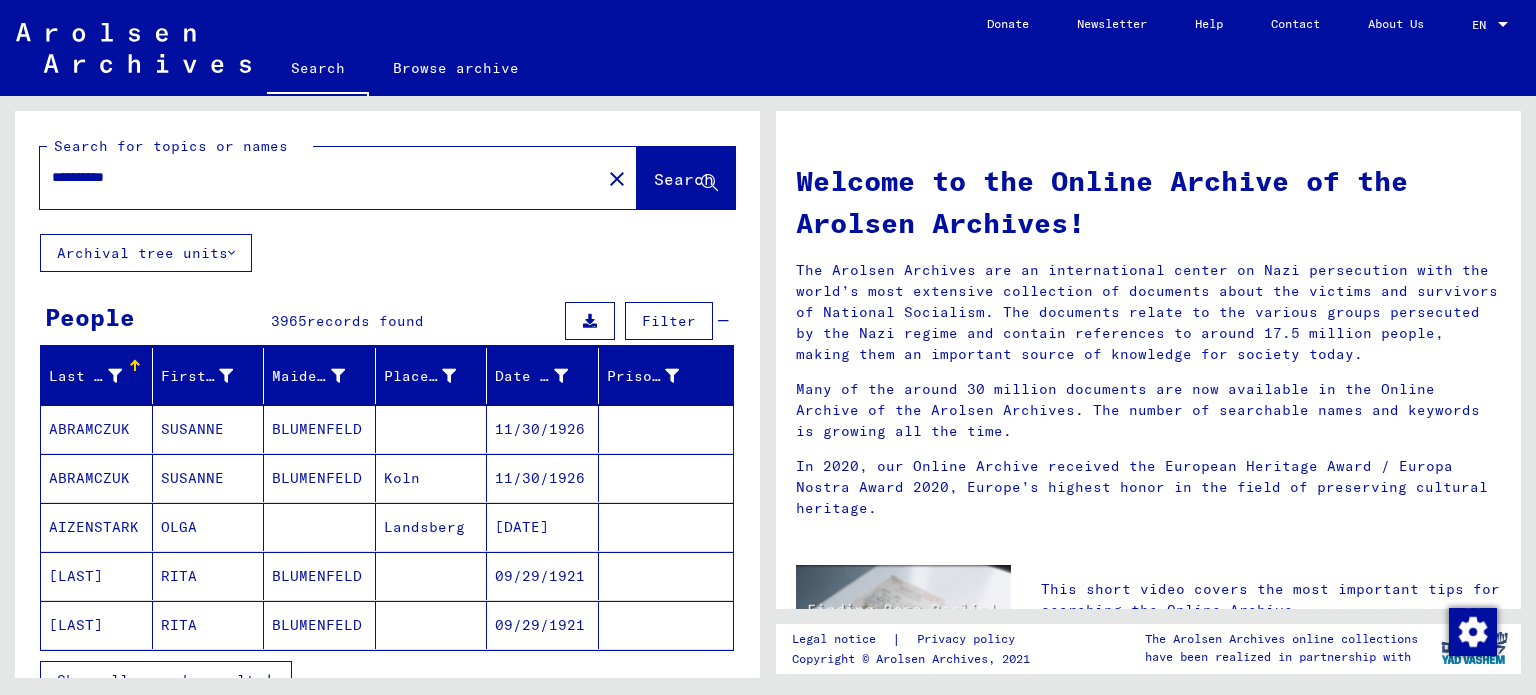 drag, startPoint x: 197, startPoint y: 179, endPoint x: 56, endPoint y: 183, distance: 141.05673 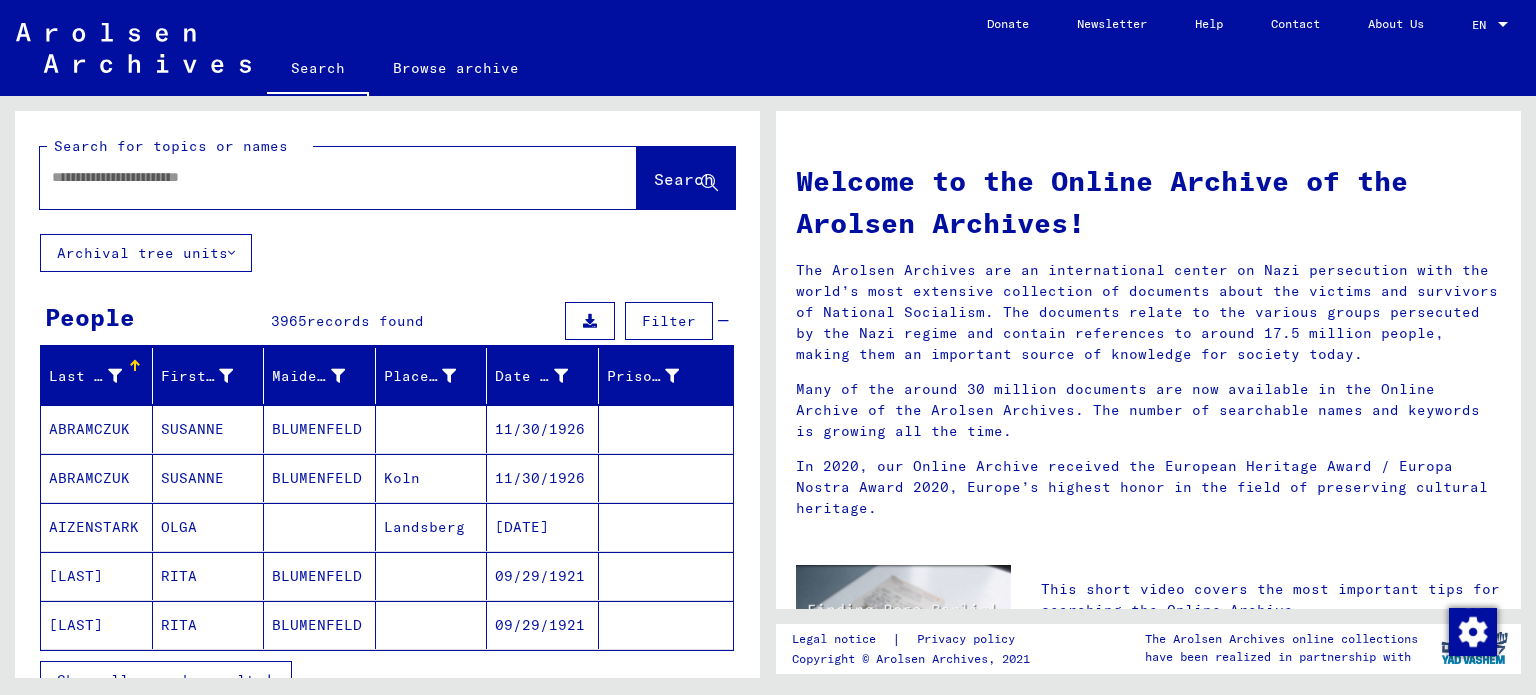 click on "Filter" at bounding box center (669, 321) 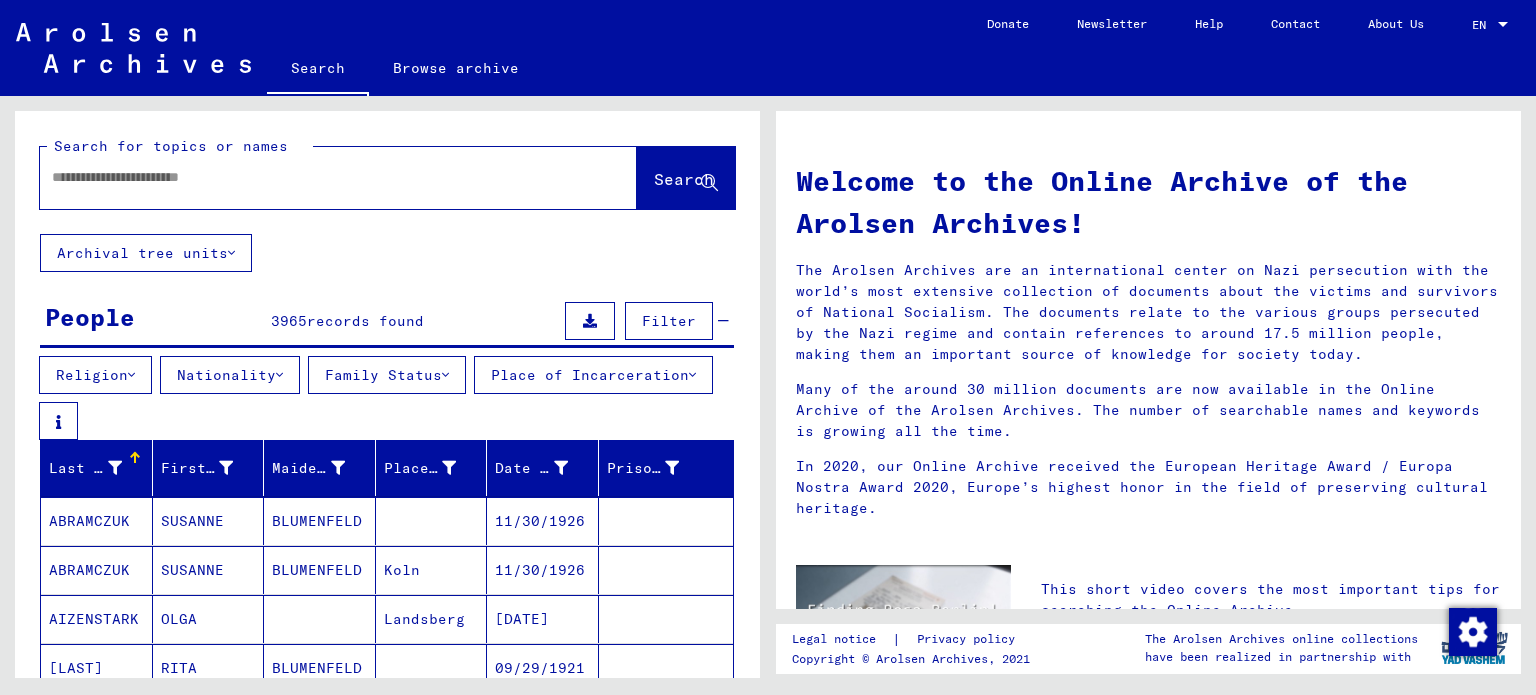 click at bounding box center (692, 375) 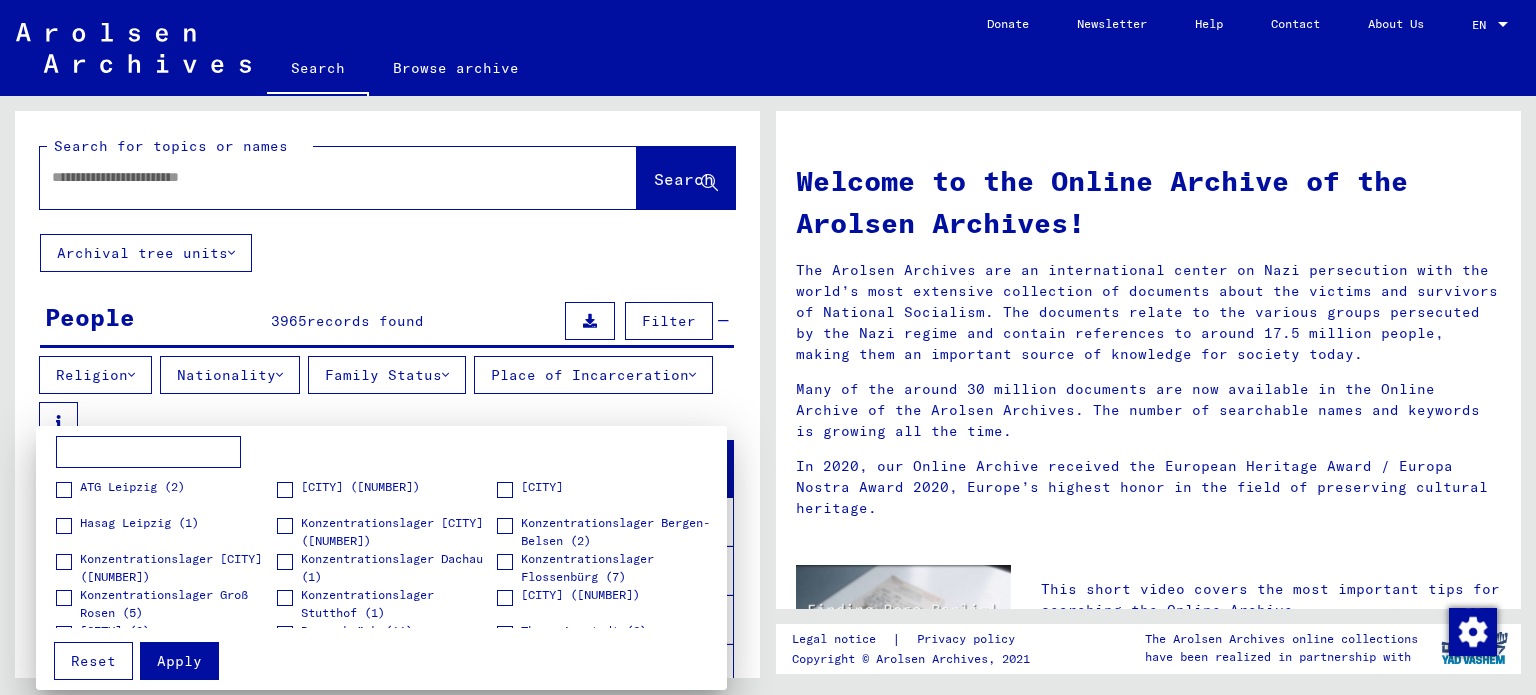 click at bounding box center [768, 347] 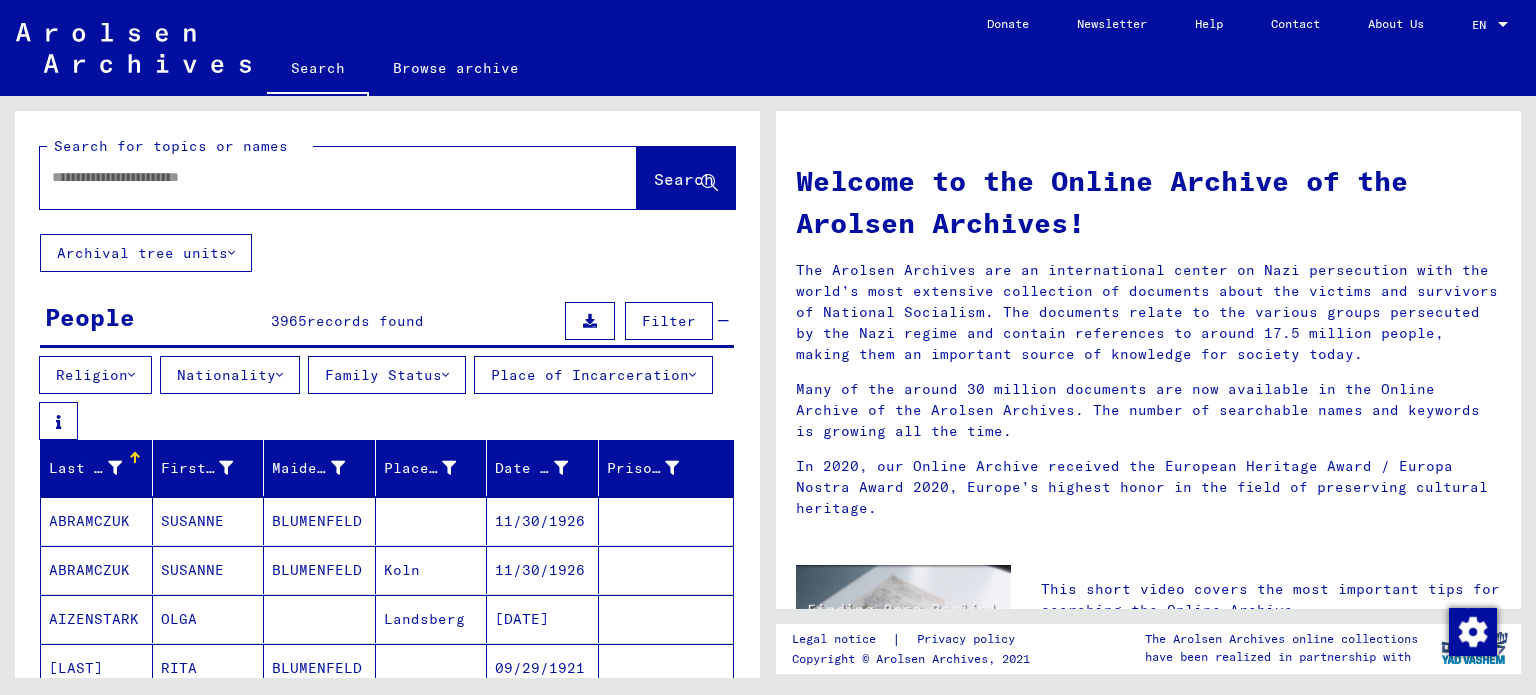 click at bounding box center [314, 177] 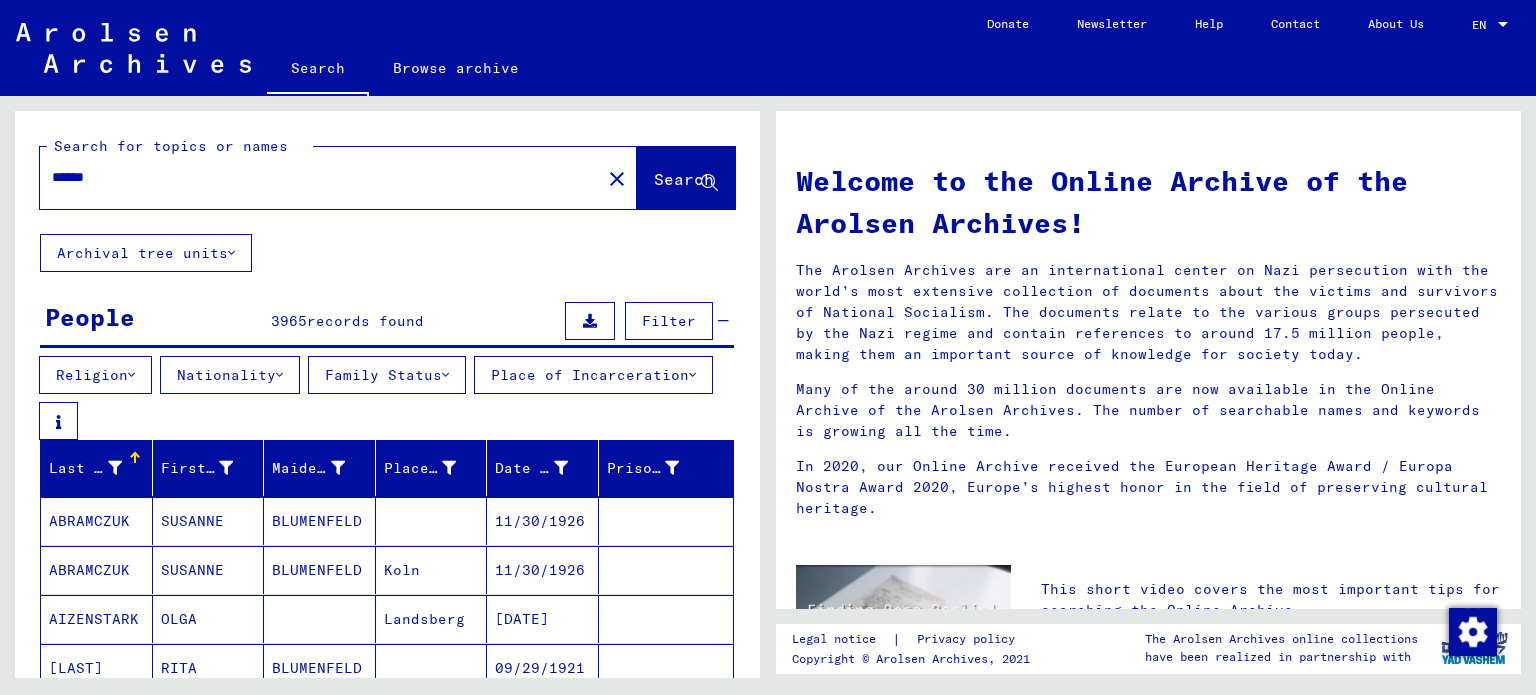 type on "******" 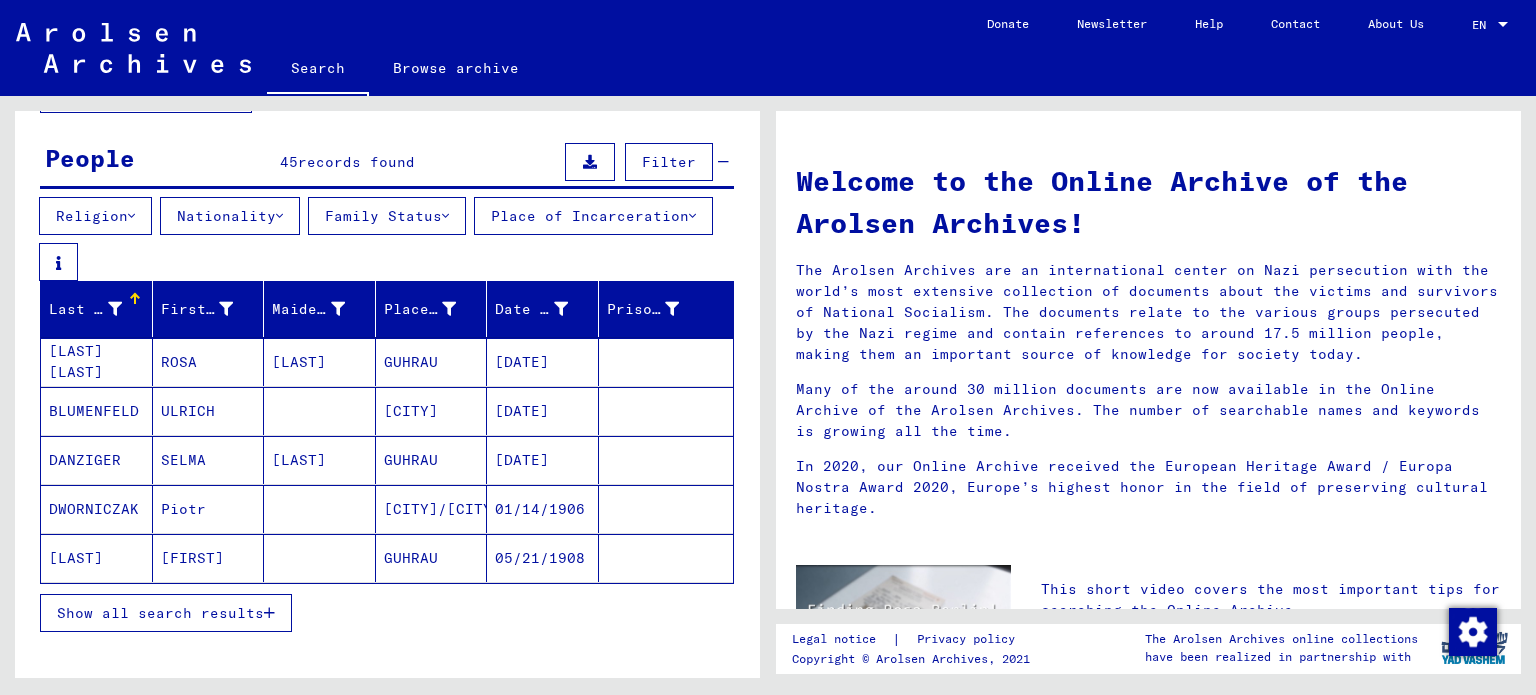 scroll, scrollTop: 200, scrollLeft: 0, axis: vertical 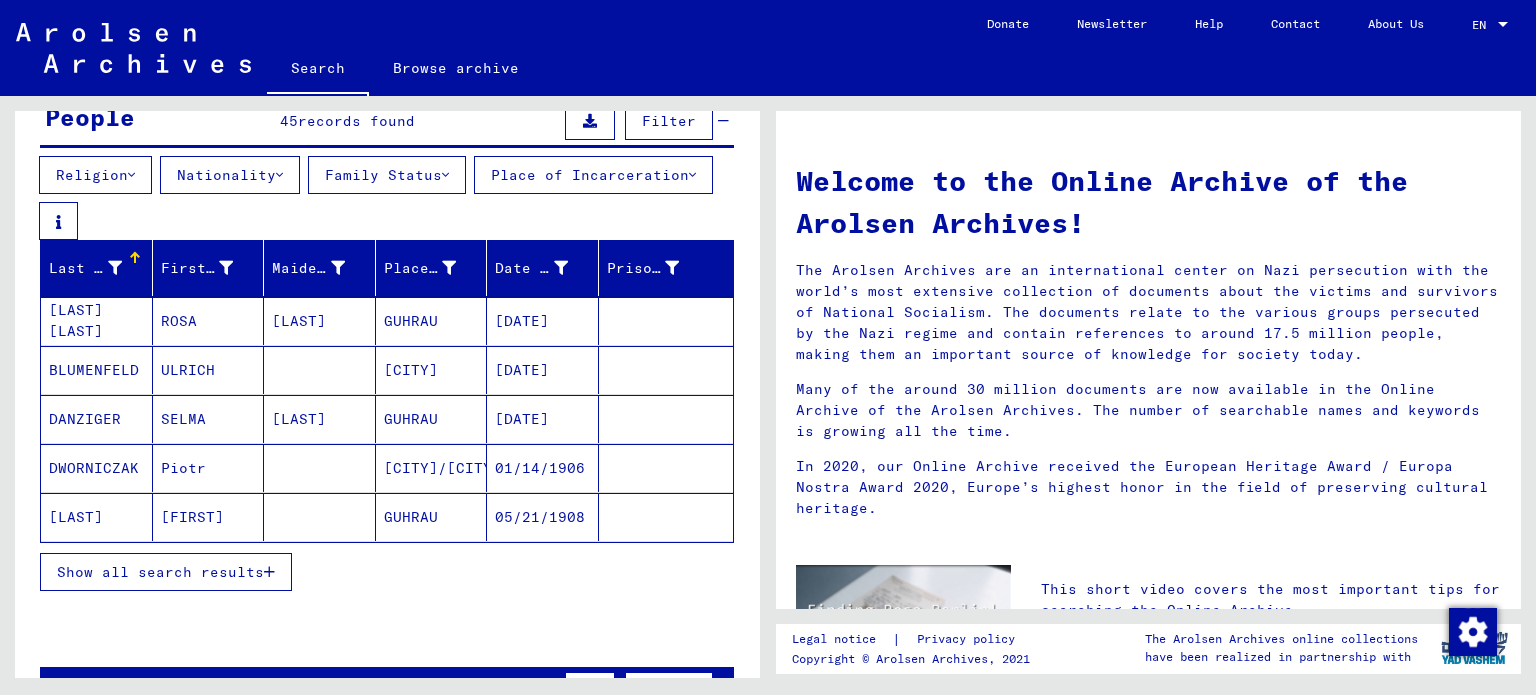 click on "[LAST] [LAST]" at bounding box center (97, 370) 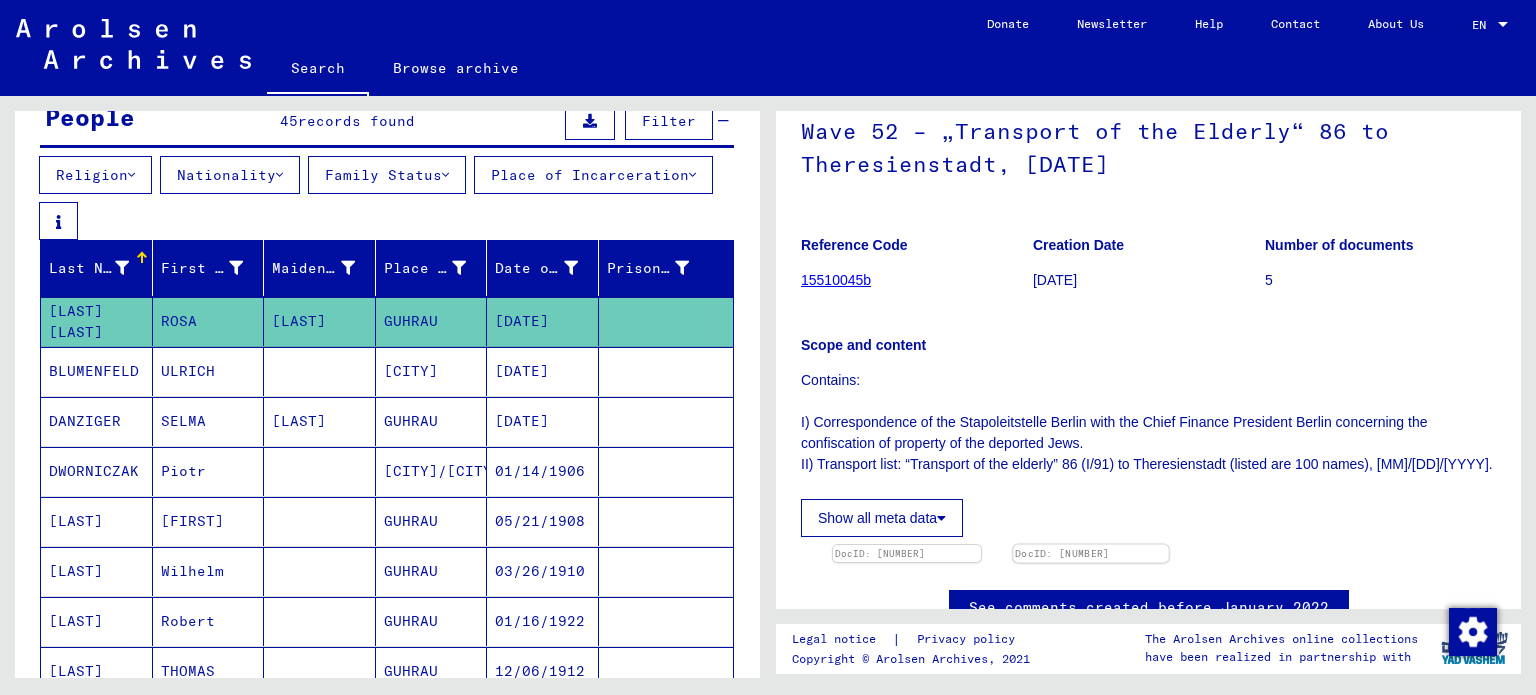 scroll, scrollTop: 397, scrollLeft: 0, axis: vertical 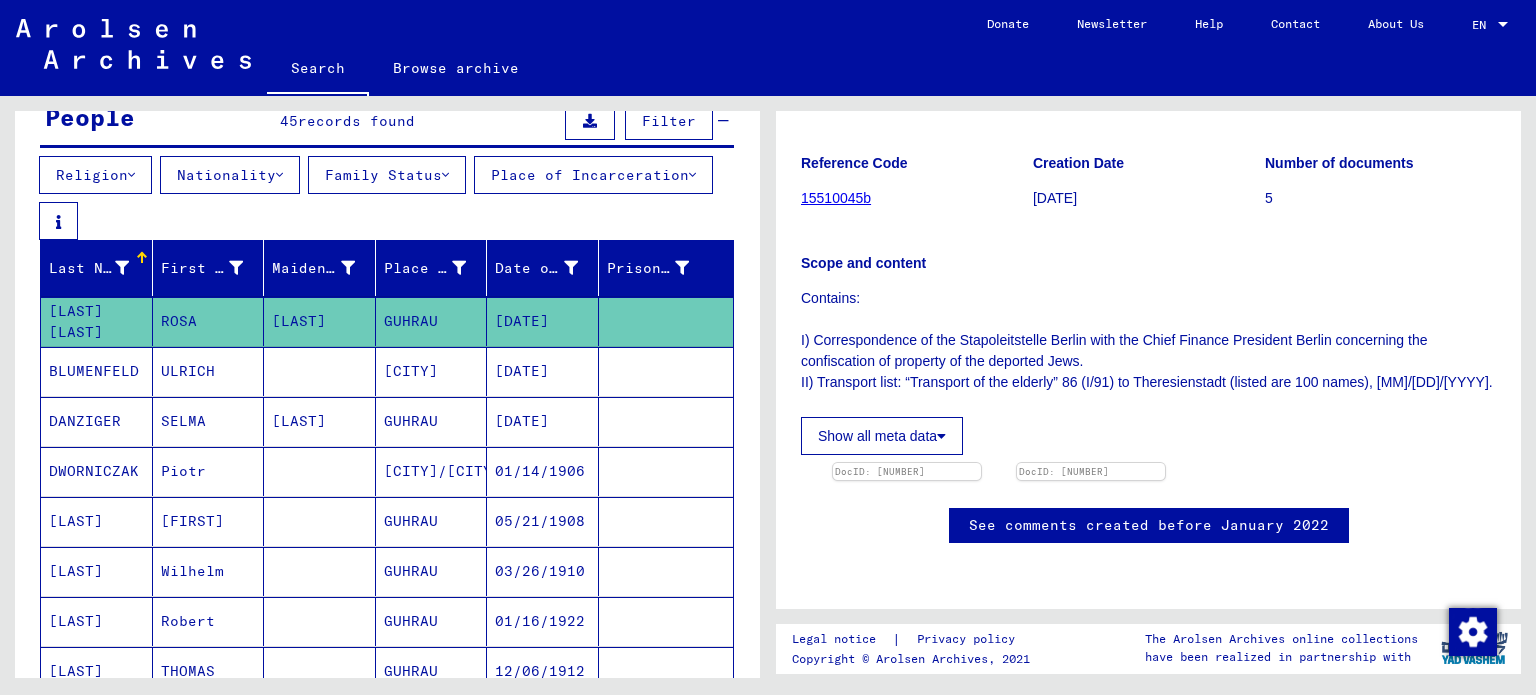click on "DWORNICZAK" at bounding box center (97, 521) 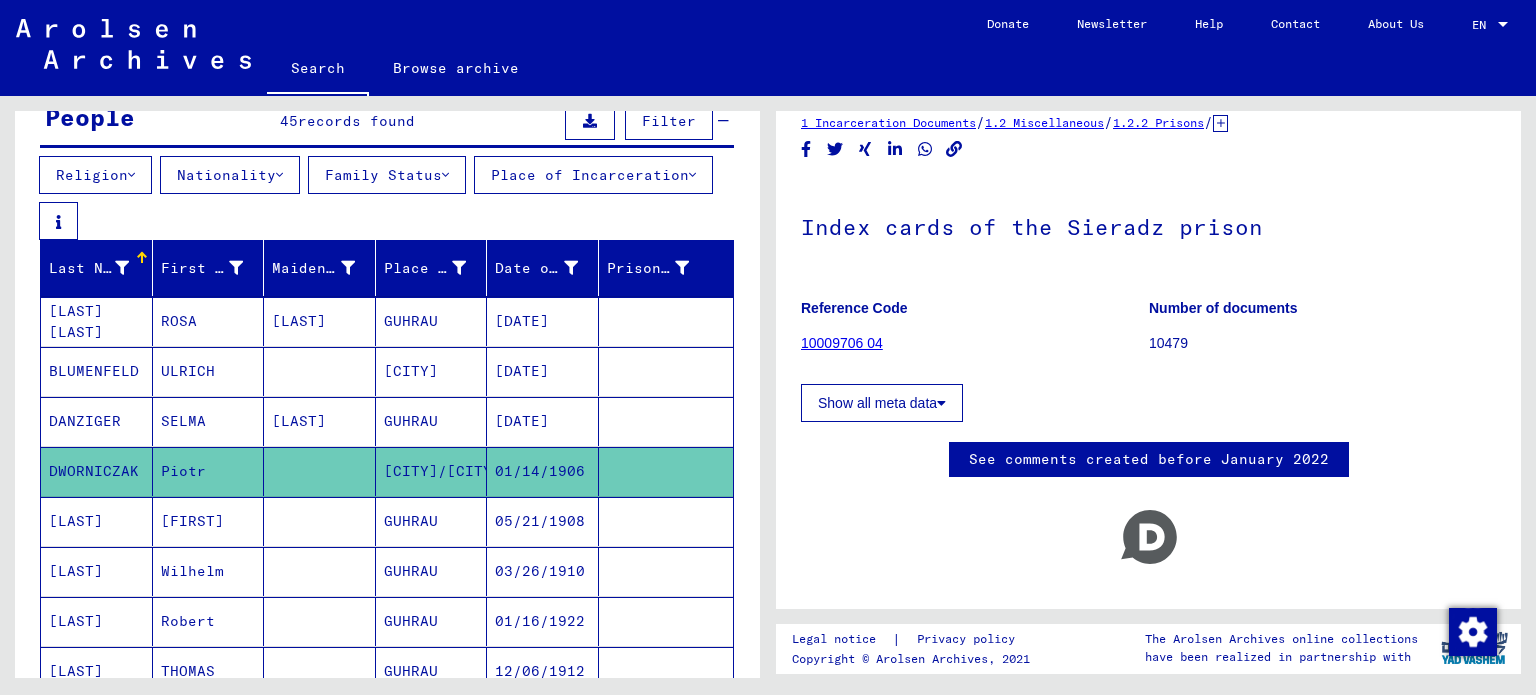 scroll, scrollTop: 0, scrollLeft: 0, axis: both 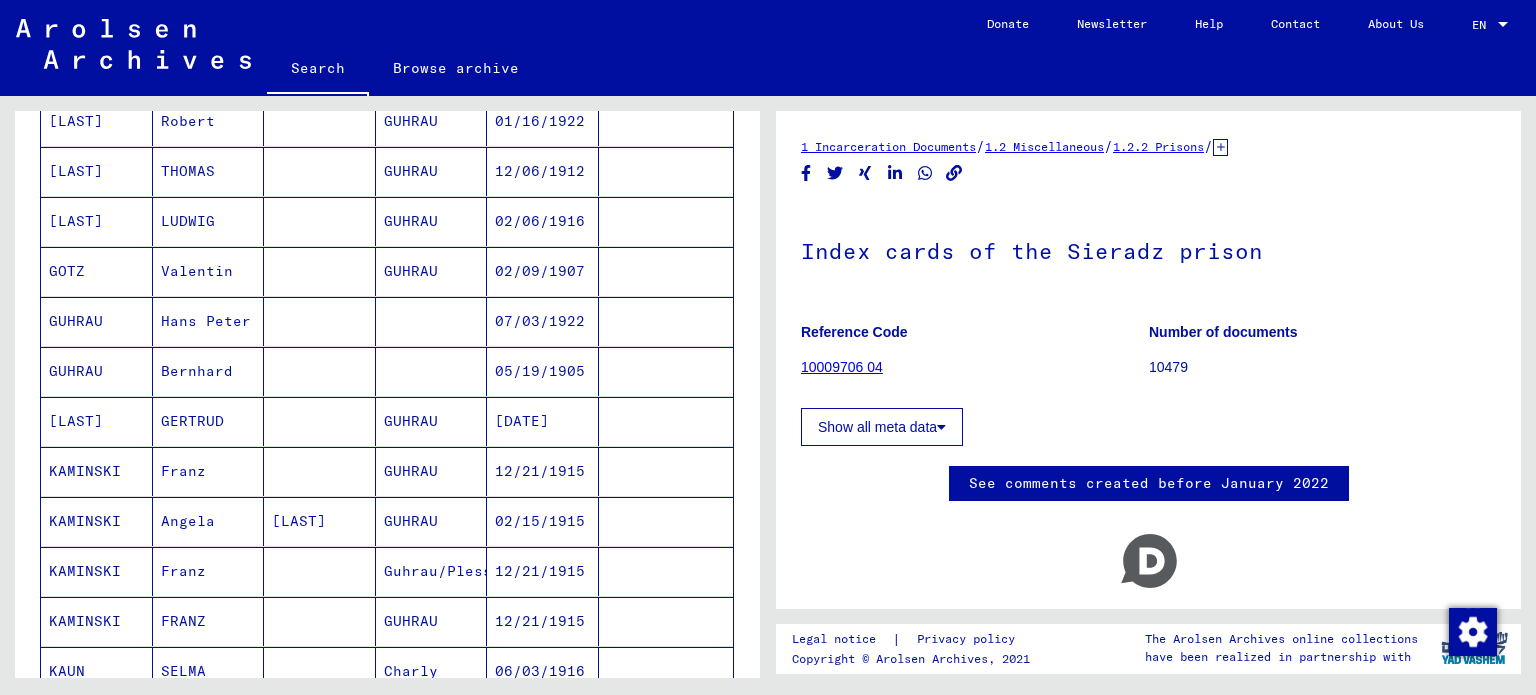 click on "KAMINSKI" at bounding box center (97, 521) 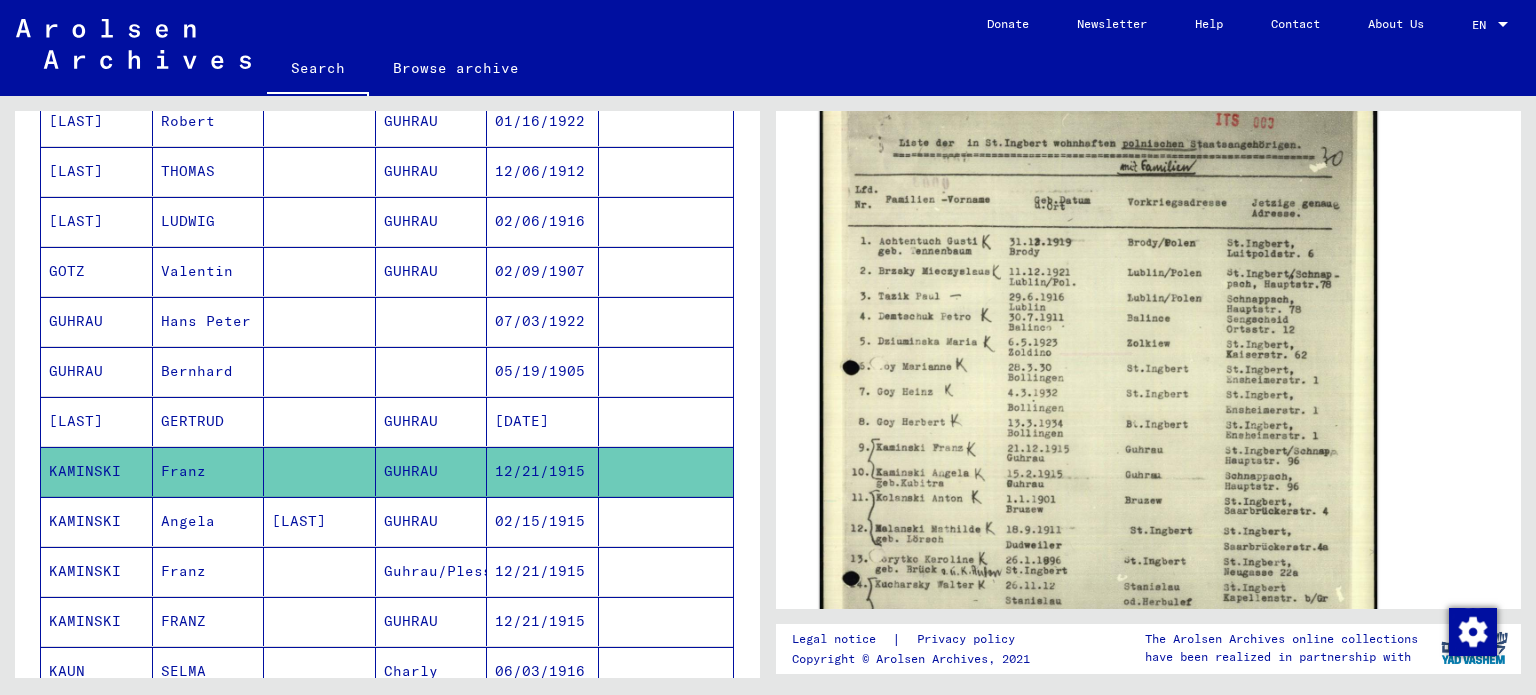 scroll, scrollTop: 400, scrollLeft: 0, axis: vertical 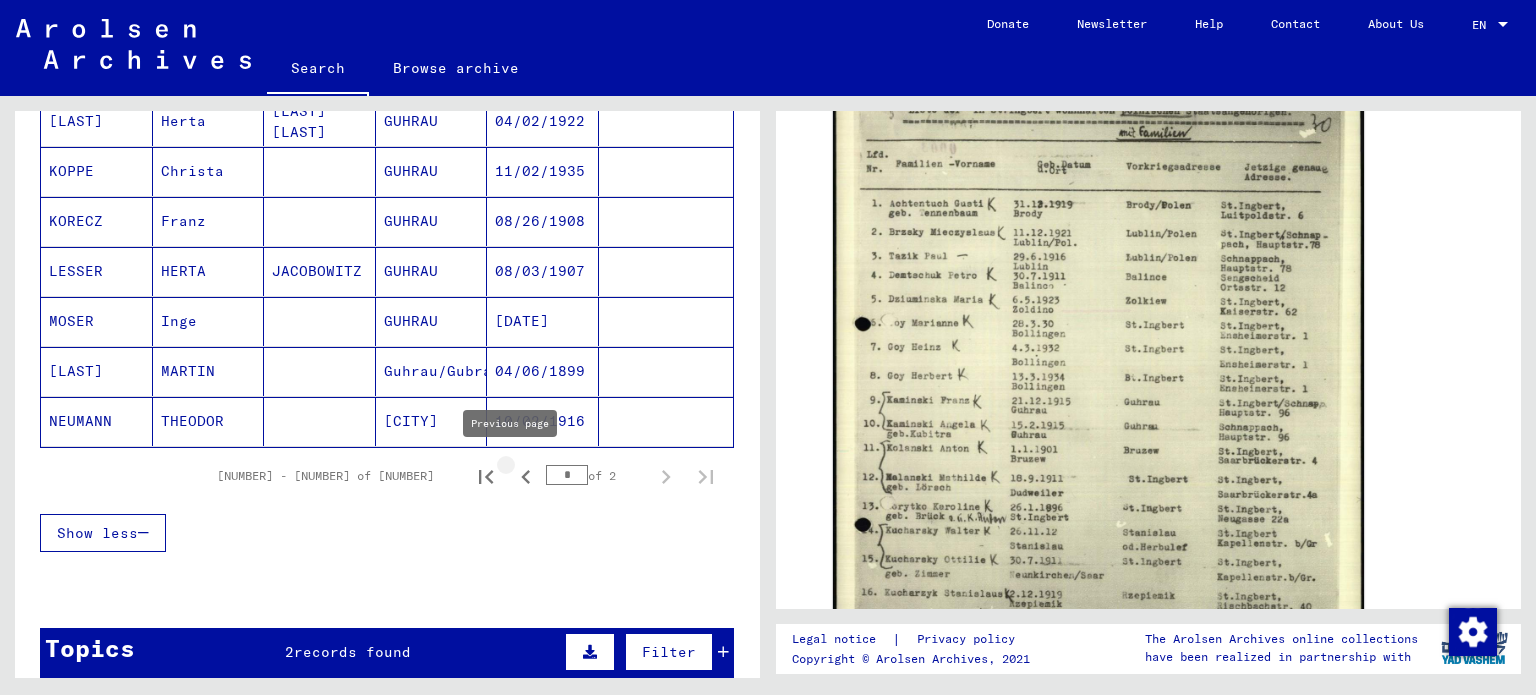 click 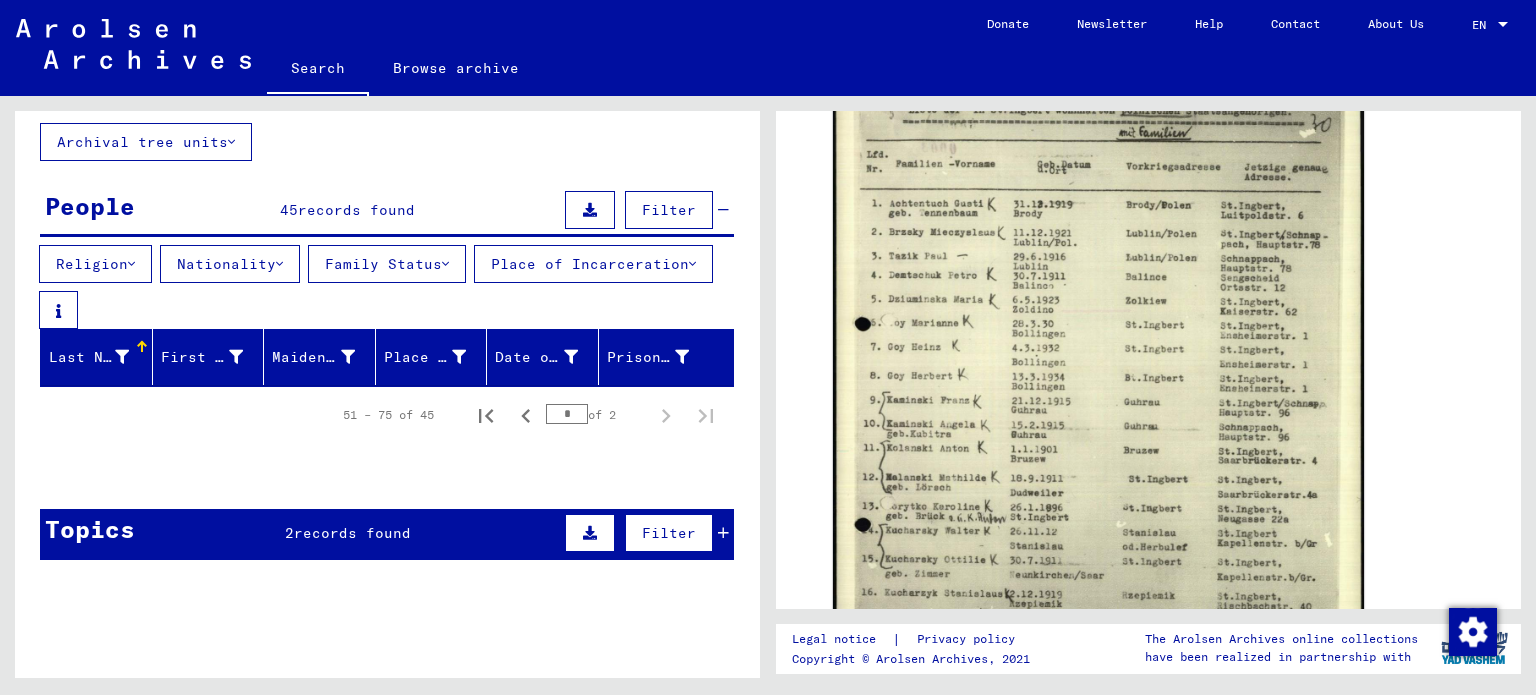 scroll, scrollTop: 0, scrollLeft: 0, axis: both 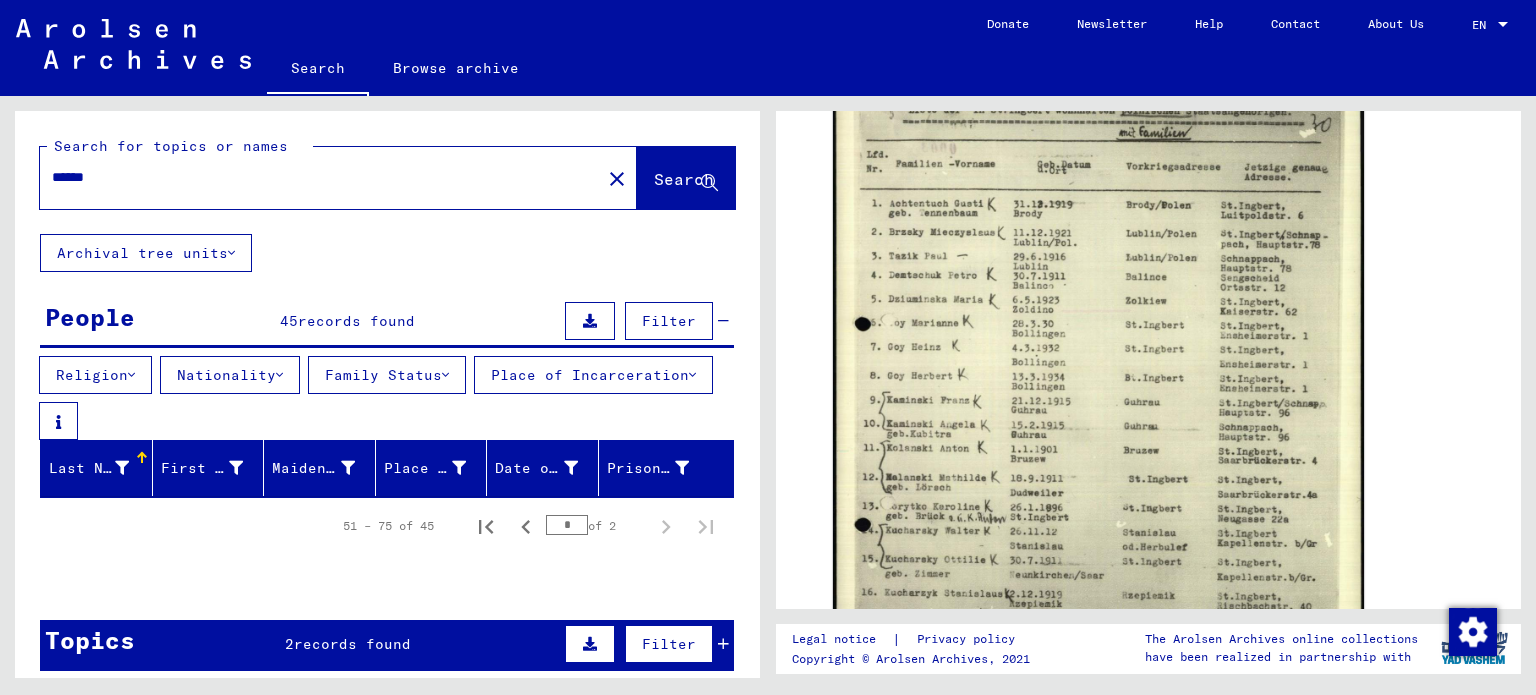 drag, startPoint x: 151, startPoint y: 176, endPoint x: 0, endPoint y: 171, distance: 151.08276 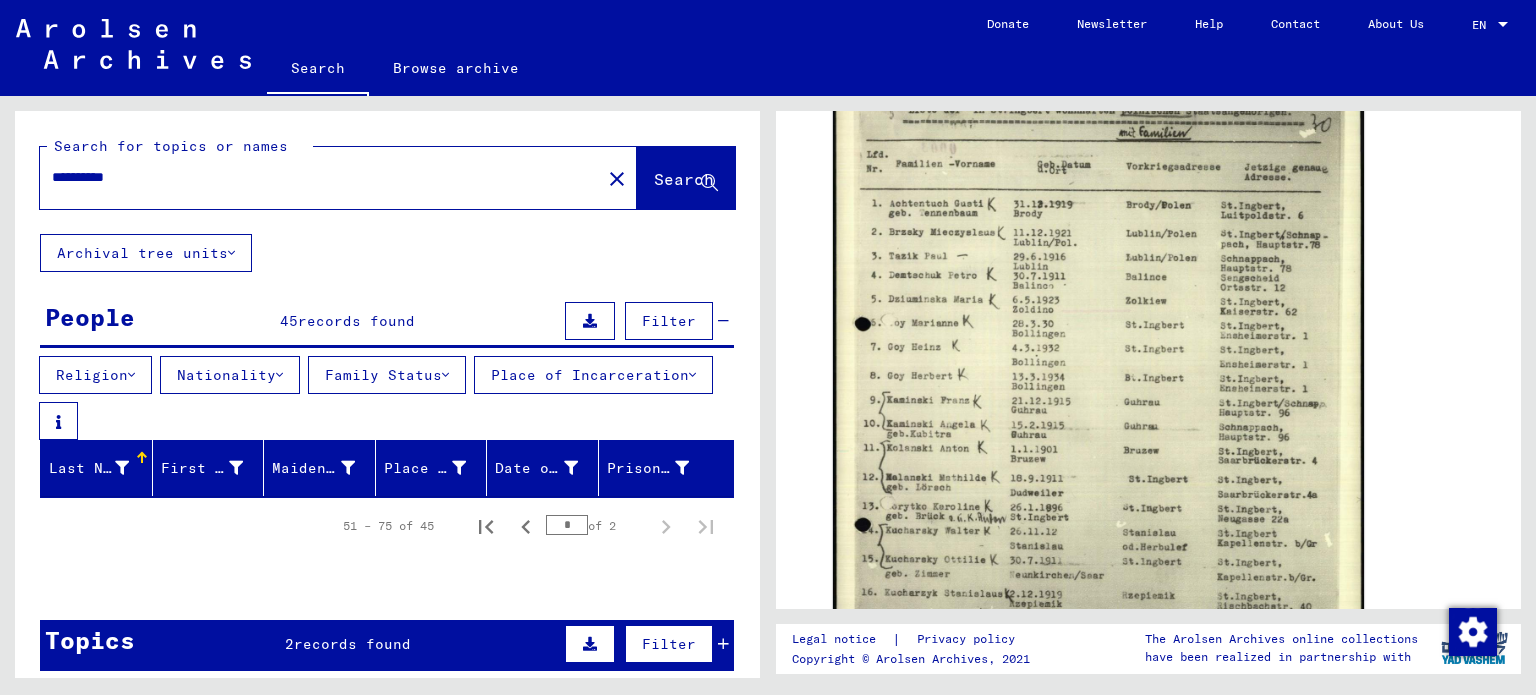 type on "**********" 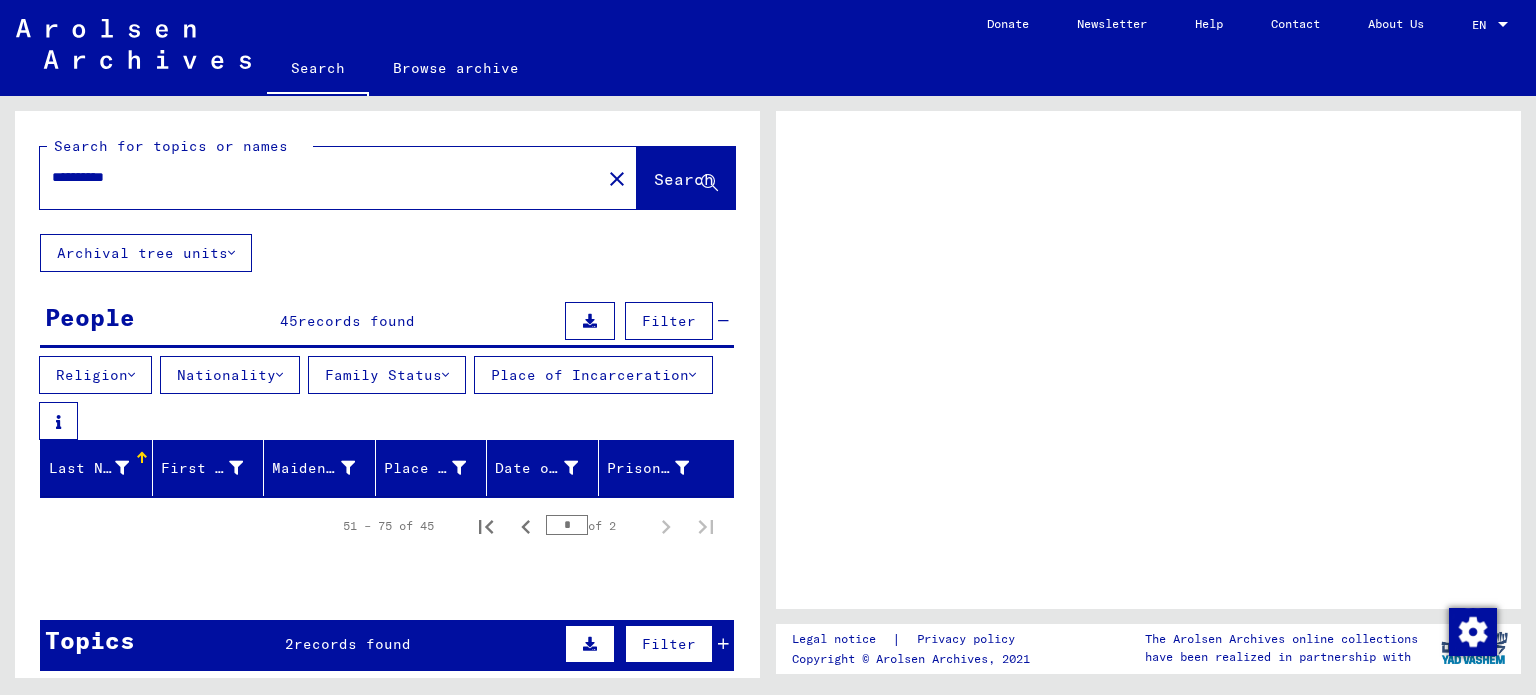 scroll, scrollTop: 0, scrollLeft: 0, axis: both 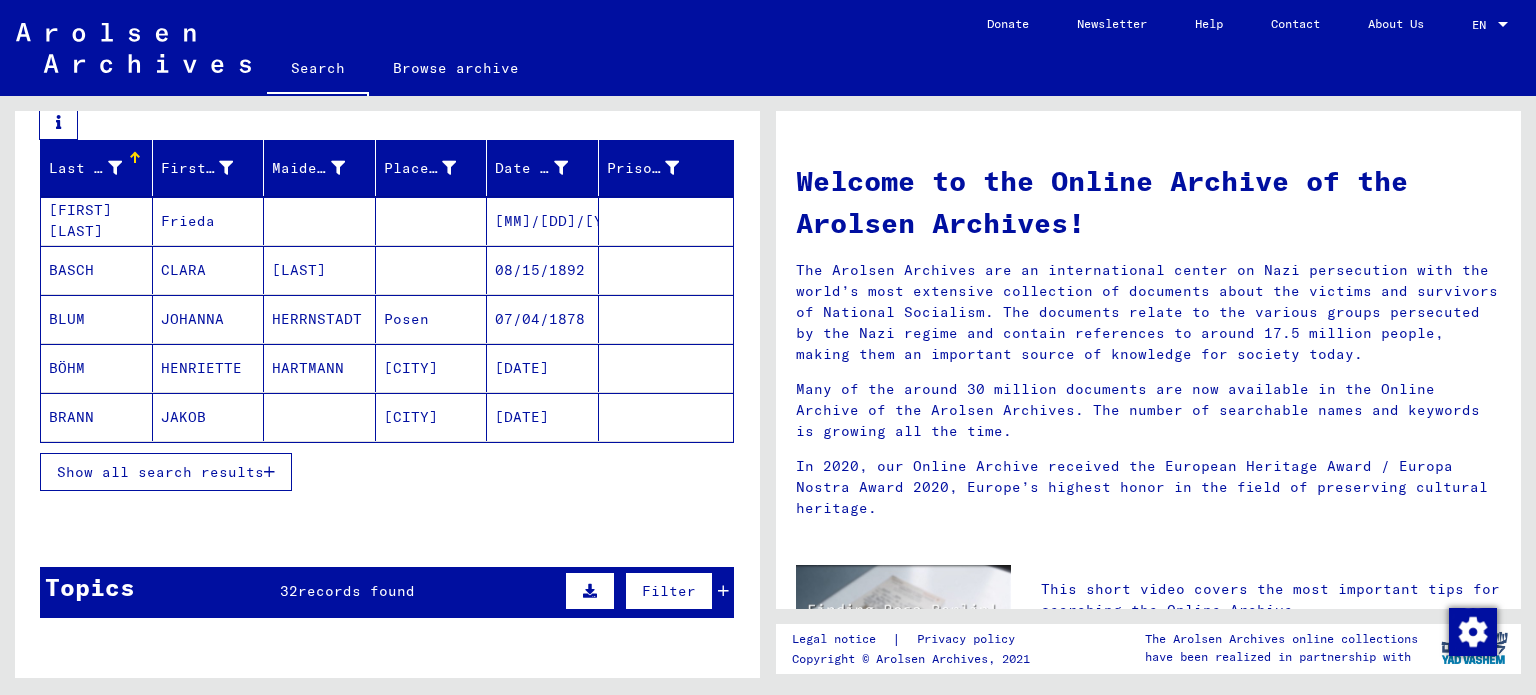 click on "BRANN" 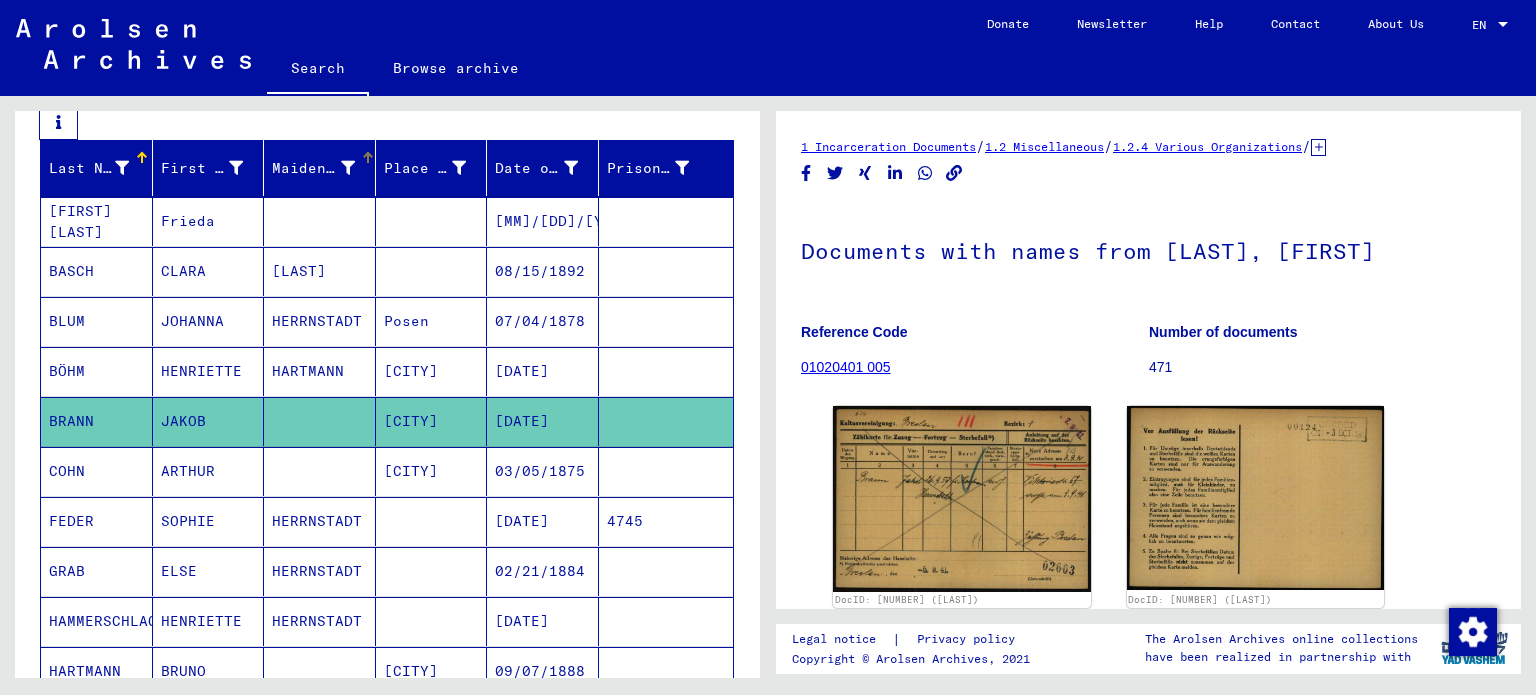 click on "Maiden Name" at bounding box center (313, 168) 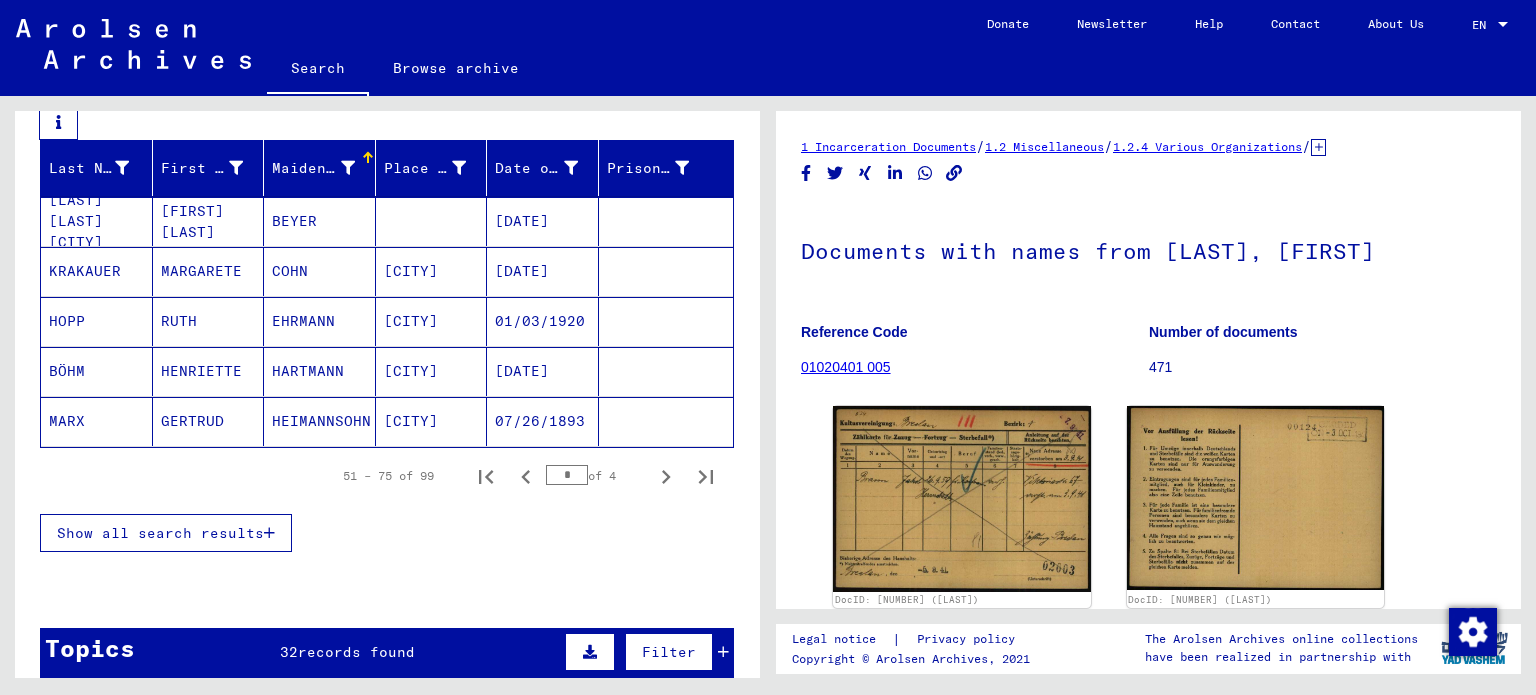 click on "Maiden Name" at bounding box center (313, 168) 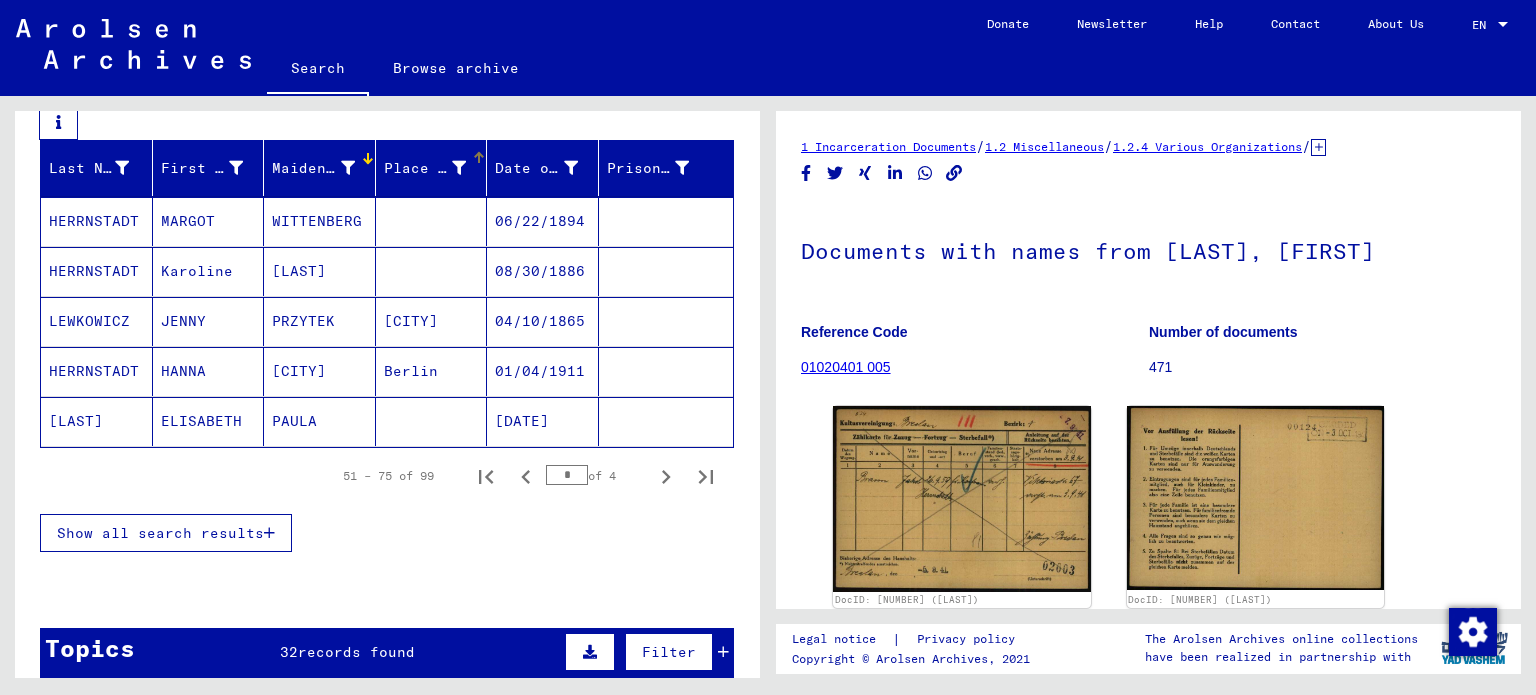 click at bounding box center [459, 168] 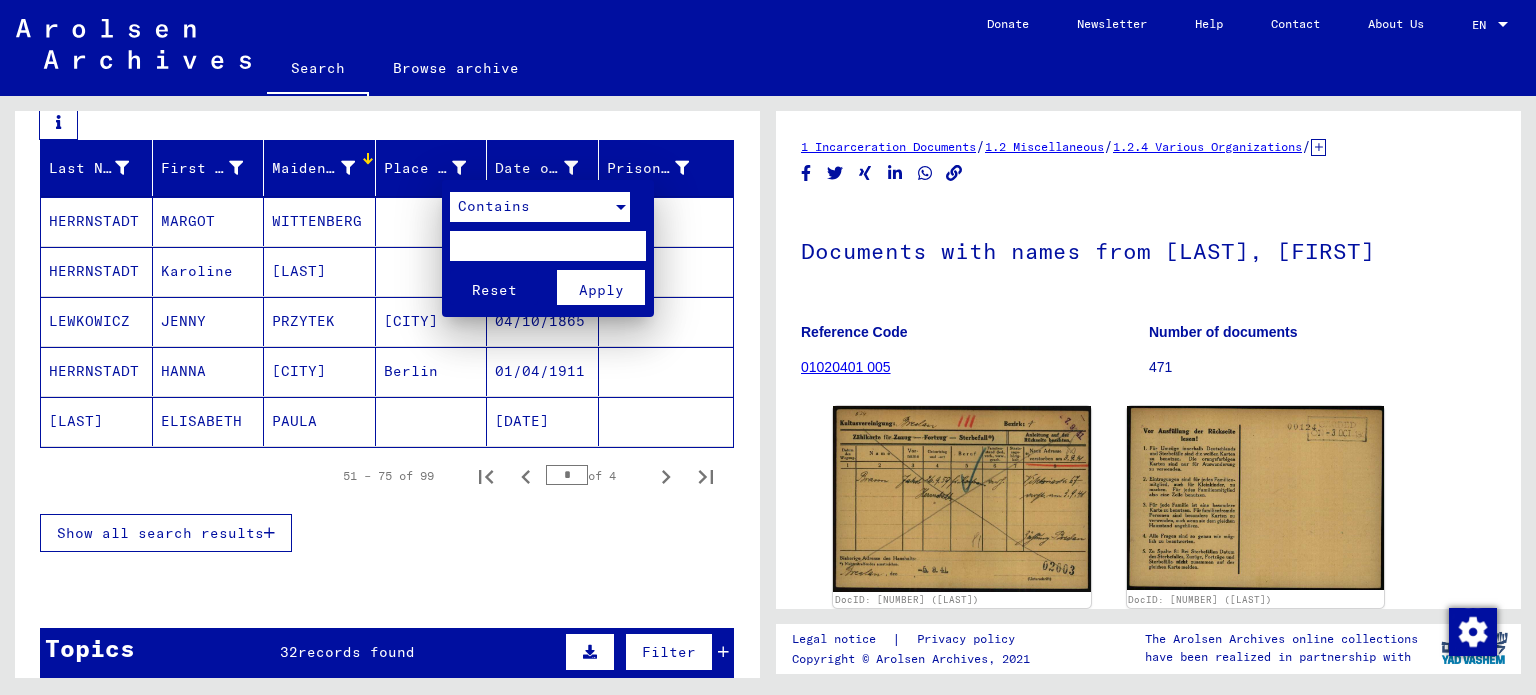 click at bounding box center [621, 207] 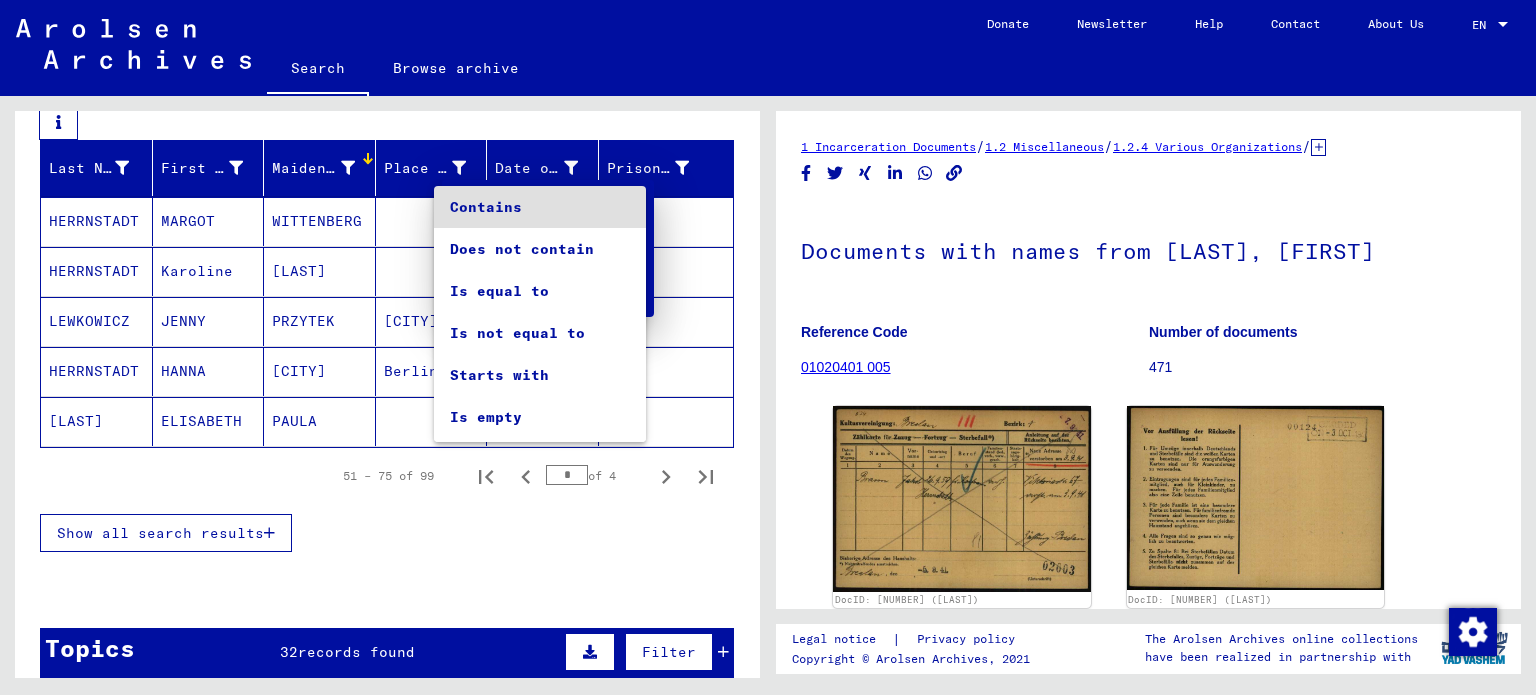 click at bounding box center [768, 347] 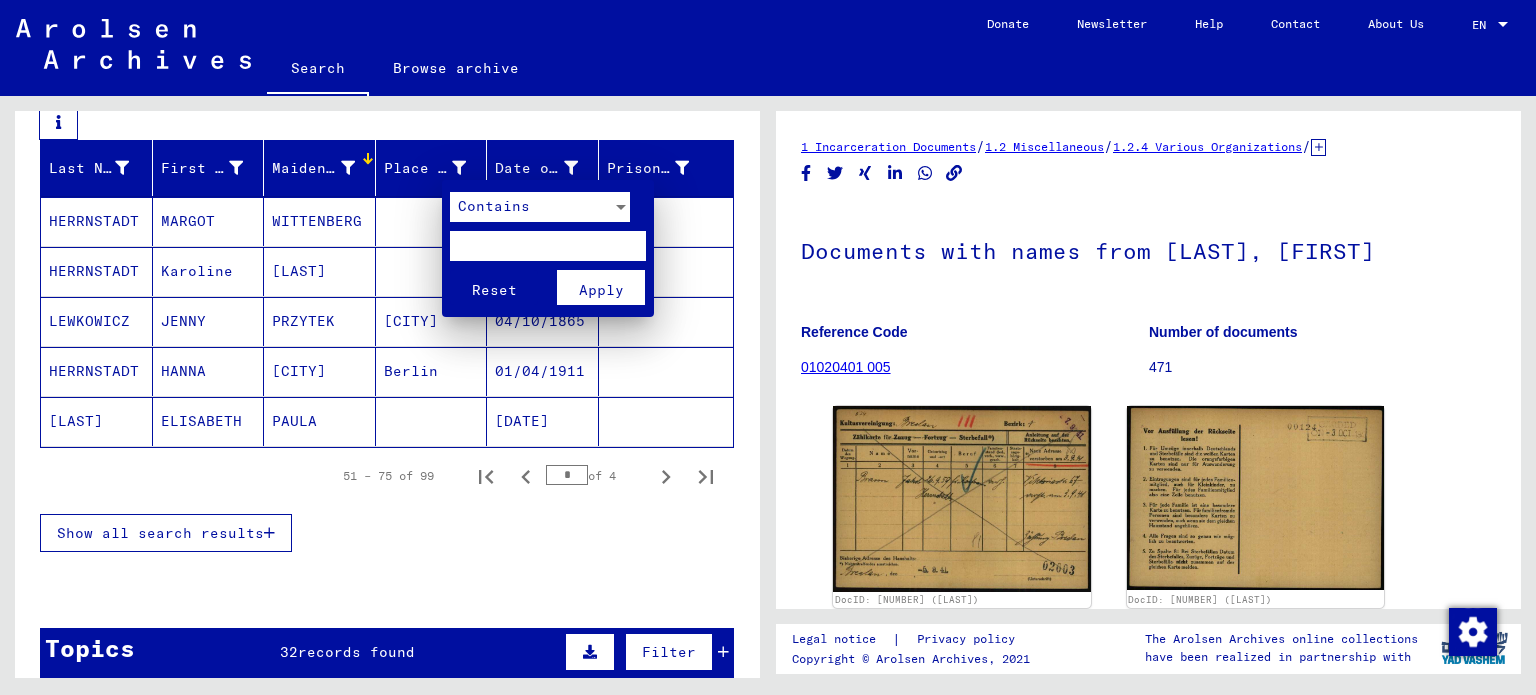 click at bounding box center (768, 347) 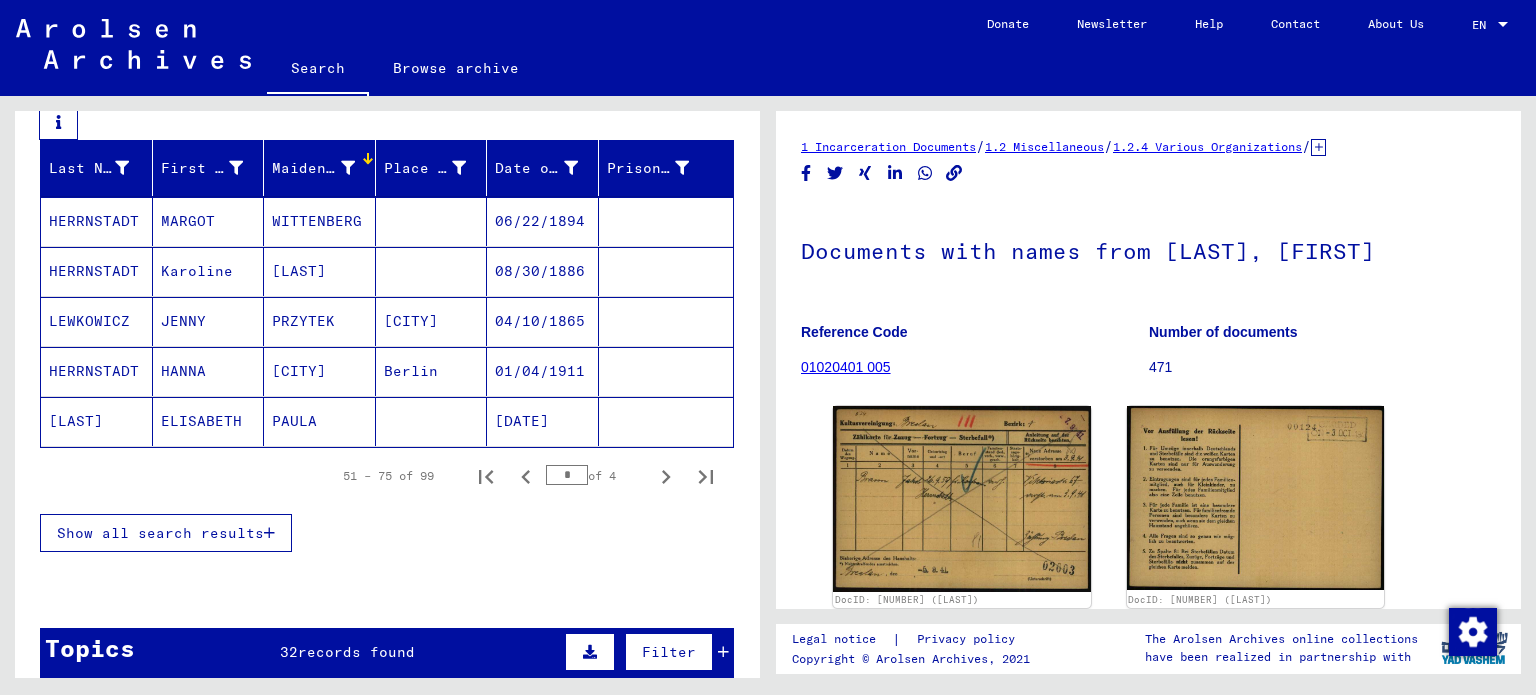 click on "LEWKOWICZ" at bounding box center [97, 371] 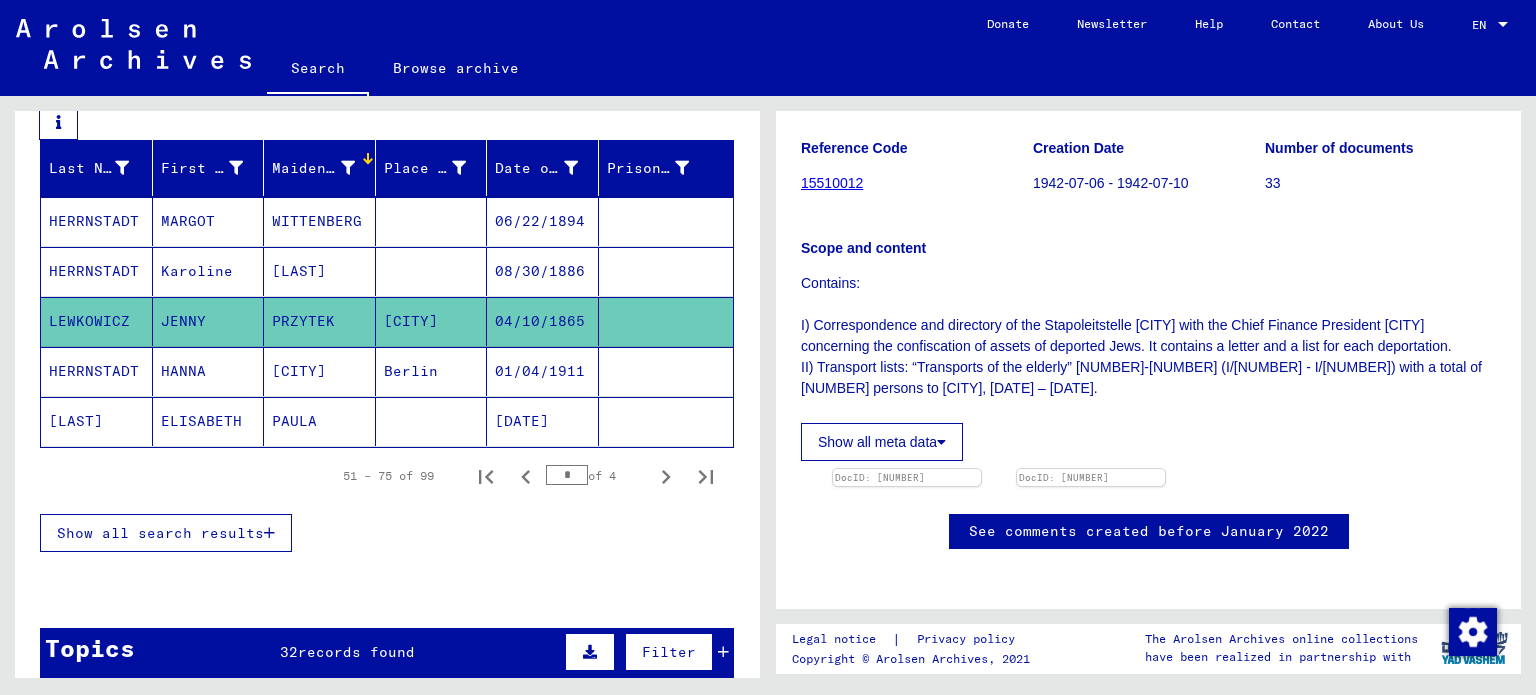 scroll, scrollTop: 300, scrollLeft: 0, axis: vertical 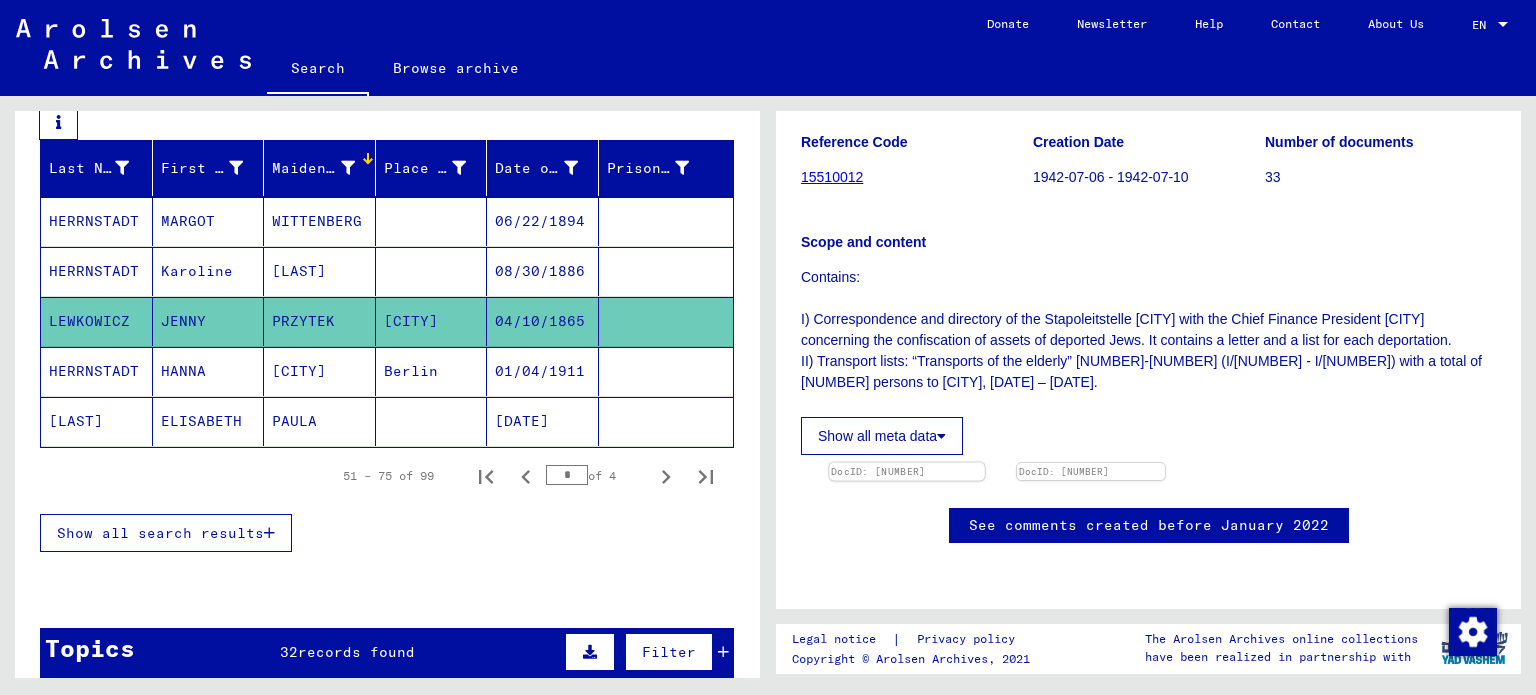 click 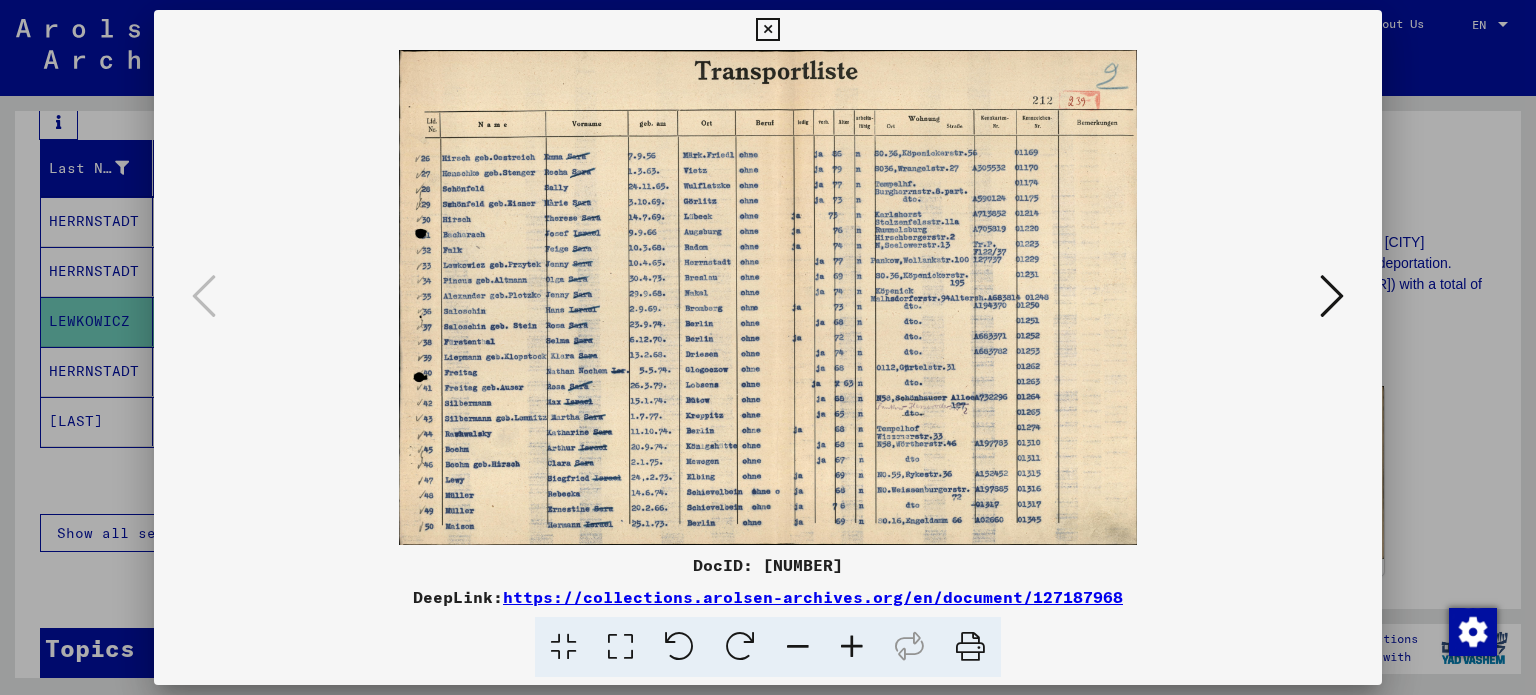click at bounding box center [1332, 296] 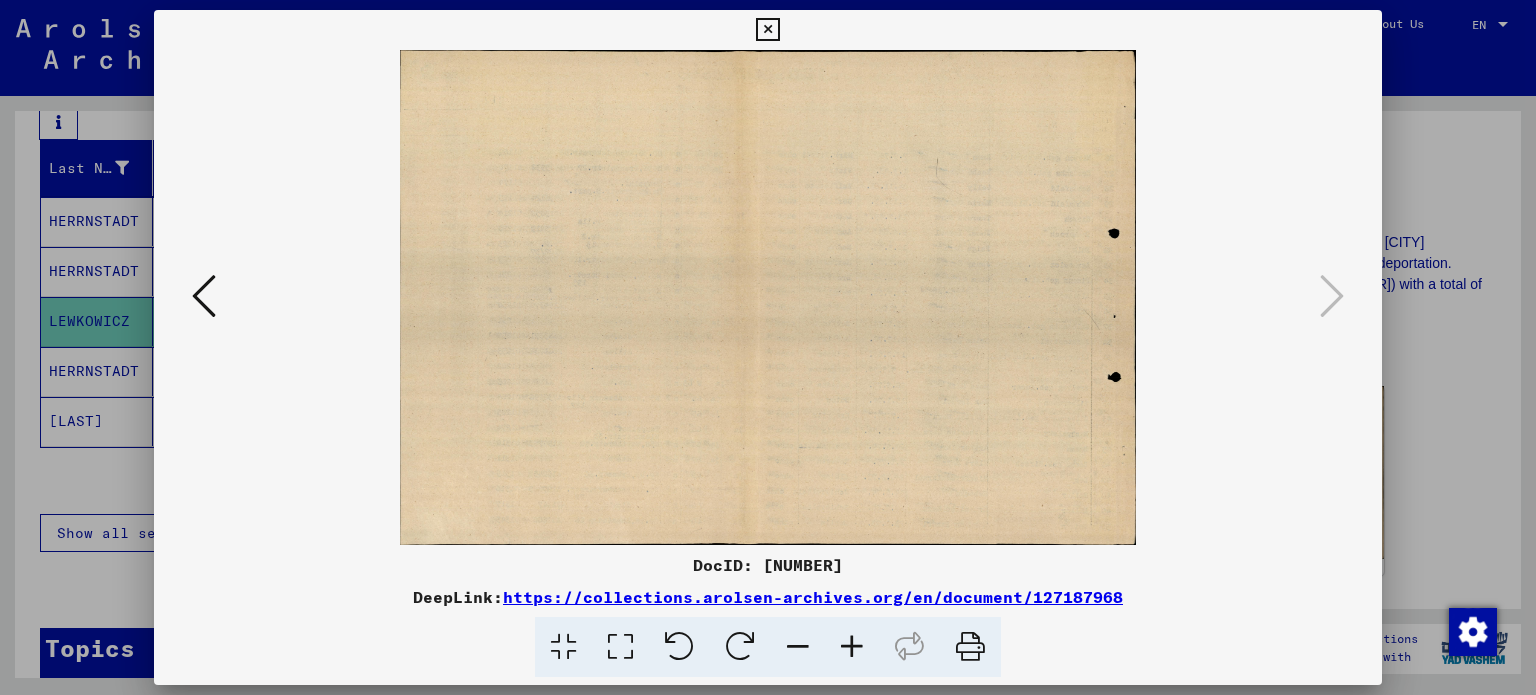 click at bounding box center [767, 30] 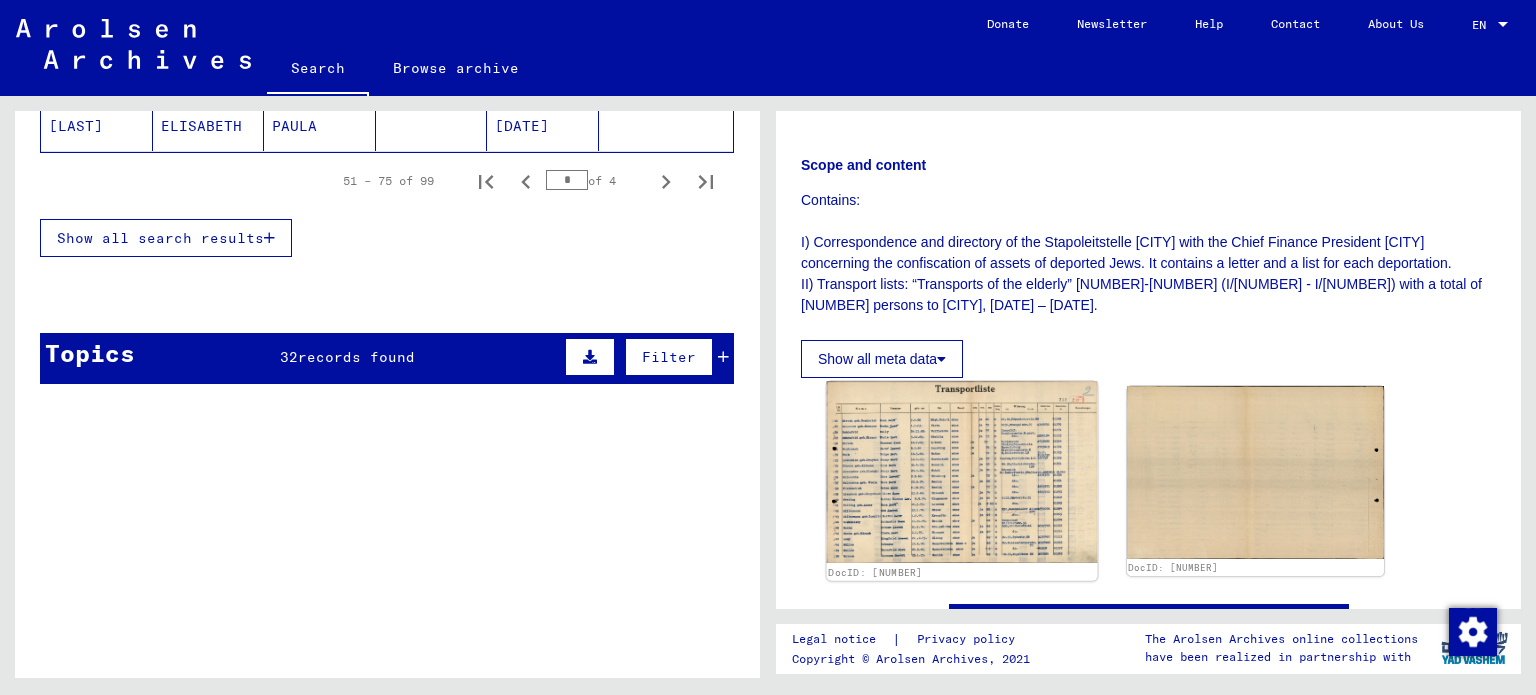 scroll, scrollTop: 600, scrollLeft: 0, axis: vertical 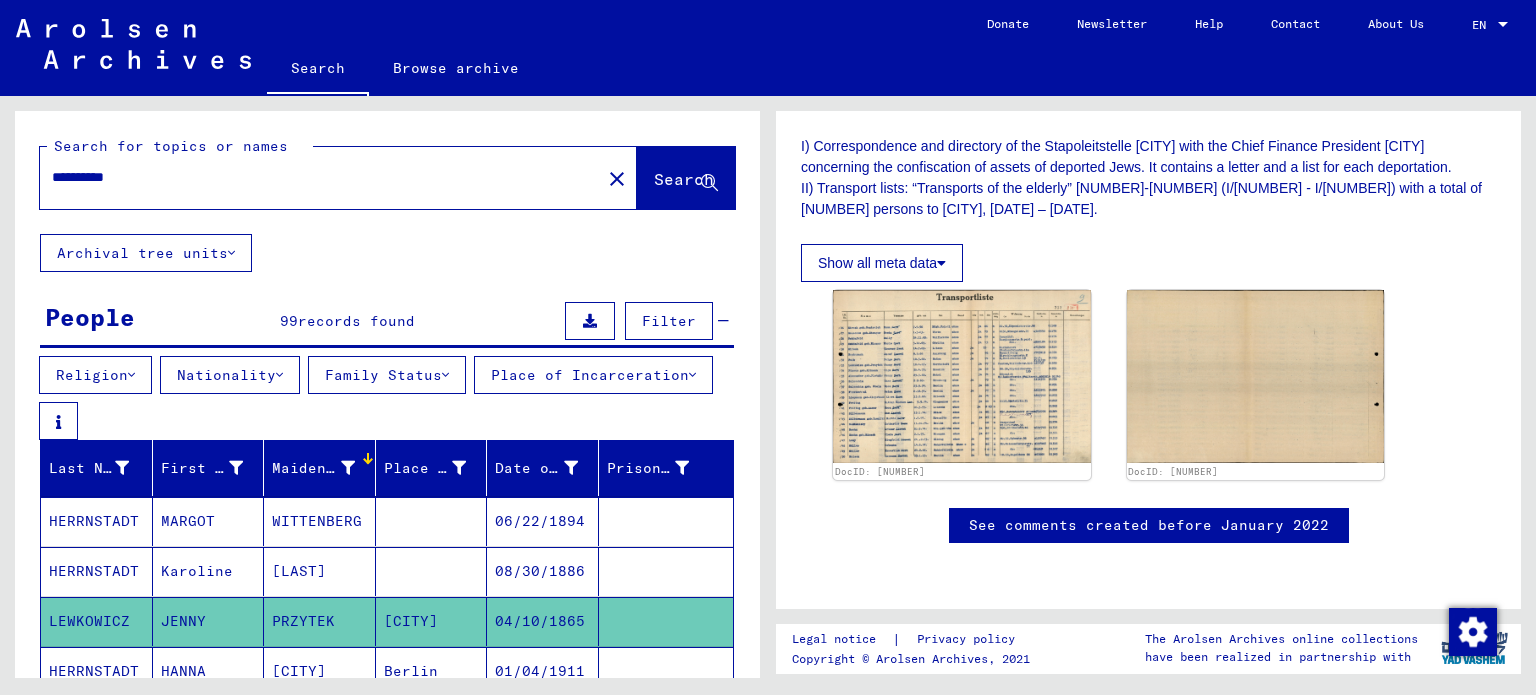 click 